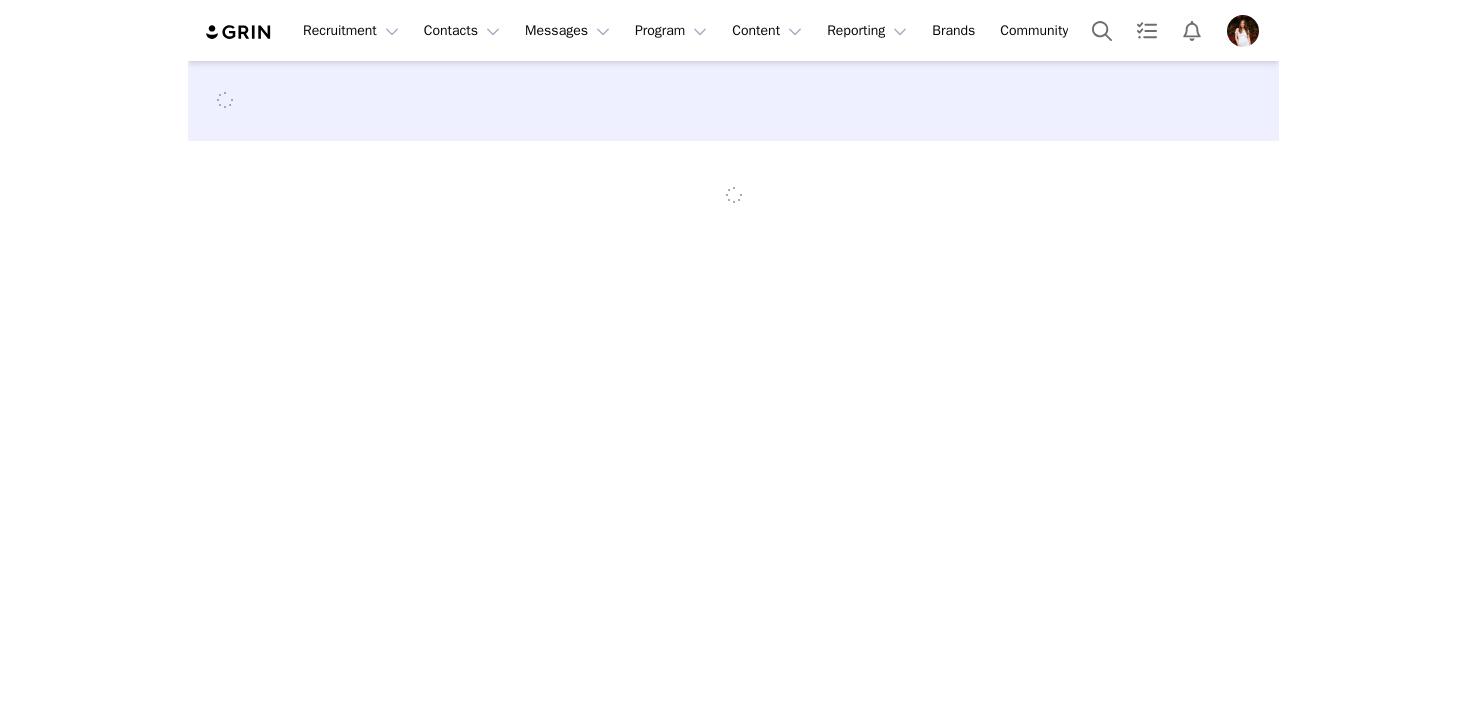 scroll, scrollTop: 0, scrollLeft: 0, axis: both 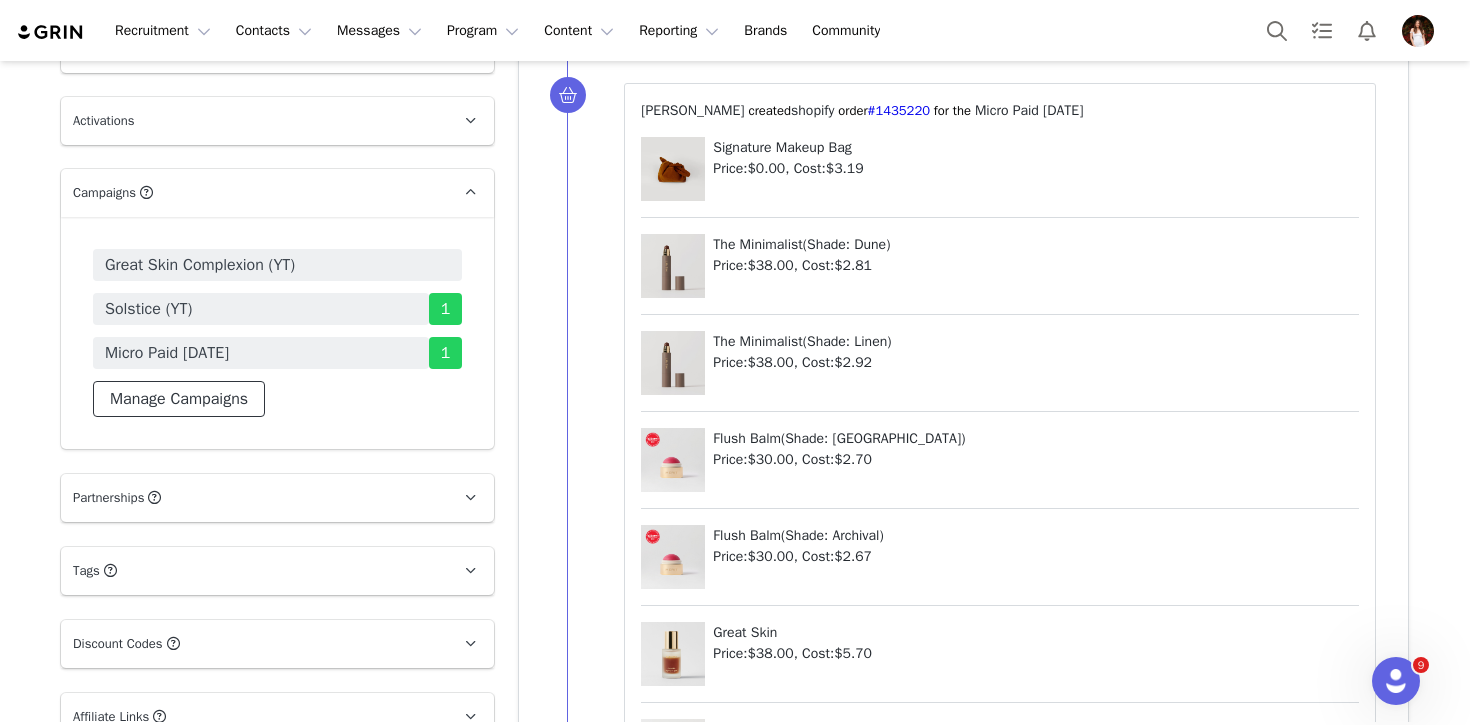 click on "Manage Campaigns" at bounding box center (179, 399) 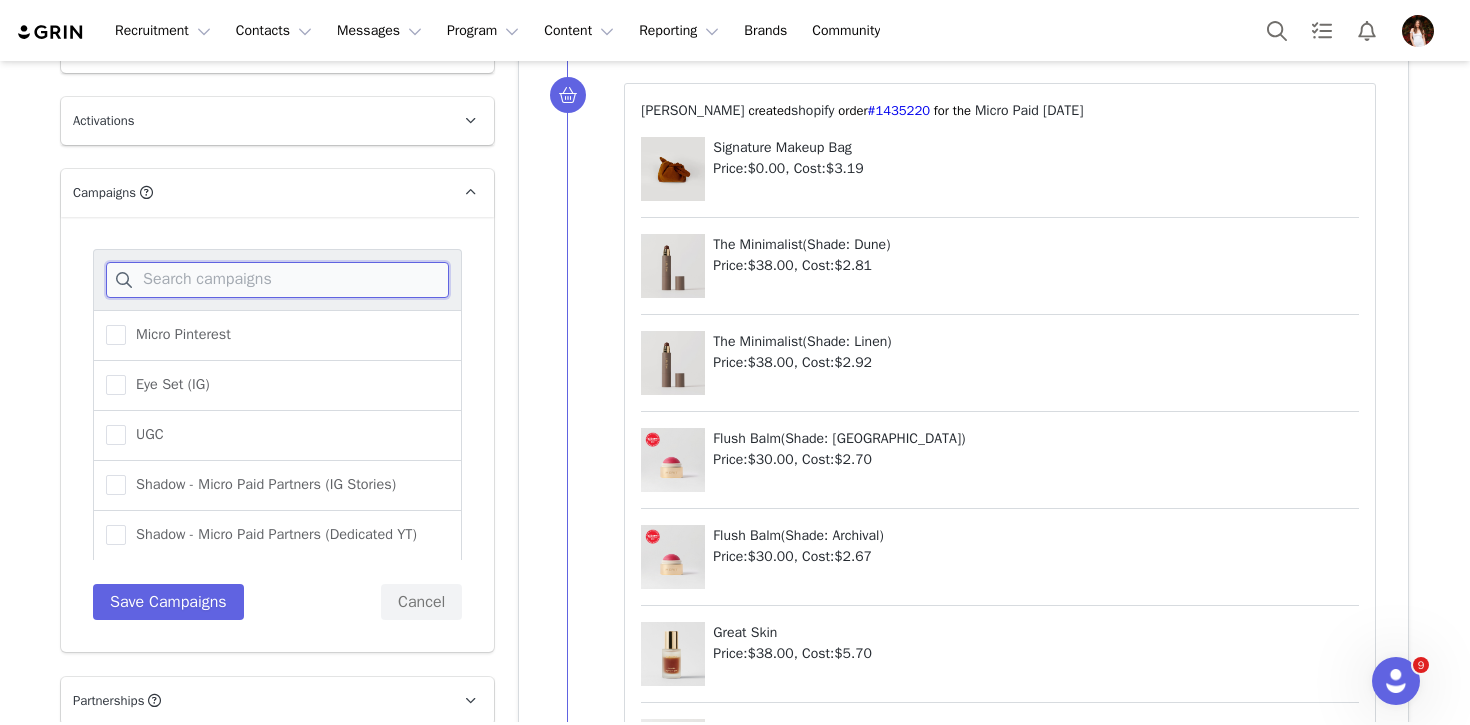 click at bounding box center (277, 280) 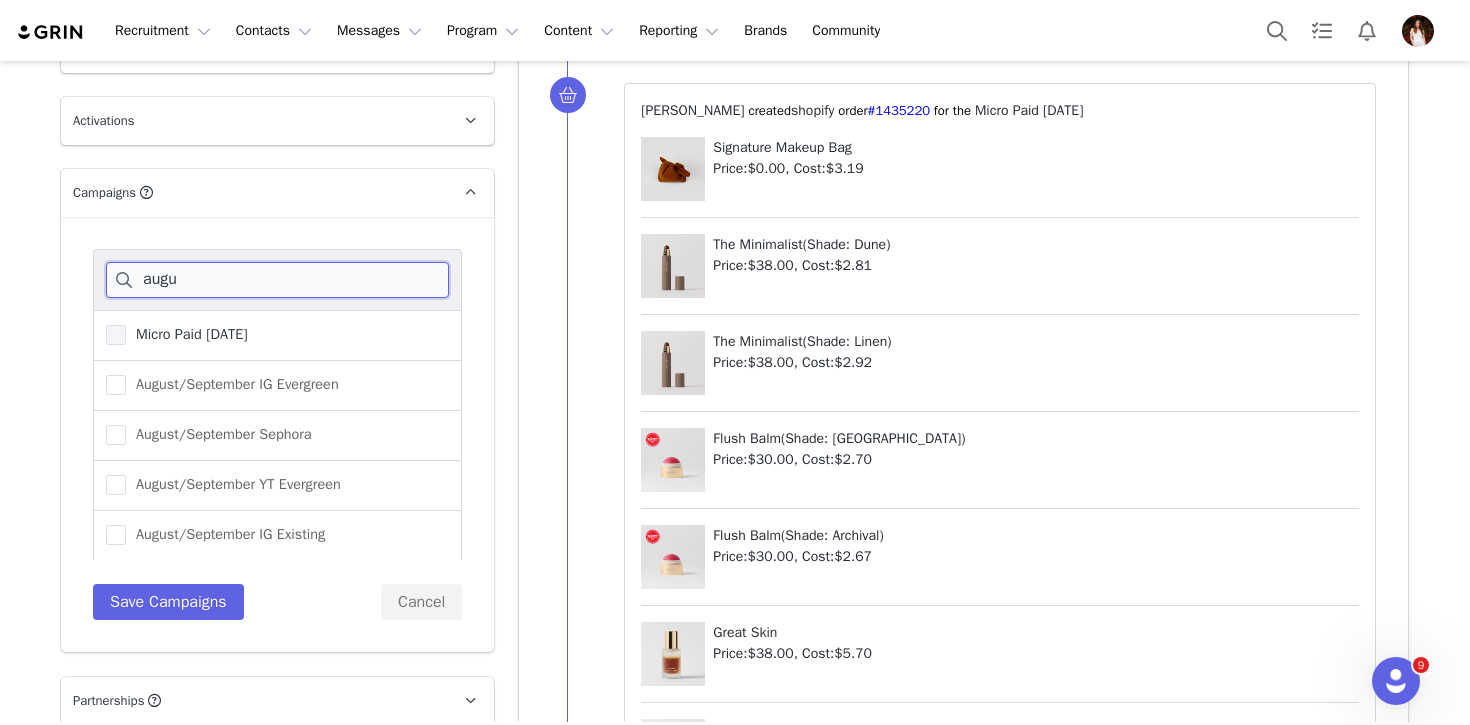 type on "augu" 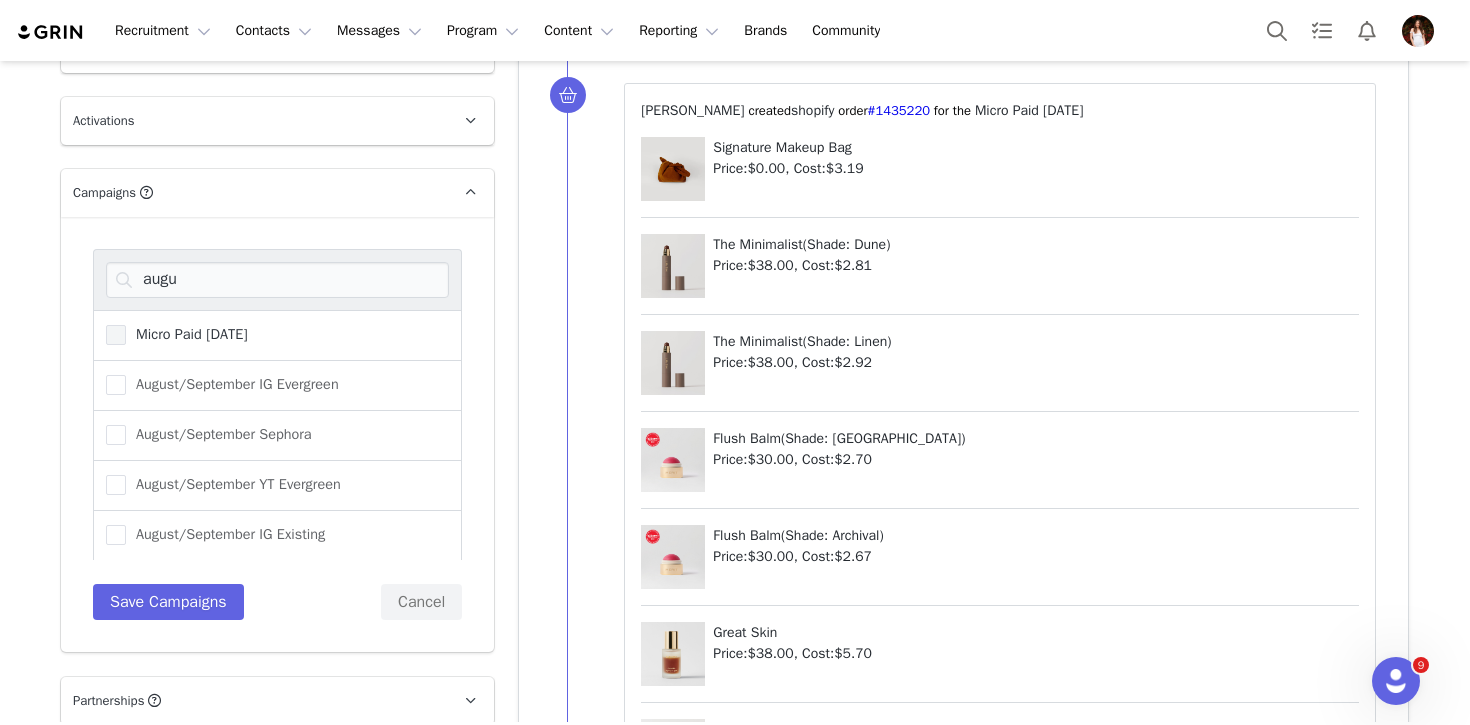 click on "Micro Paid [DATE]" at bounding box center [187, 334] 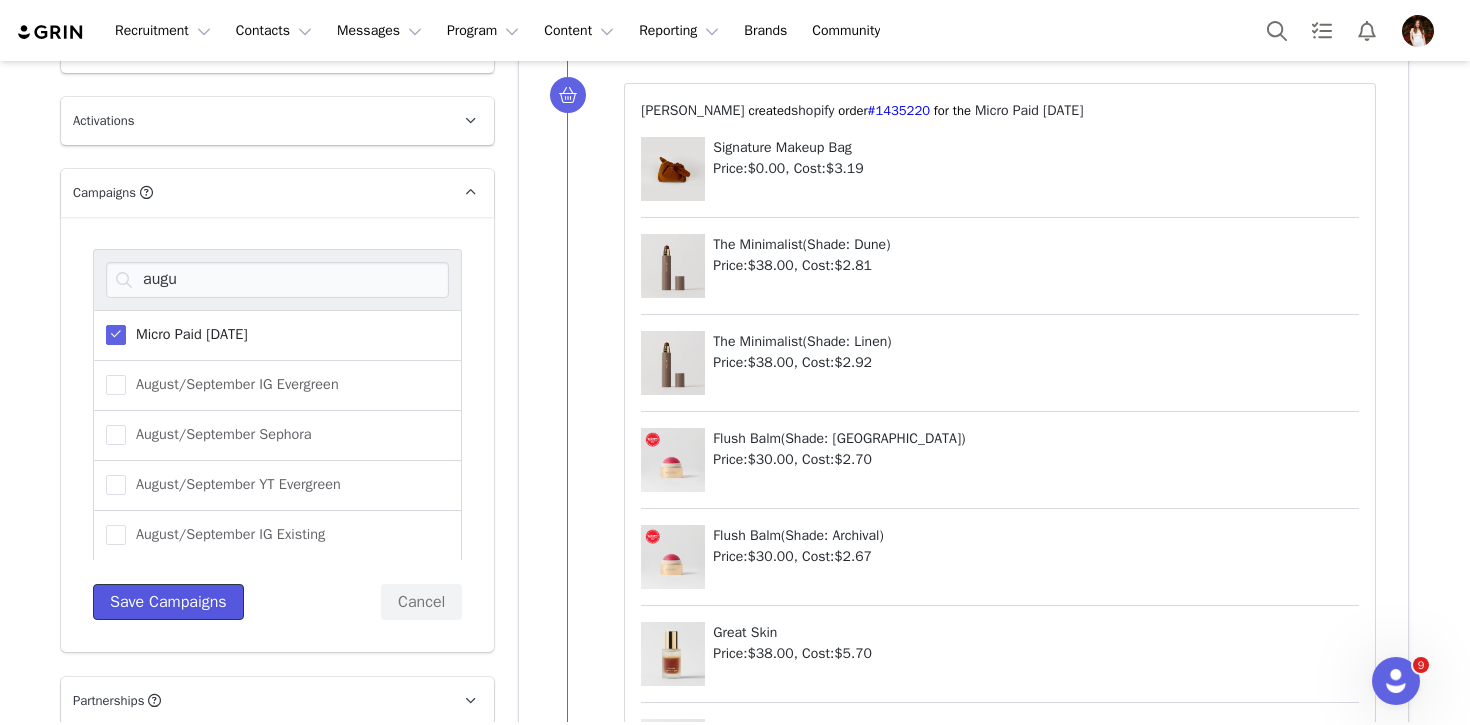 click on "Save Campaigns" at bounding box center [168, 602] 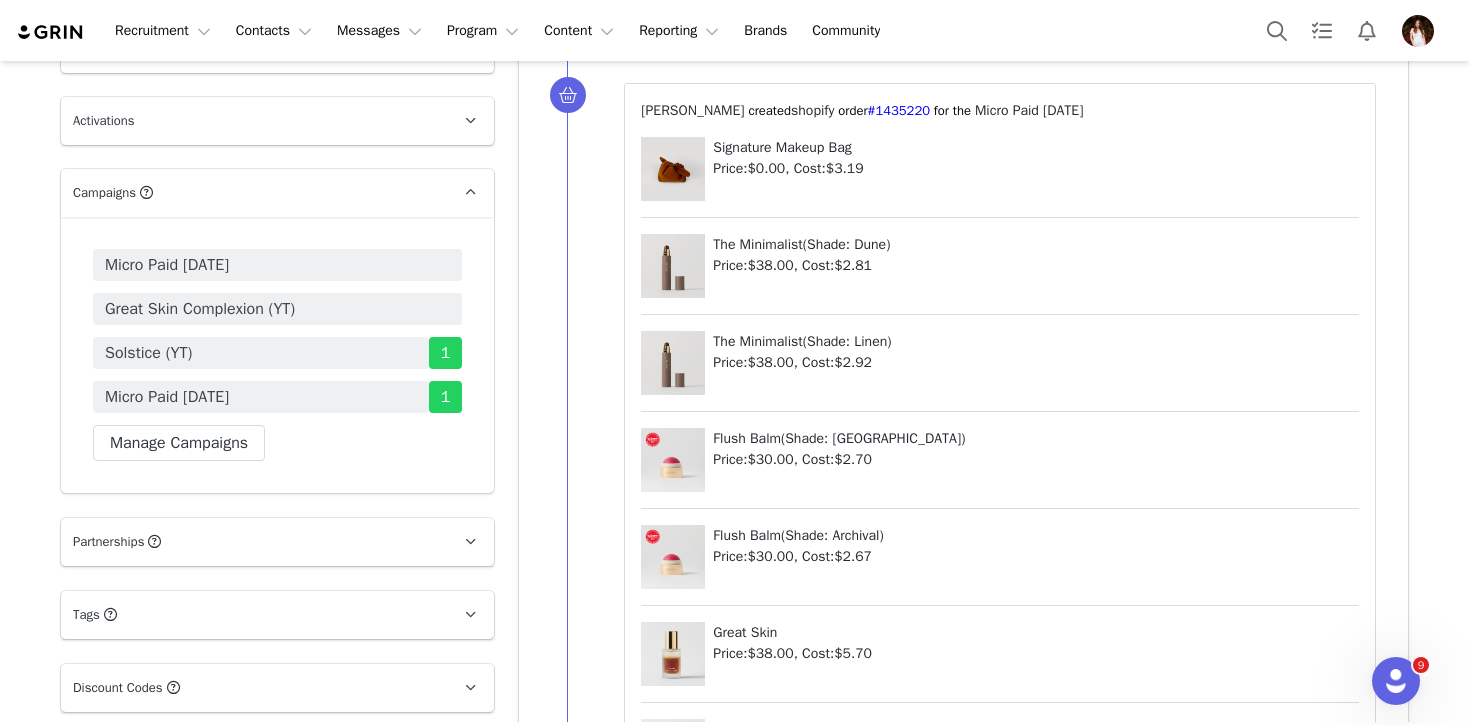 click on "Micro Paid [DATE]" at bounding box center (277, 265) 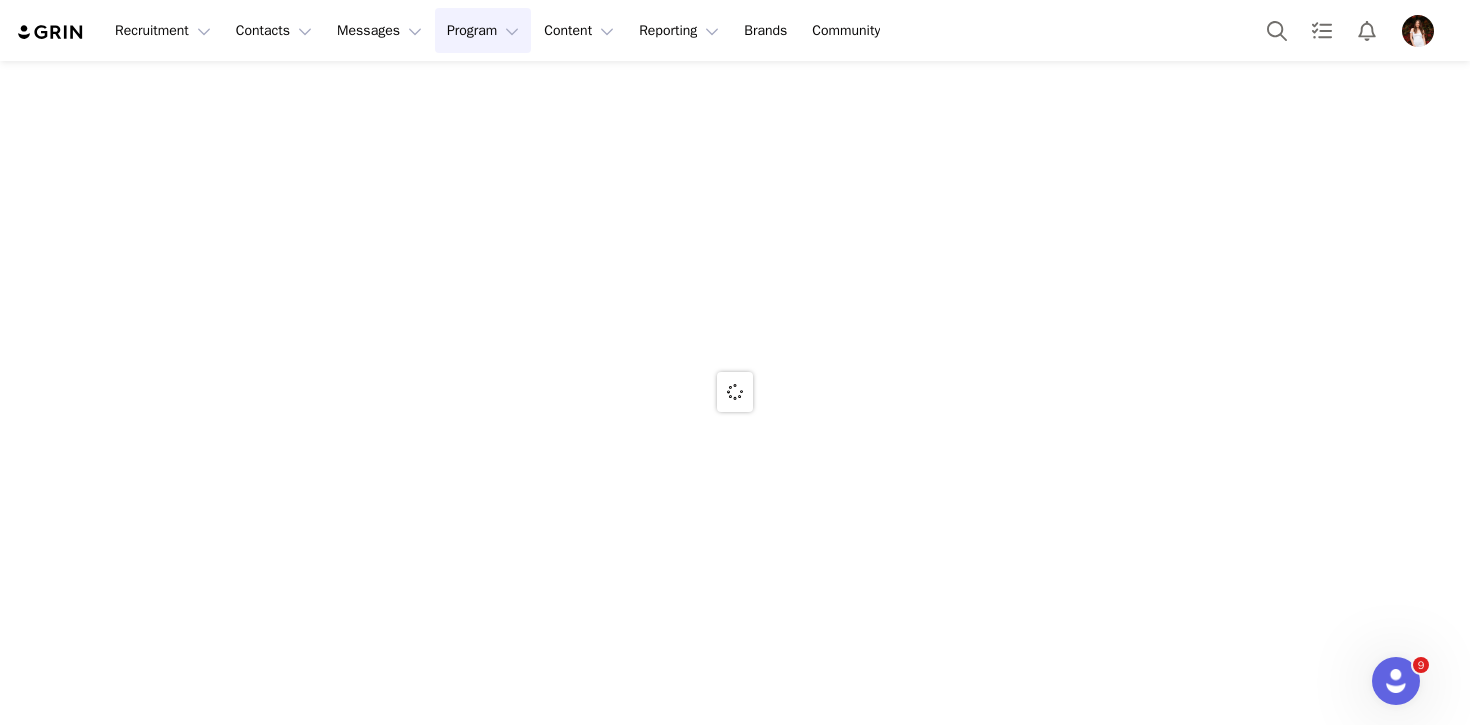 scroll, scrollTop: 0, scrollLeft: 0, axis: both 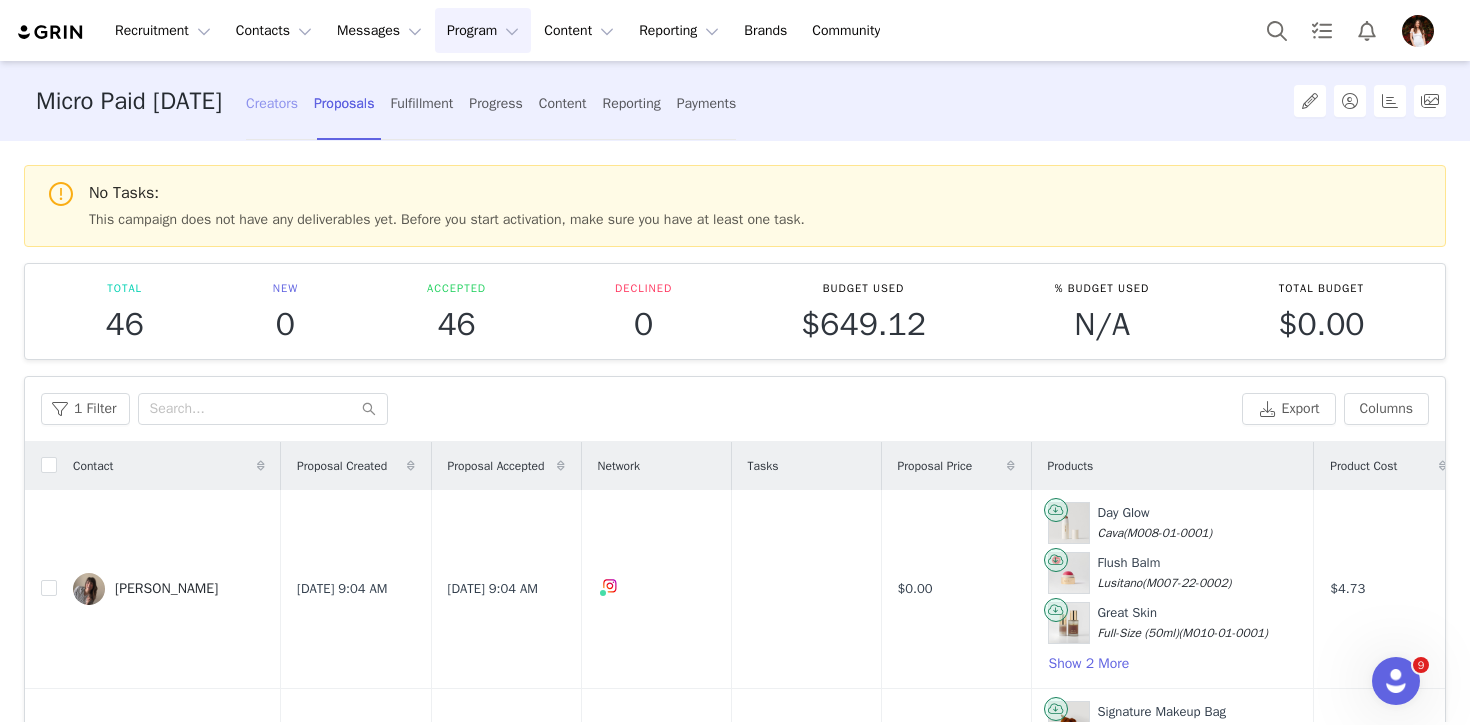 click on "Creators" at bounding box center (272, 103) 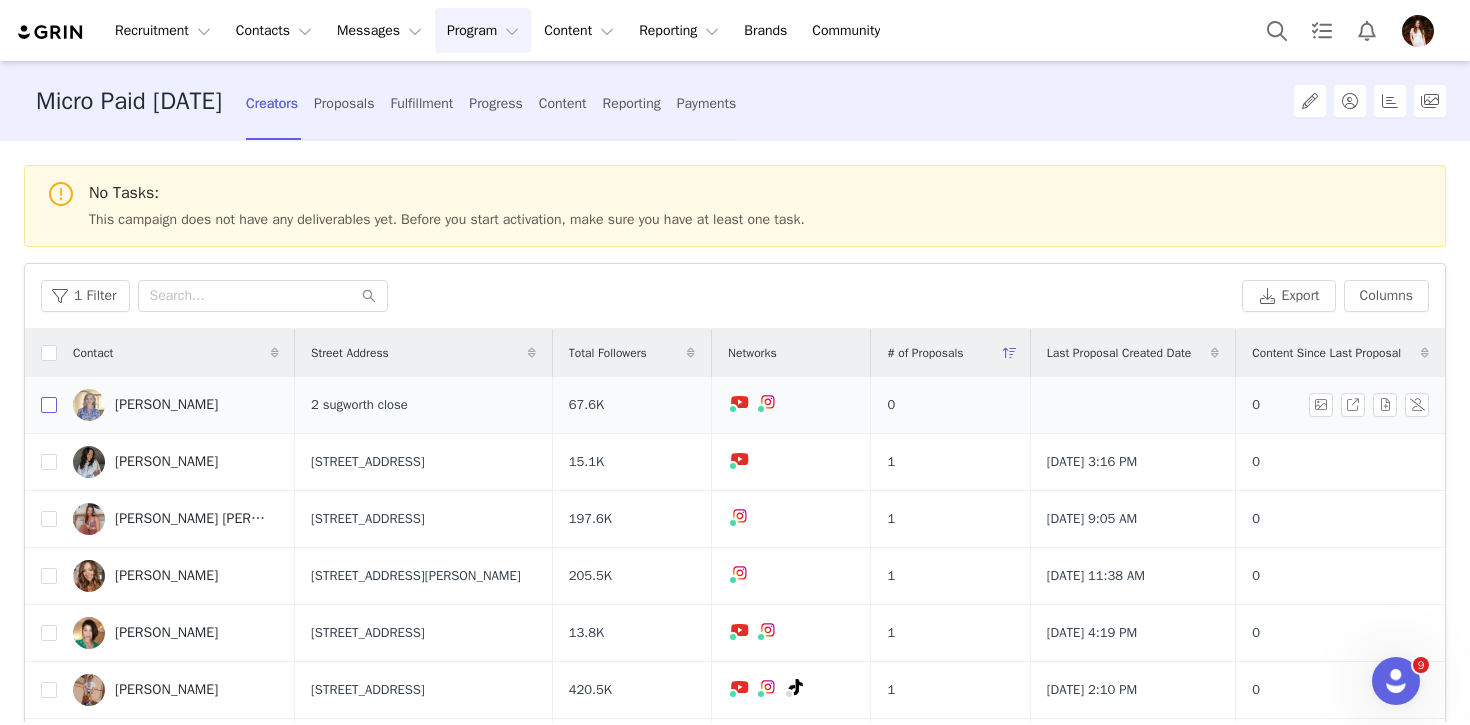 click at bounding box center (49, 405) 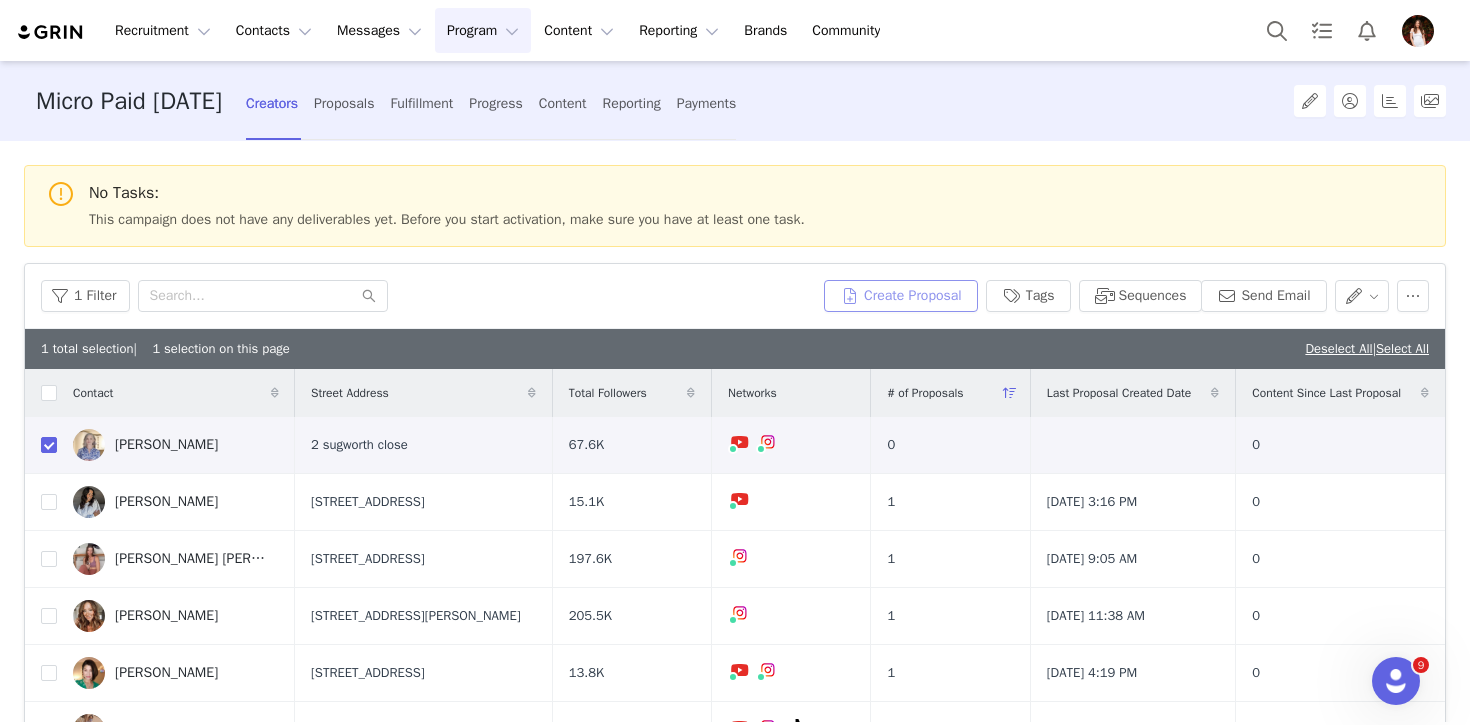 click on "Create Proposal" at bounding box center [901, 296] 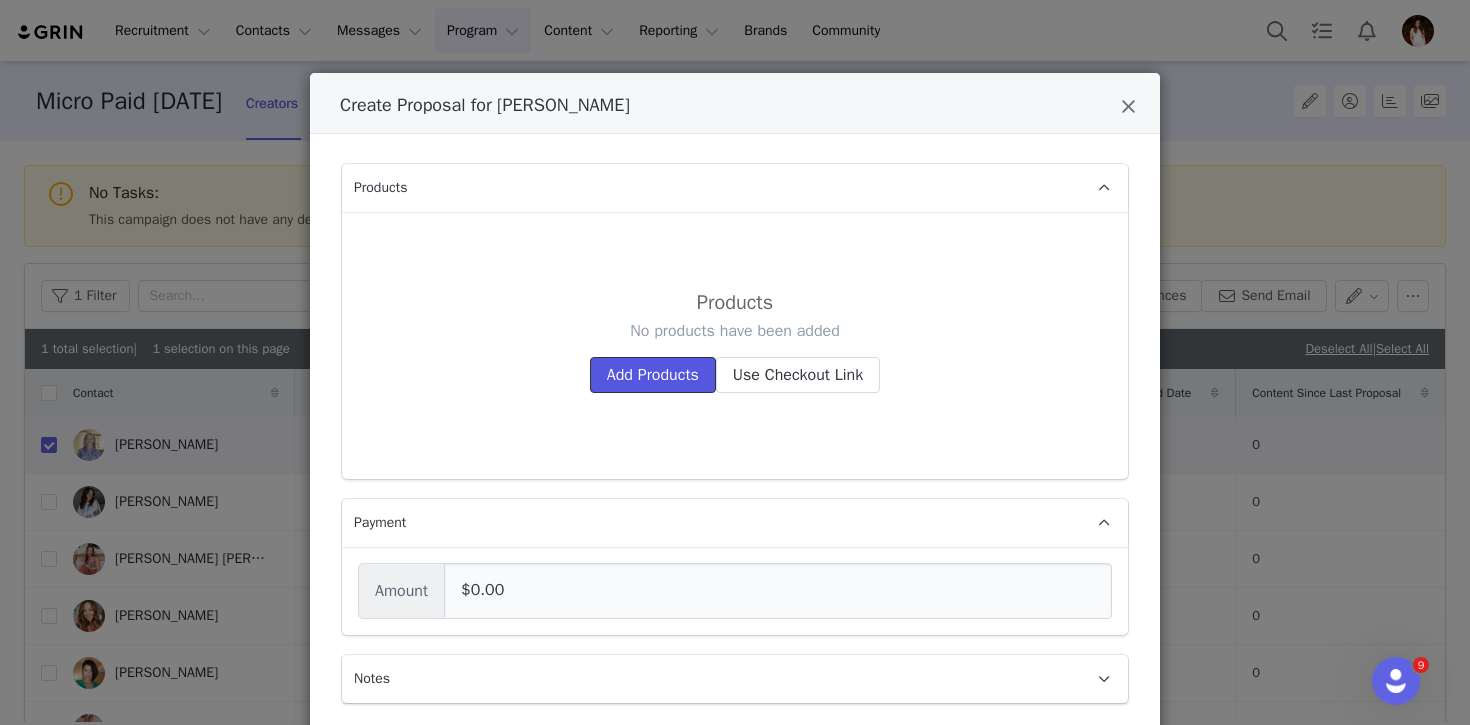click on "Add Products" at bounding box center (653, 375) 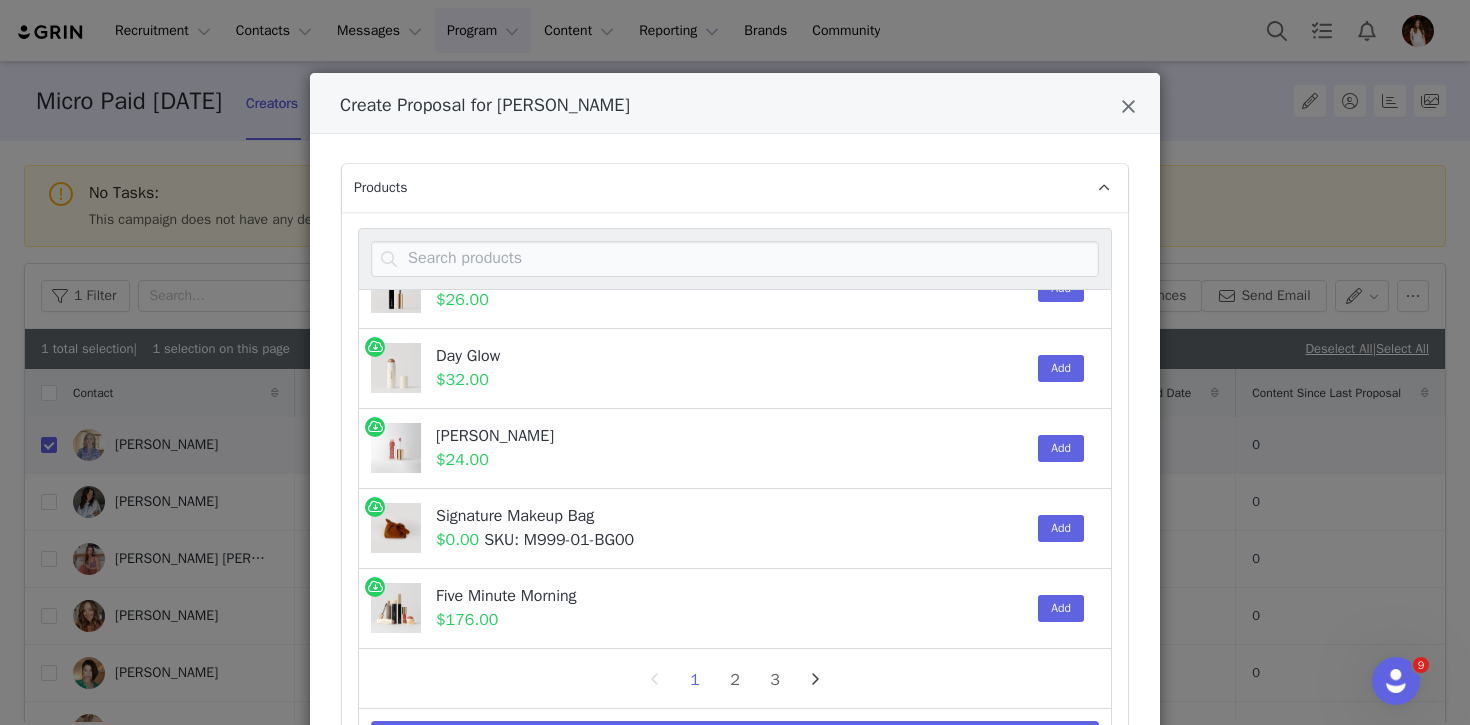 scroll, scrollTop: 367, scrollLeft: 0, axis: vertical 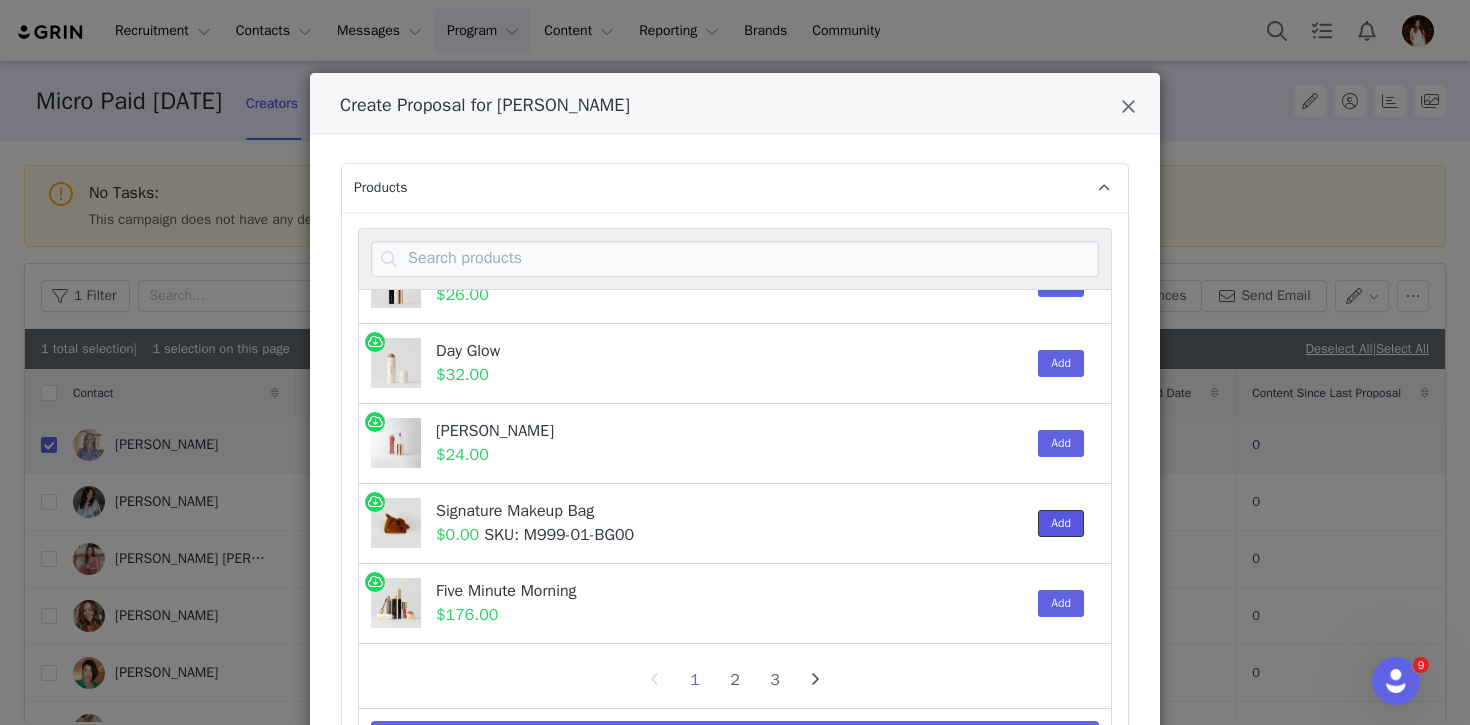 click on "Add" at bounding box center [1061, 523] 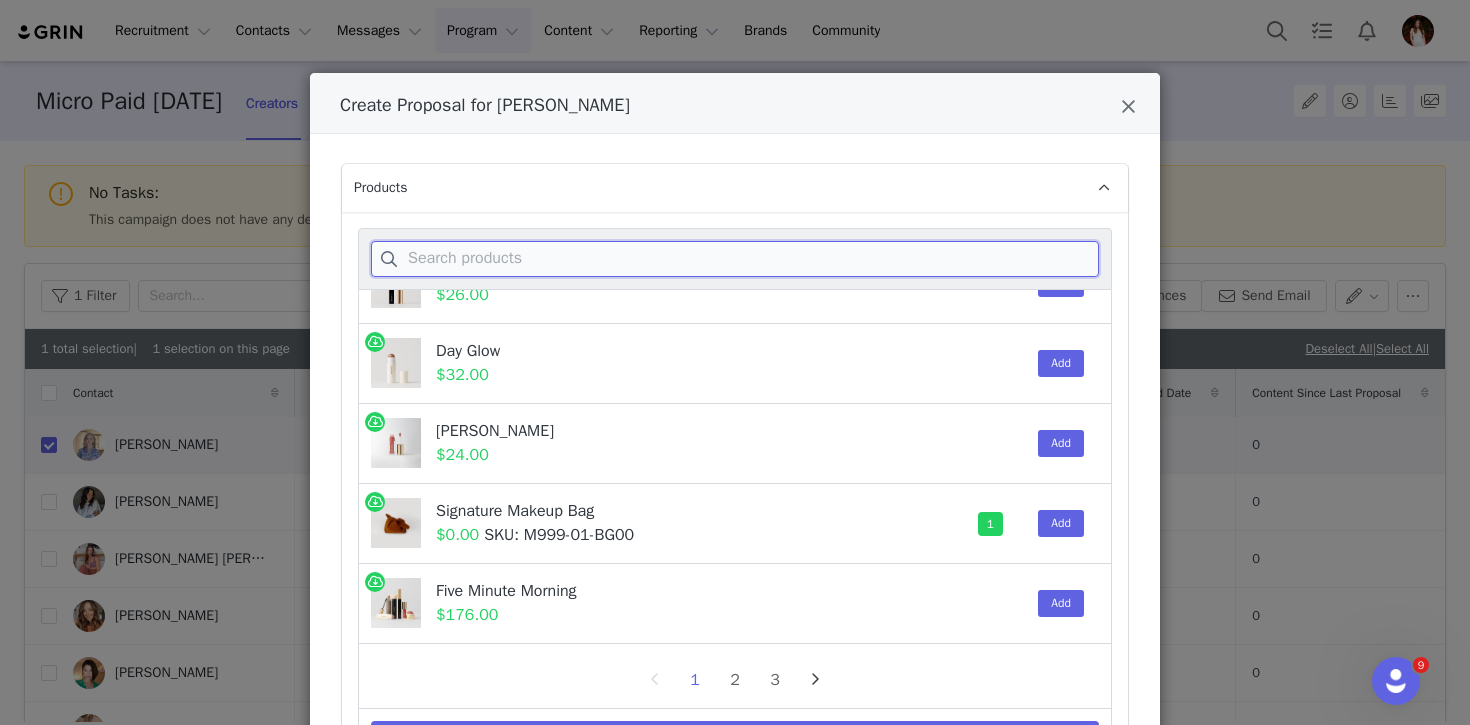 click at bounding box center [735, 259] 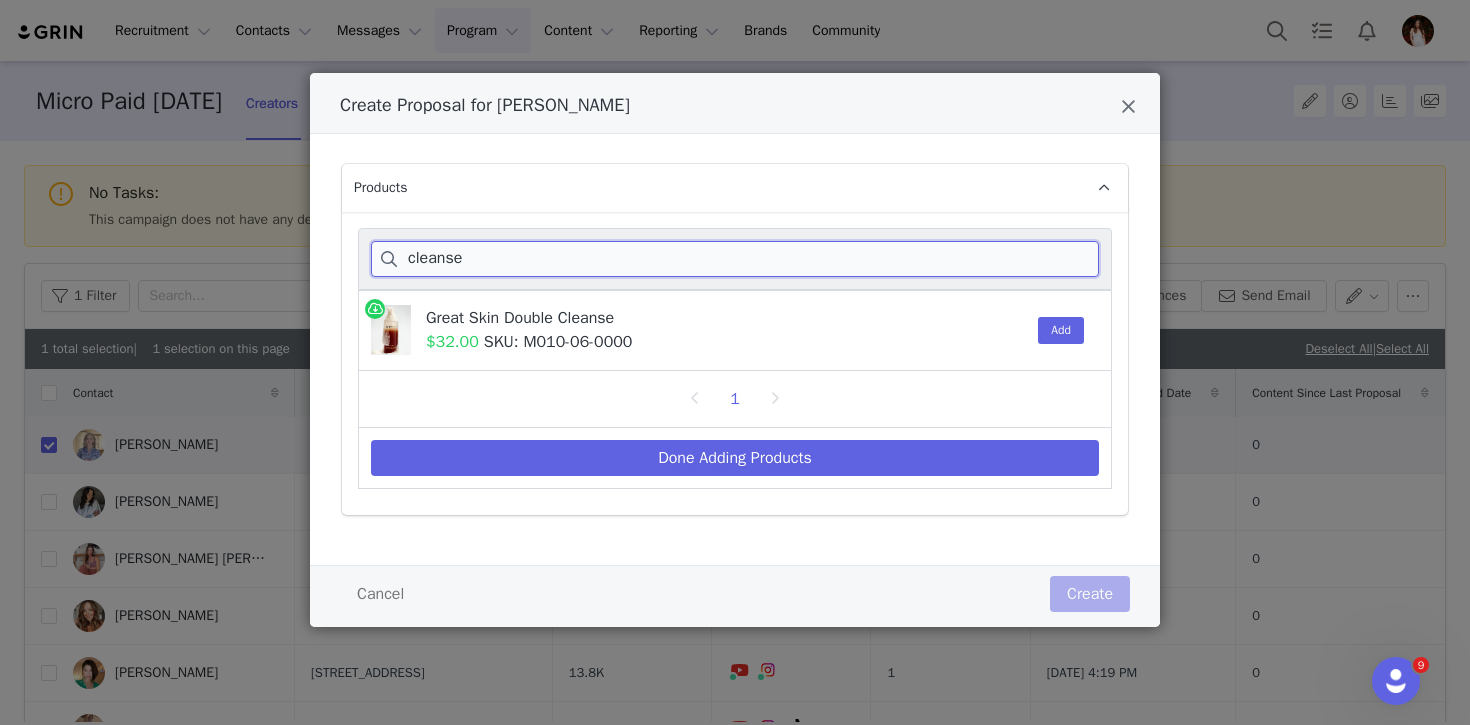 scroll, scrollTop: 0, scrollLeft: 0, axis: both 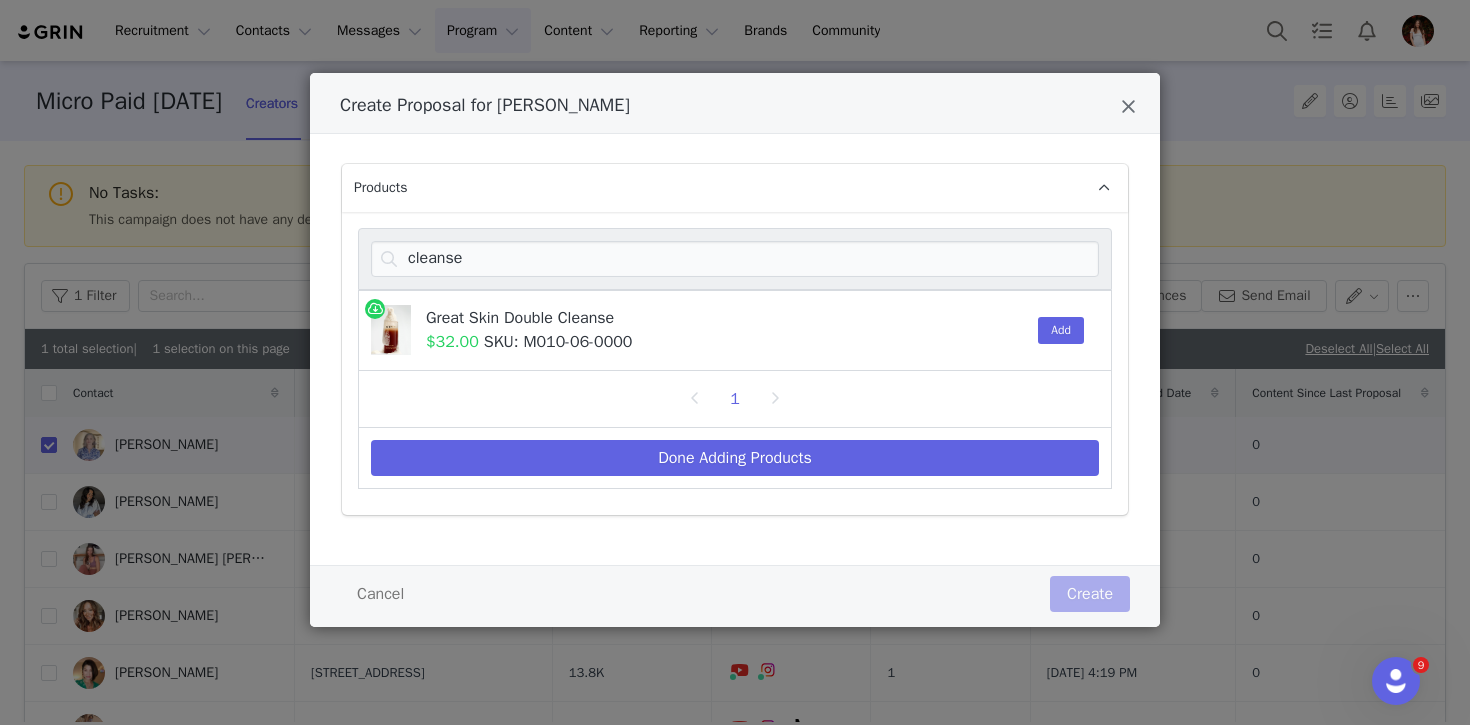 click on "Add" at bounding box center [1056, 330] 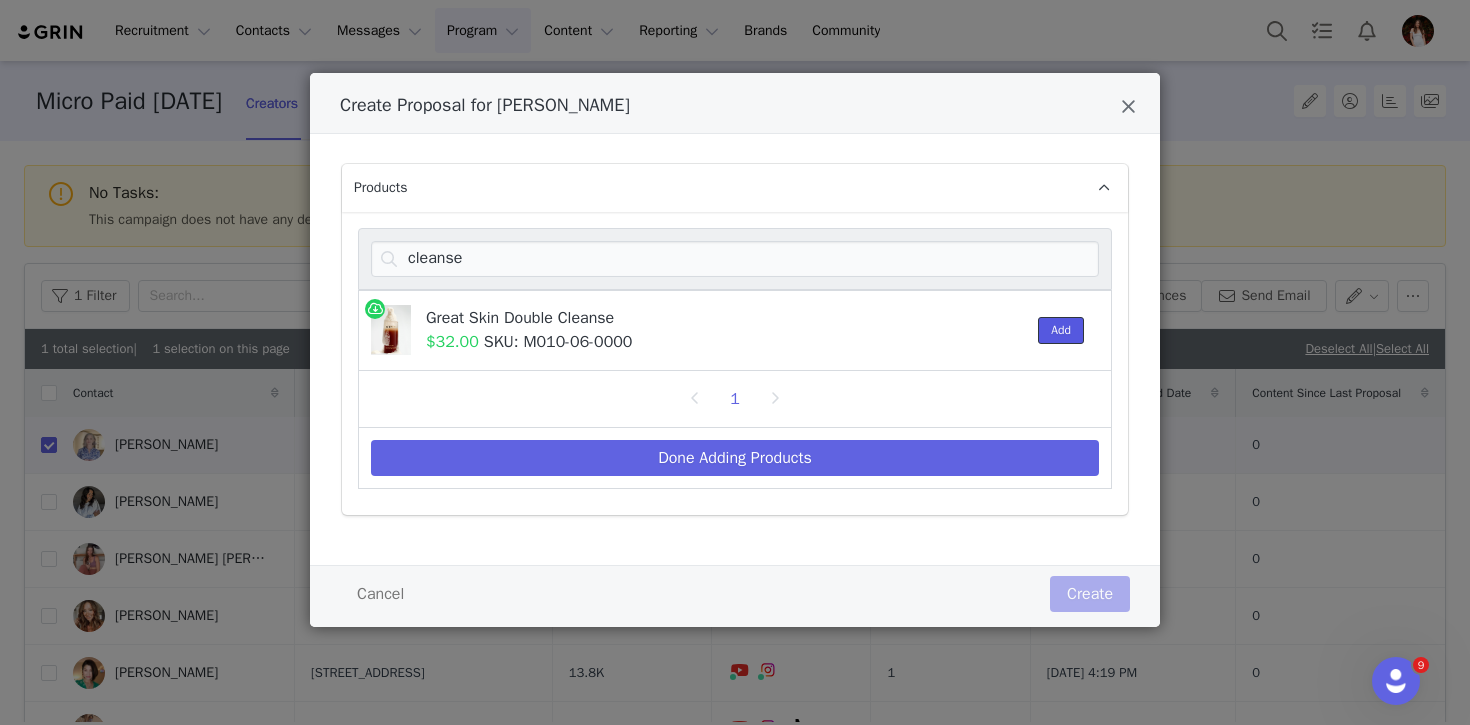 click on "Add" at bounding box center (1061, 330) 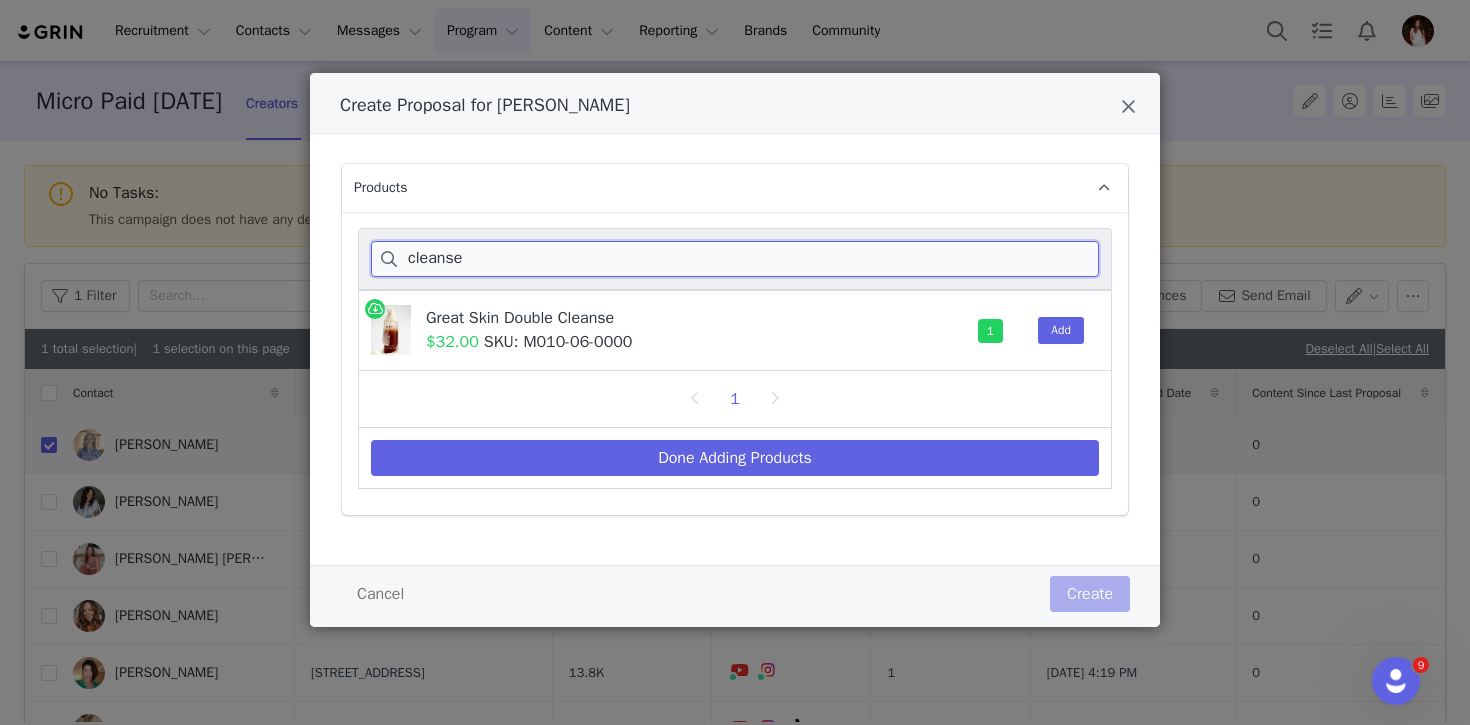 click on "cleanse" at bounding box center [735, 259] 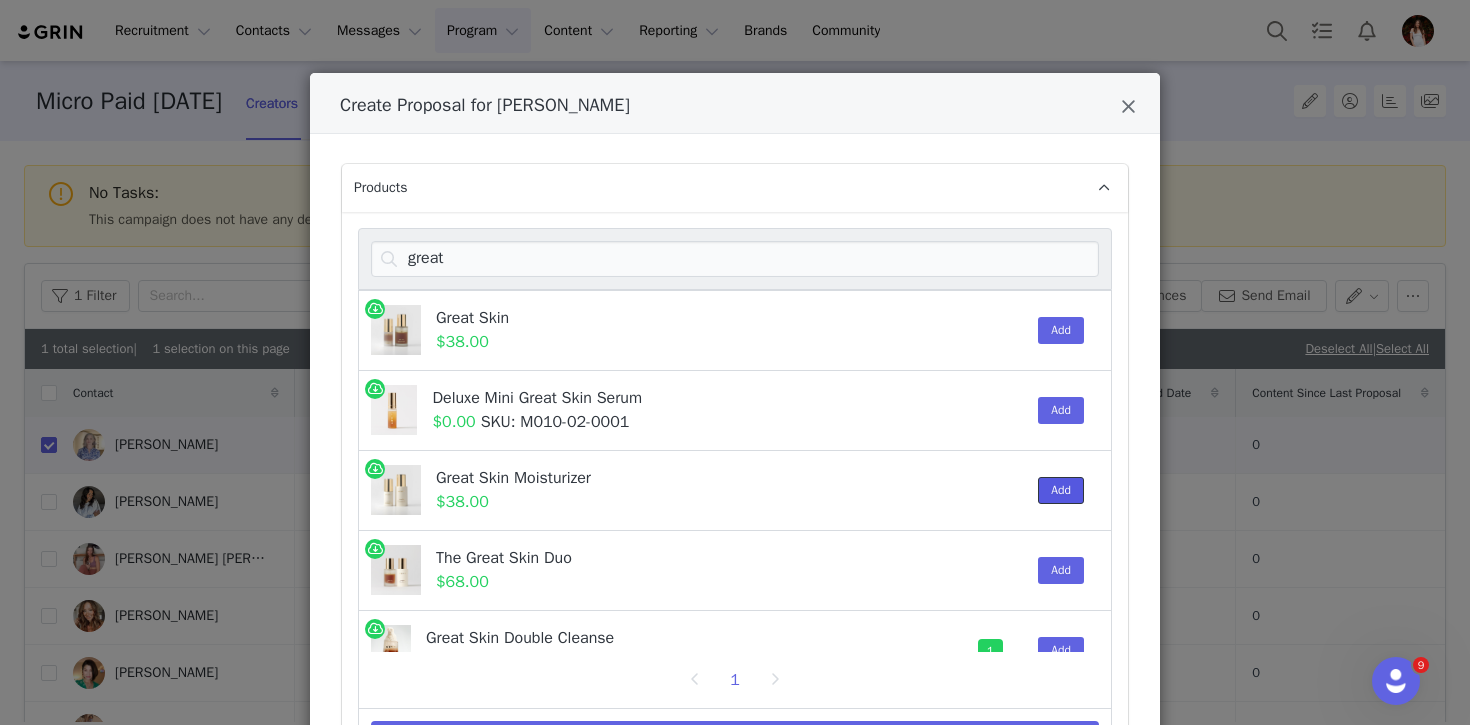click on "Add" at bounding box center (1061, 490) 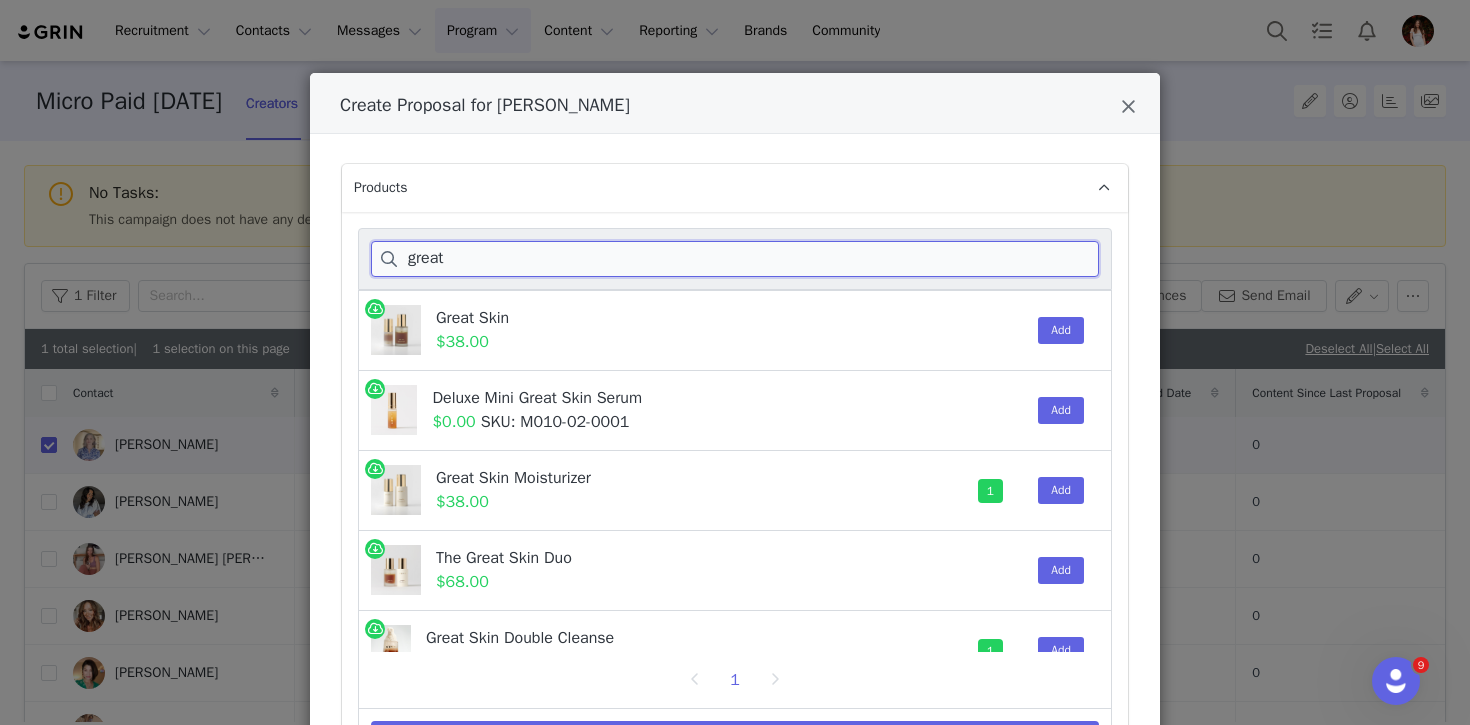 click on "great" at bounding box center (735, 259) 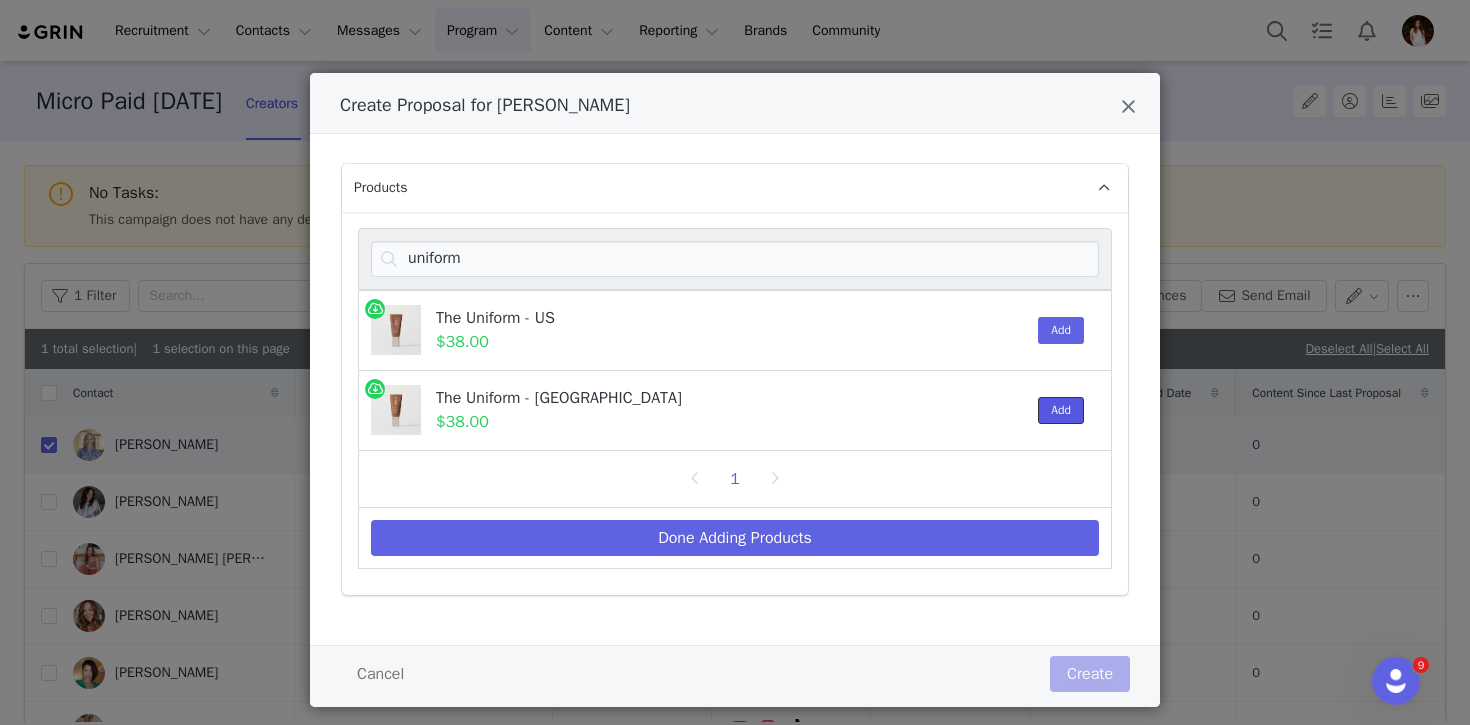 click on "Add" at bounding box center [1061, 410] 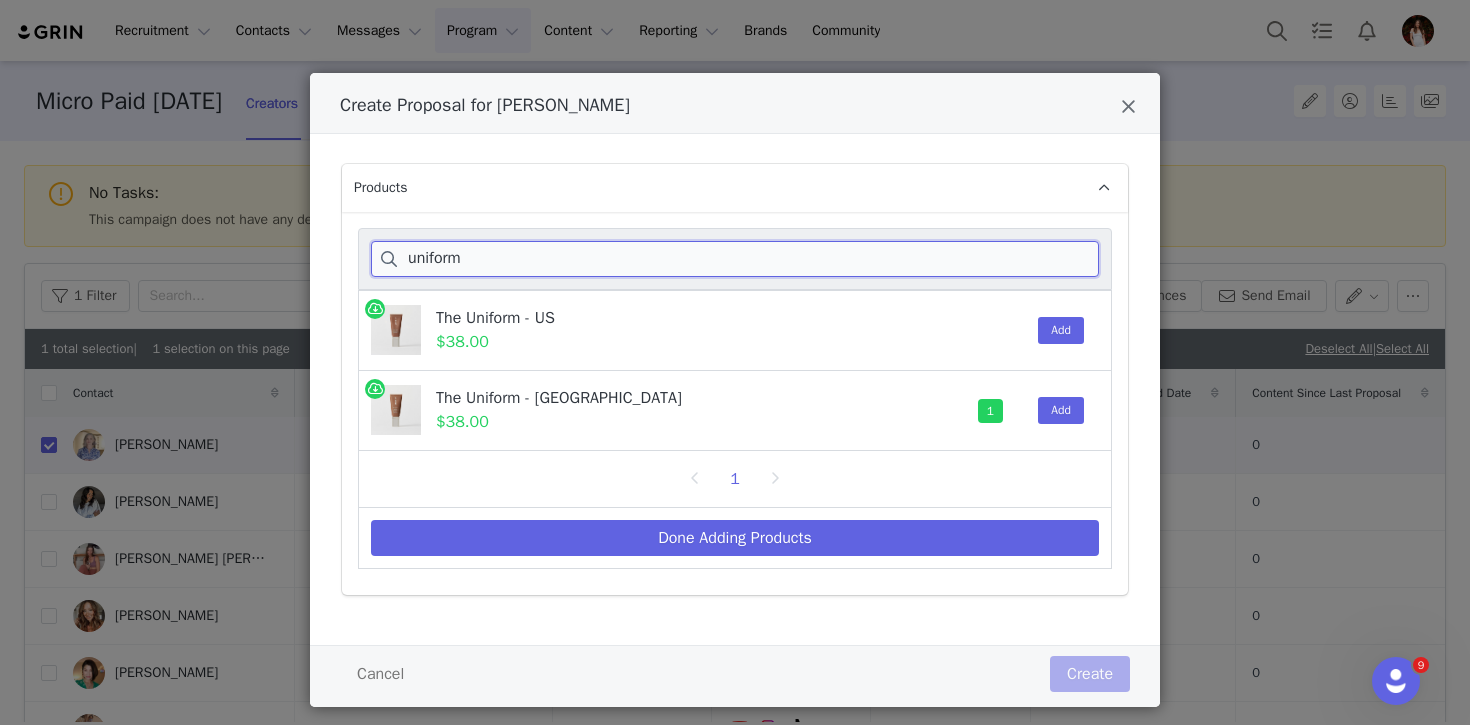 click on "uniform" at bounding box center (735, 259) 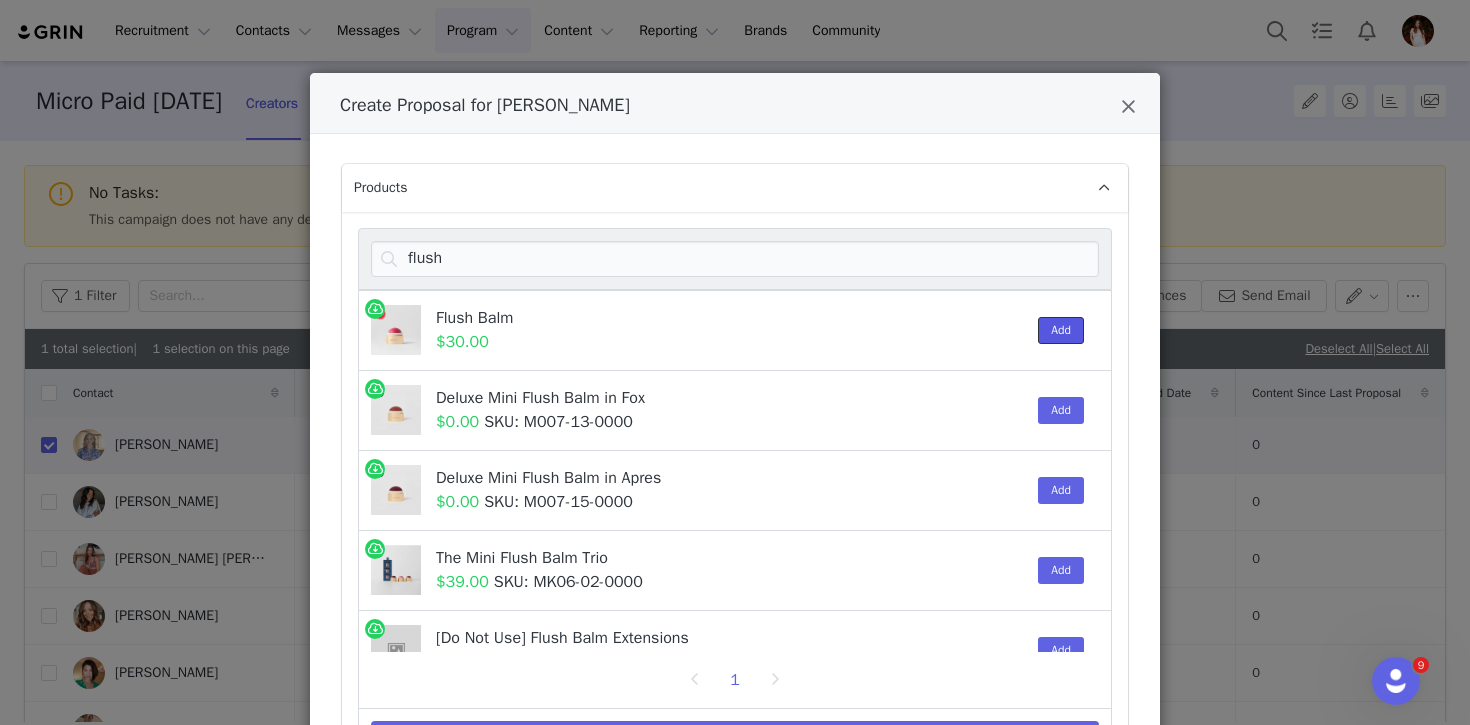 click on "Add" at bounding box center (1061, 330) 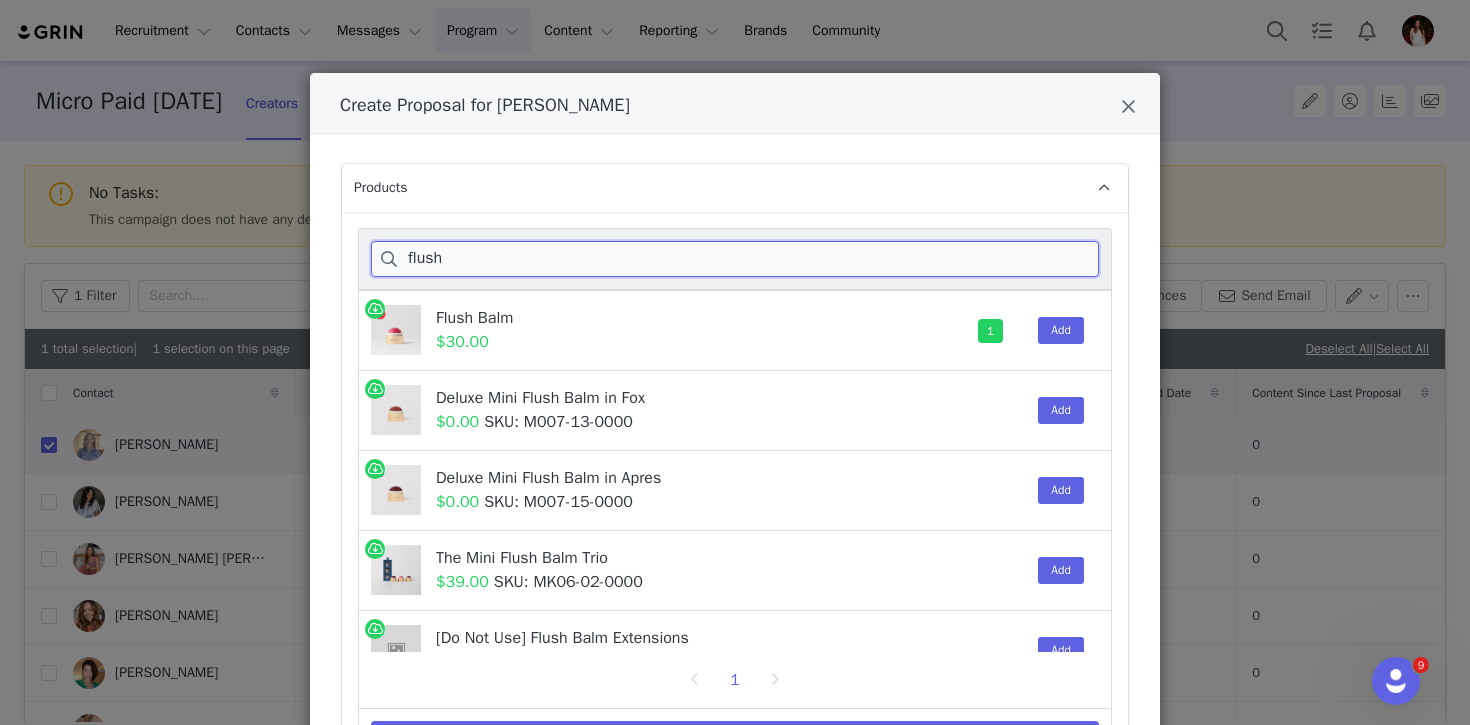 click on "flush" at bounding box center (735, 259) 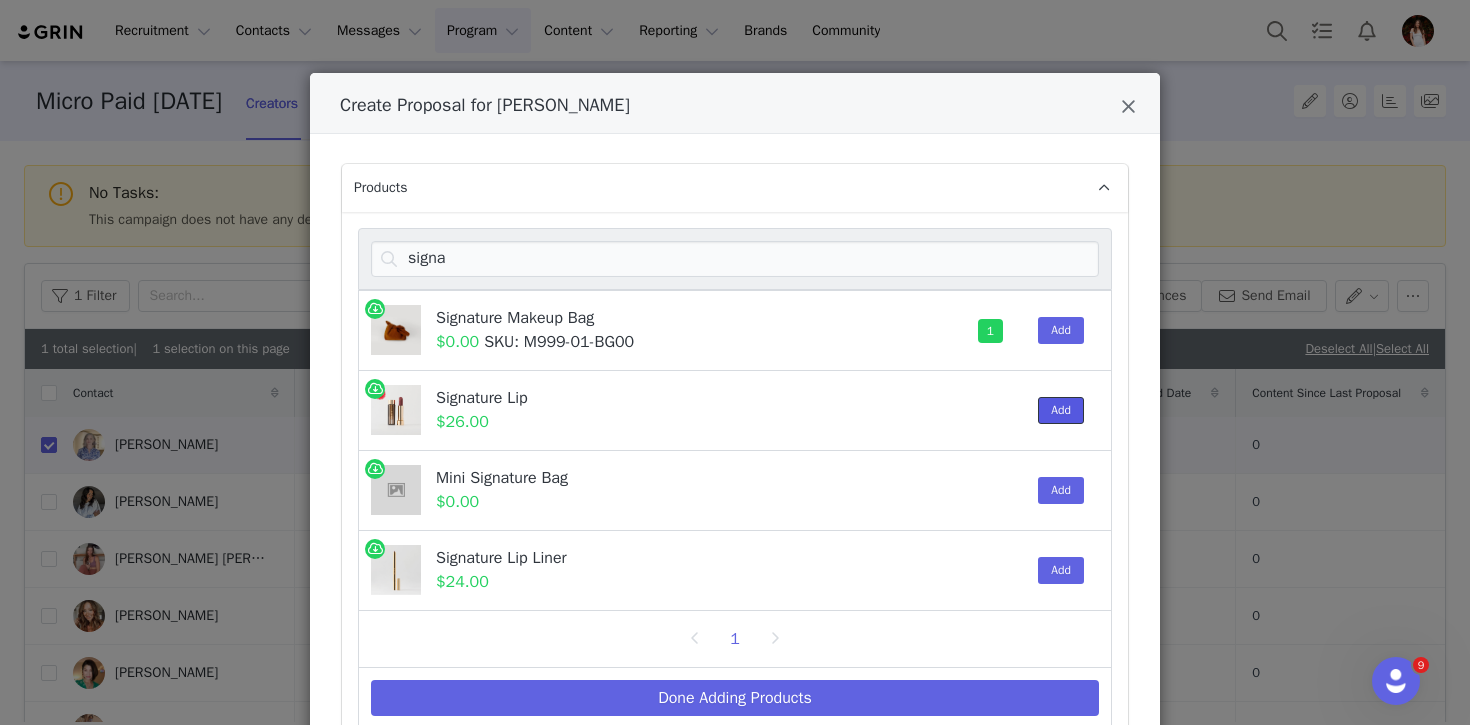 click on "Add" at bounding box center [1061, 410] 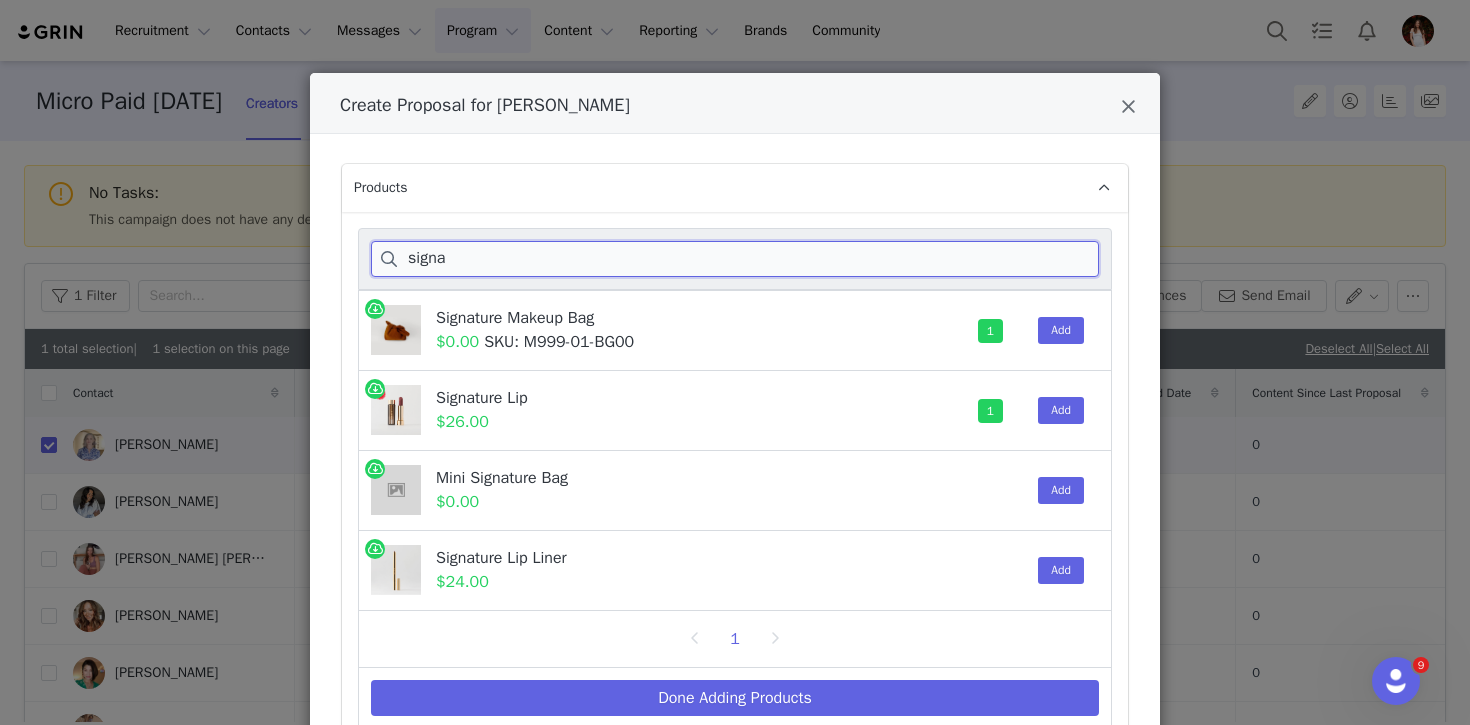 click on "signa" at bounding box center [735, 259] 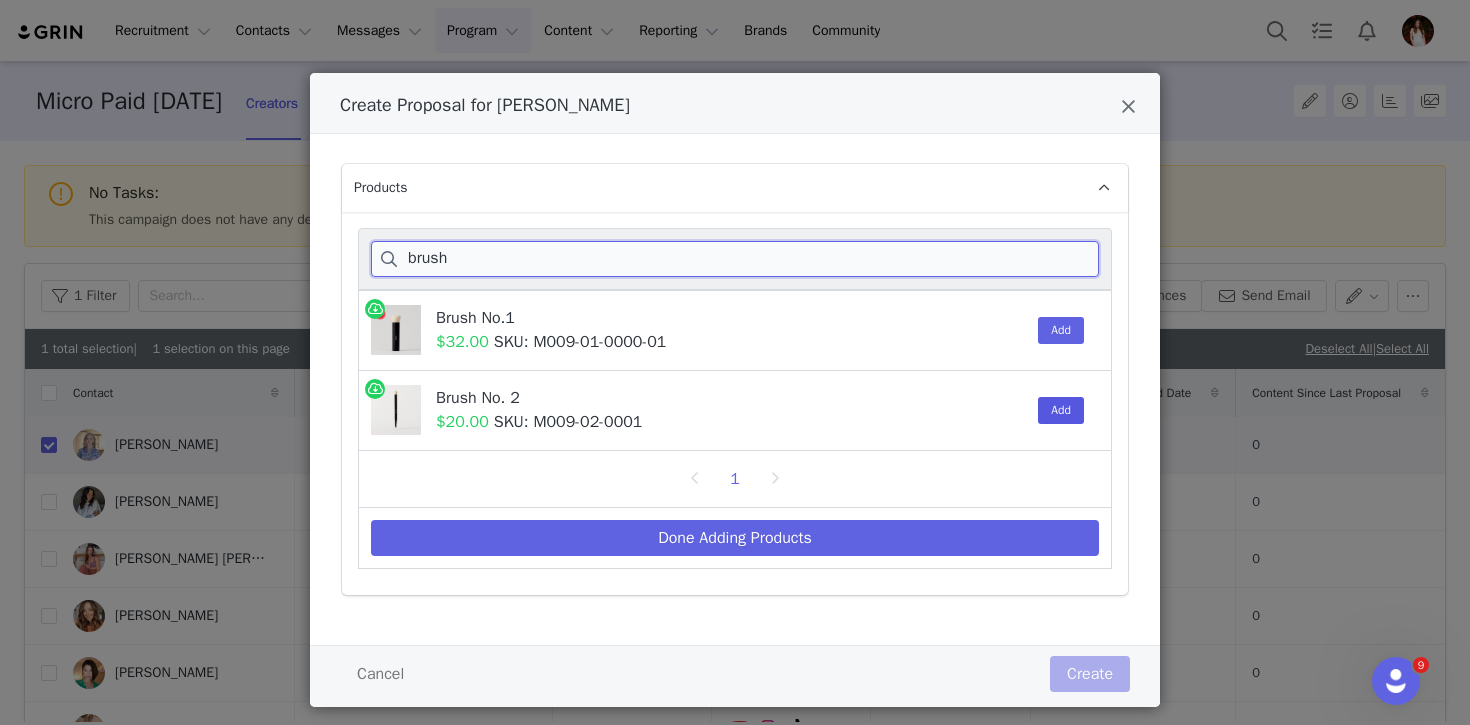 type on "brush" 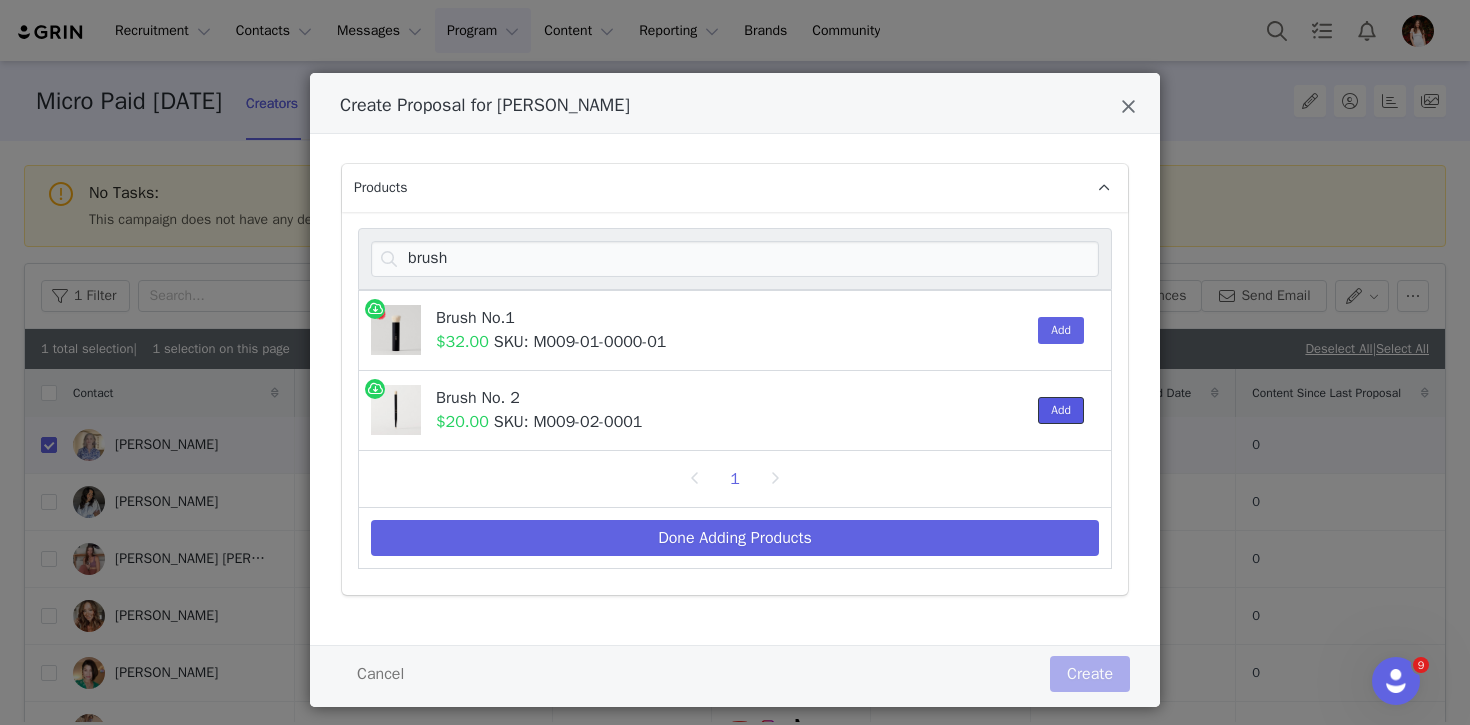 click on "Add" at bounding box center (1061, 410) 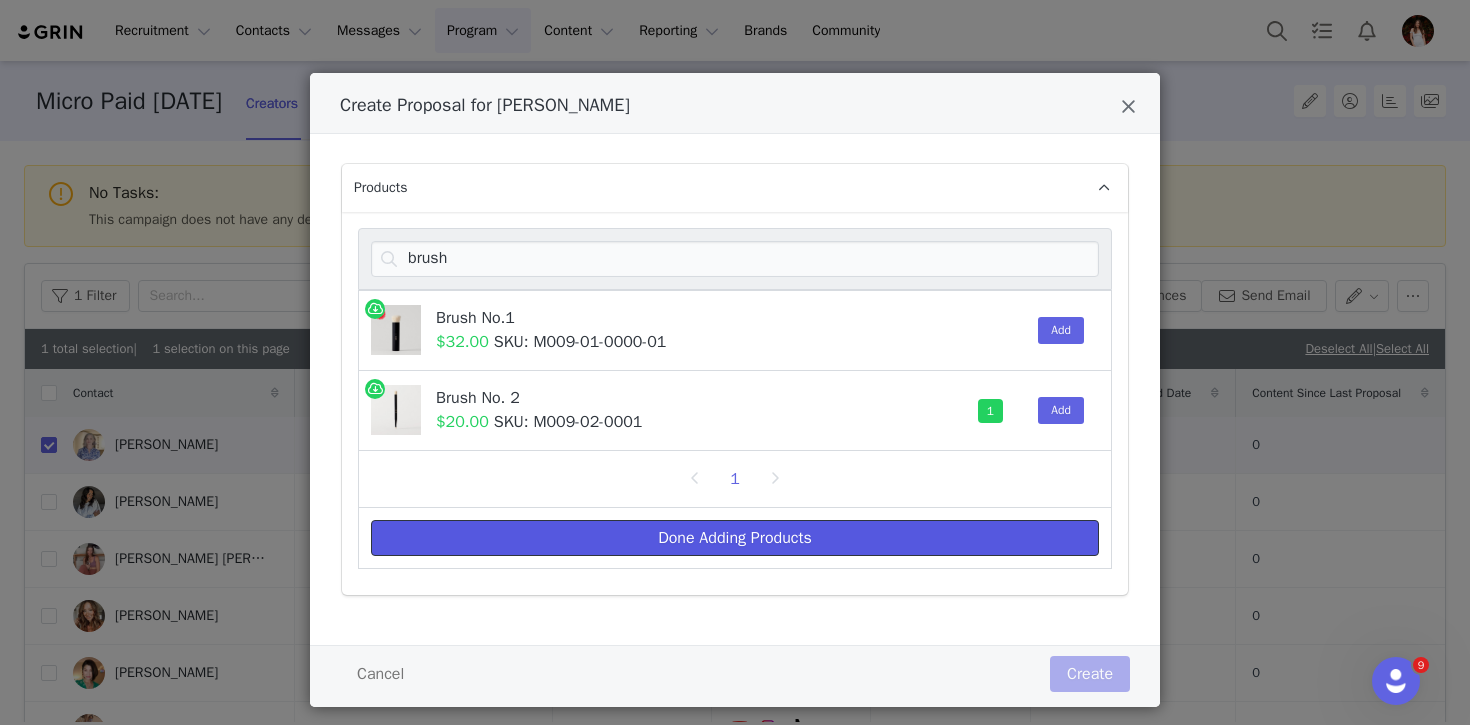 click on "Done Adding Products" at bounding box center [735, 538] 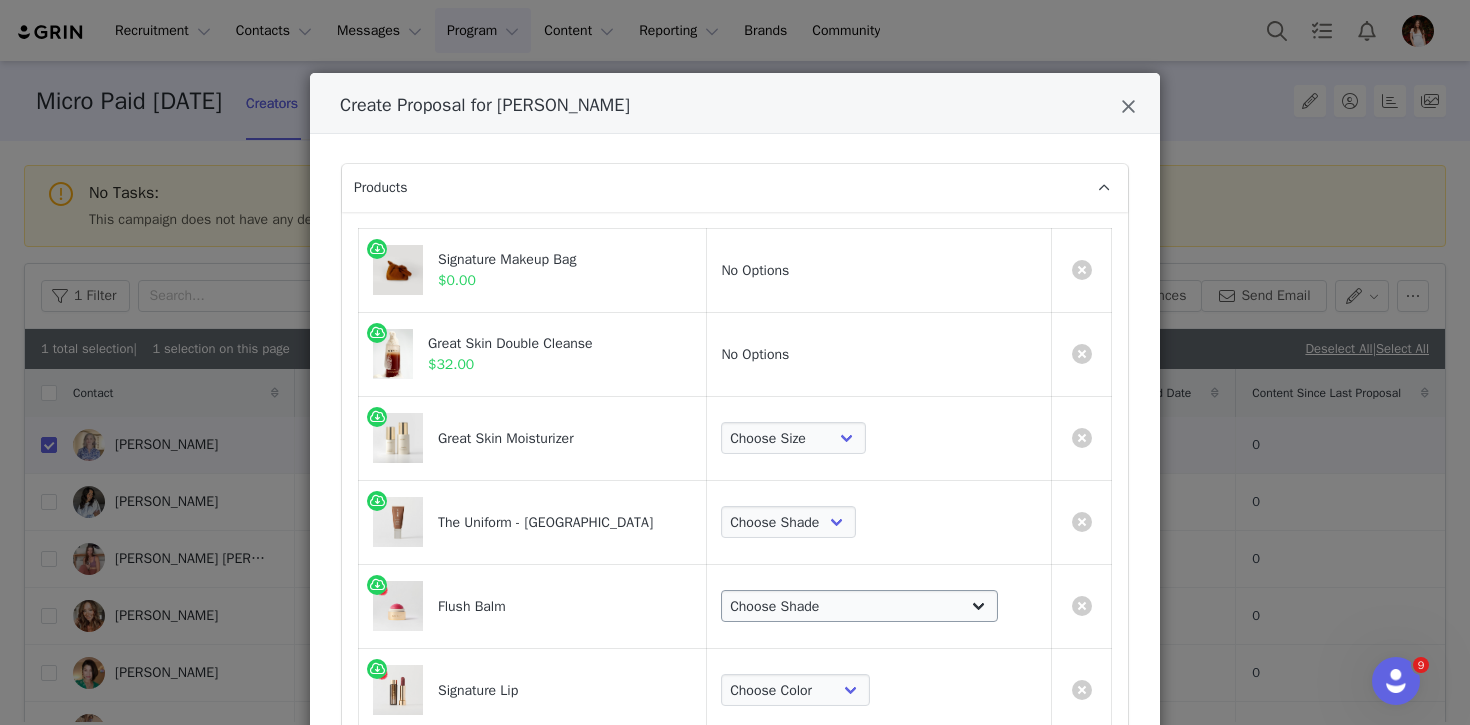 scroll, scrollTop: 321, scrollLeft: 0, axis: vertical 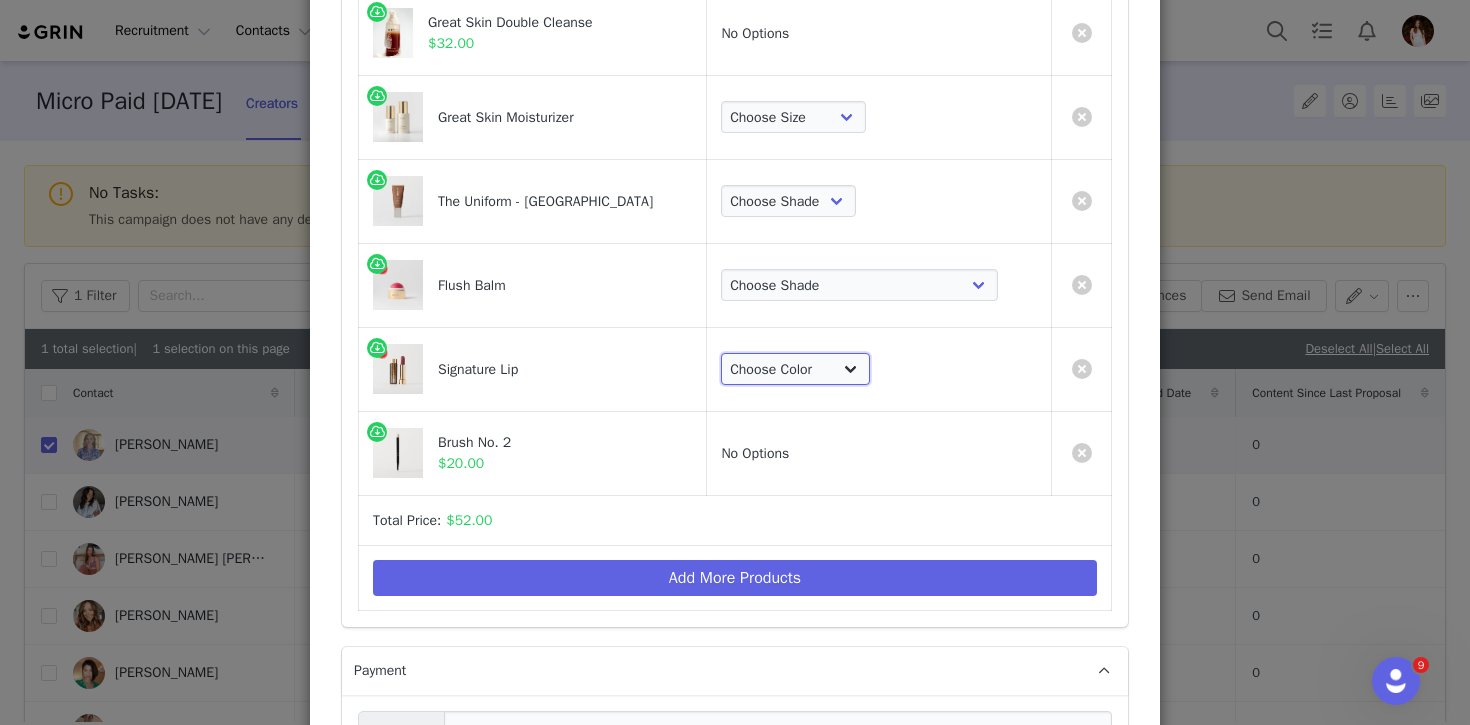 click on "Choose Color  Slip   Millennial   Cabo   L'Avenue   Baby   Tiger   1990   Fashion   Ginger   Equestrian   Maison   Court   Power   Vermillion   Sunday   Classic   Antibes" at bounding box center [795, 369] 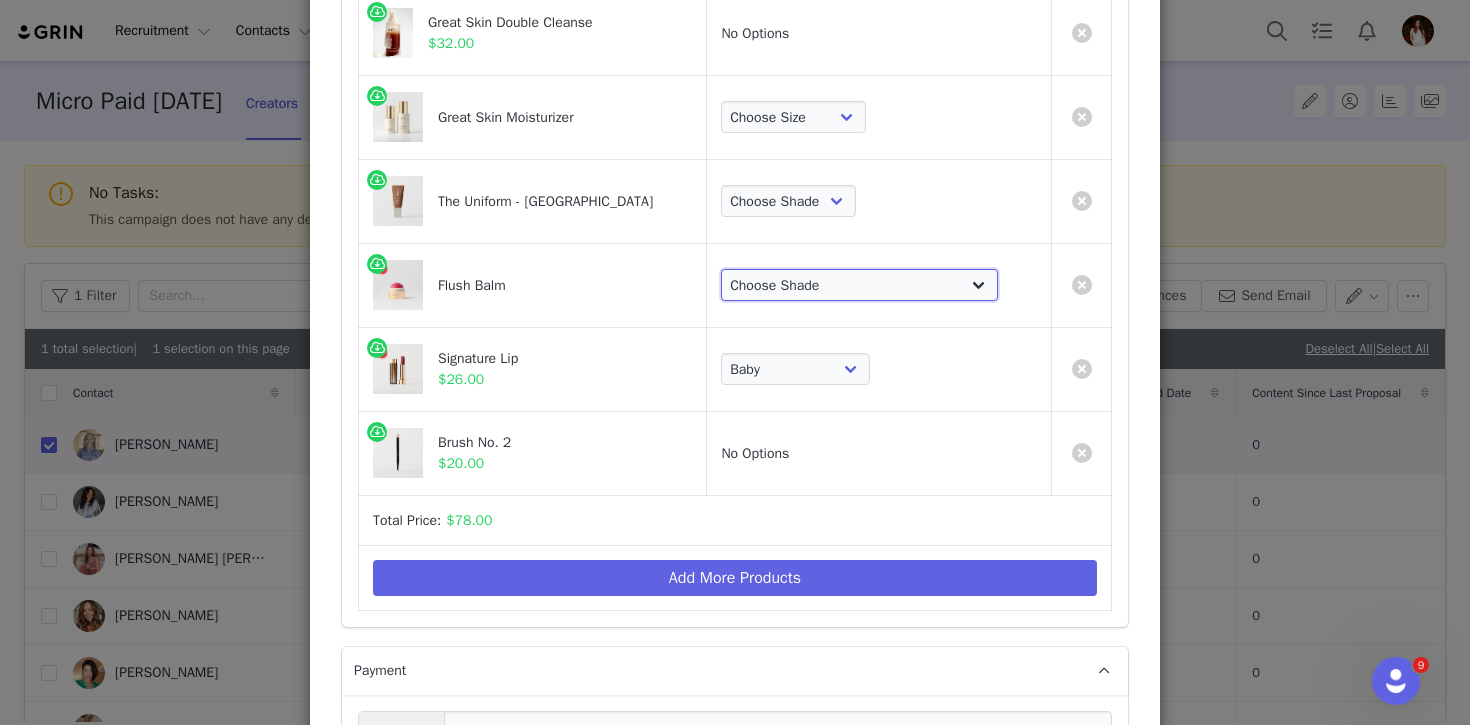 click on "Choose [PERSON_NAME] Hills   Cheeky   Après   Fox   Terracotta   [GEOGRAPHIC_DATA]   Le Bonbon   Rouge   Persimmon   Lusitano   Archival   Postmodern   Bespoke" at bounding box center [859, 285] 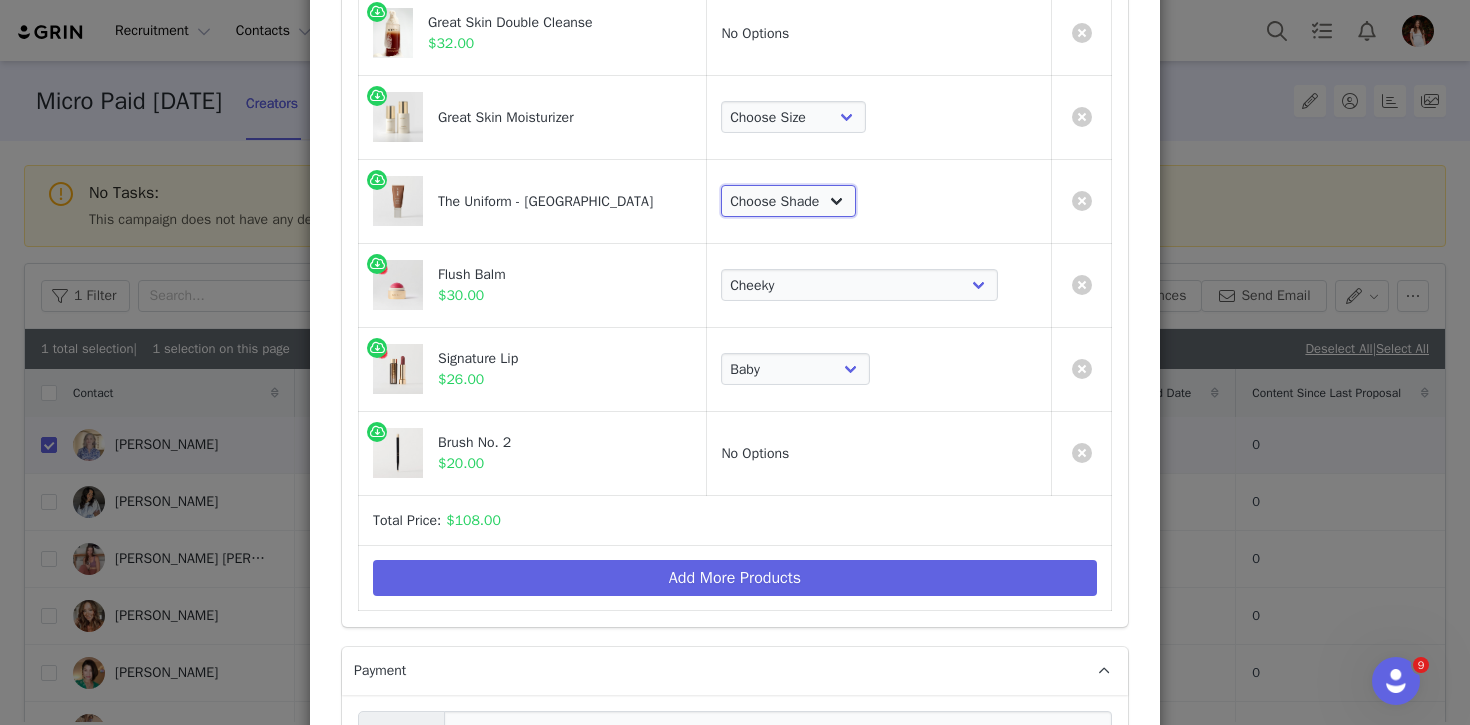click on "Choose Shade  02   04   06   08   10   12   14   16   18   20   22   24   26   28   30" at bounding box center [788, 201] 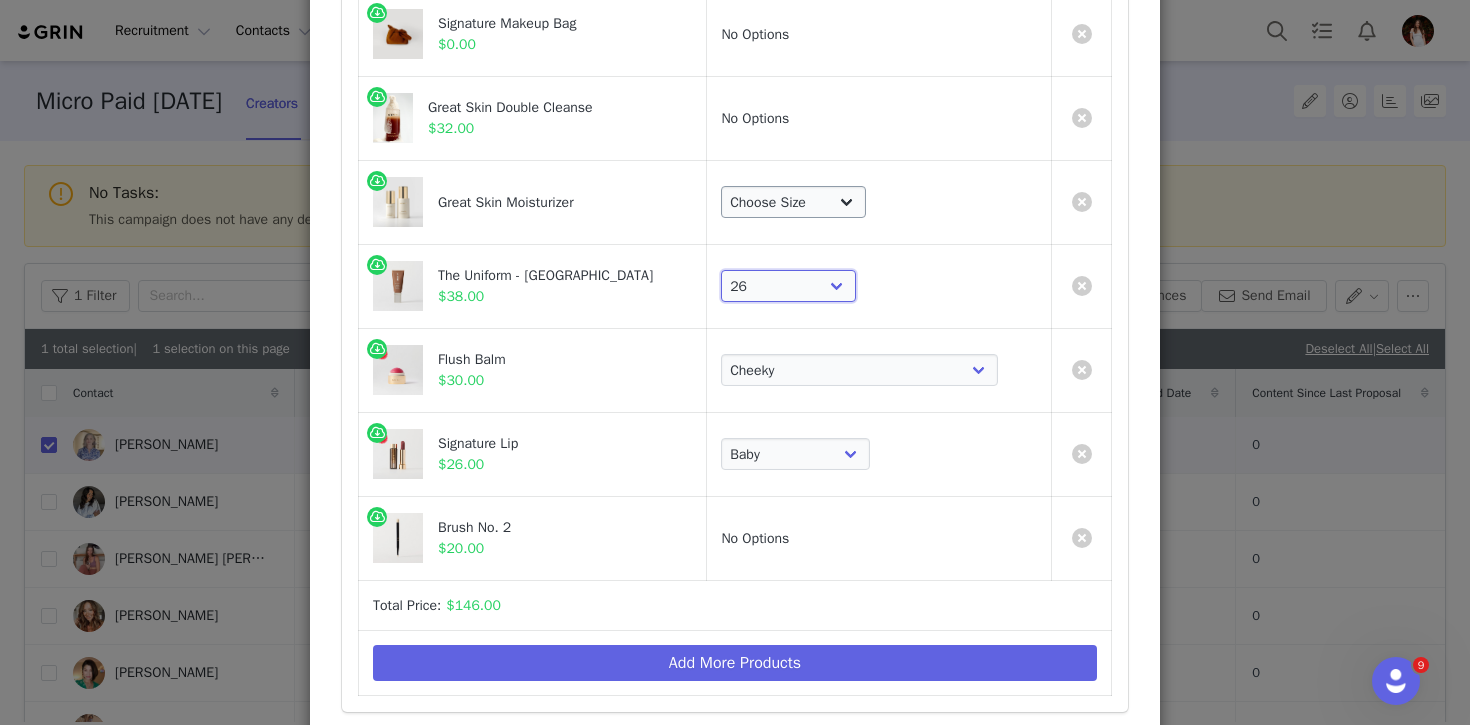 scroll, scrollTop: 230, scrollLeft: 0, axis: vertical 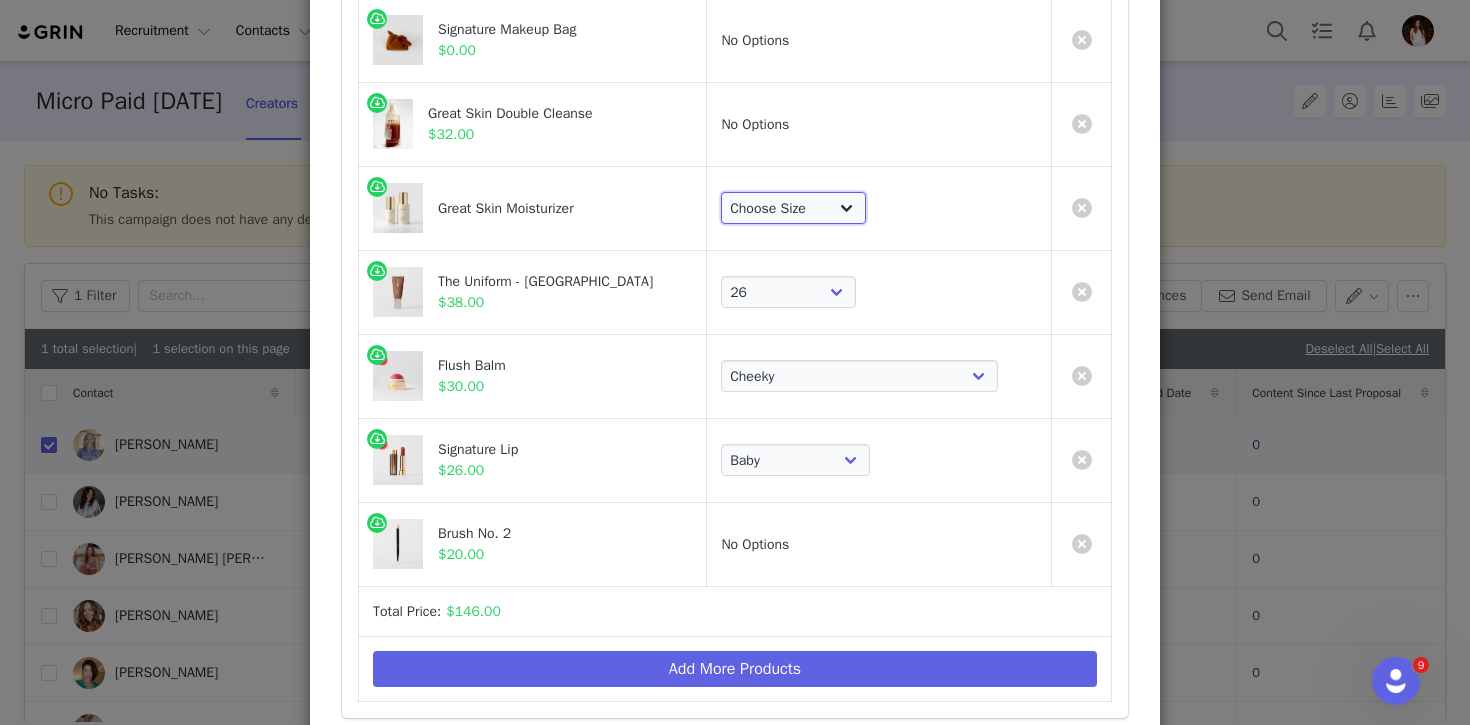 click on "Choose Size  Full-Size (50ml)   Mini-Size (15ml)" at bounding box center [793, 208] 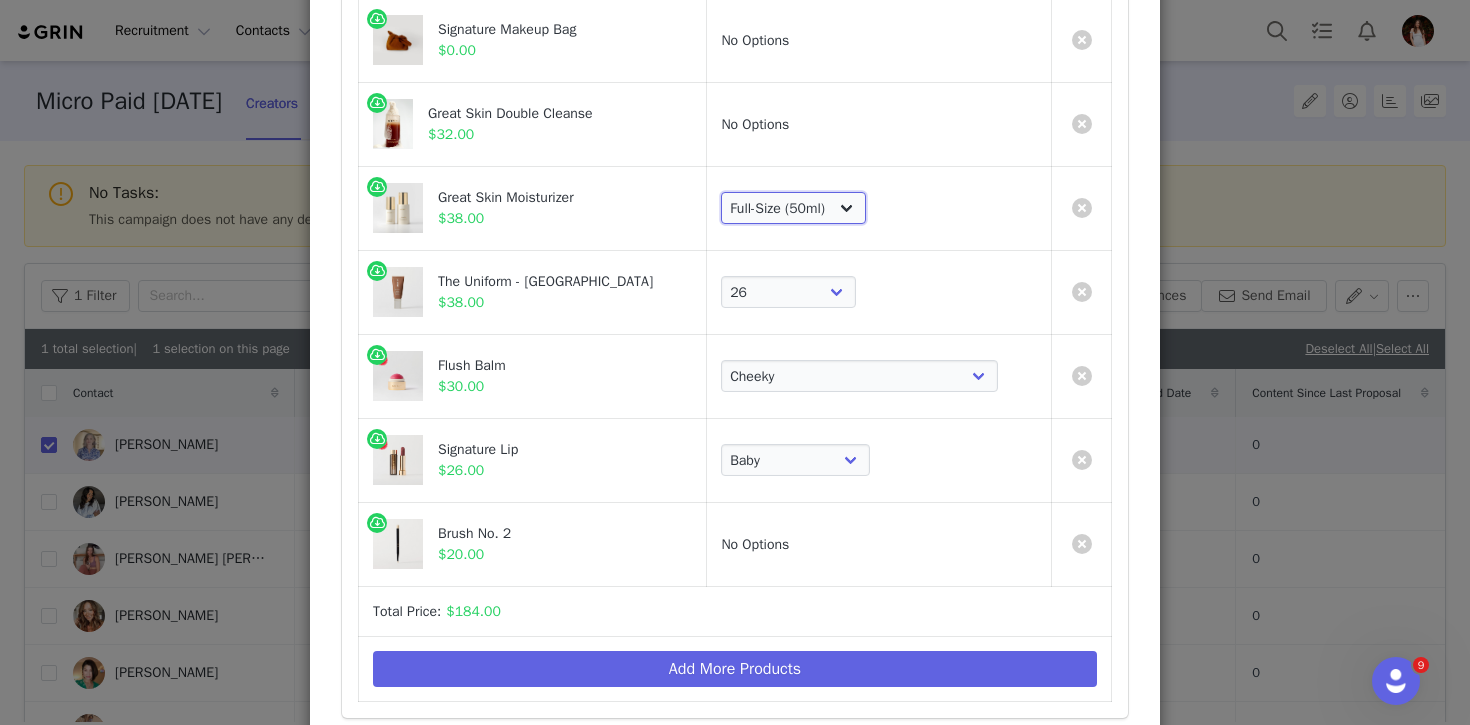 click on "Choose Size  Full-Size (50ml)   Mini-Size (15ml)" at bounding box center [793, 208] 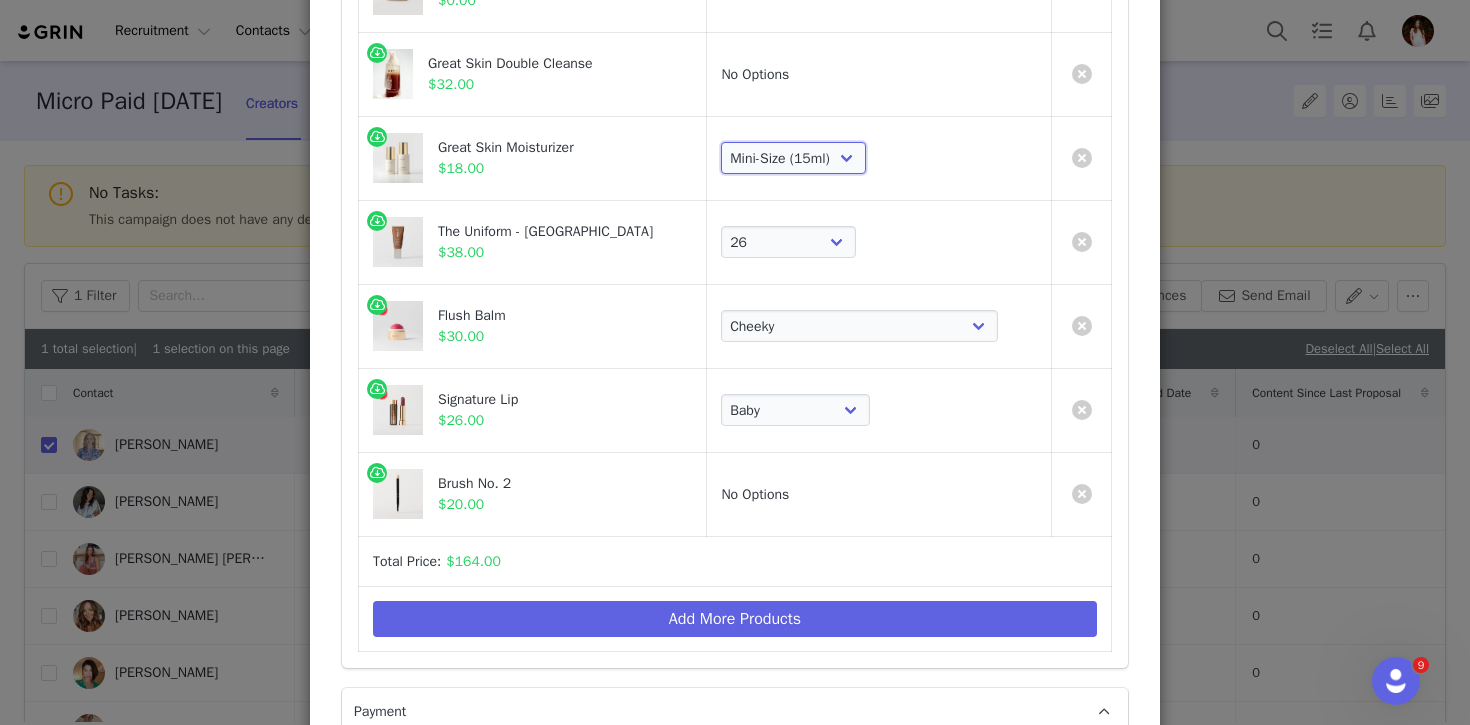 scroll, scrollTop: 588, scrollLeft: 0, axis: vertical 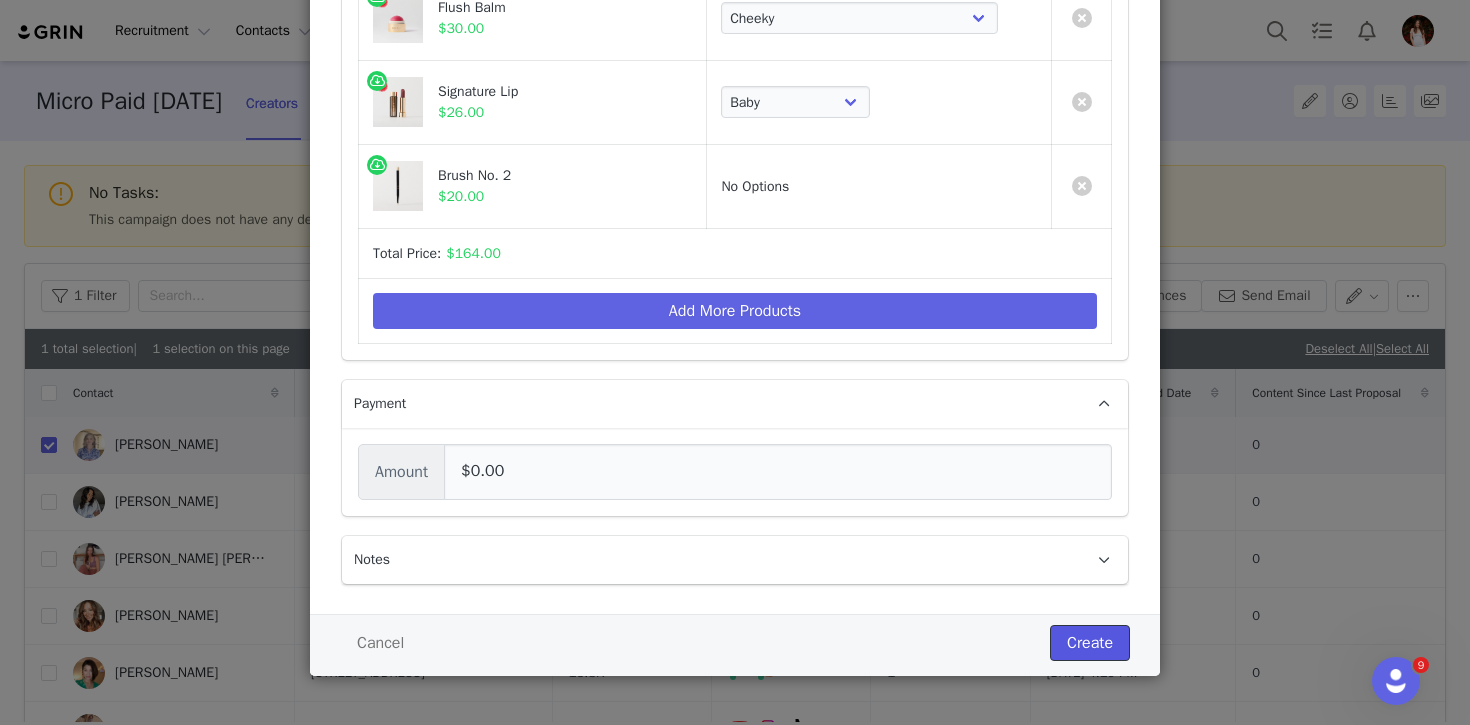 click on "Create" at bounding box center (1090, 643) 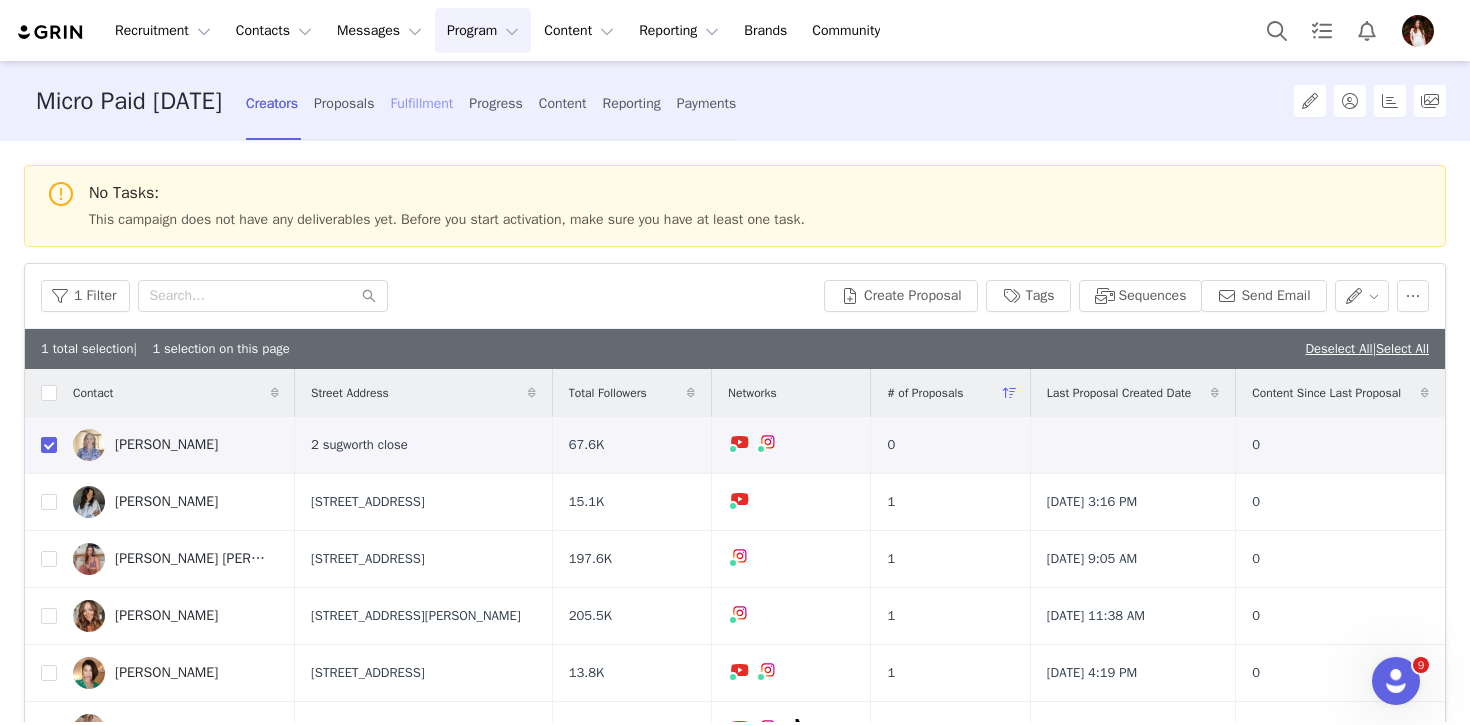 click on "Fulfillment" at bounding box center (421, 103) 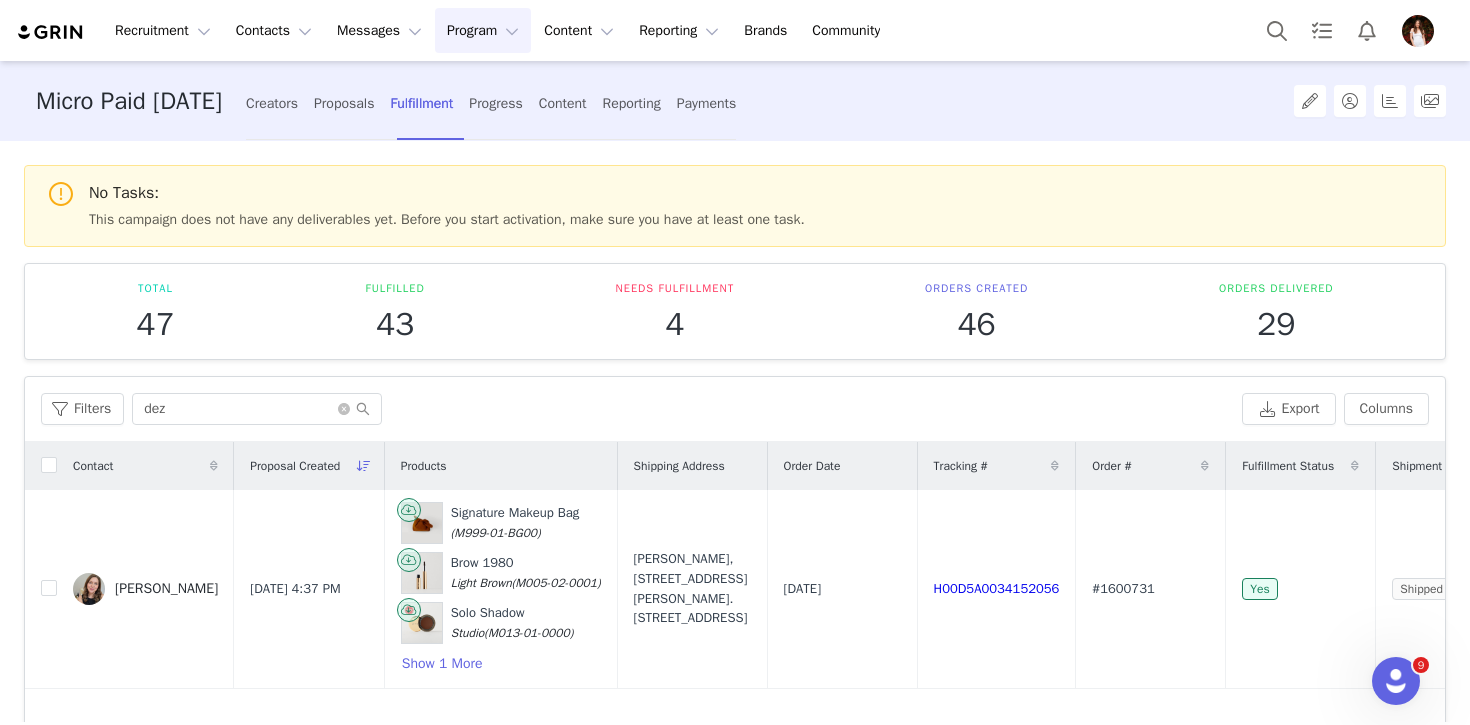 click on "Micro Paid August 2025 Creators Proposals Fulfillment Progress Content Reporting Payments" at bounding box center (628, 101) 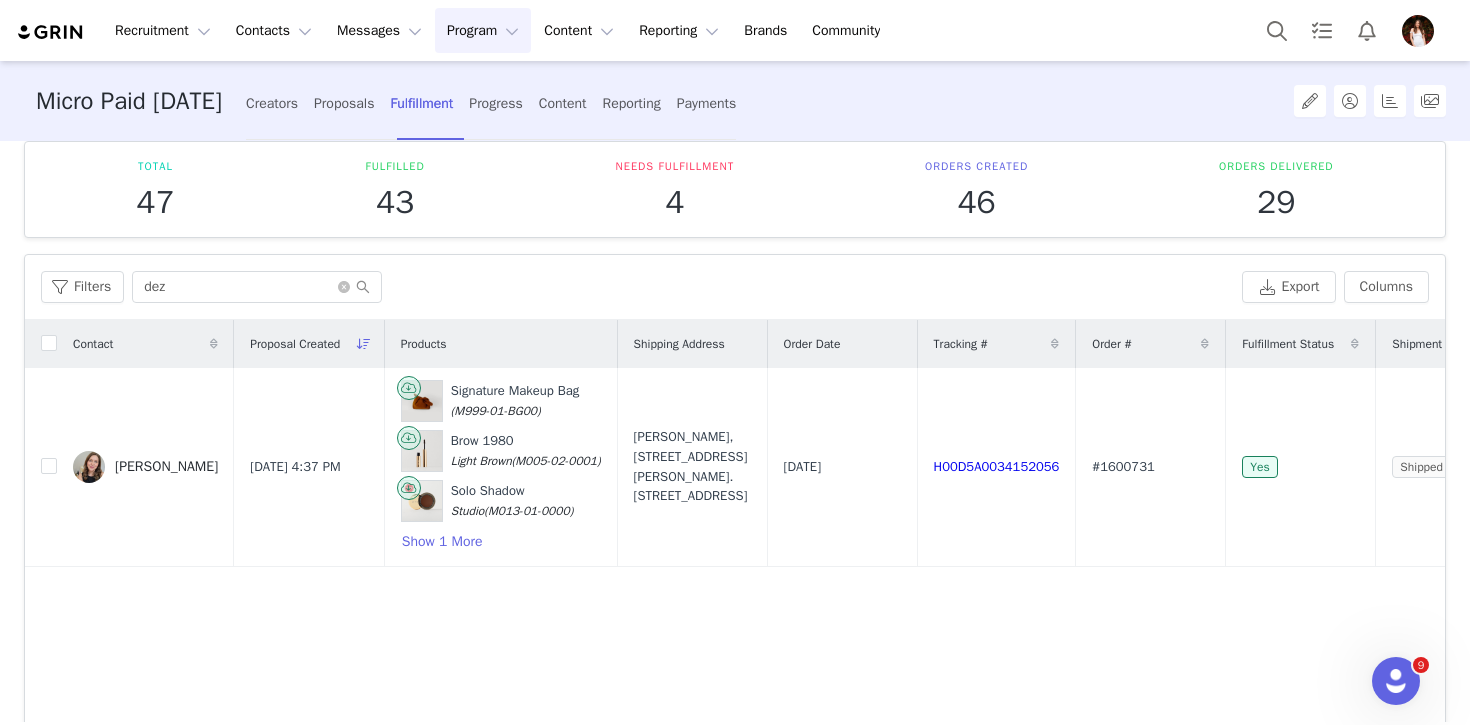 scroll, scrollTop: 157, scrollLeft: 0, axis: vertical 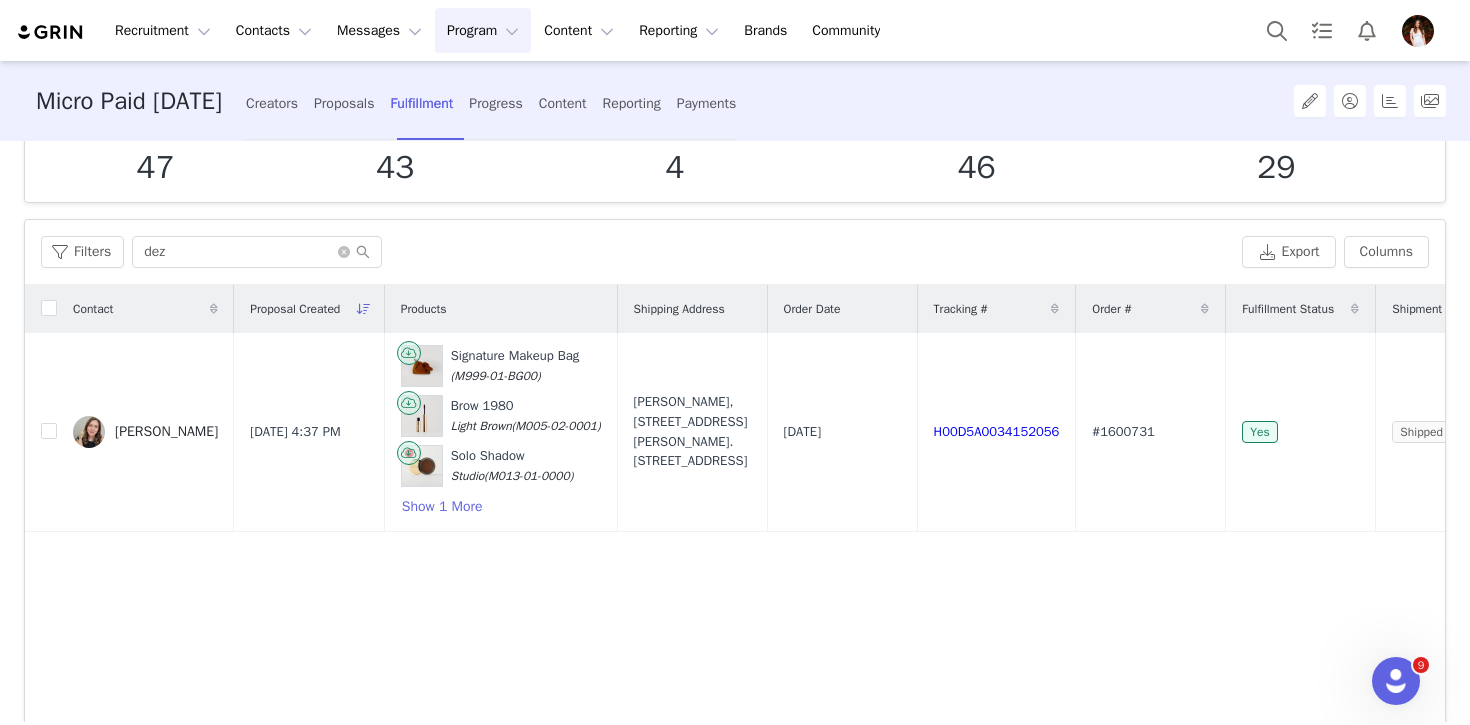 click on "Filters dez     Export     Columns" at bounding box center [735, 252] 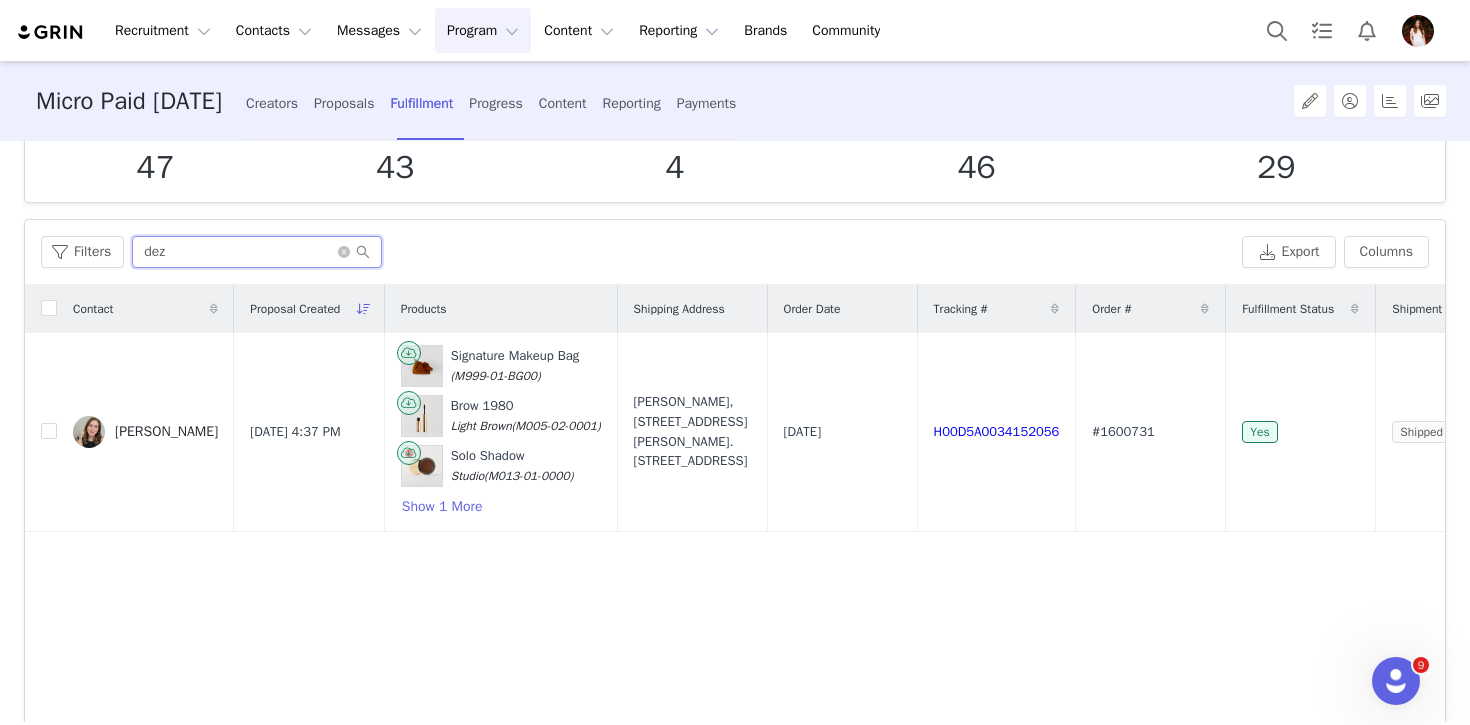 click on "dez" at bounding box center (257, 252) 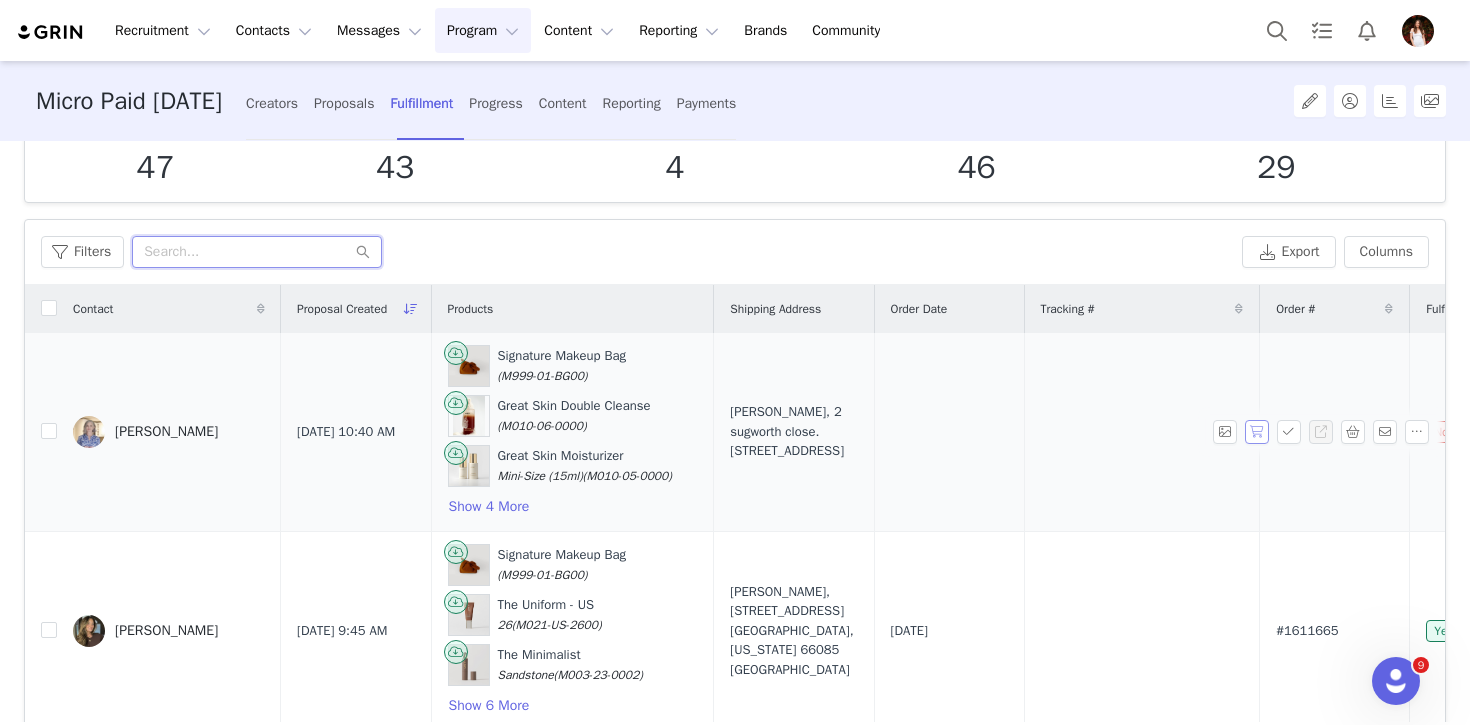 type 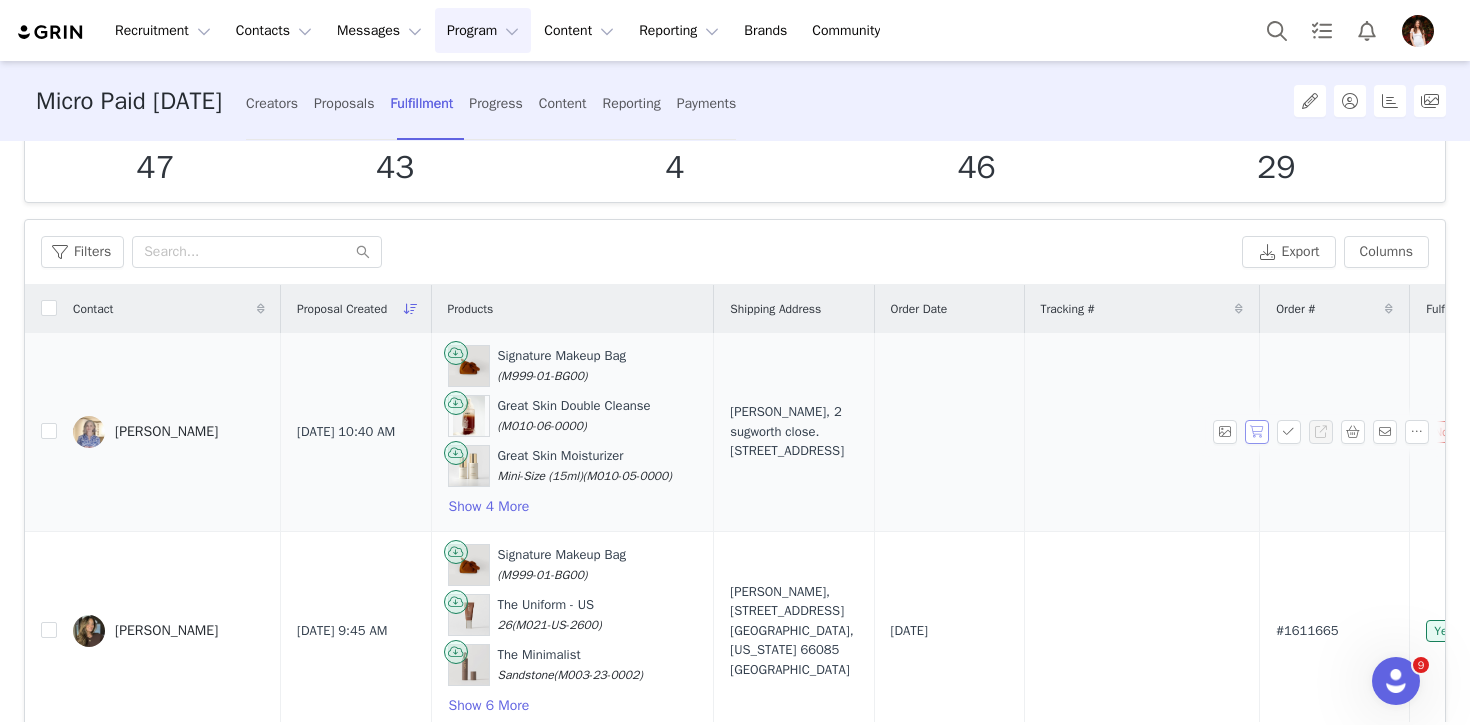 click at bounding box center (1257, 432) 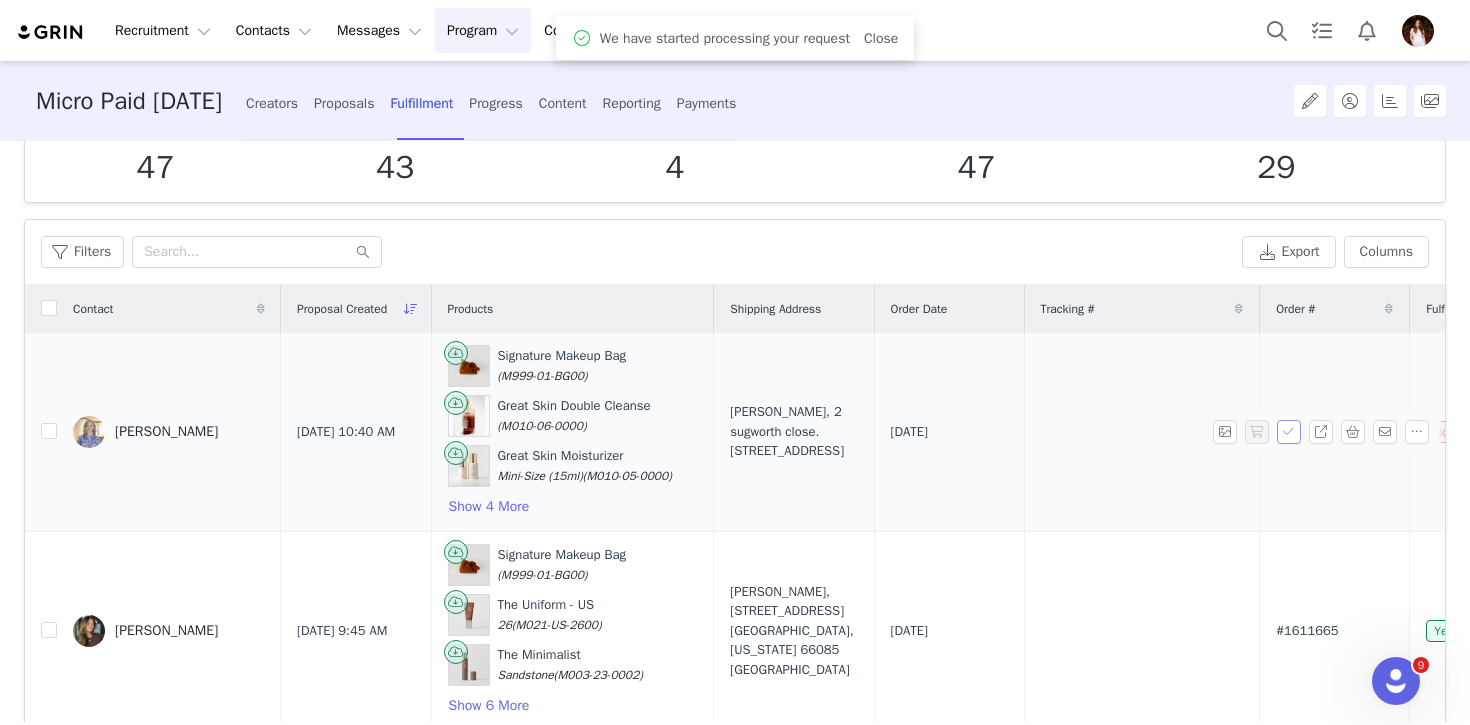click at bounding box center (1289, 432) 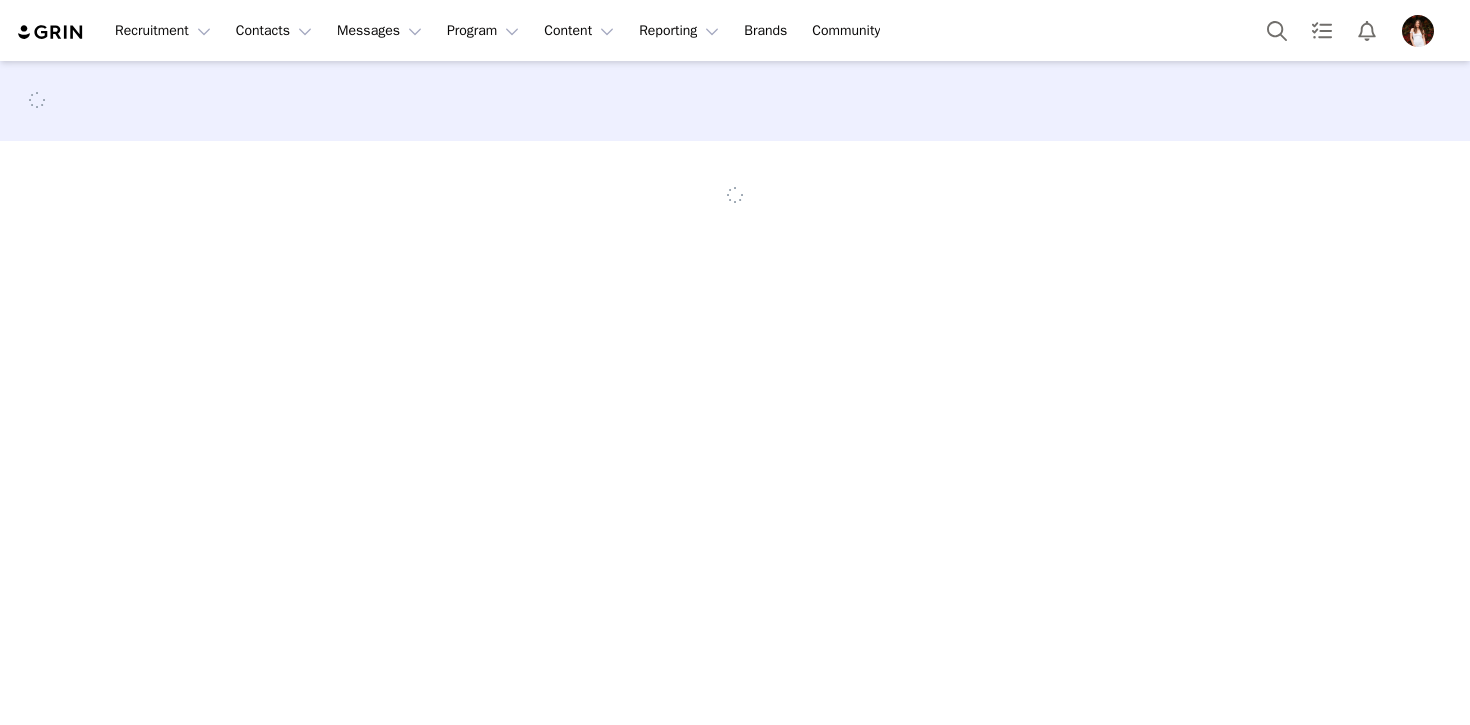 scroll, scrollTop: 0, scrollLeft: 0, axis: both 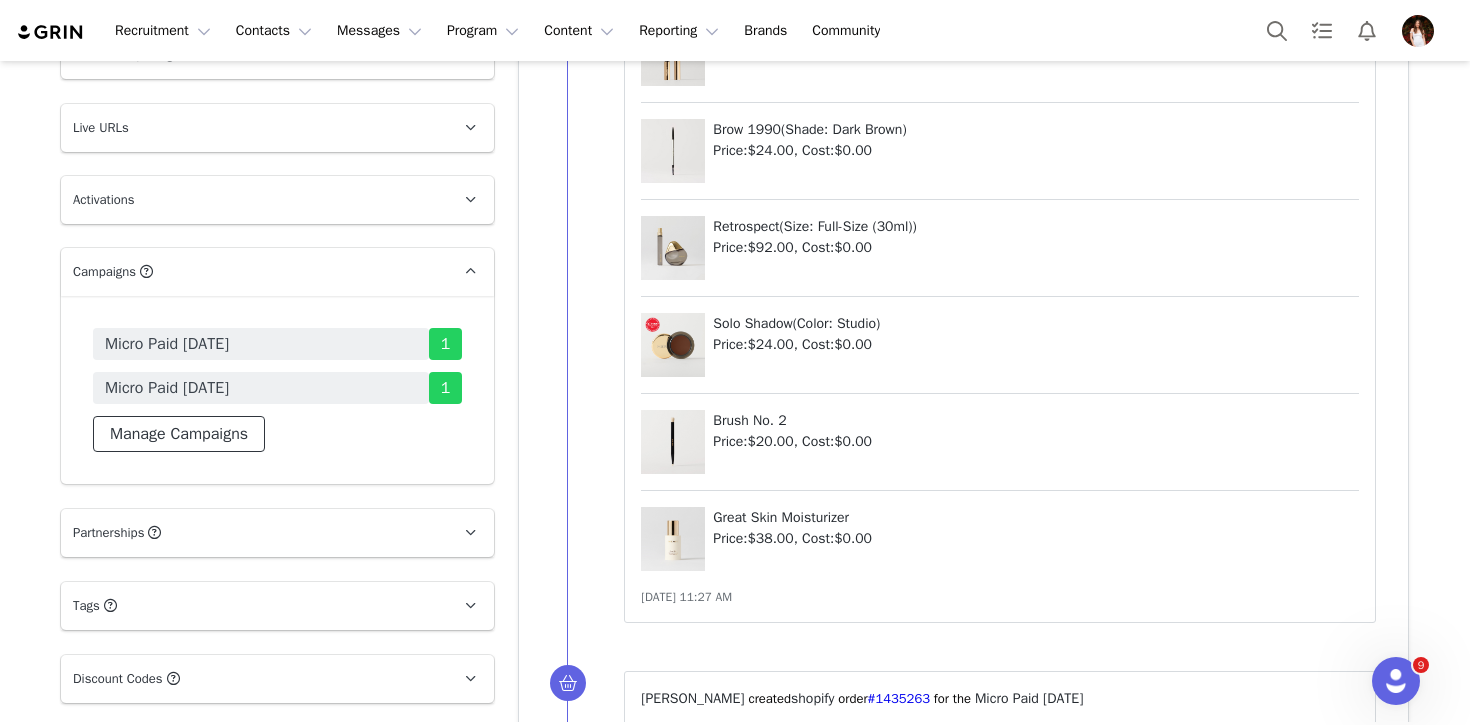click on "Manage Campaigns" at bounding box center (179, 434) 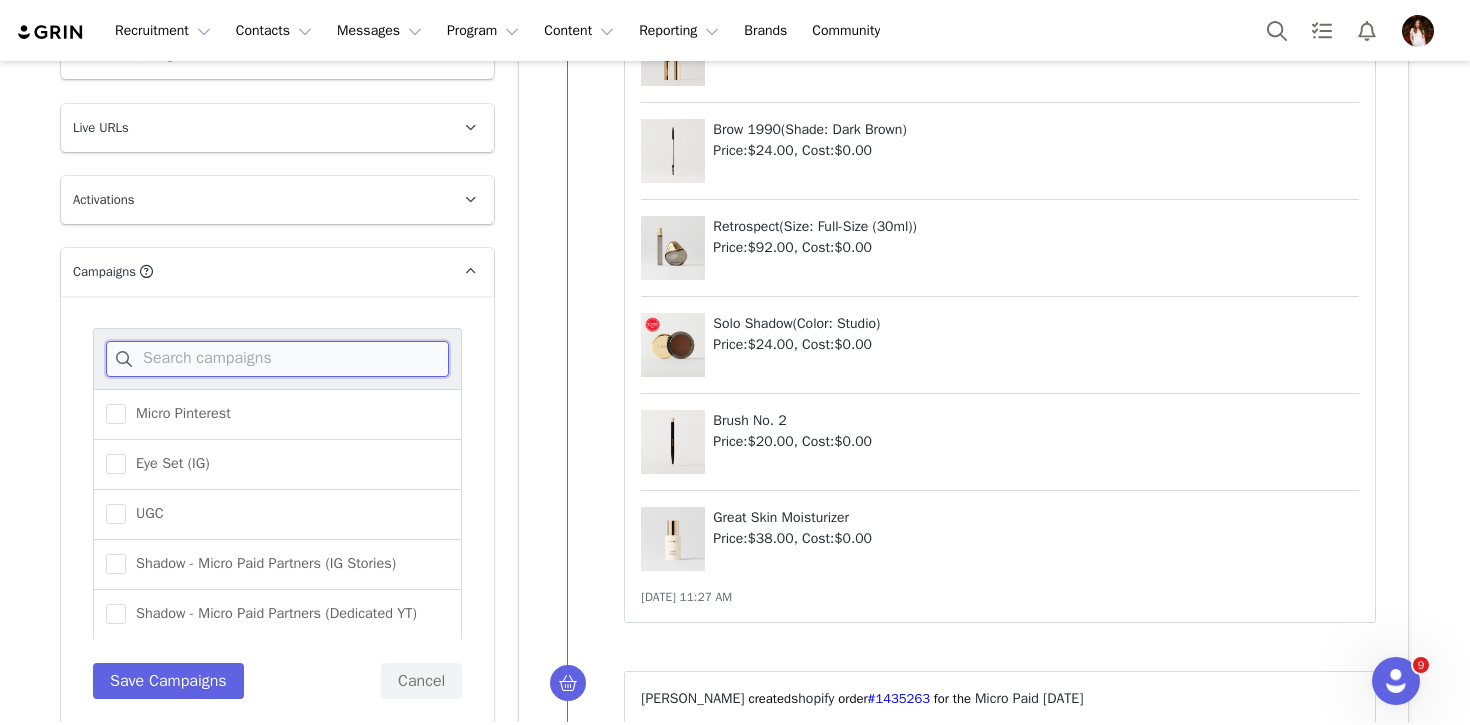 click at bounding box center [277, 359] 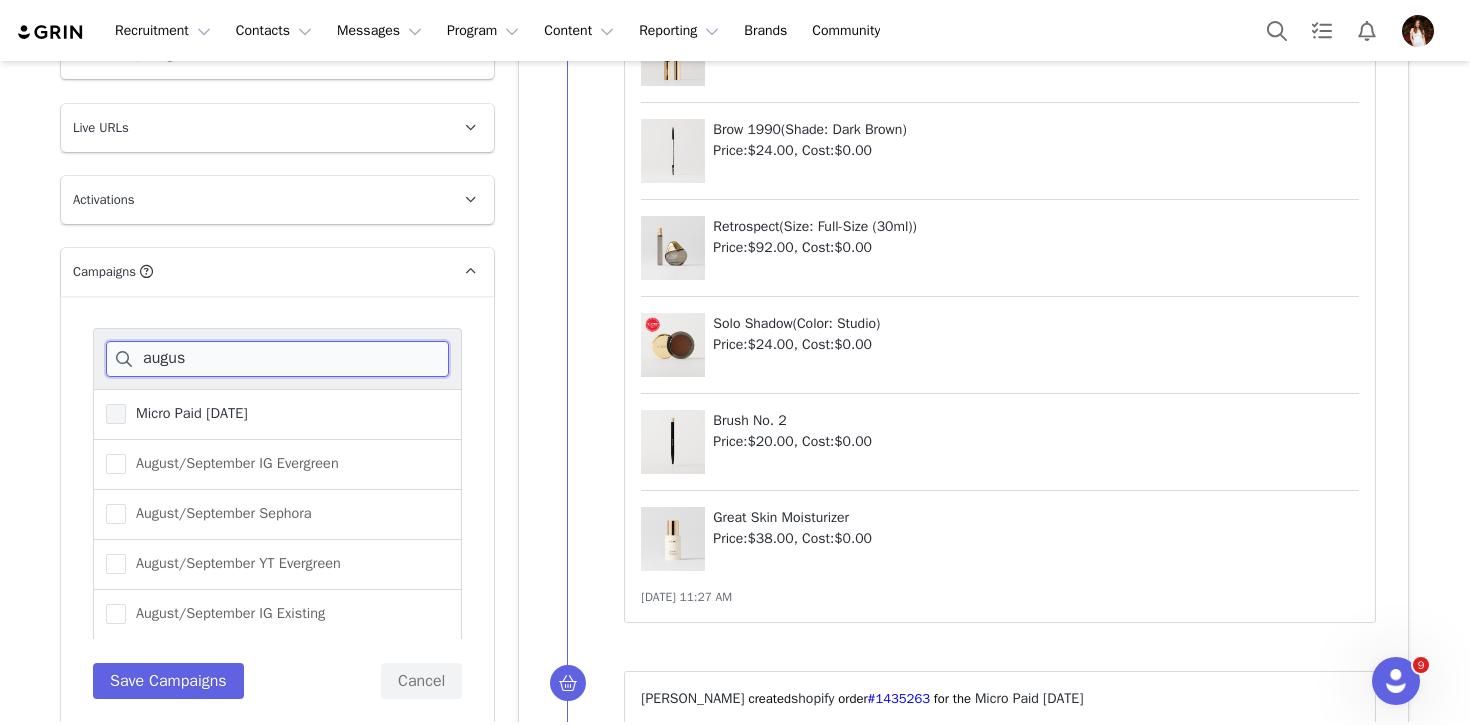 type on "augus" 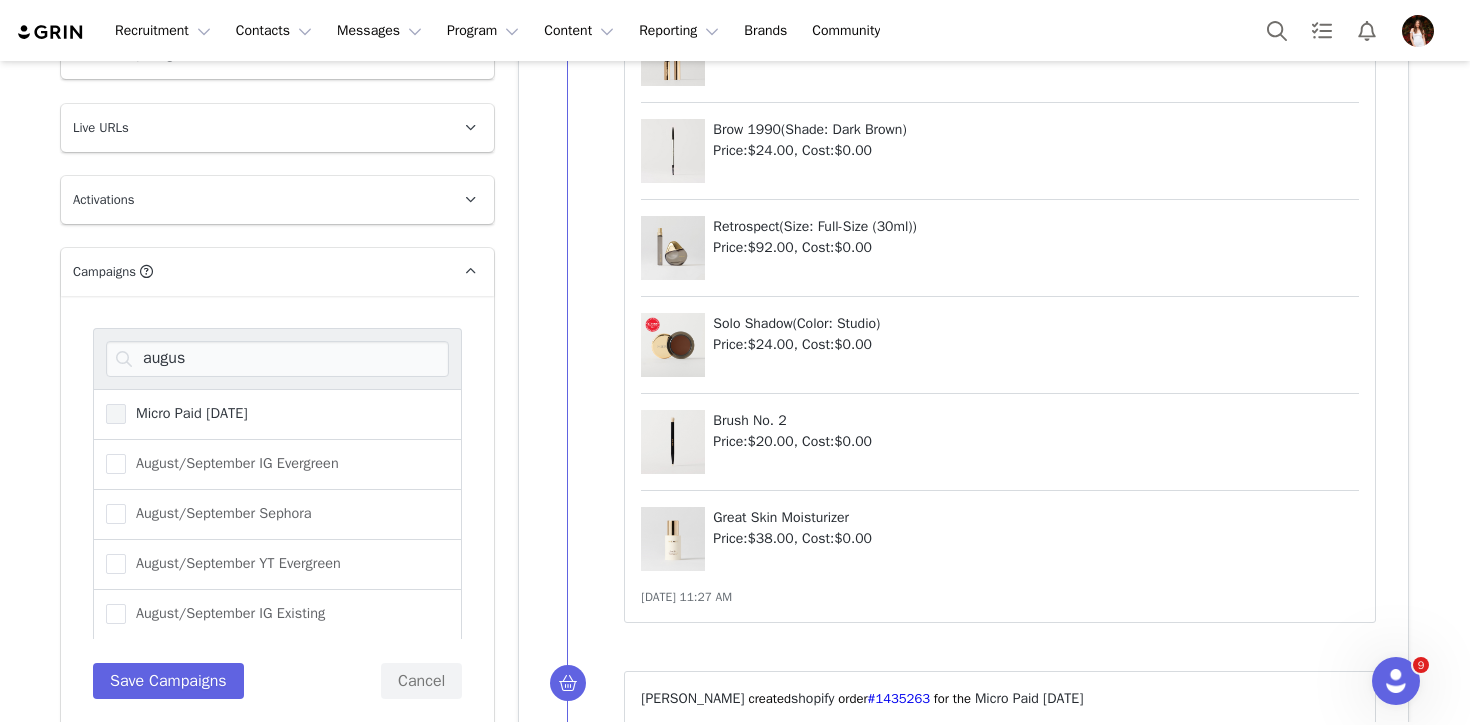 click on "Micro Paid [DATE]" at bounding box center (187, 413) 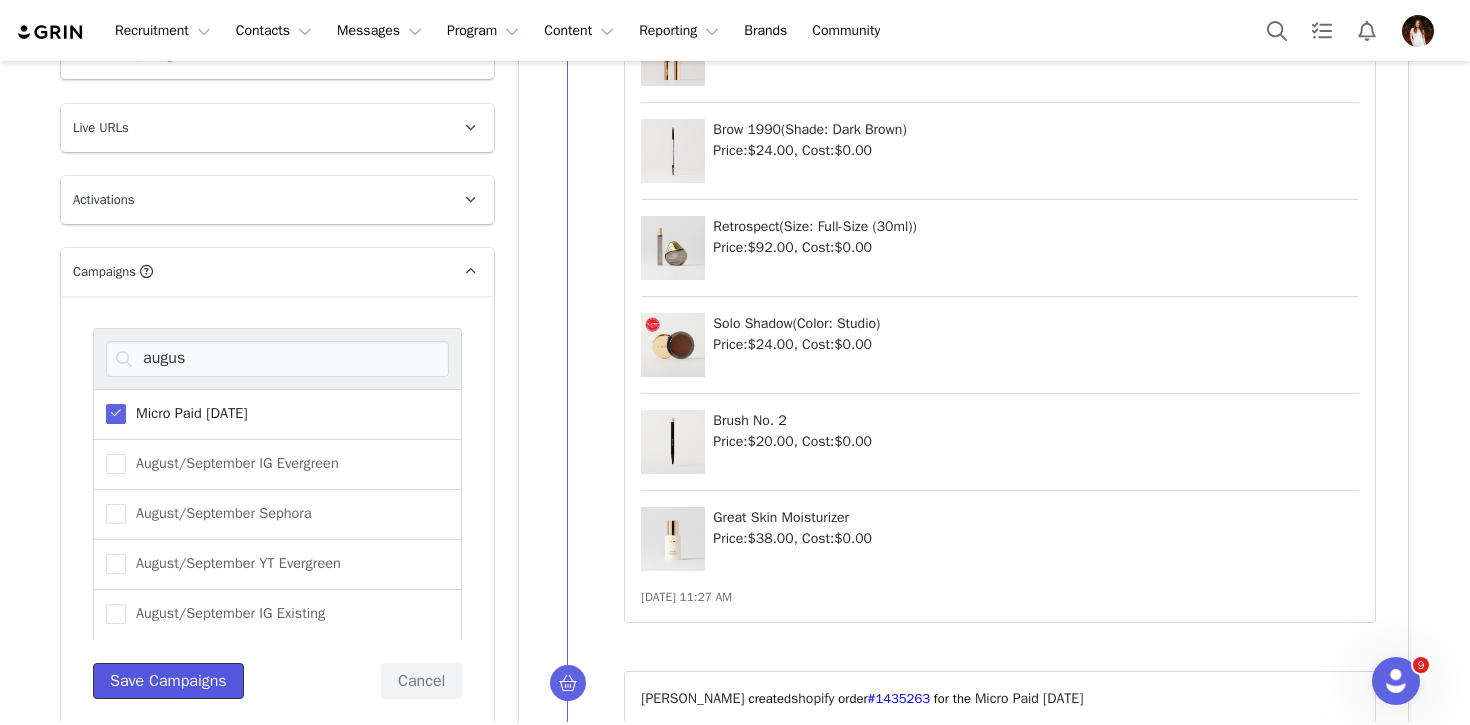 click on "Save Campaigns" at bounding box center [168, 681] 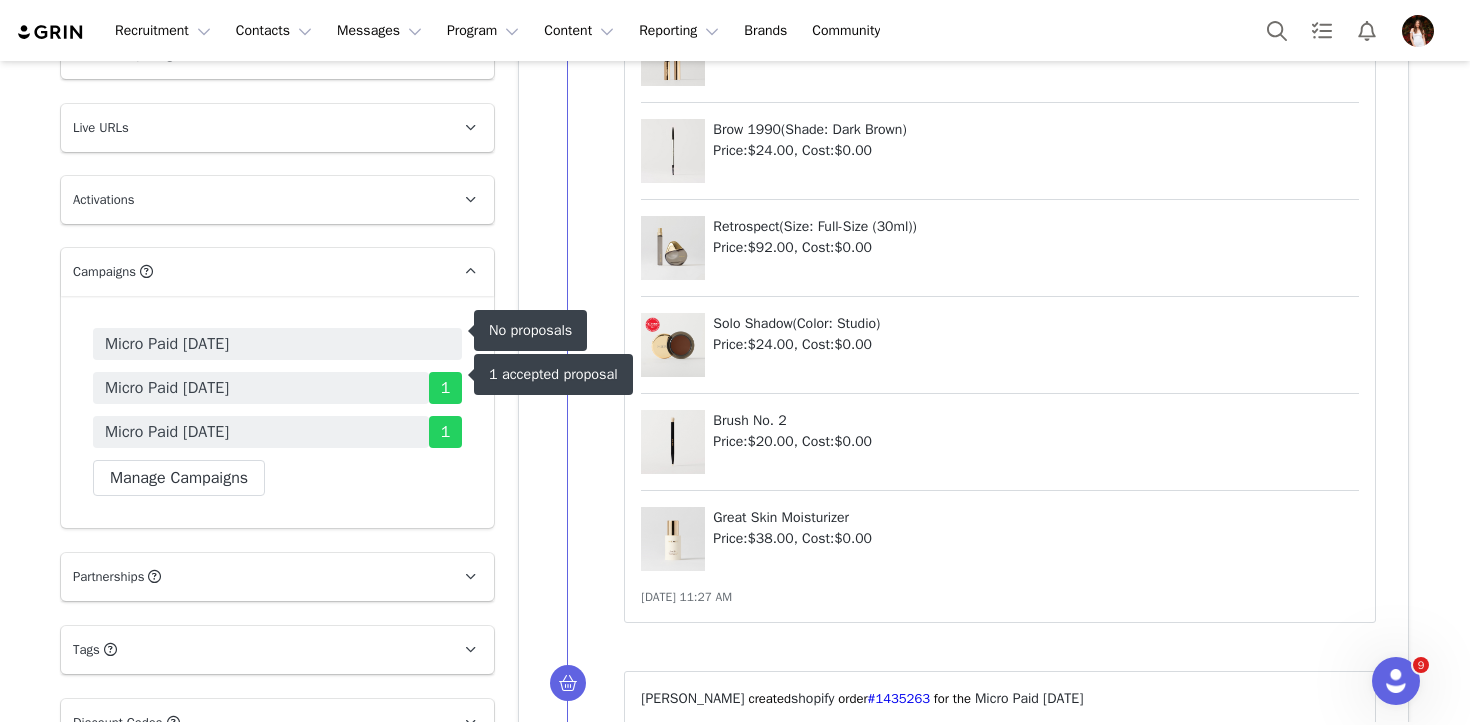 click on "Micro Paid [DATE]" at bounding box center [167, 344] 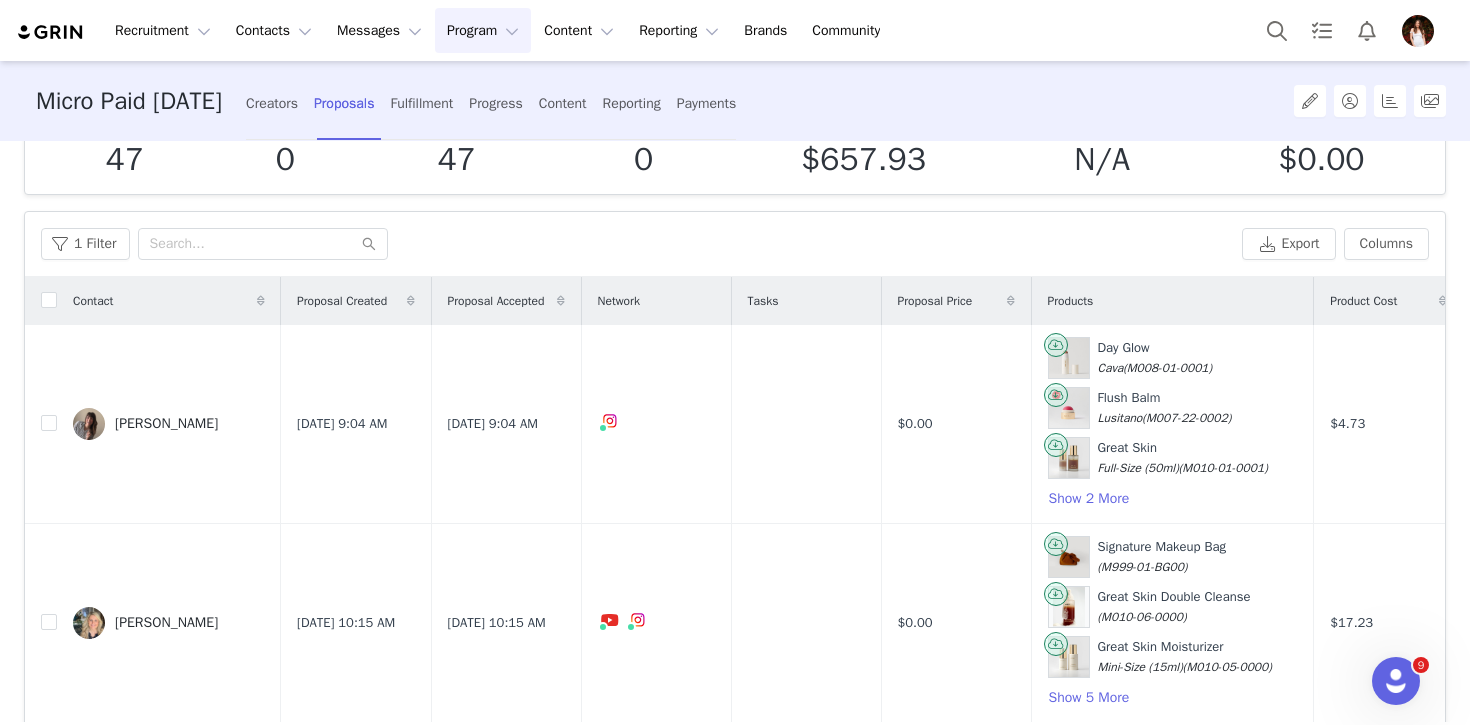 scroll, scrollTop: 102, scrollLeft: 0, axis: vertical 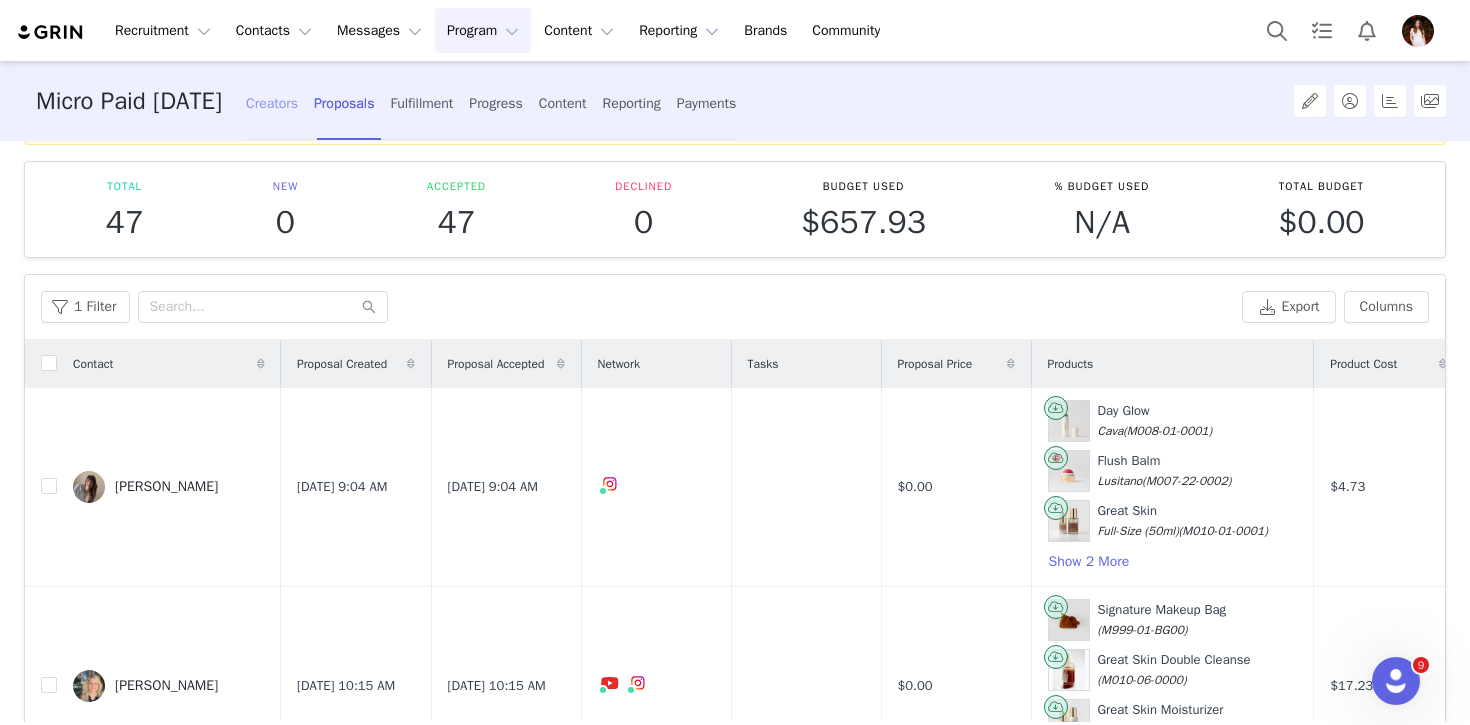 click on "Creators" at bounding box center [272, 103] 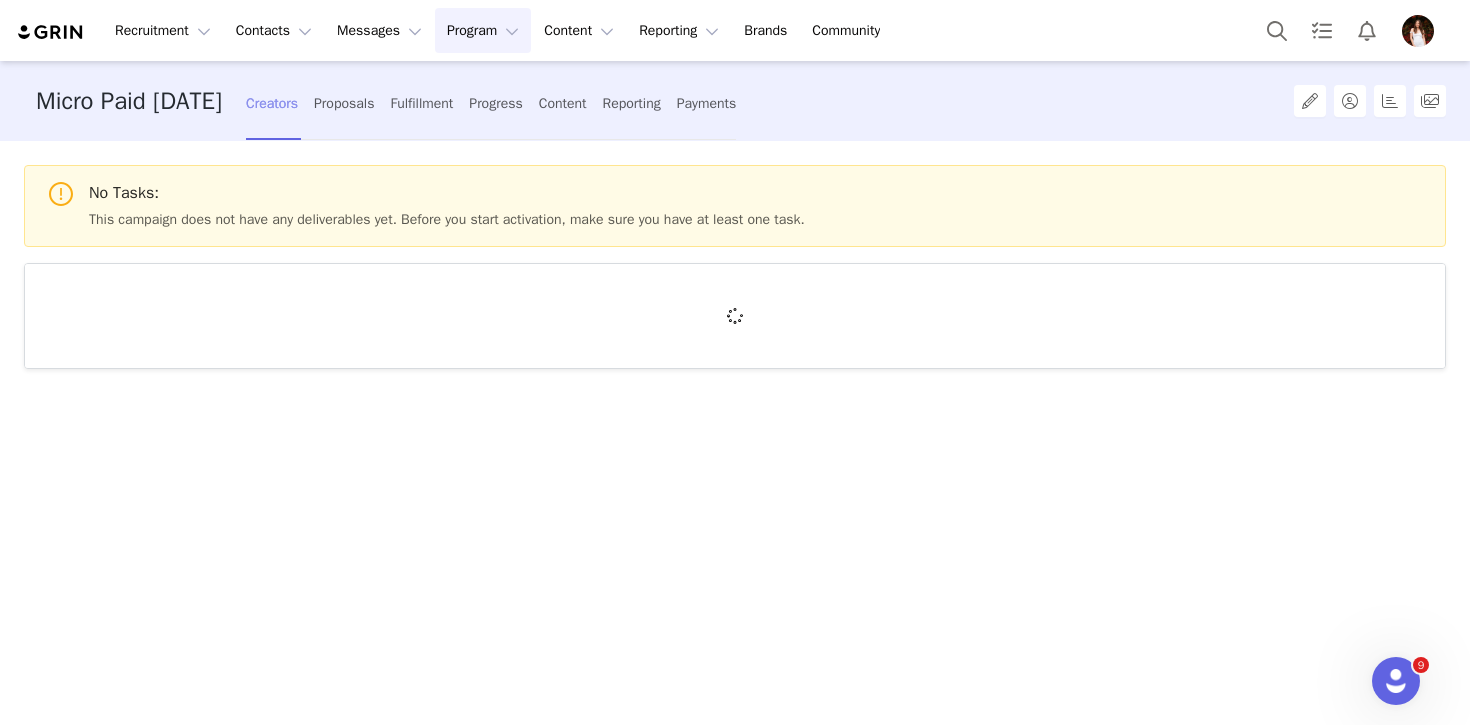 scroll, scrollTop: 0, scrollLeft: 0, axis: both 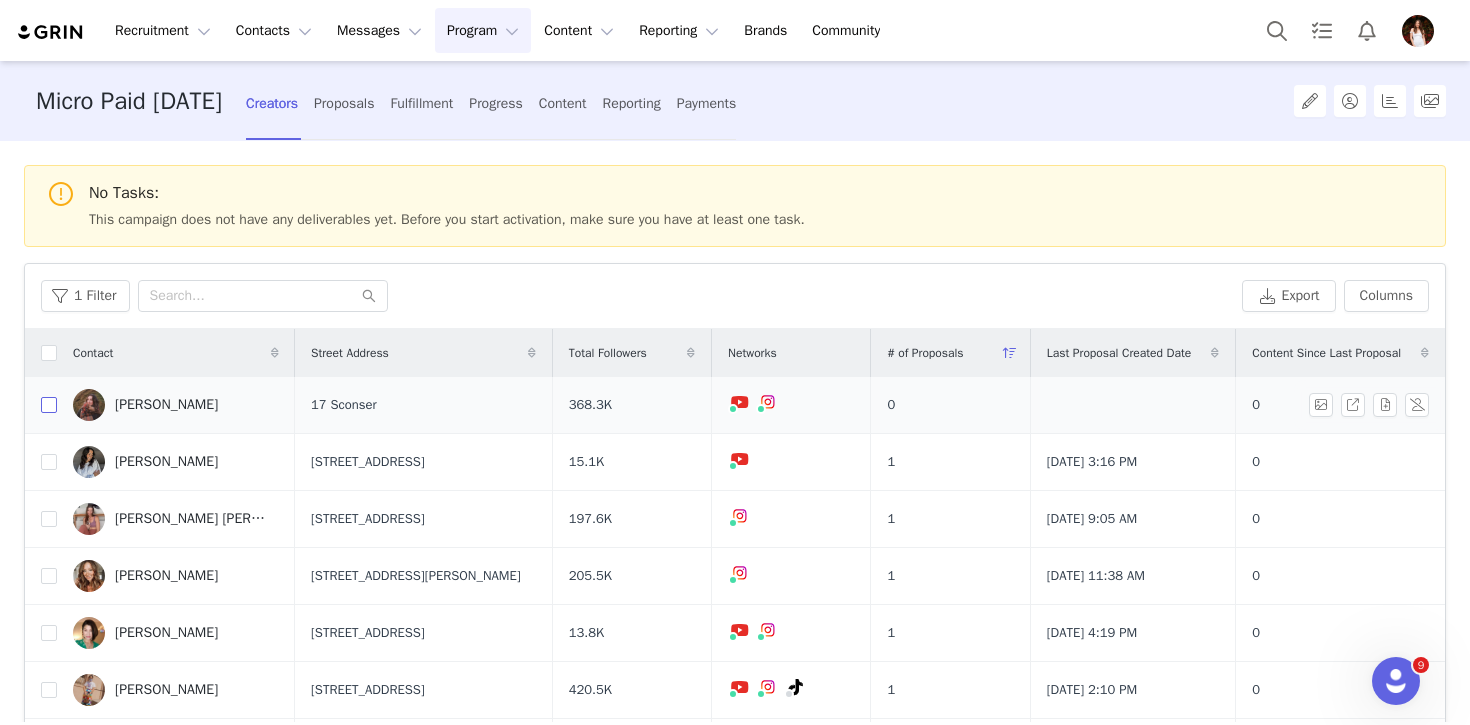 click at bounding box center [49, 405] 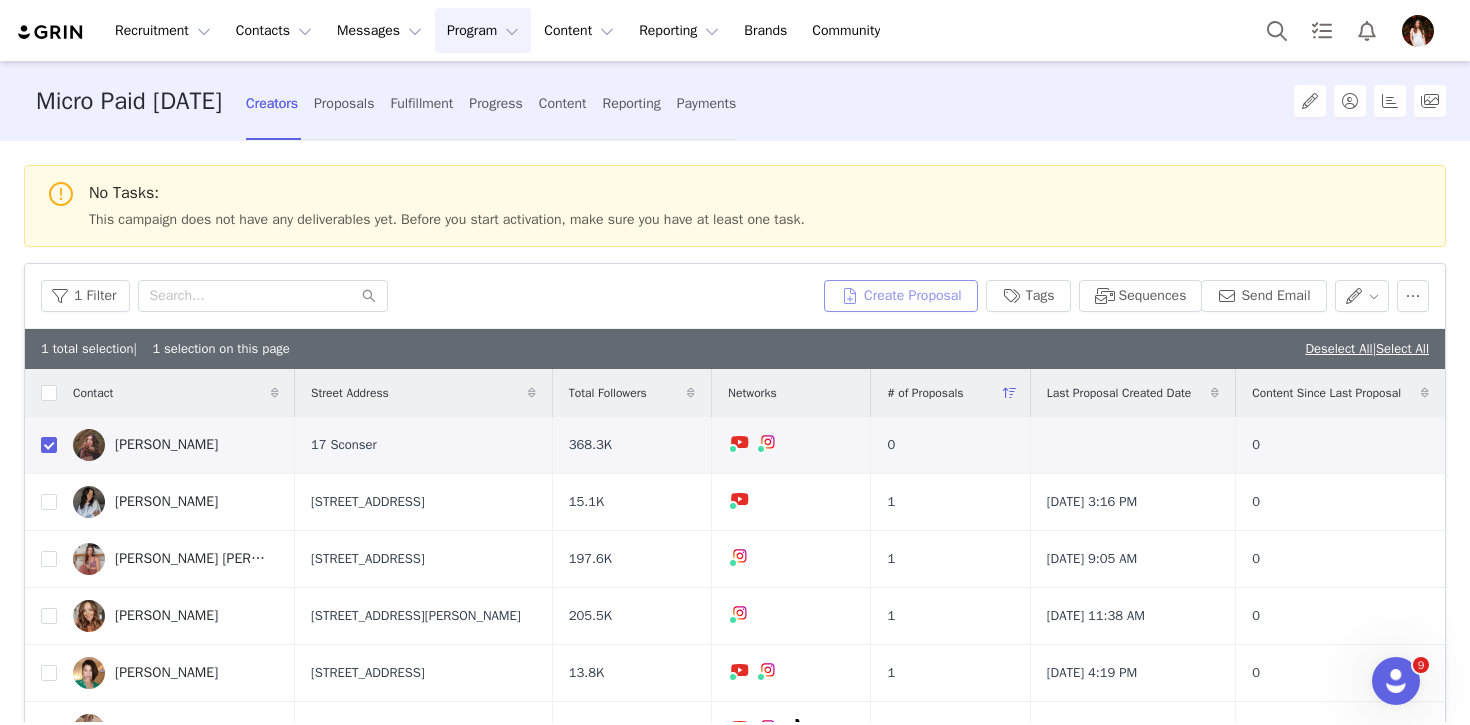 click on "Create Proposal" at bounding box center (901, 296) 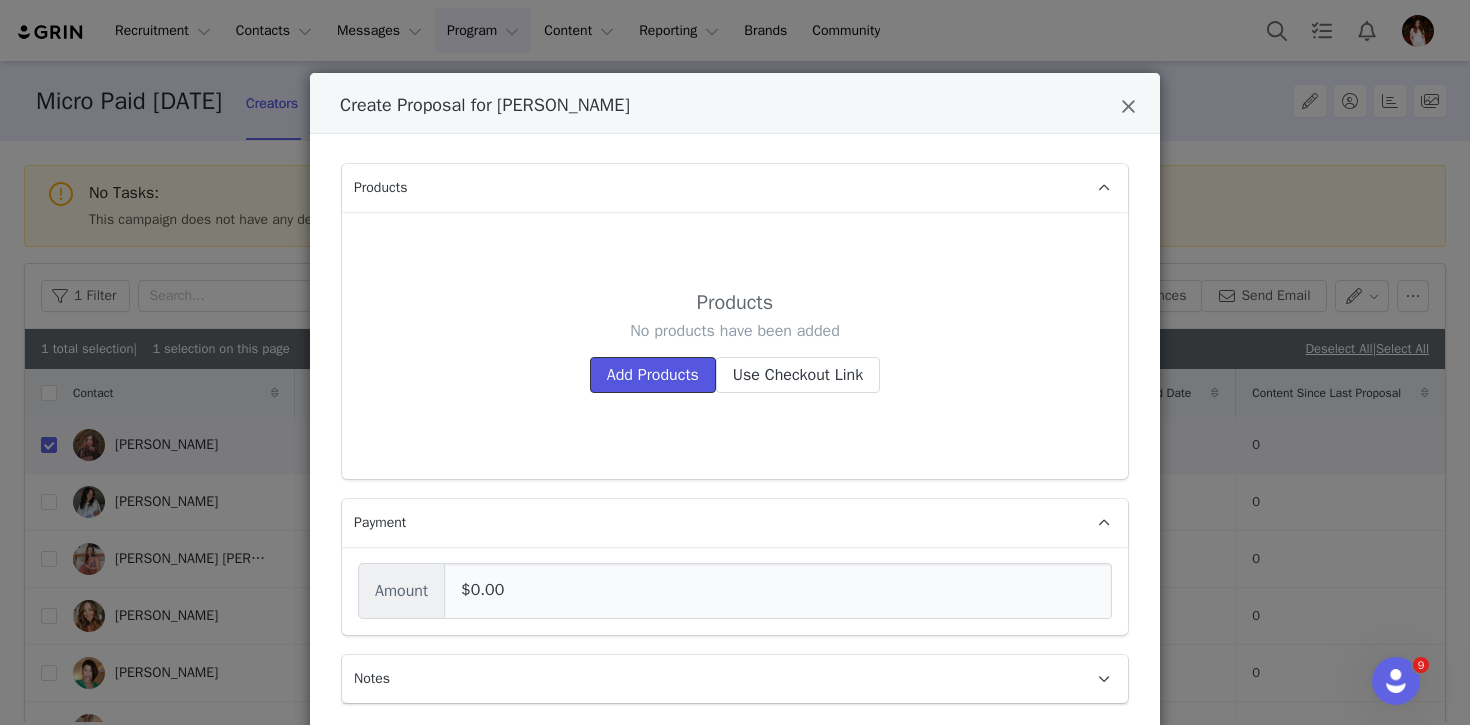 click on "Add Products" at bounding box center [653, 375] 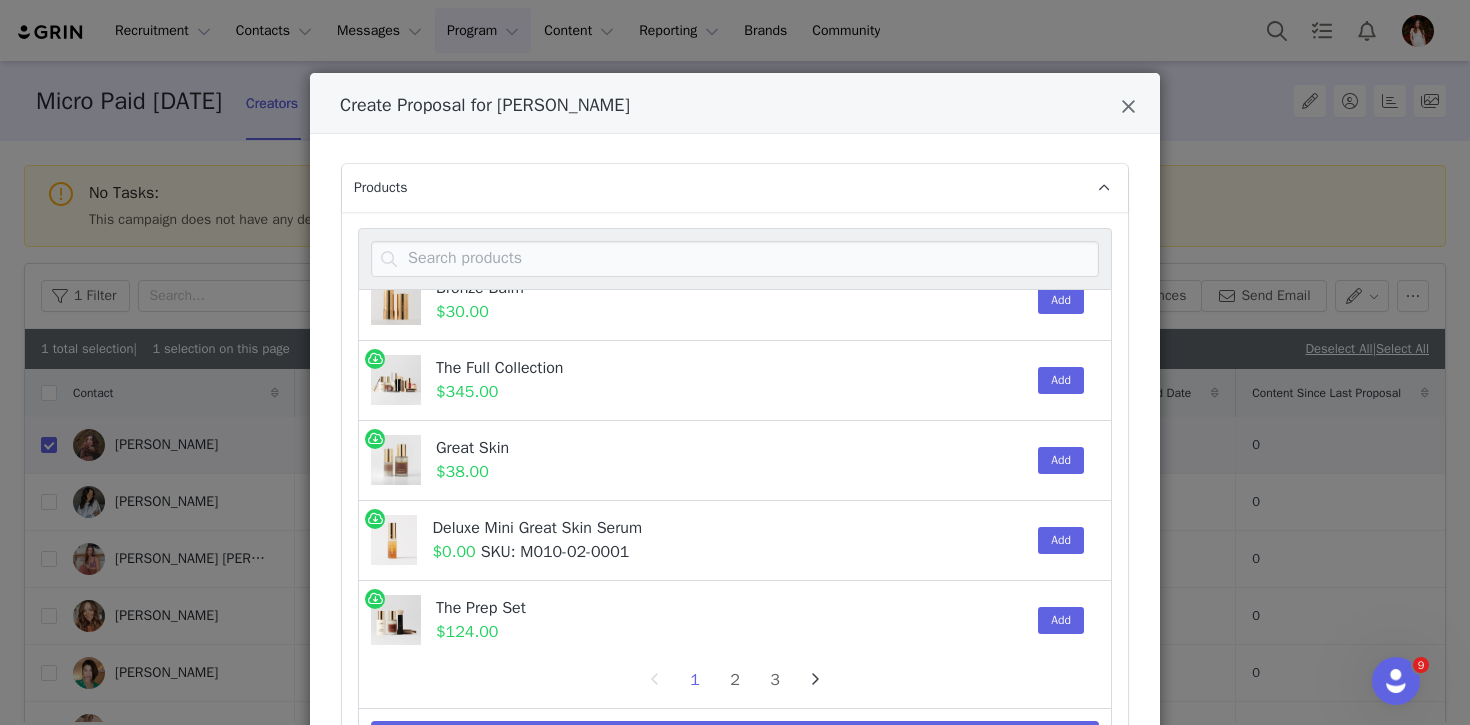 scroll, scrollTop: 1193, scrollLeft: 0, axis: vertical 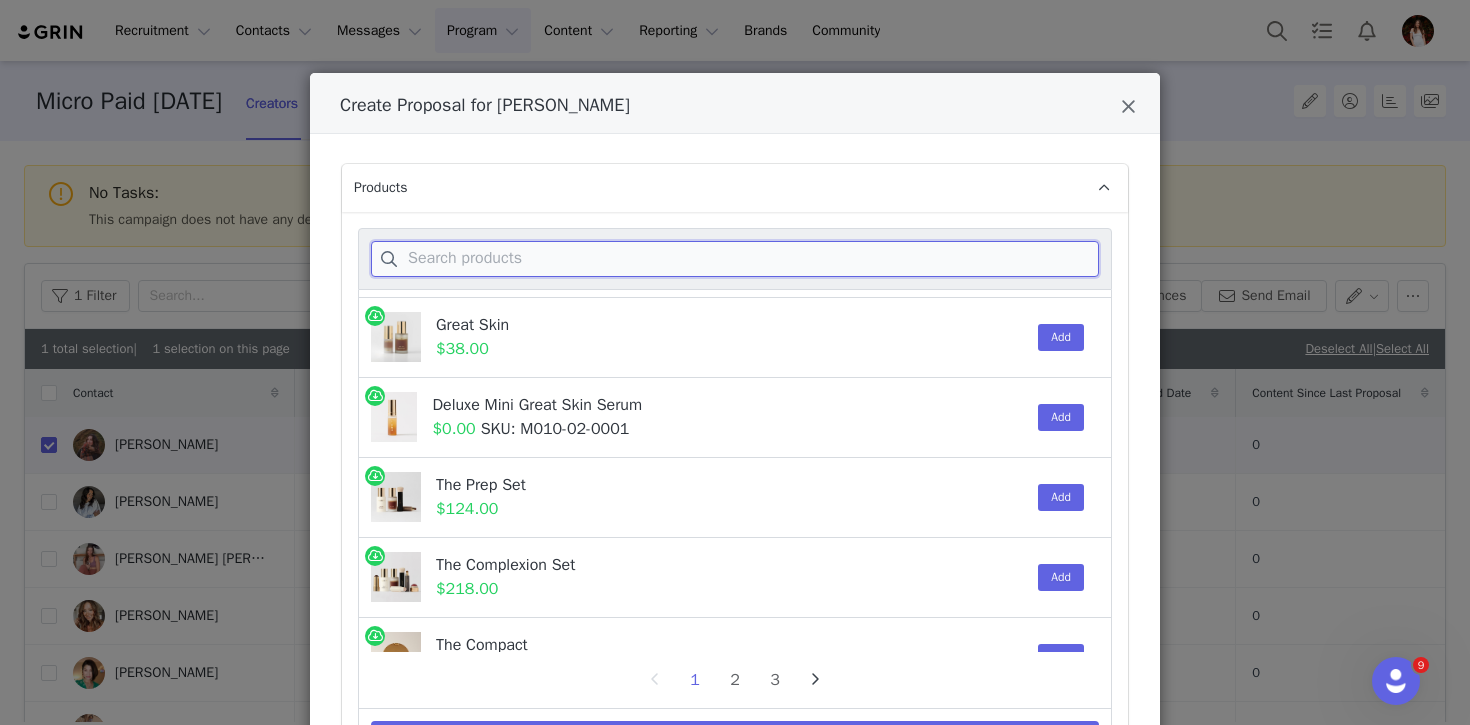 click at bounding box center (735, 259) 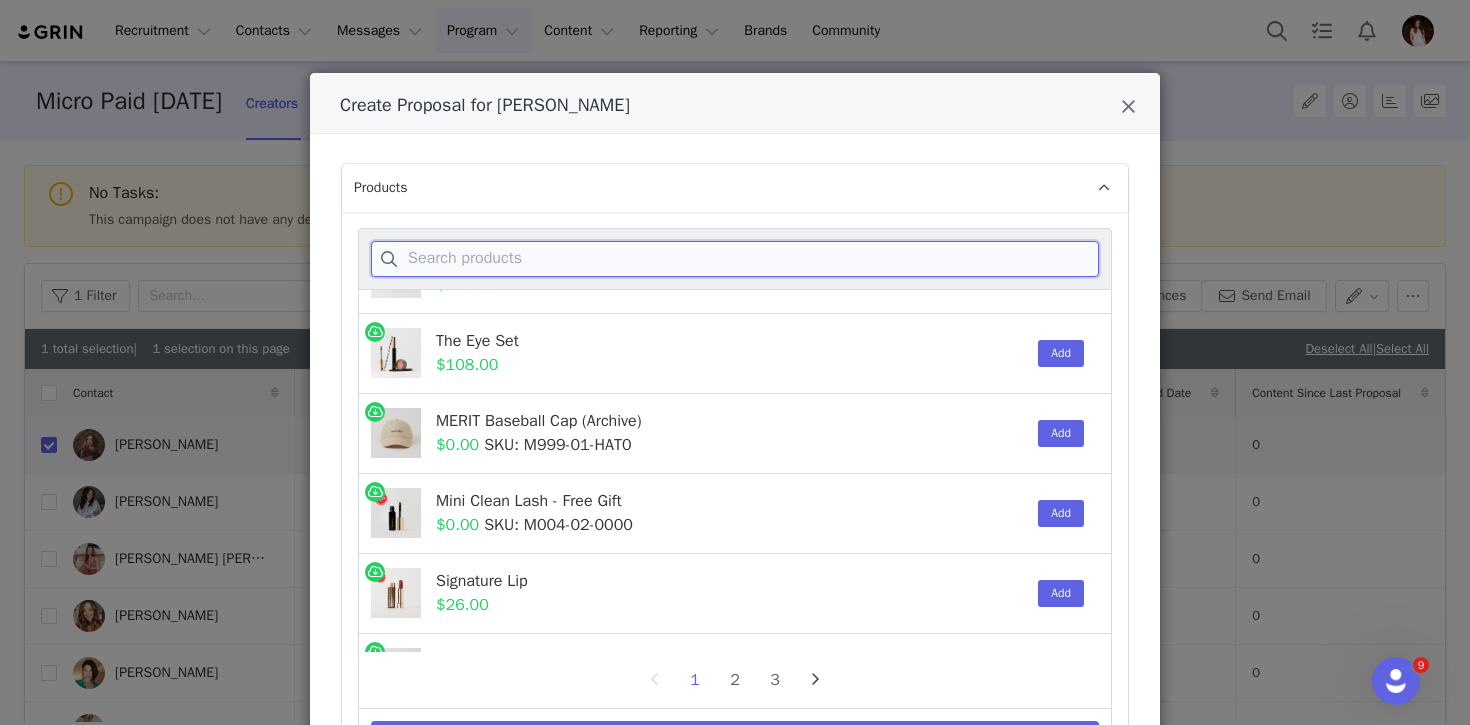 scroll, scrollTop: 463, scrollLeft: 0, axis: vertical 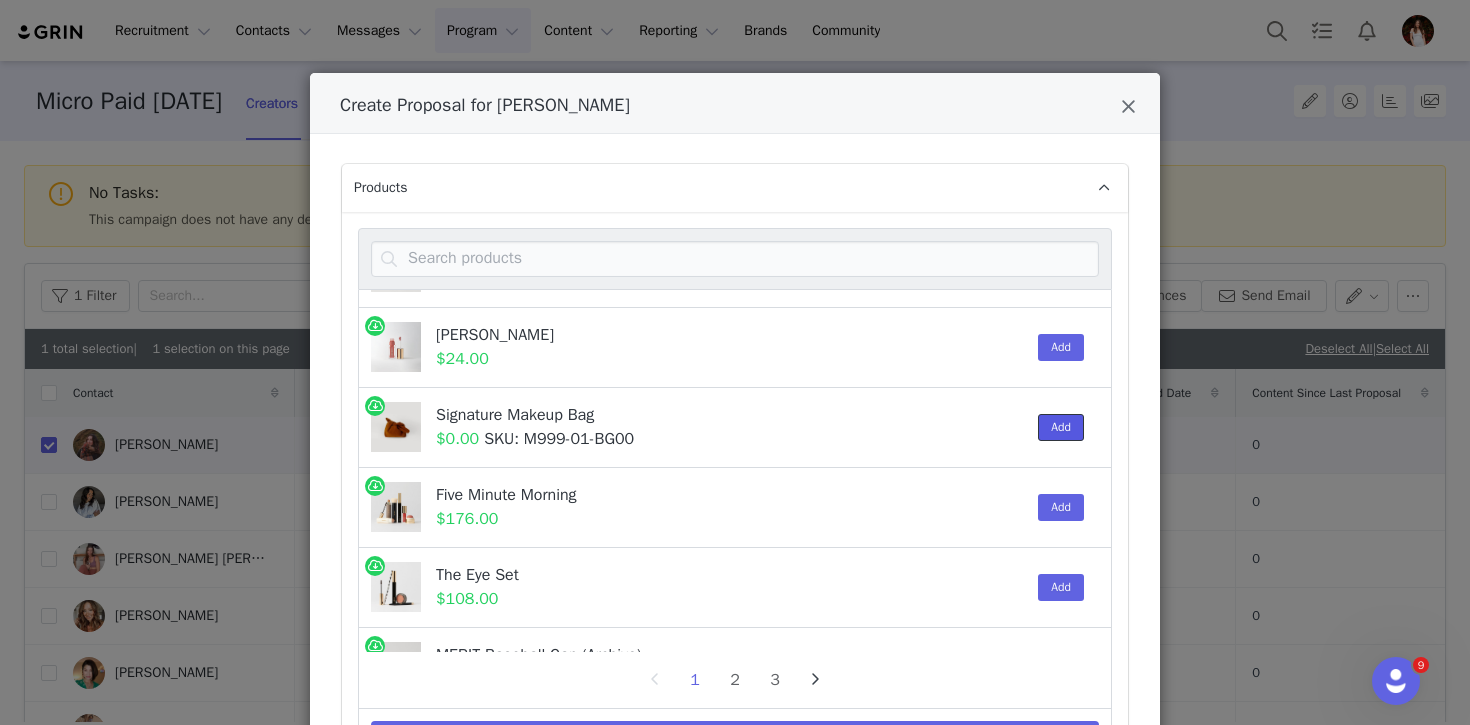 click on "Add" at bounding box center (1061, 427) 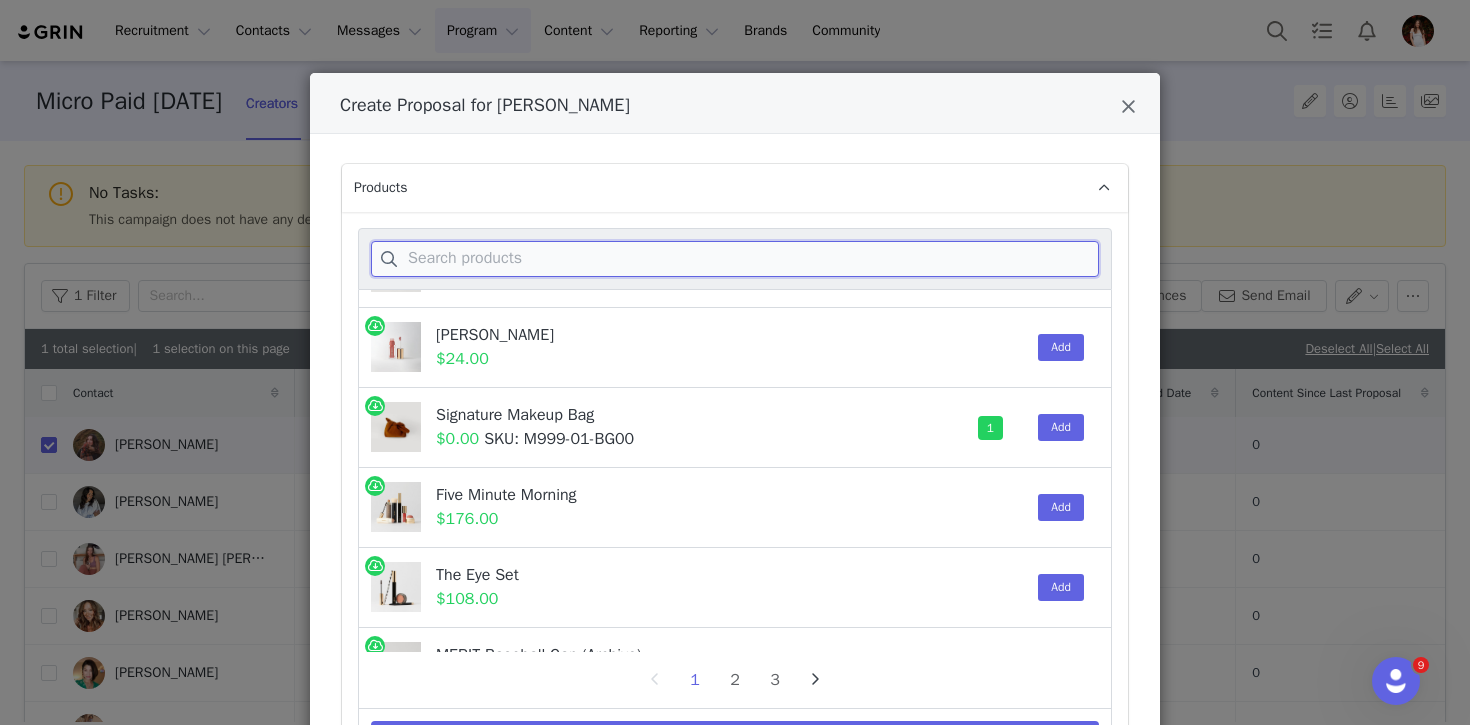click at bounding box center (735, 259) 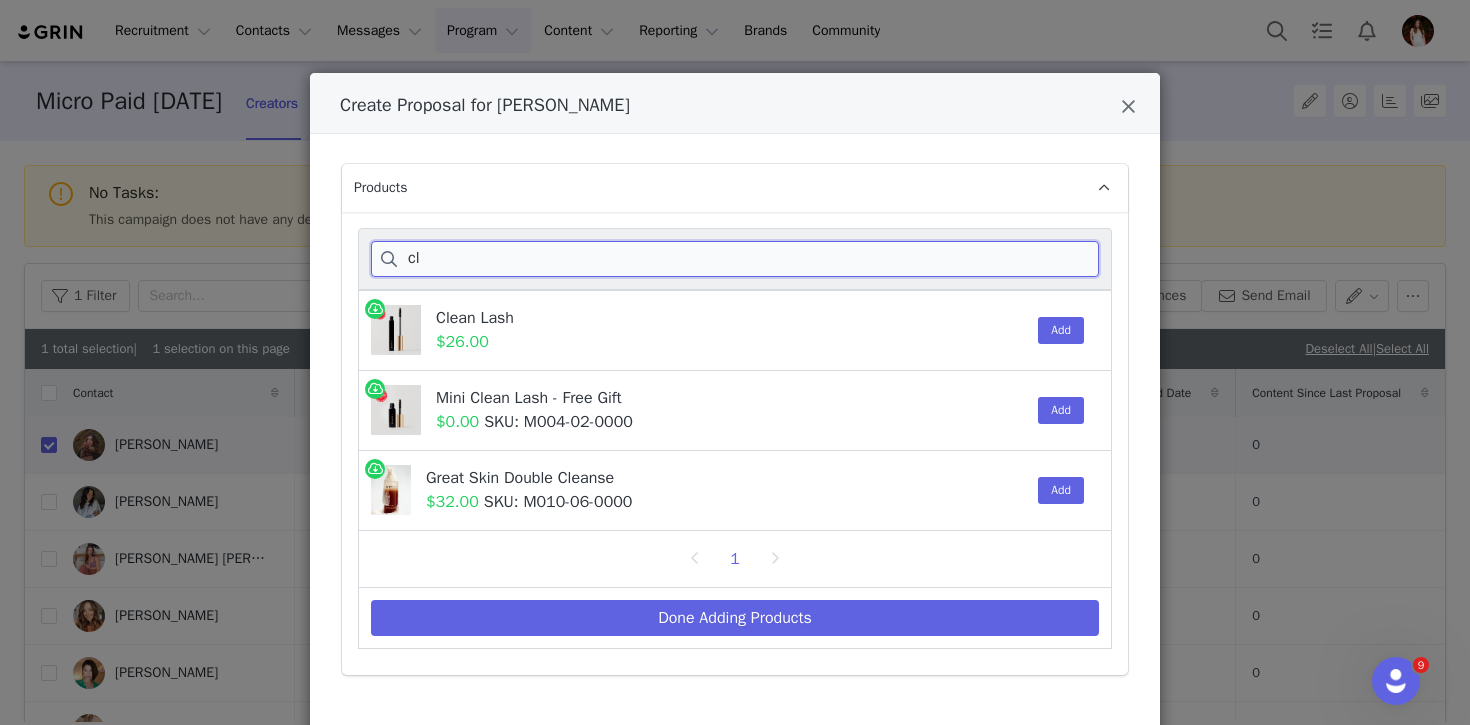 scroll, scrollTop: 0, scrollLeft: 0, axis: both 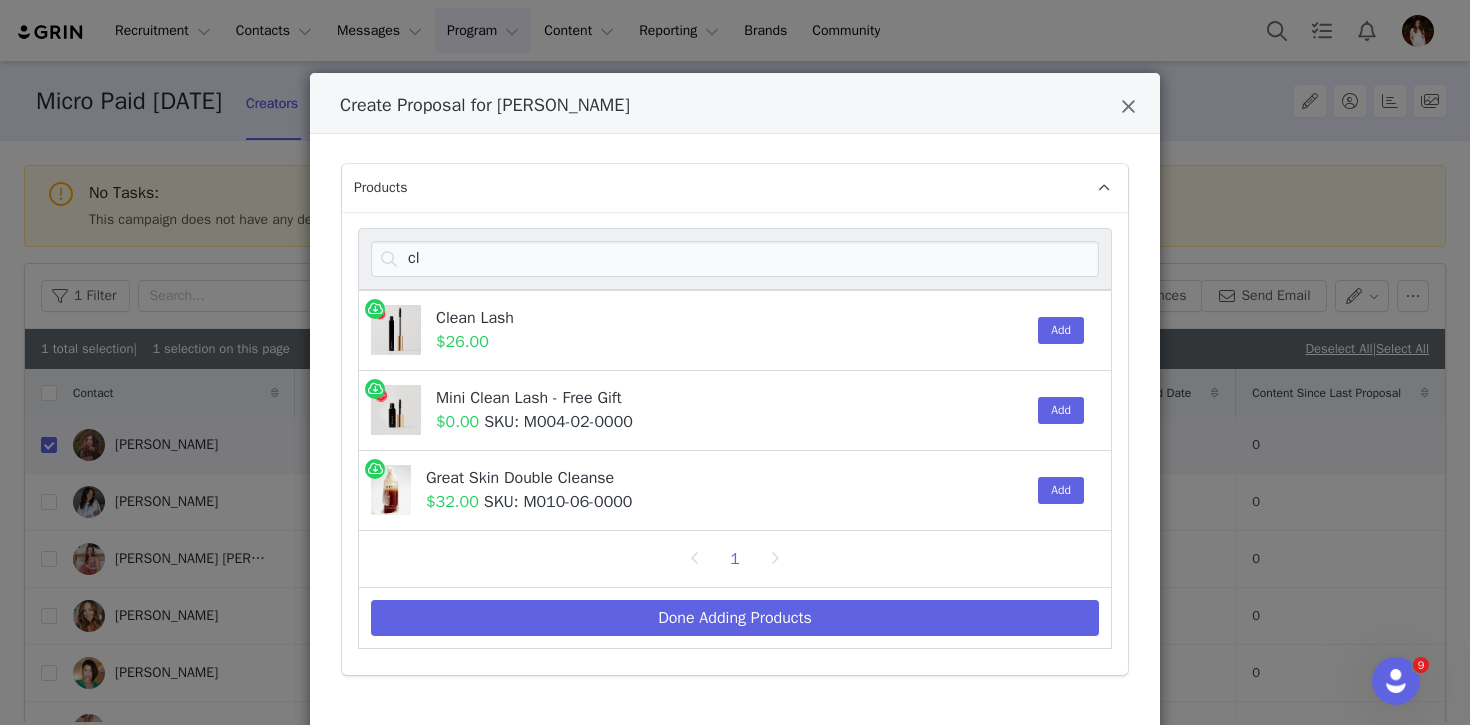 click on "Add" at bounding box center (1056, 490) 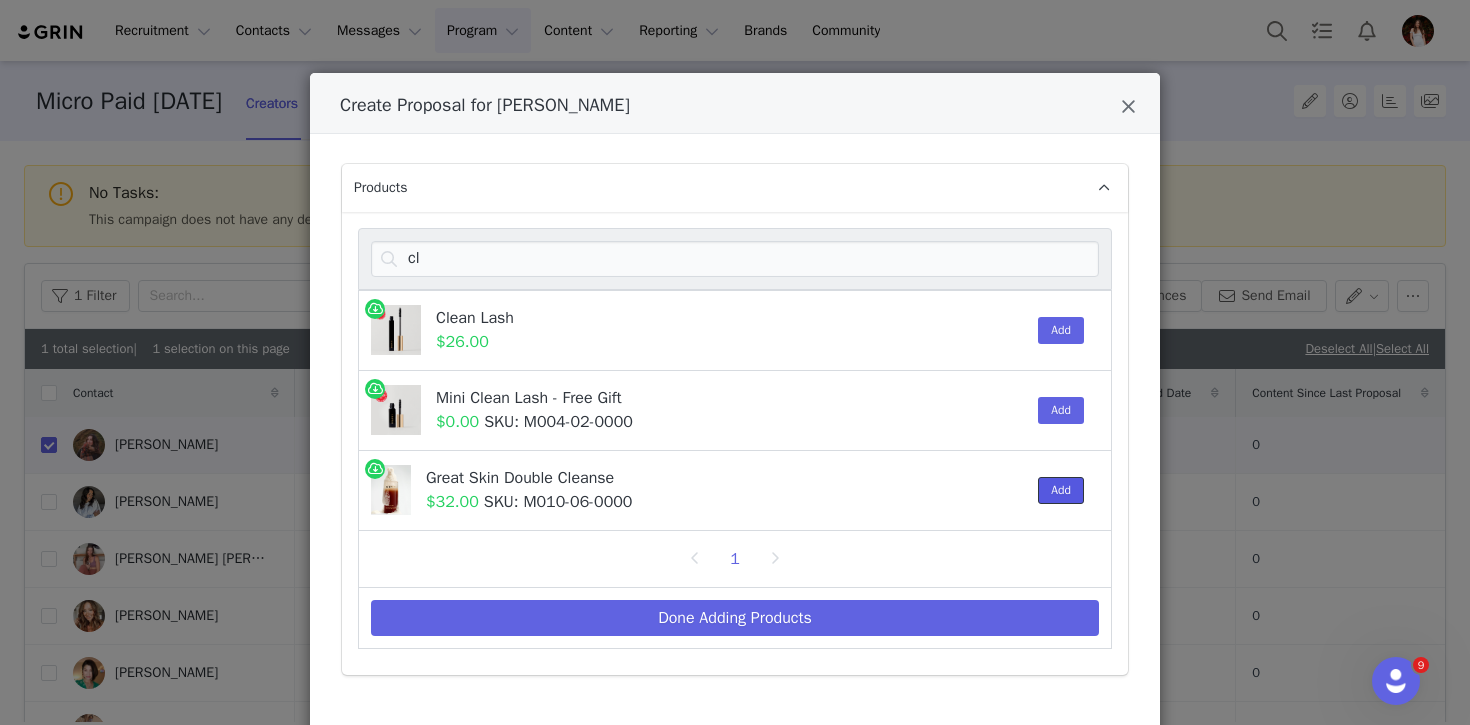 click on "Add" at bounding box center [1061, 490] 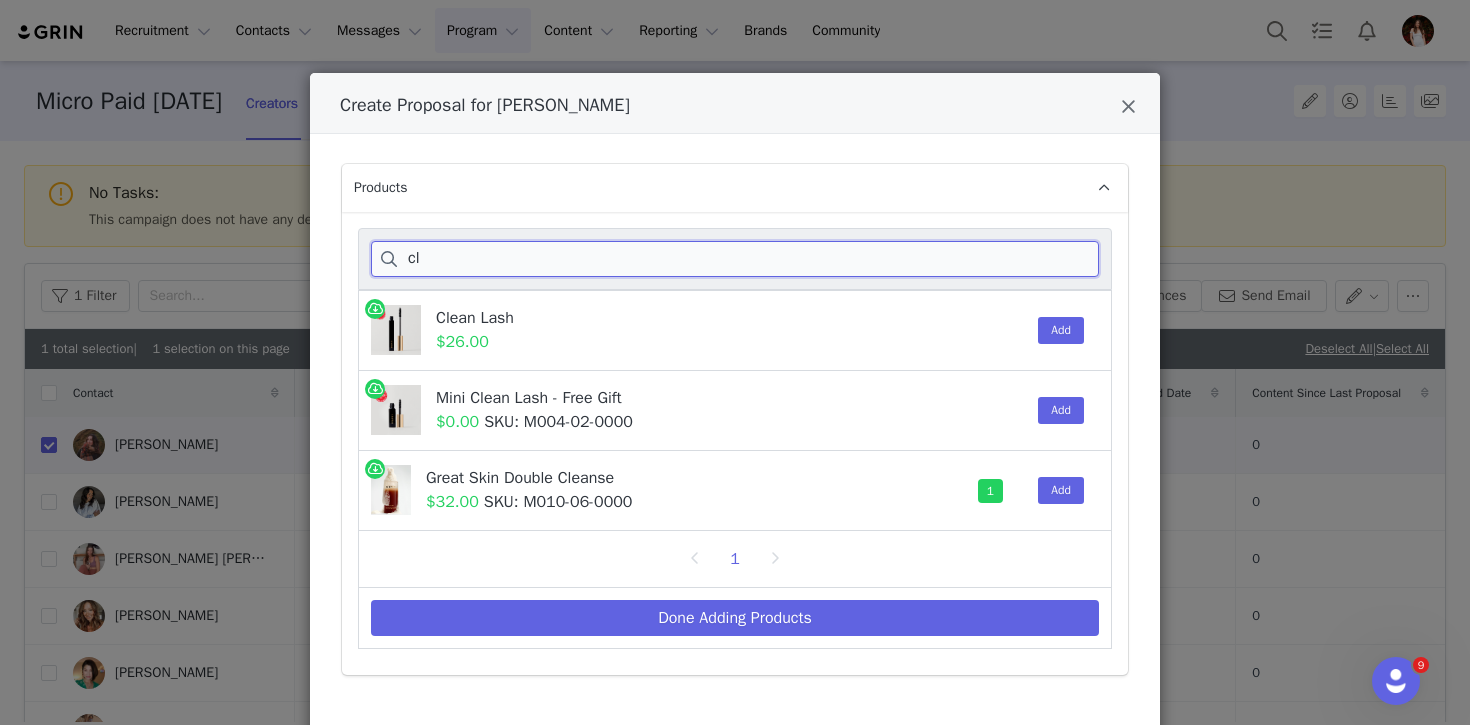 click on "cl" at bounding box center [735, 259] 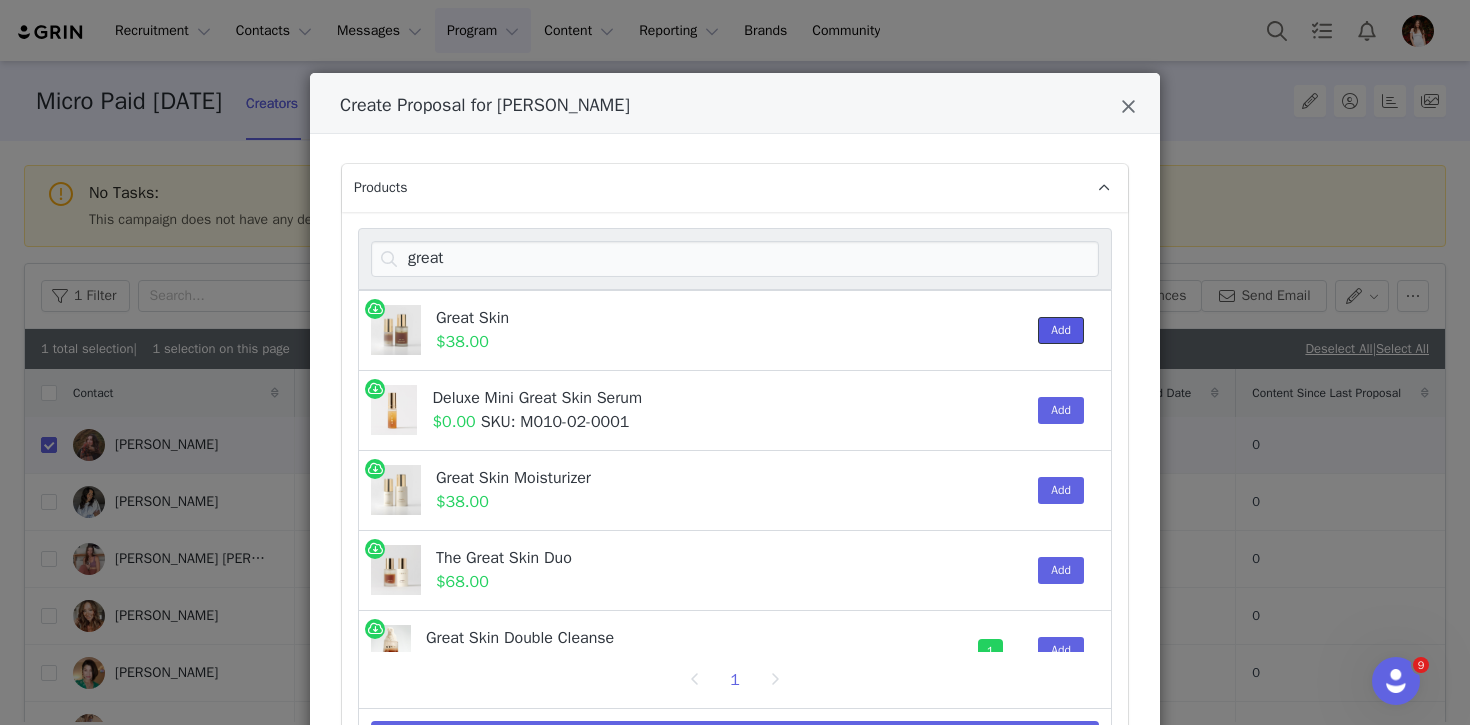 click on "Add" at bounding box center [1061, 330] 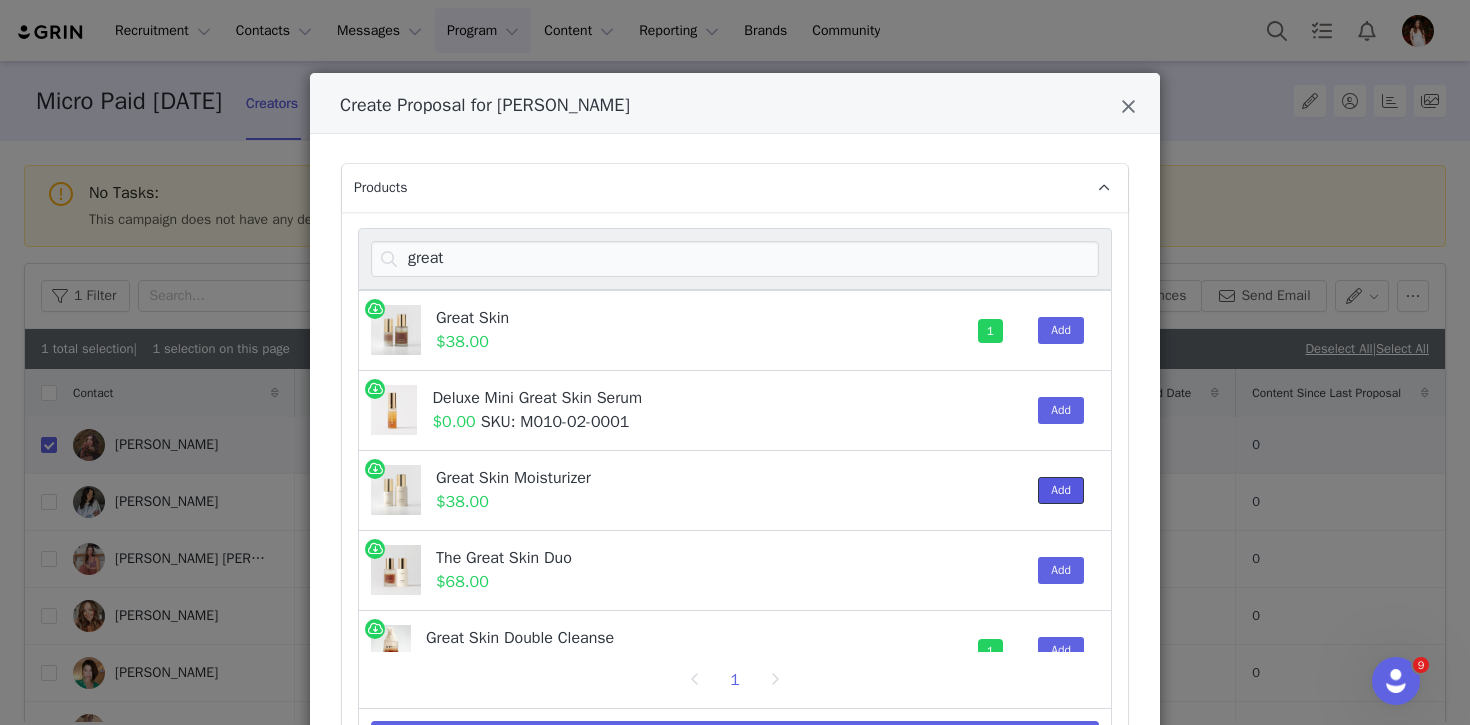 click on "Add" at bounding box center [1061, 490] 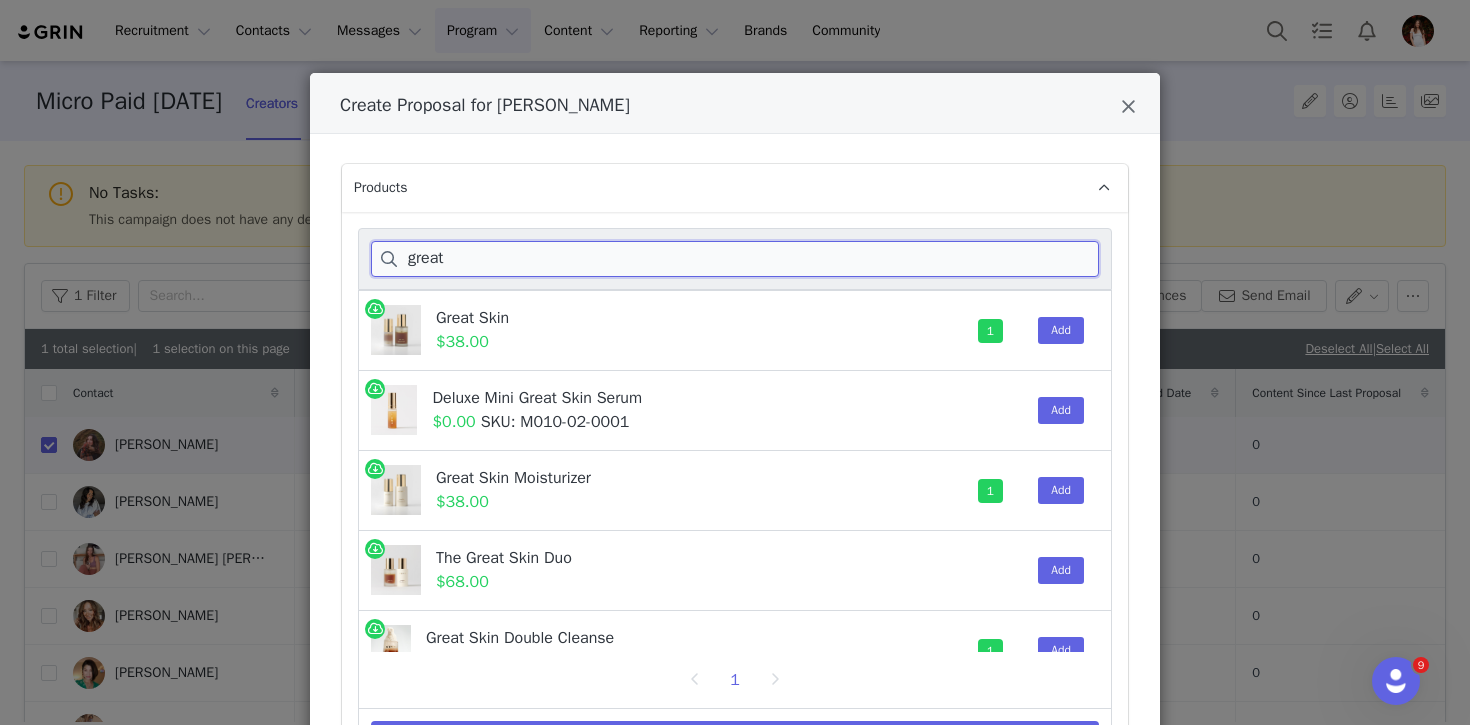 click on "great" at bounding box center [735, 259] 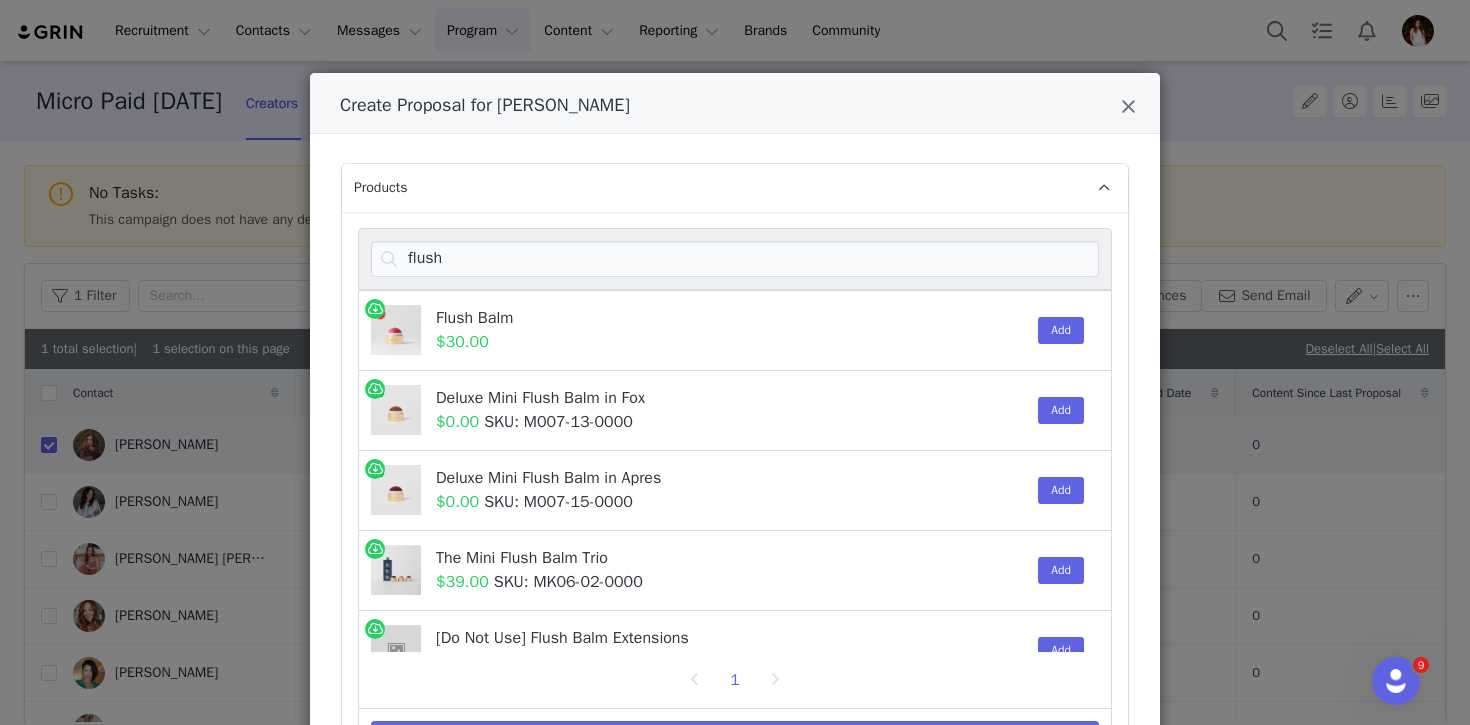 click on "Add" at bounding box center (1056, 330) 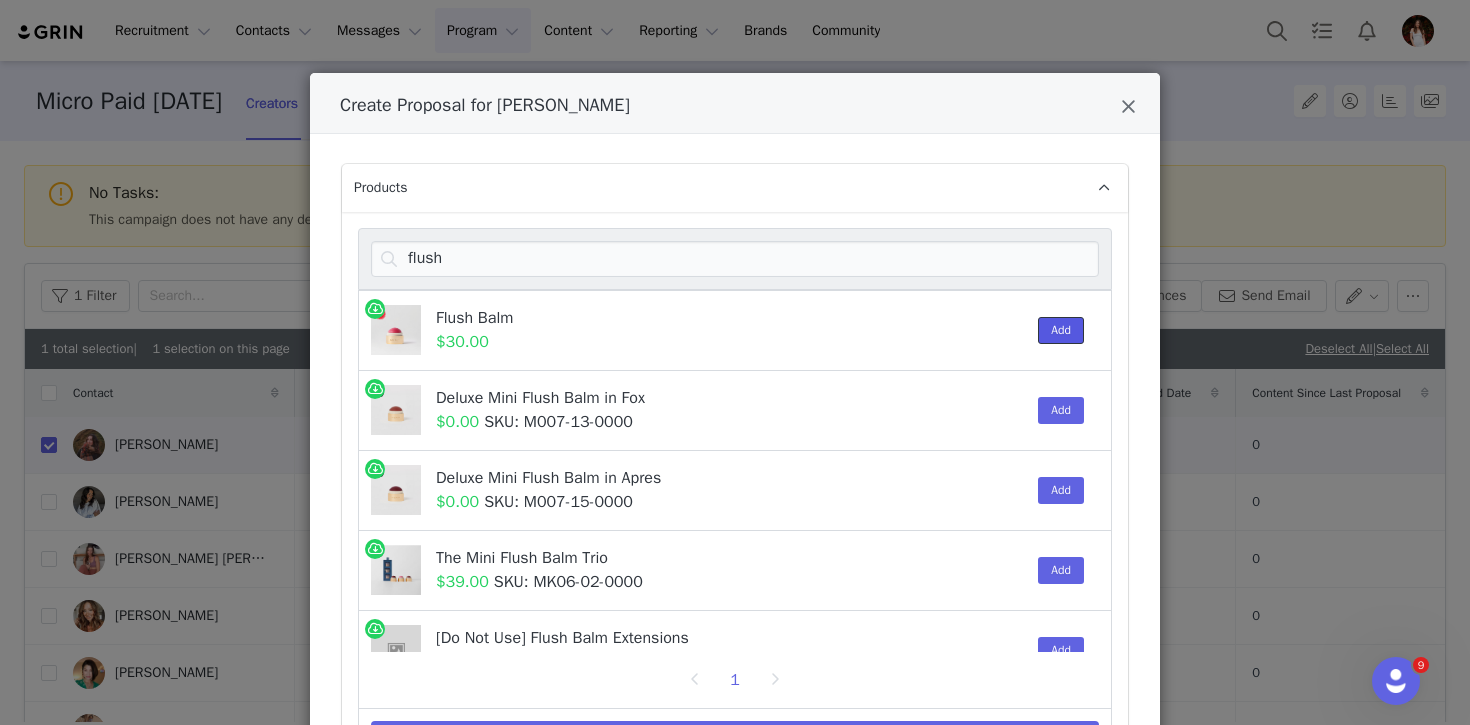click on "Add" at bounding box center (1061, 330) 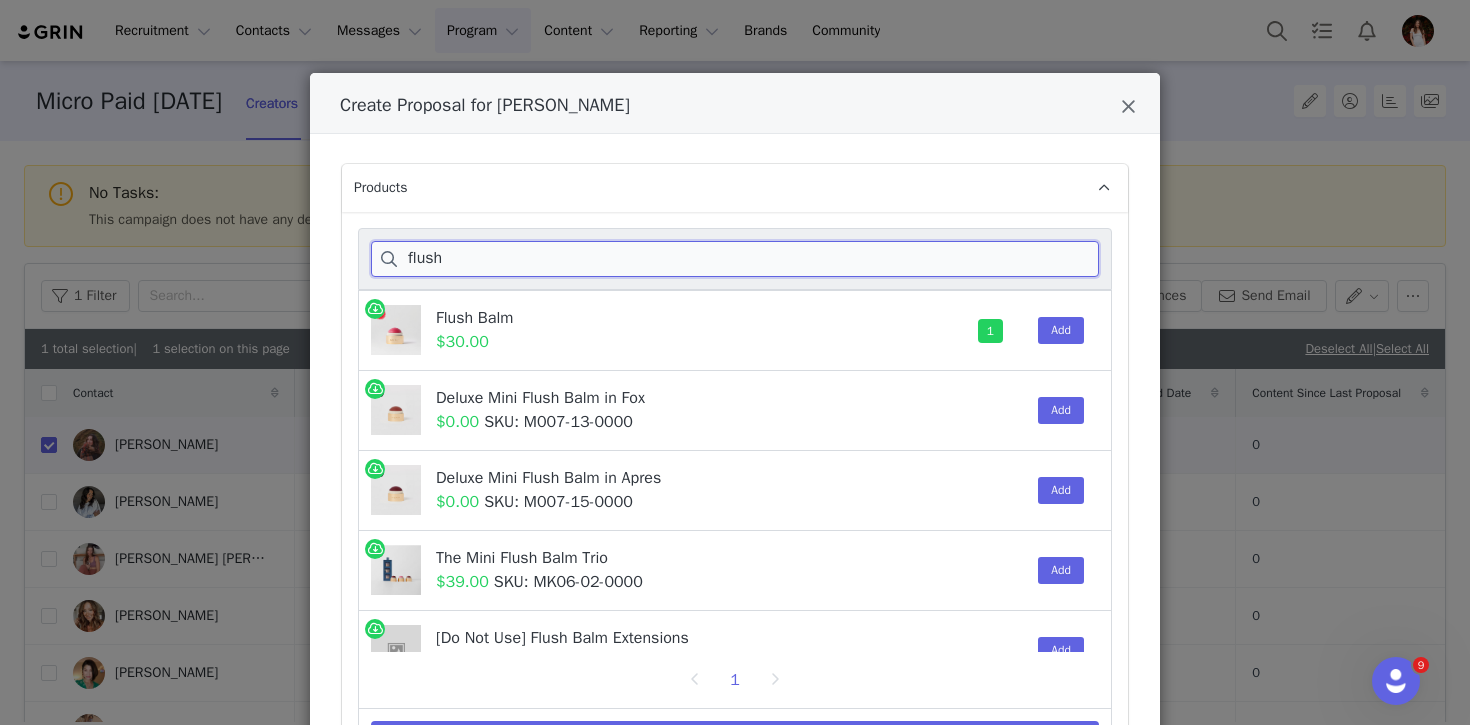 click on "flush" at bounding box center [735, 259] 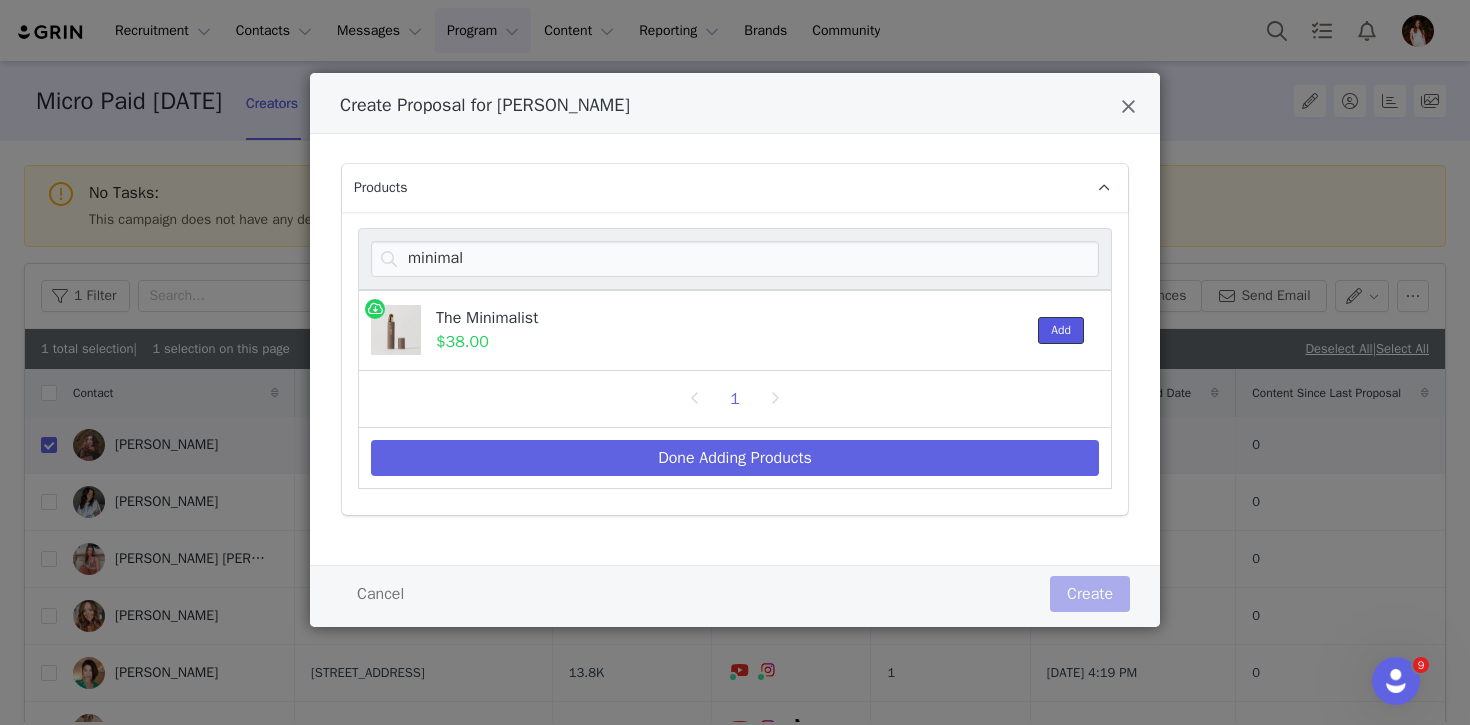 click on "Add" at bounding box center [1061, 330] 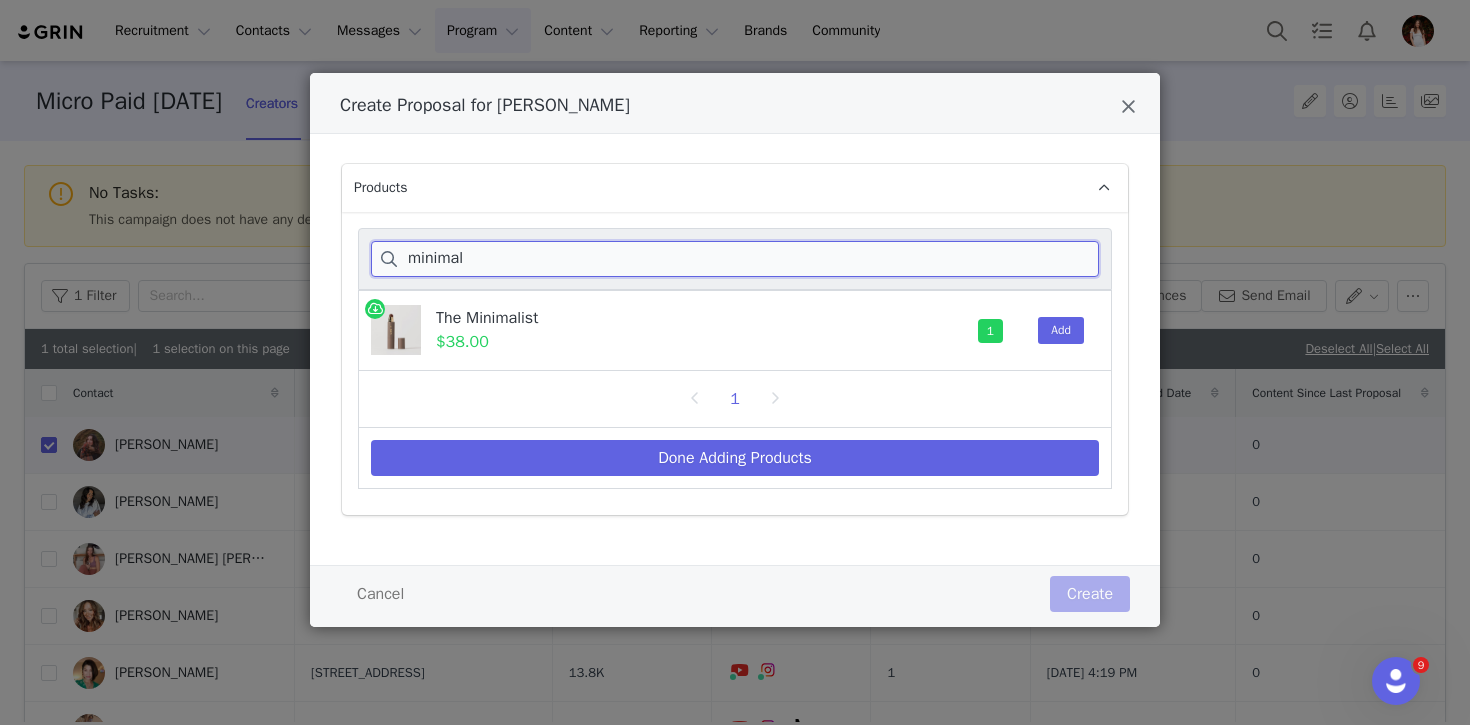 click on "minimal" at bounding box center [735, 259] 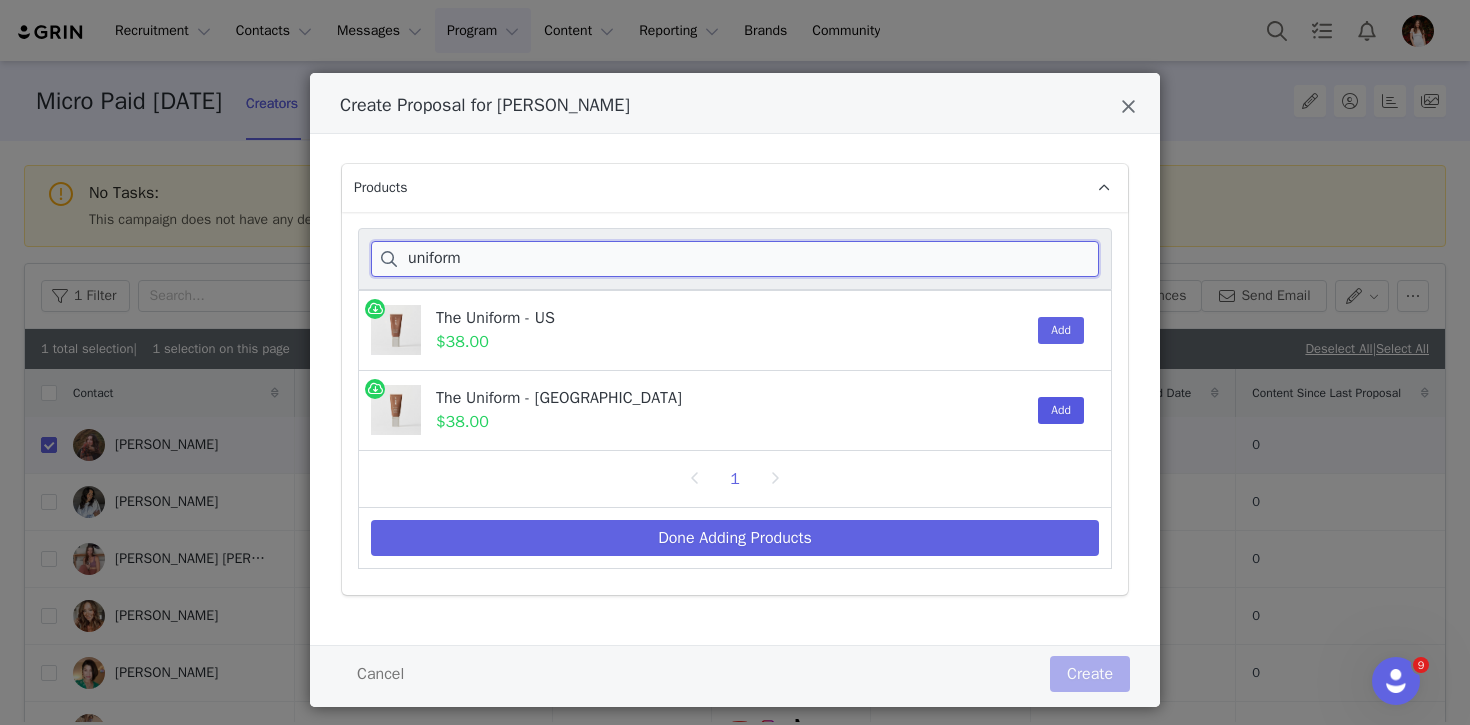 type on "uniform" 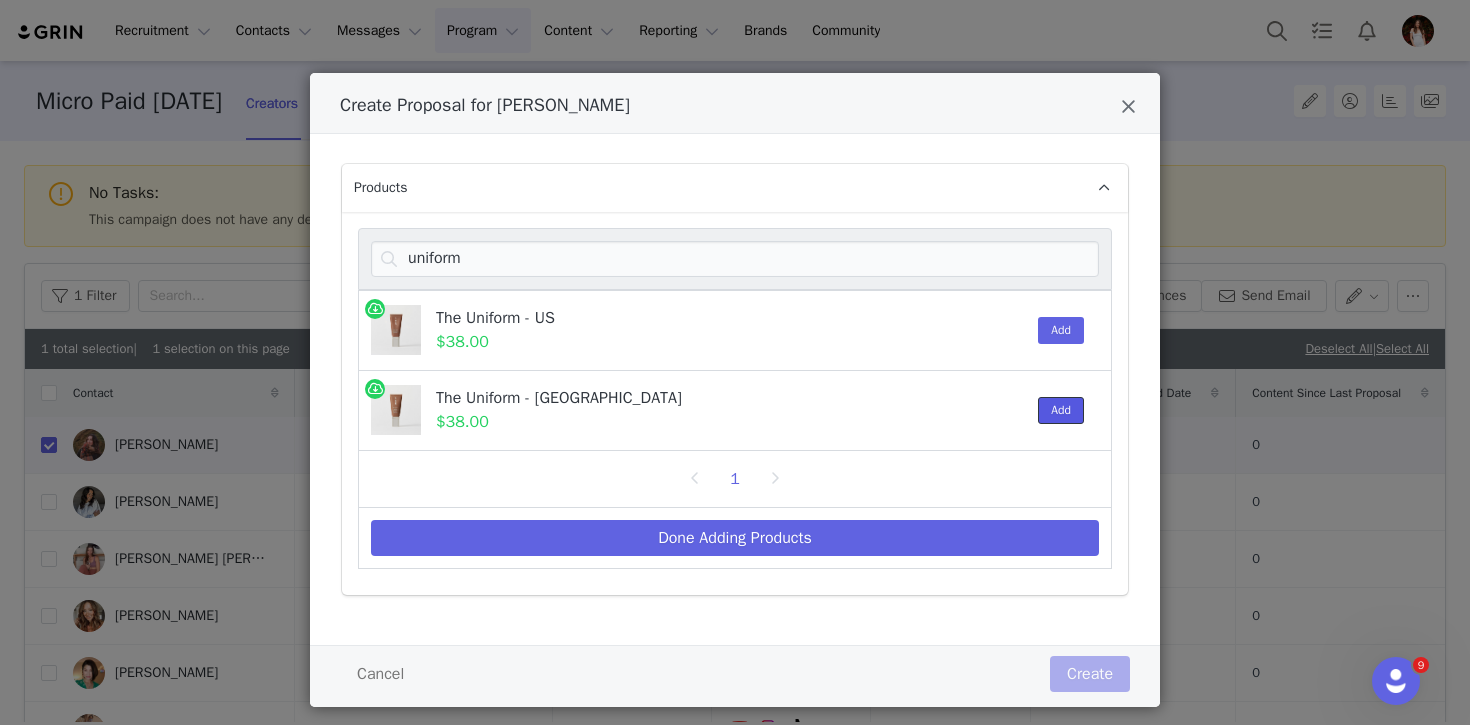 click on "Add" at bounding box center (1061, 410) 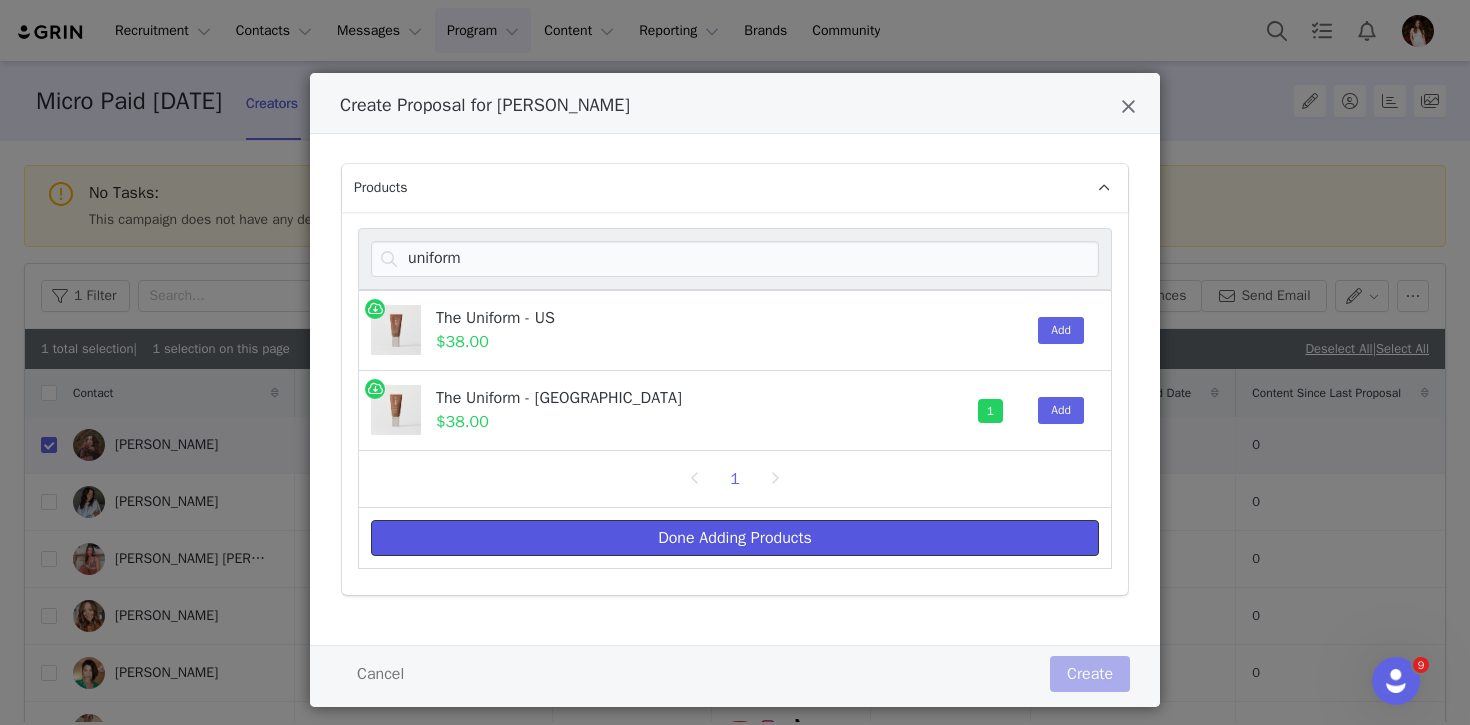 click on "Done Adding Products" at bounding box center [735, 538] 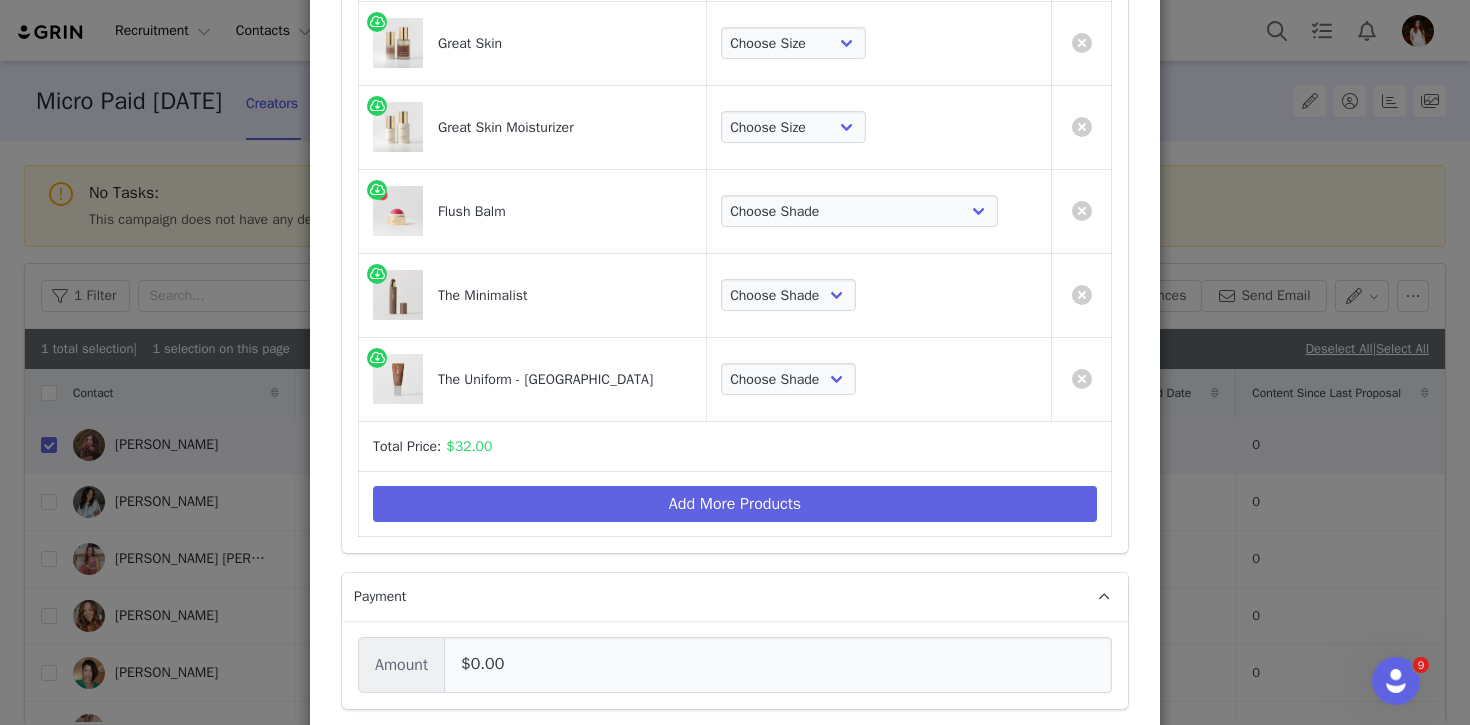 scroll, scrollTop: 434, scrollLeft: 0, axis: vertical 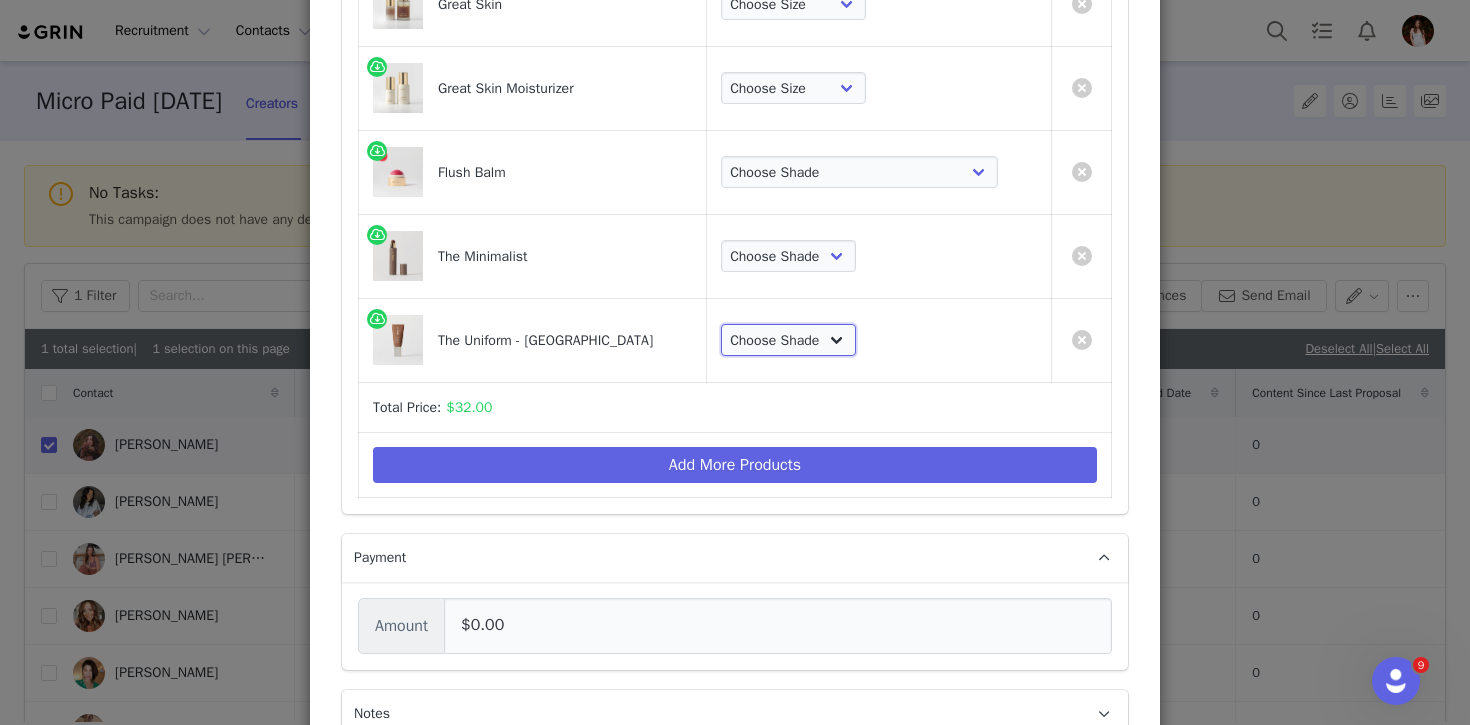 click on "Choose Shade  02   04   06   08   10   12   14   16   18   20   22   24   26   28   30" at bounding box center (788, 340) 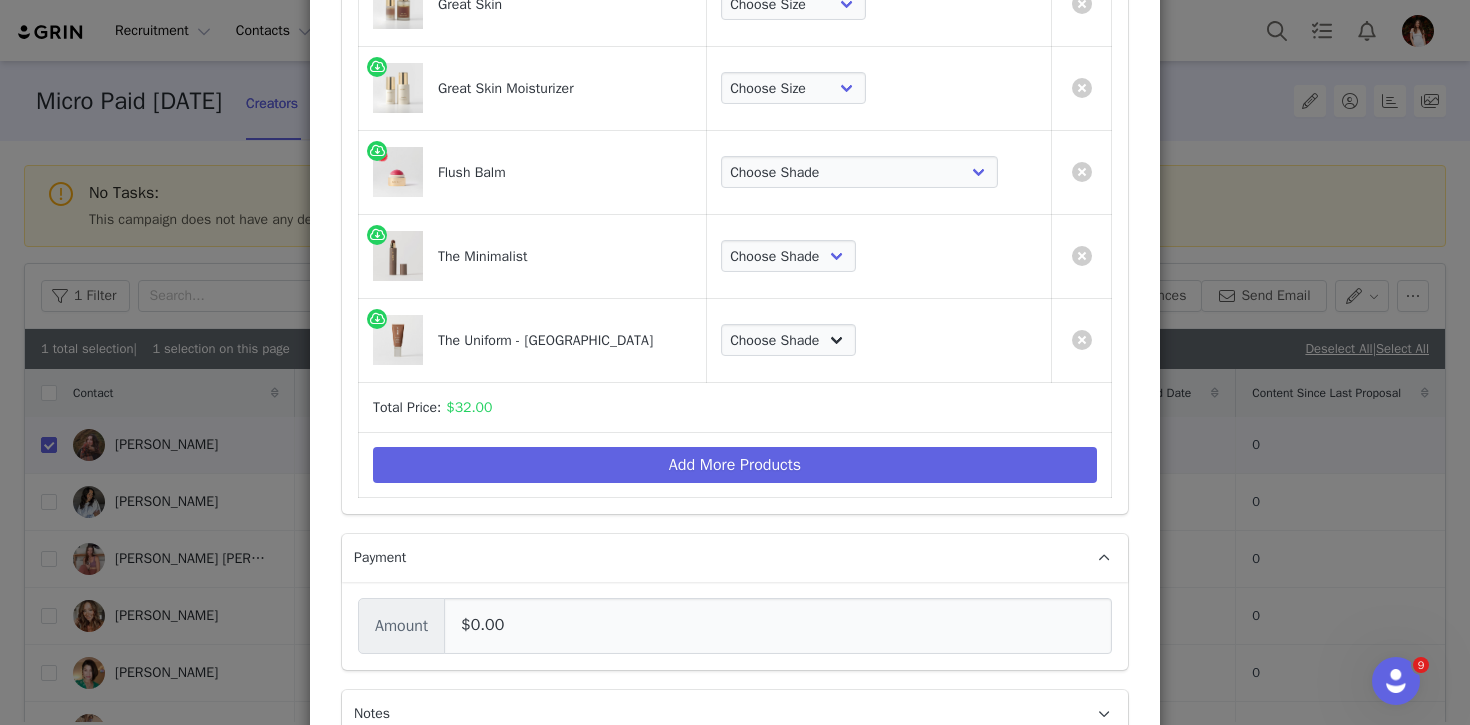 click on "Choose Shade  02   04   06   08   10   12   14   16   18   20   22   24   26   28   30" at bounding box center [879, 340] 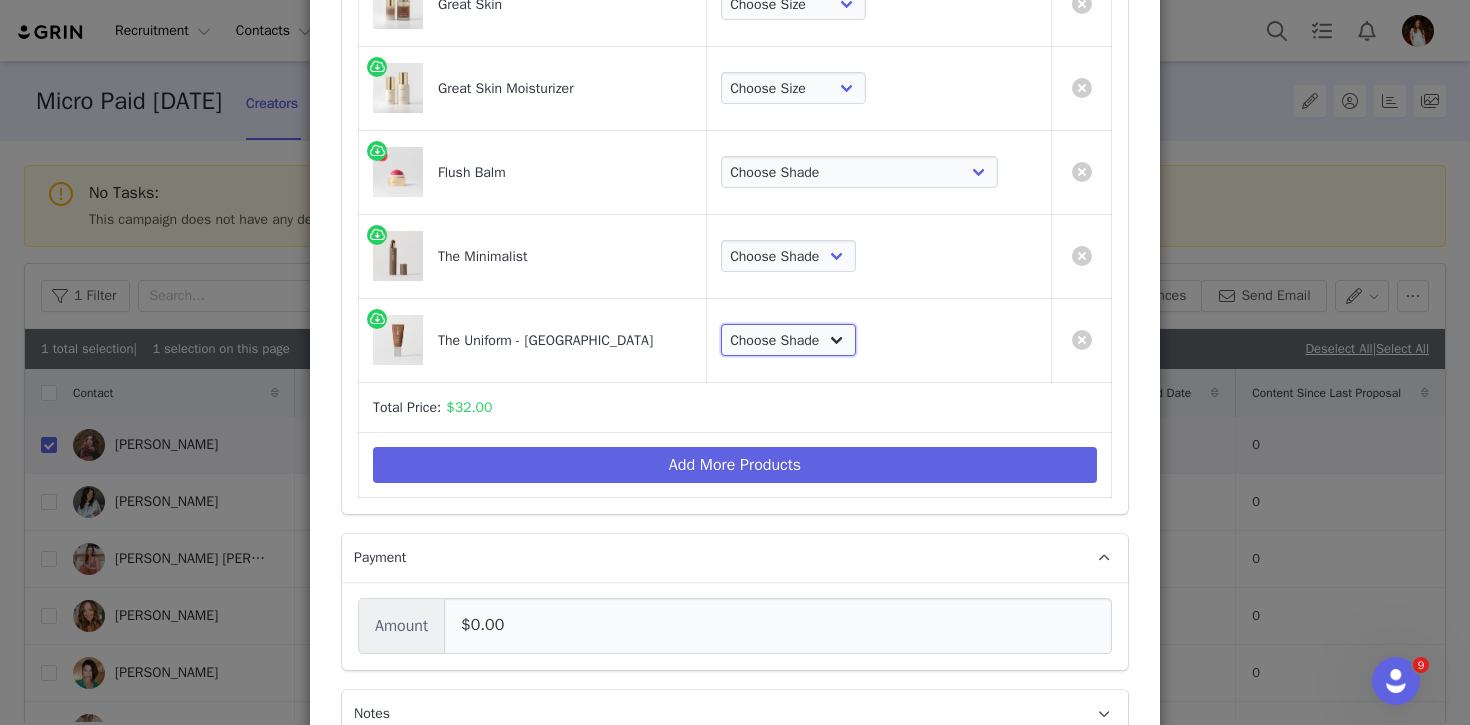 click on "Choose Shade  02   04   06   08   10   12   14   16   18   20   22   24   26   28   30" at bounding box center [788, 340] 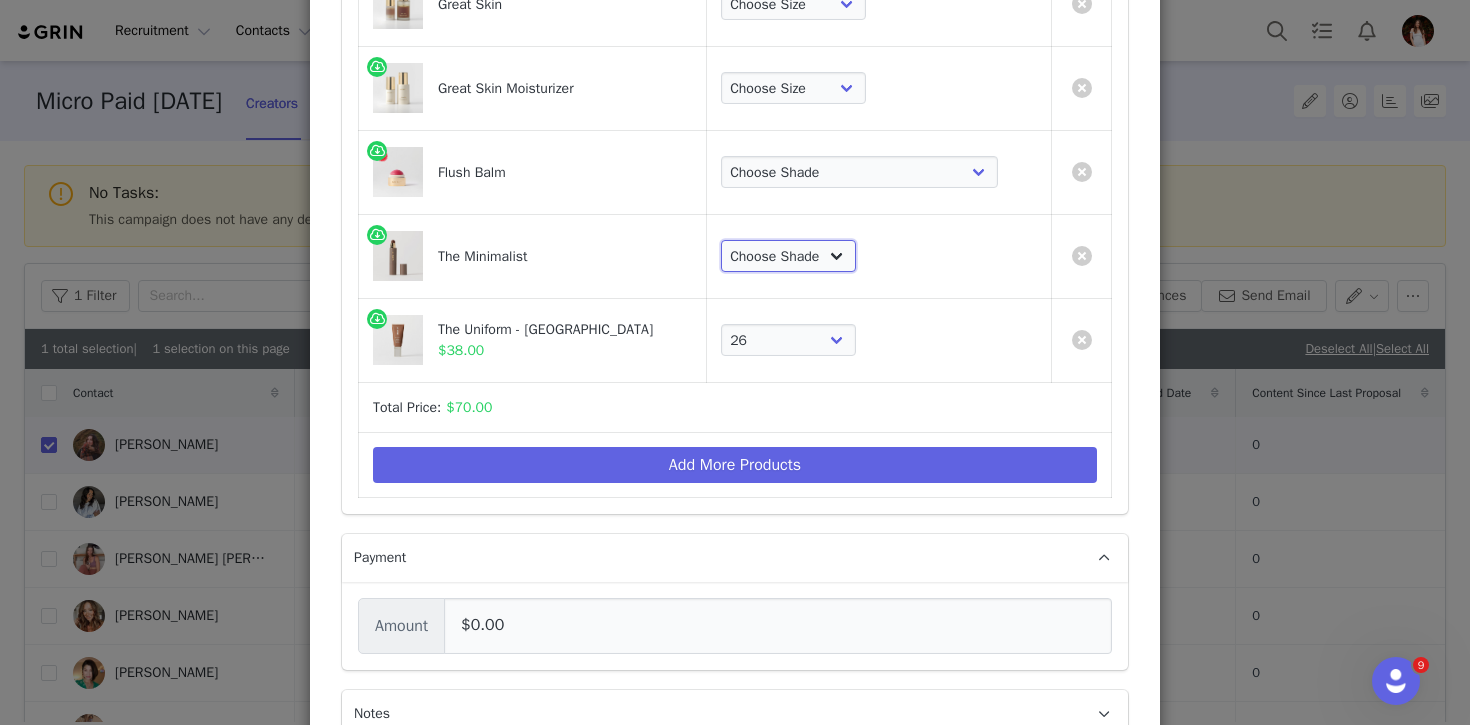 click on "Choose Shade  Umber   Sepia   Tiger Eye   Cacao   Sienna   Chestnut   [PERSON_NAME]   Khaki   Camel   Bisque   Suede   Ecru   Sand   Cream   Ochre   Dune   Bone   Linen   Silk   Bistre   Taurillon   Calico   Burlwood   Jute   Palomino   Oak   Sandstone   Chiffon   Ceramic" at bounding box center (788, 256) 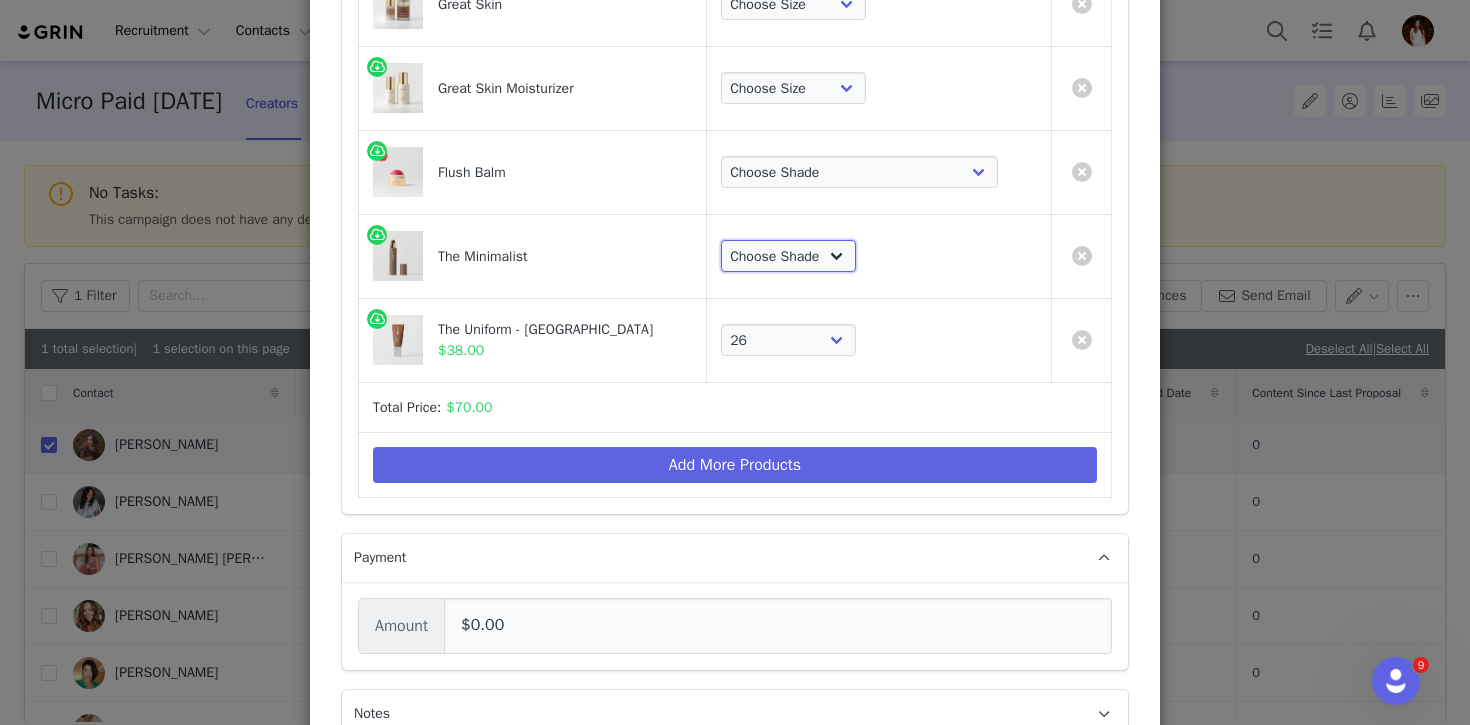 select on "10082062" 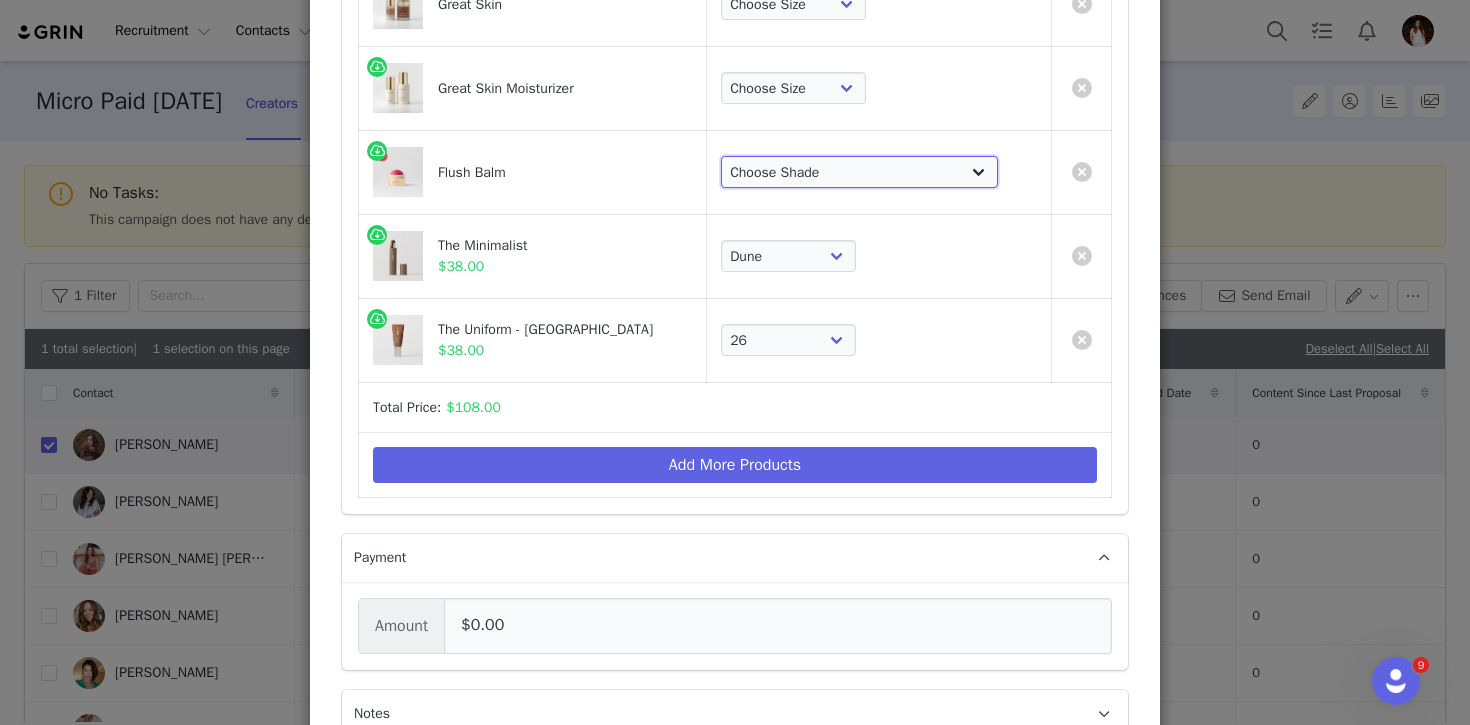 click on "Choose [PERSON_NAME] Hills   Cheeky   Après   Fox   Terracotta   [GEOGRAPHIC_DATA]   Le Bonbon   Rouge   Persimmon   Lusitano   Archival   Postmodern   Bespoke" at bounding box center (859, 172) 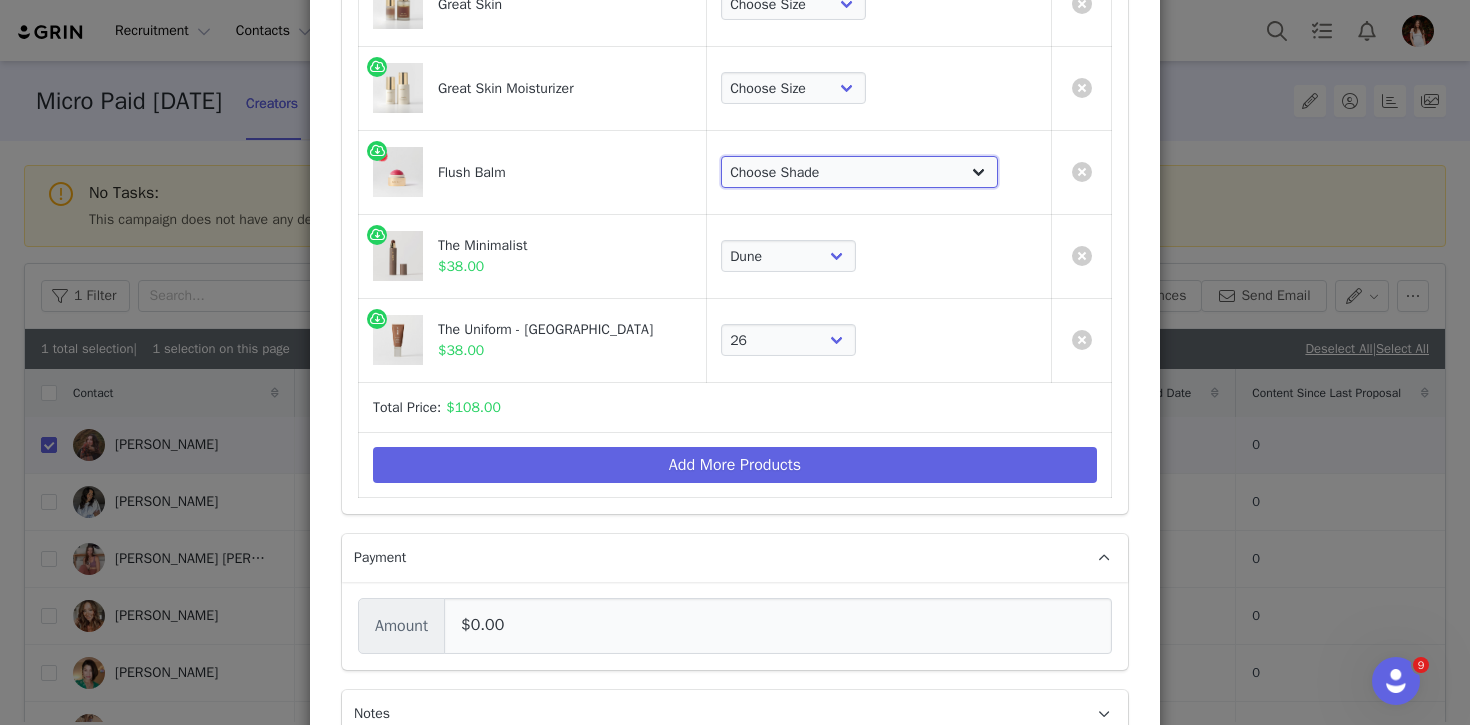 select on "16097967" 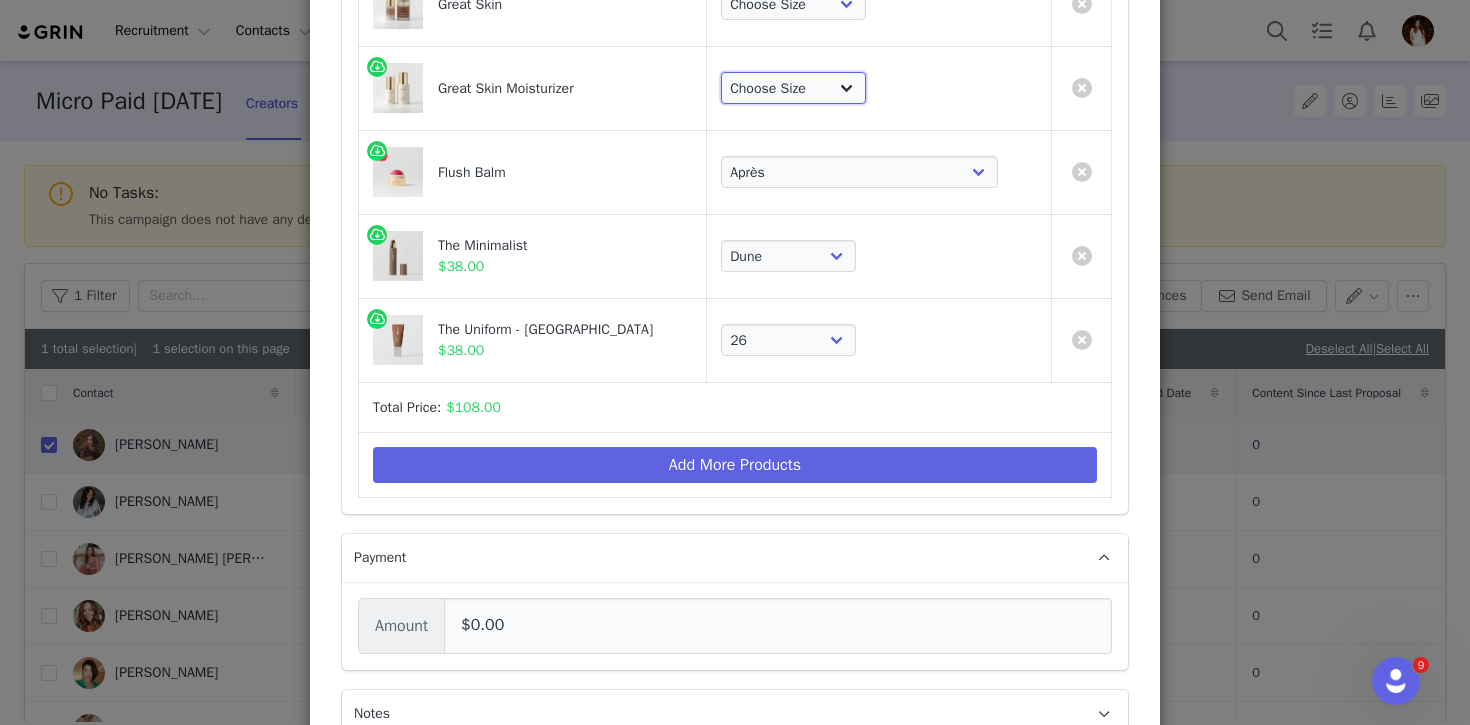 click on "Choose Size  Full-Size (50ml)   Mini-Size (15ml)" at bounding box center [793, 88] 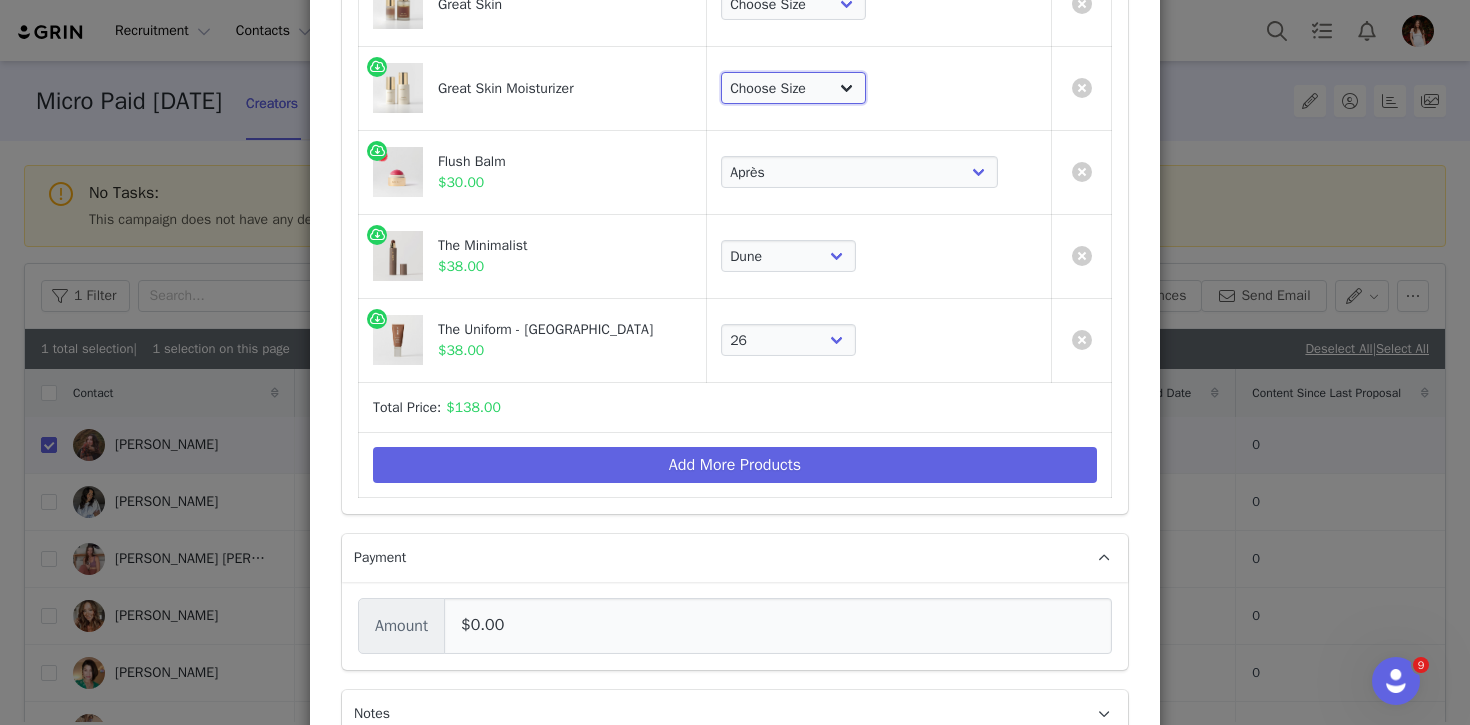 select on "27326601" 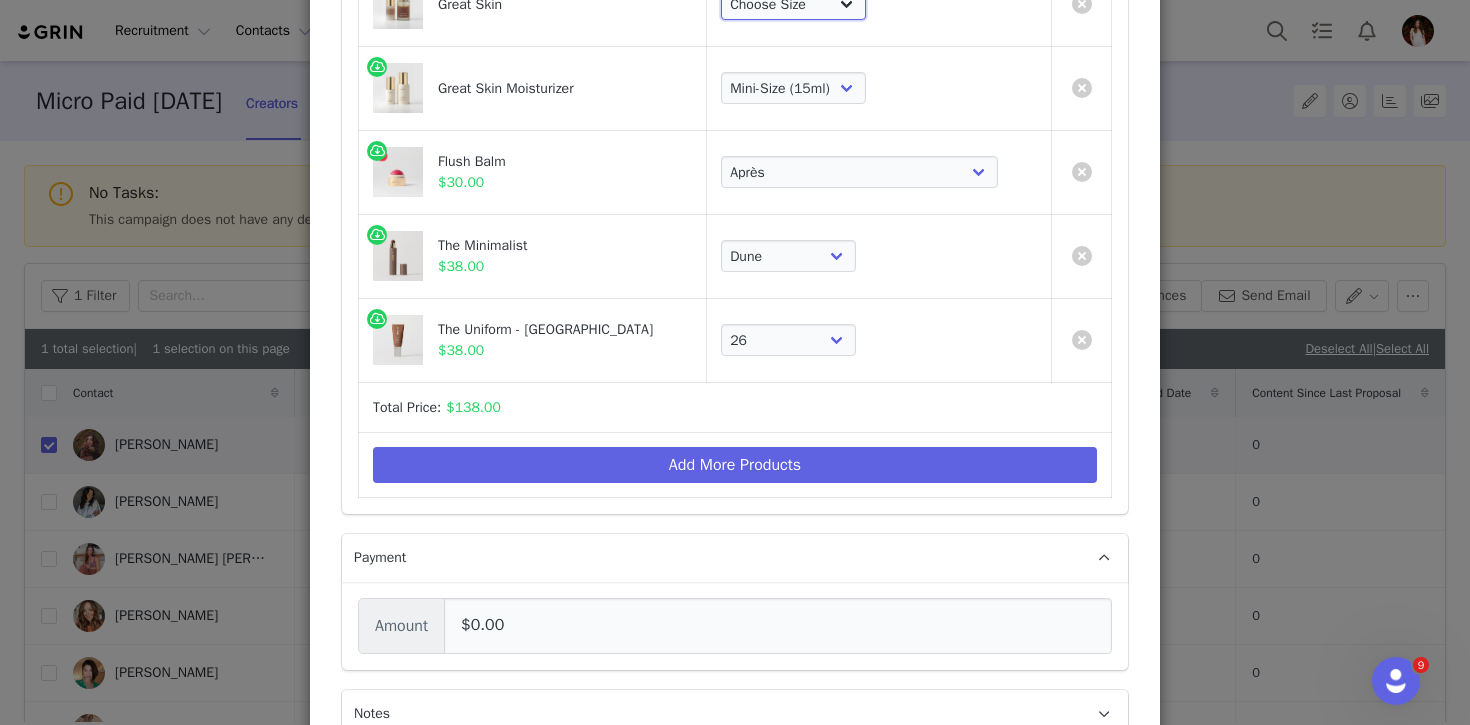click on "Choose Size  Full-Size (50ml)   Mini-Size (15ml)" at bounding box center (793, 4) 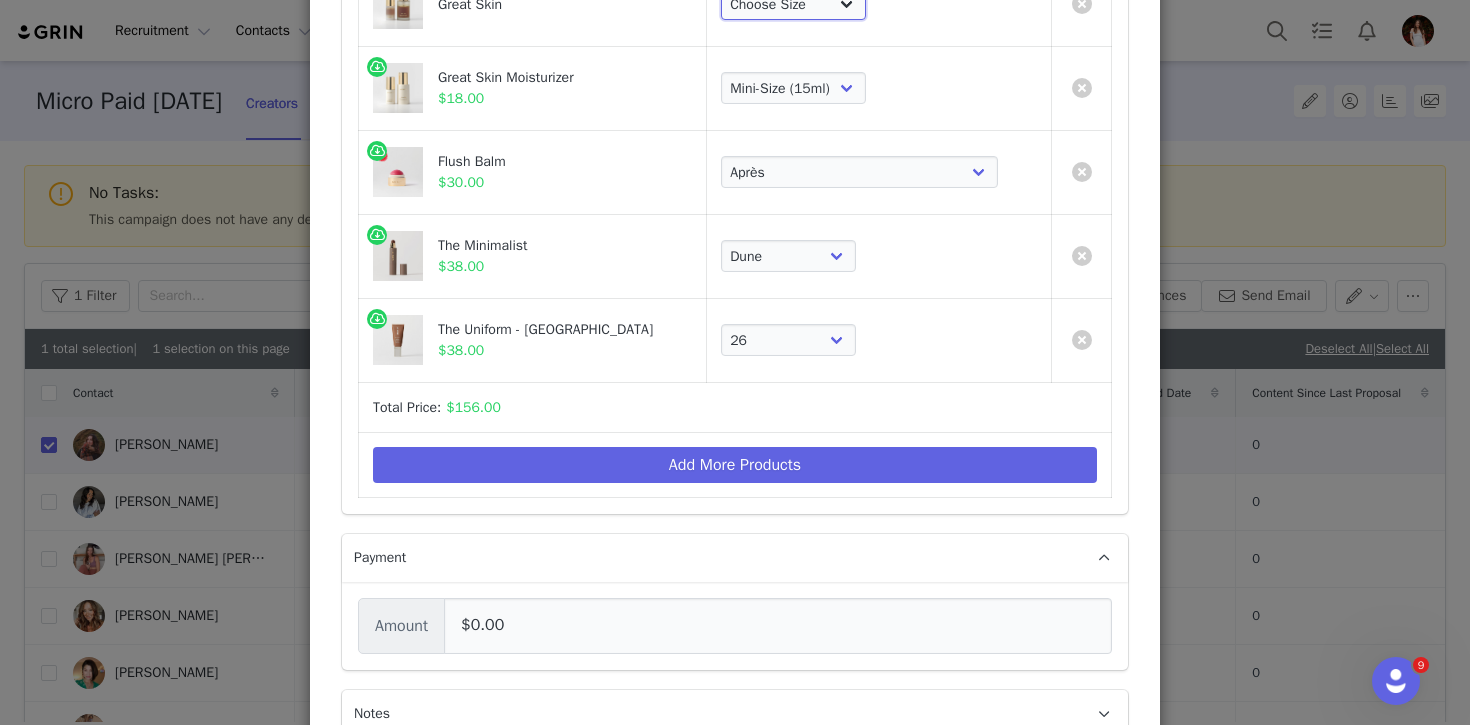 scroll, scrollTop: 422, scrollLeft: 0, axis: vertical 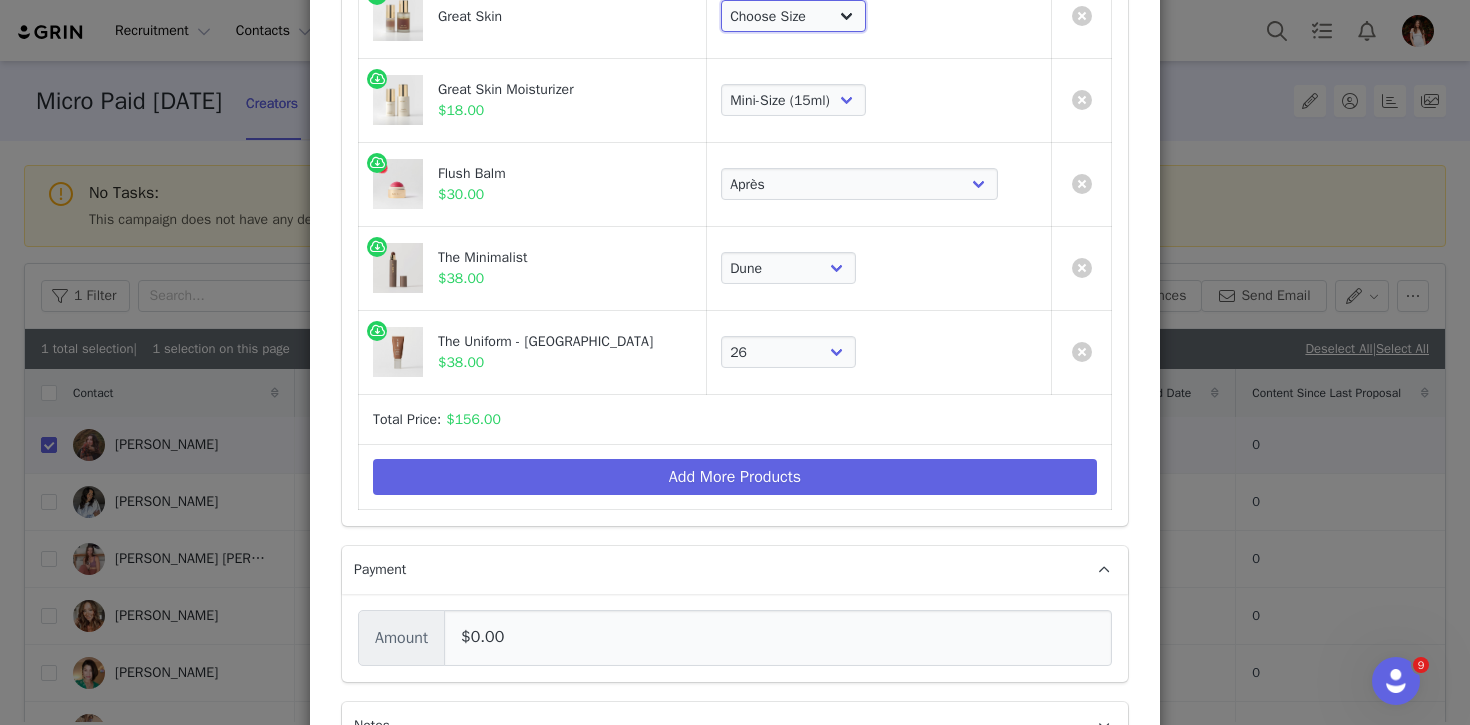 select on "27326624" 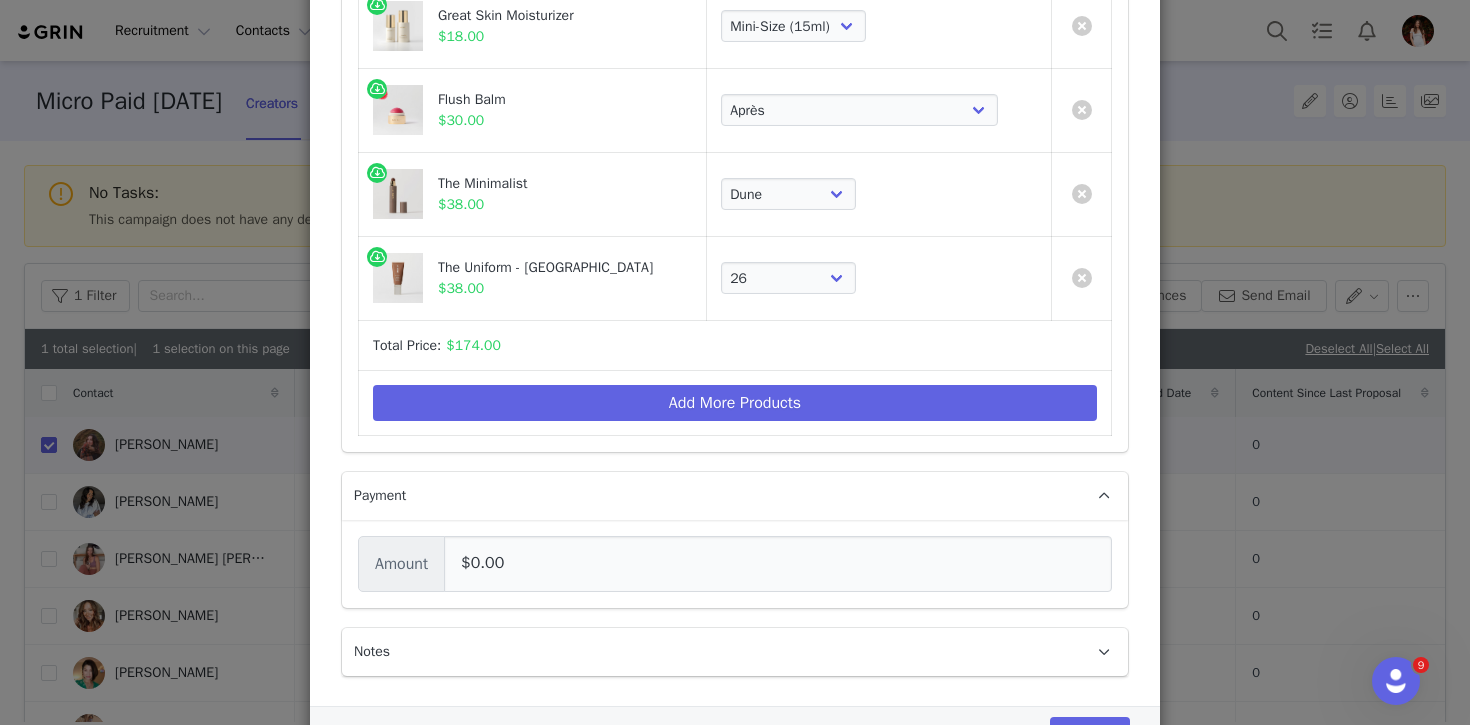 scroll, scrollTop: 588, scrollLeft: 0, axis: vertical 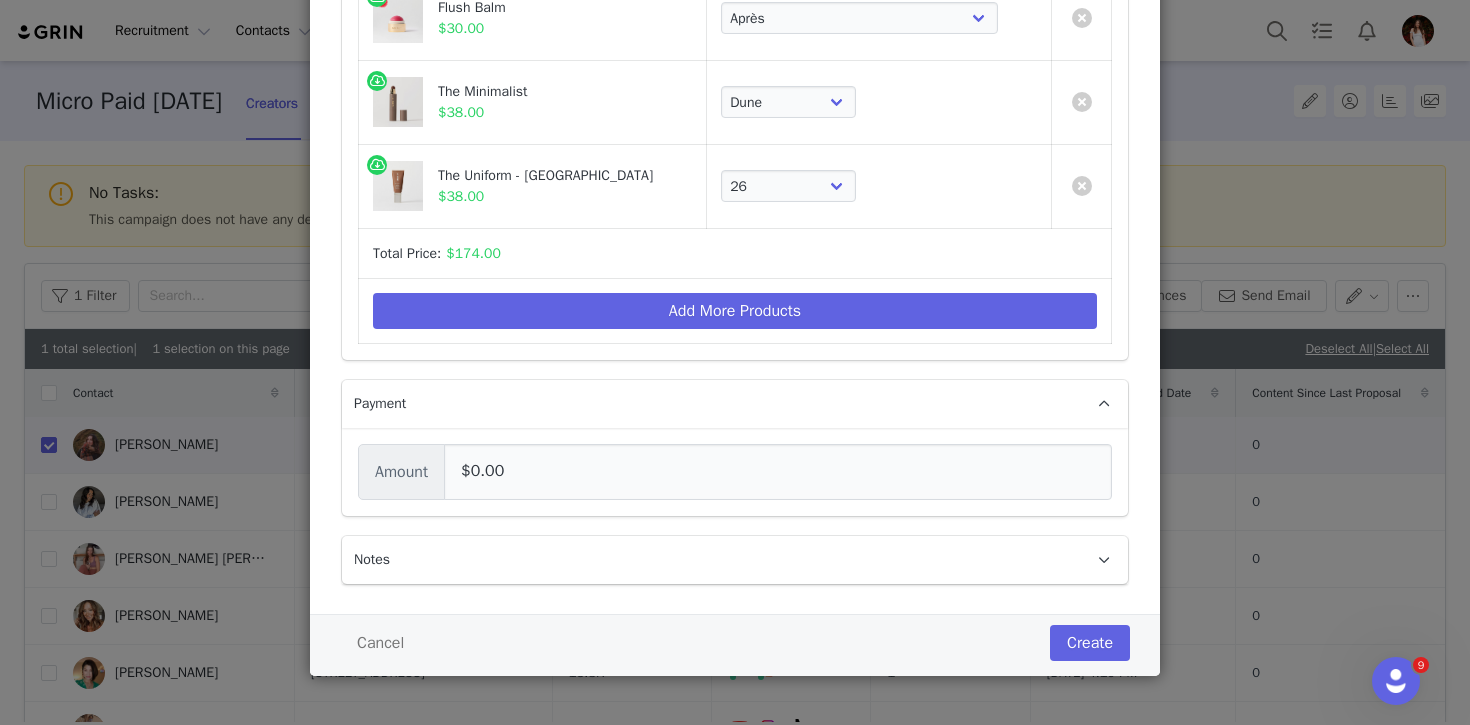 click on "Cancel  Create" at bounding box center (735, 645) 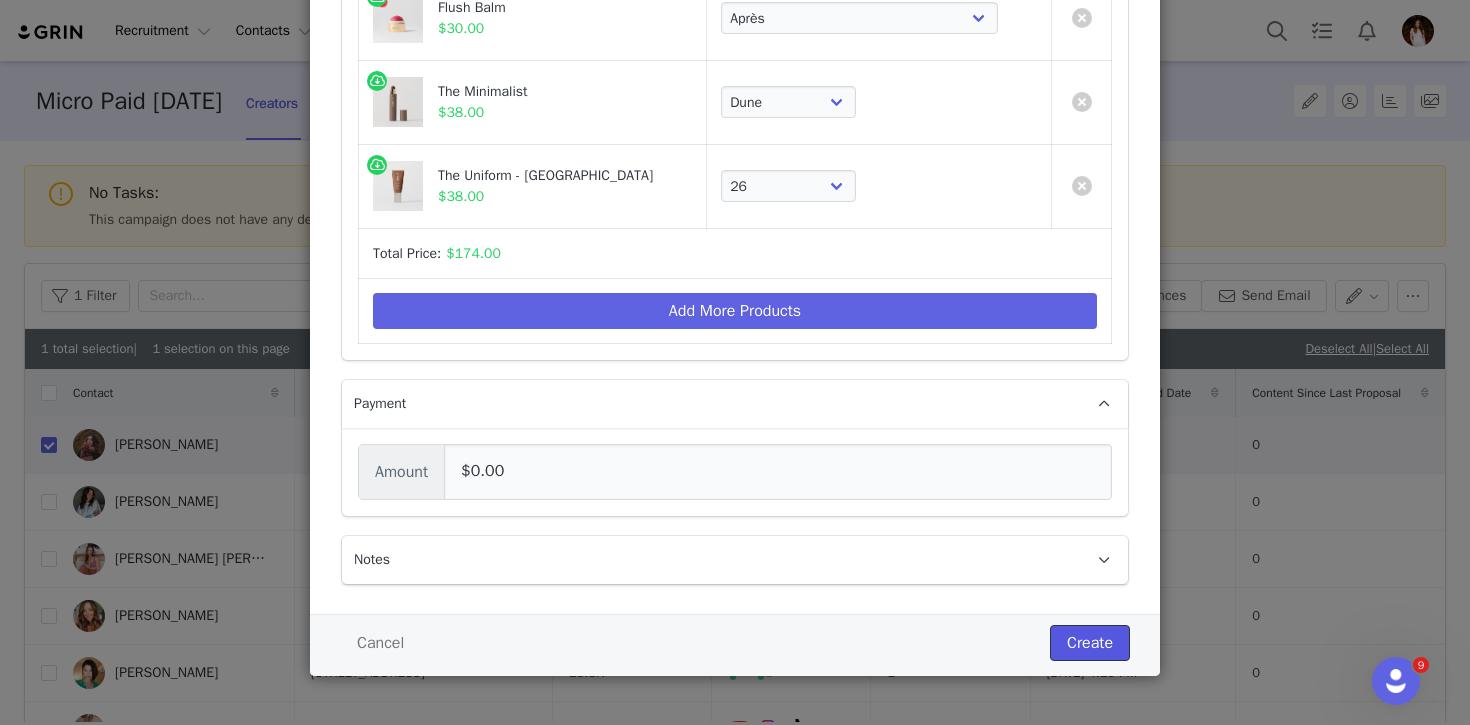 click on "Create" at bounding box center [1090, 643] 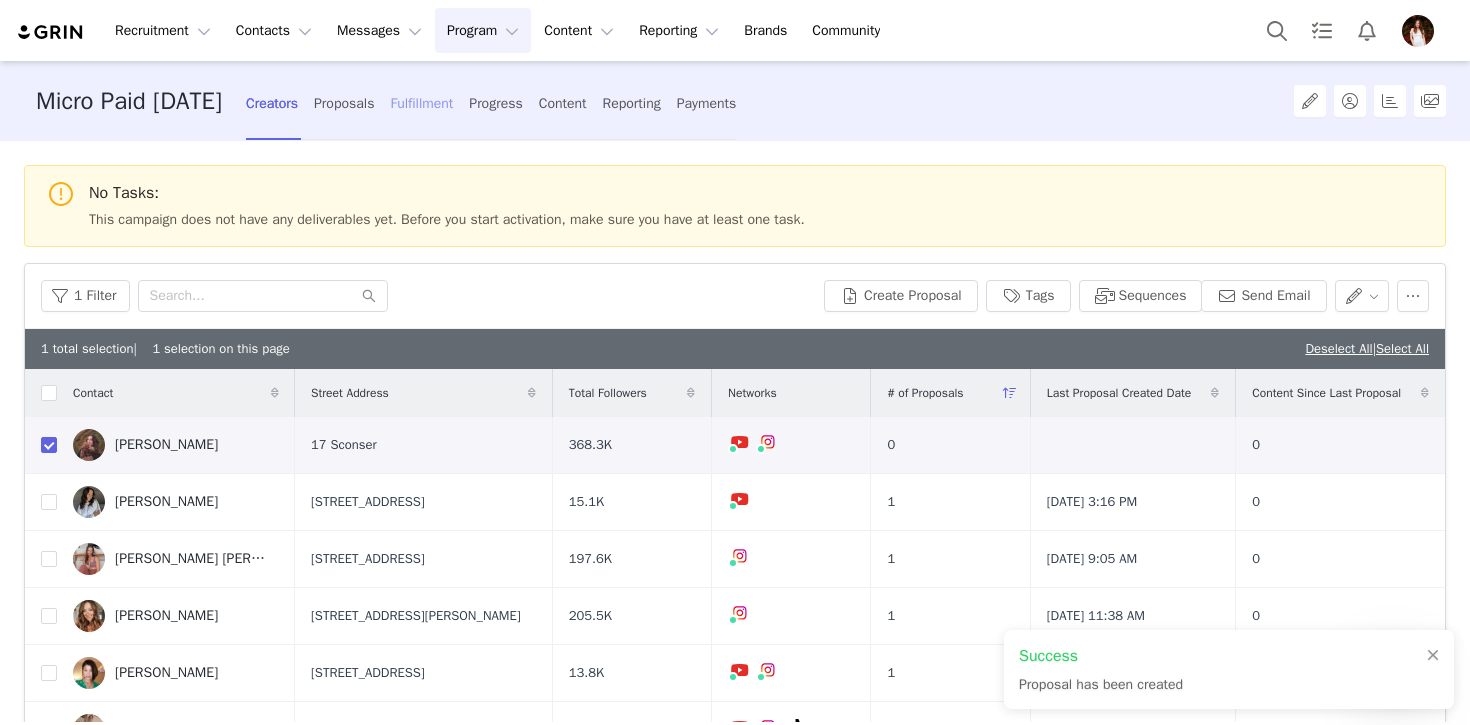 click on "Fulfillment" at bounding box center [421, 103] 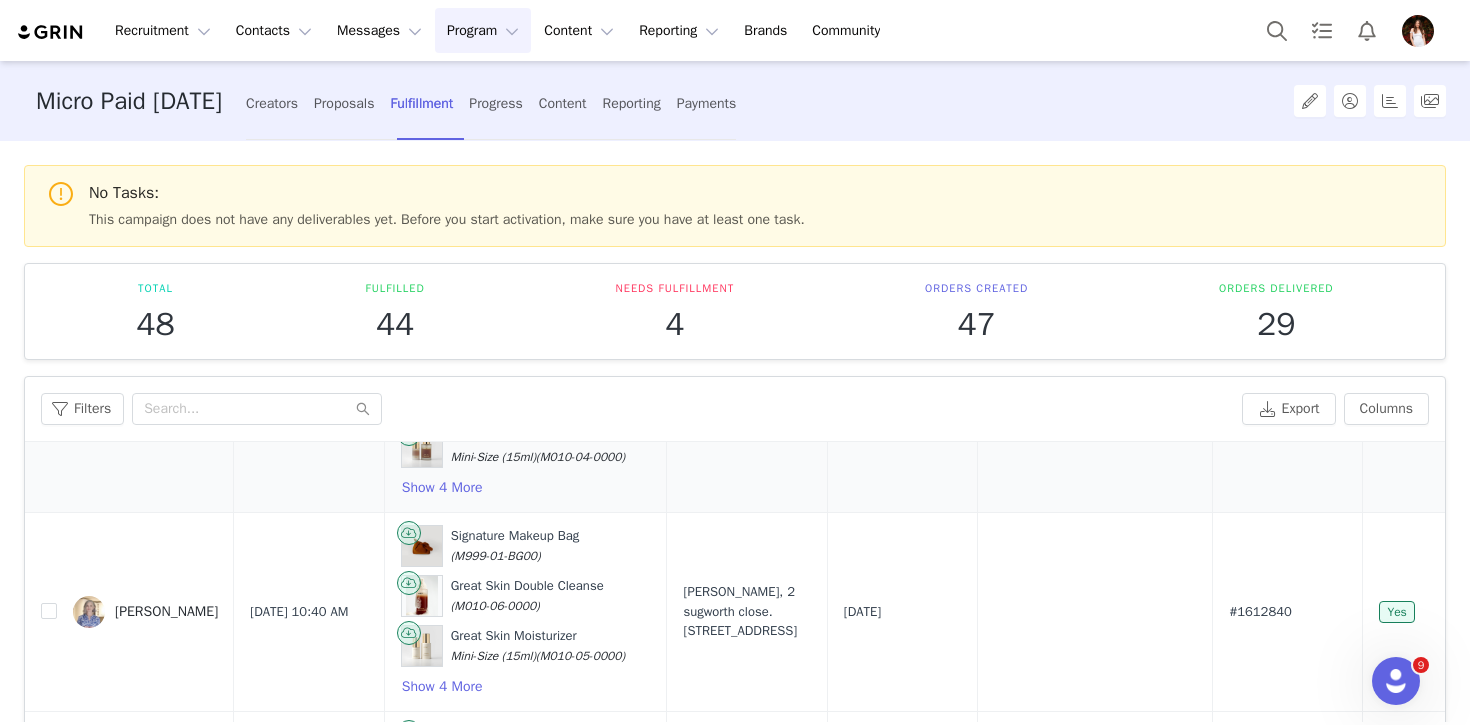scroll, scrollTop: 0, scrollLeft: 0, axis: both 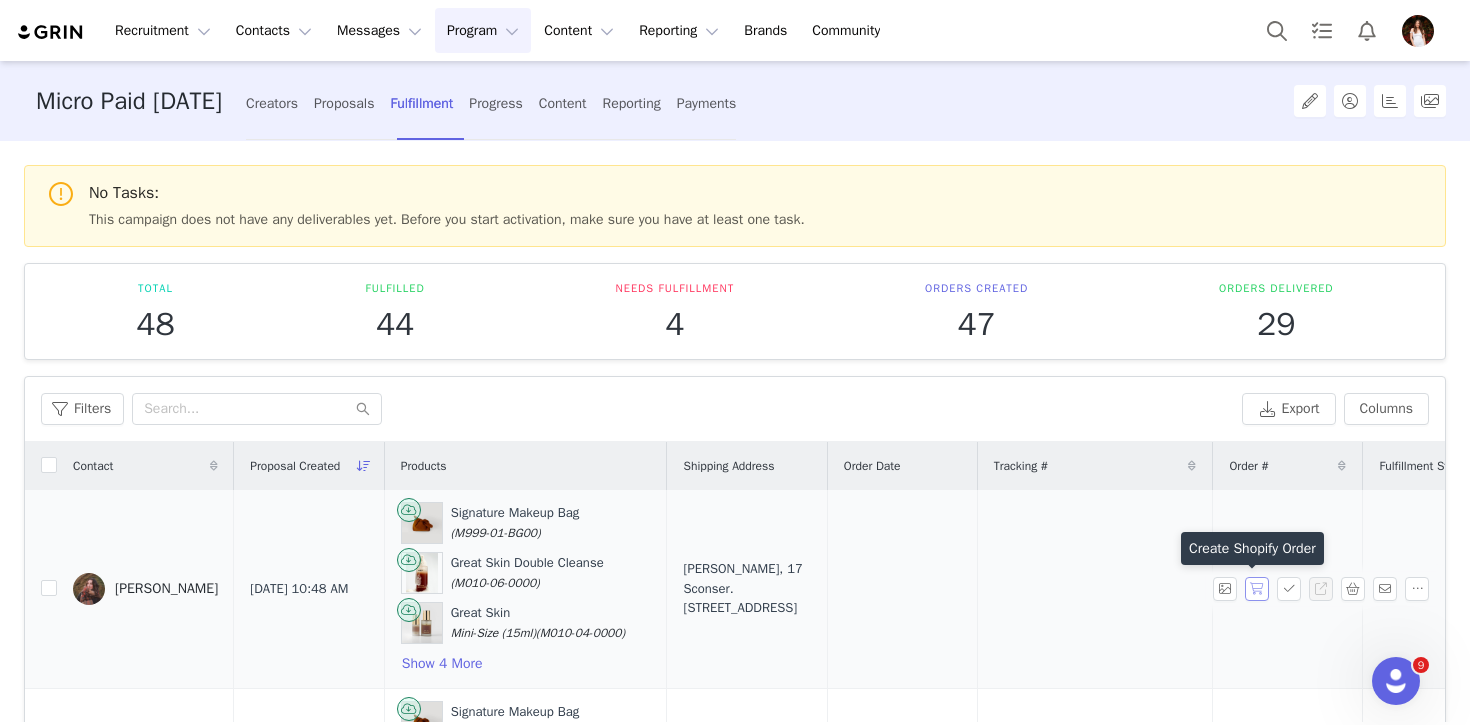 click at bounding box center [1257, 589] 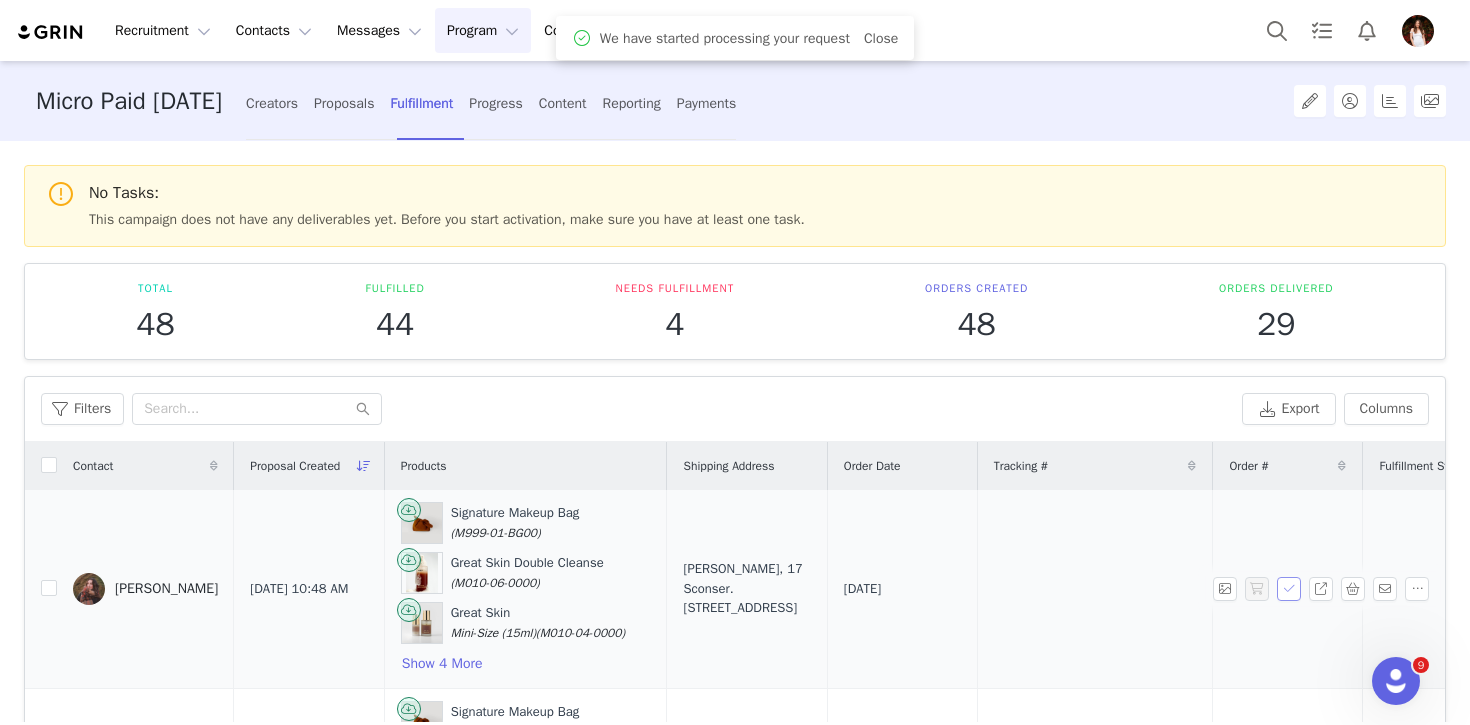 click at bounding box center (1289, 589) 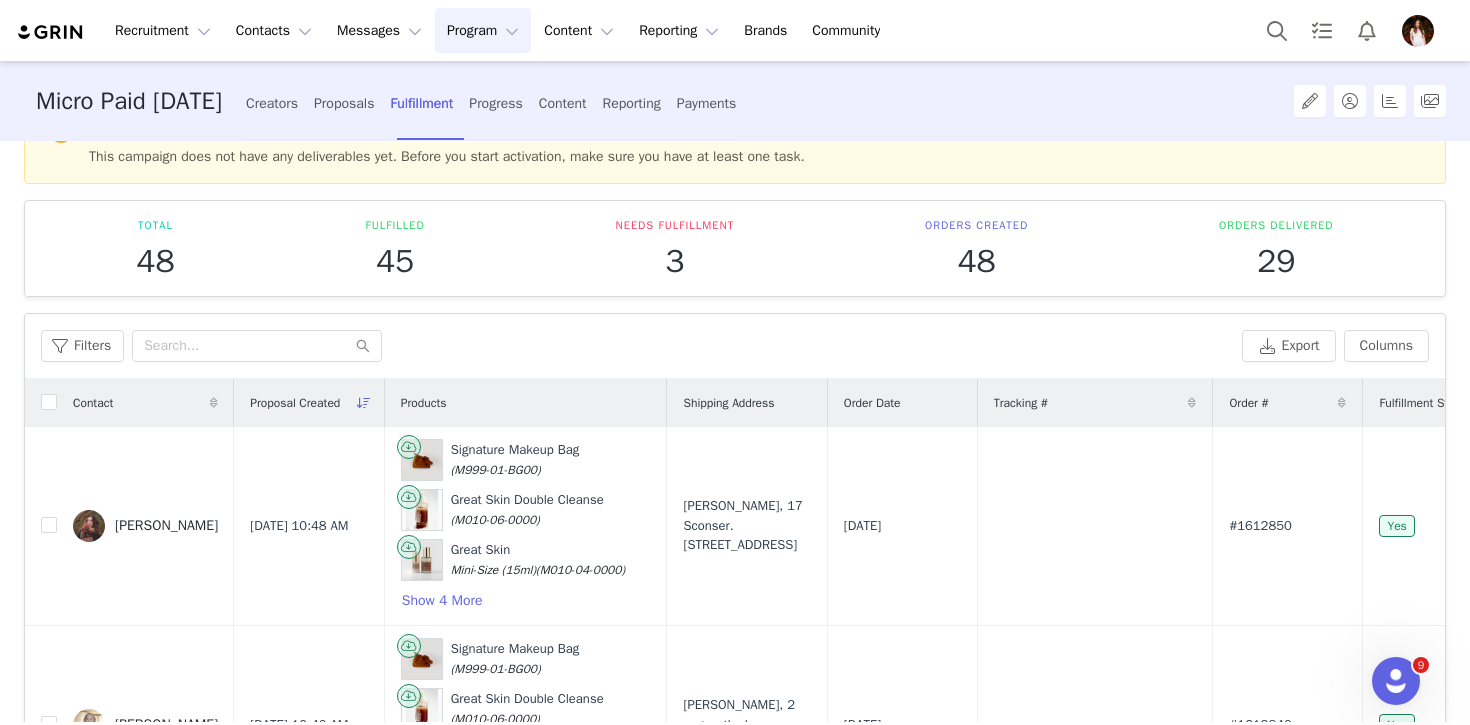 scroll, scrollTop: 83, scrollLeft: 0, axis: vertical 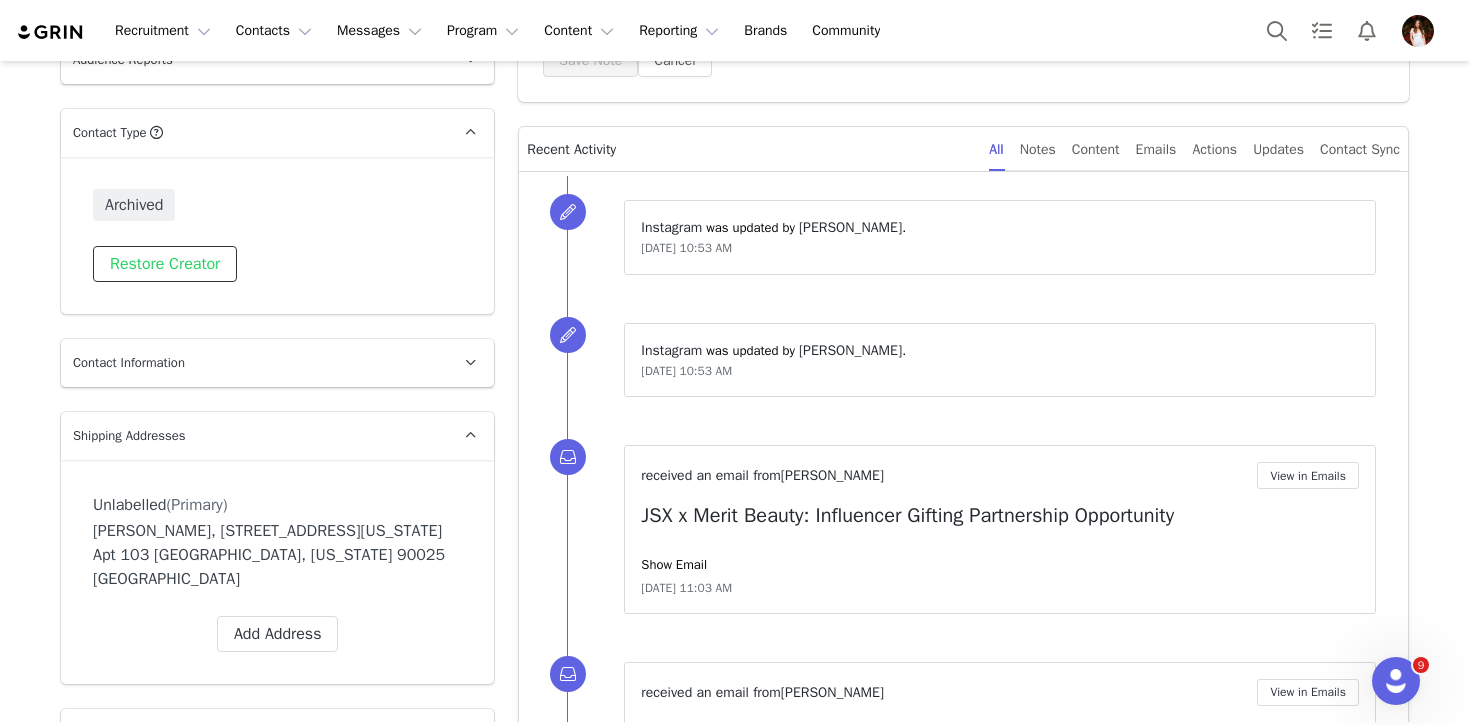 click on "Restore Creator" at bounding box center [165, 264] 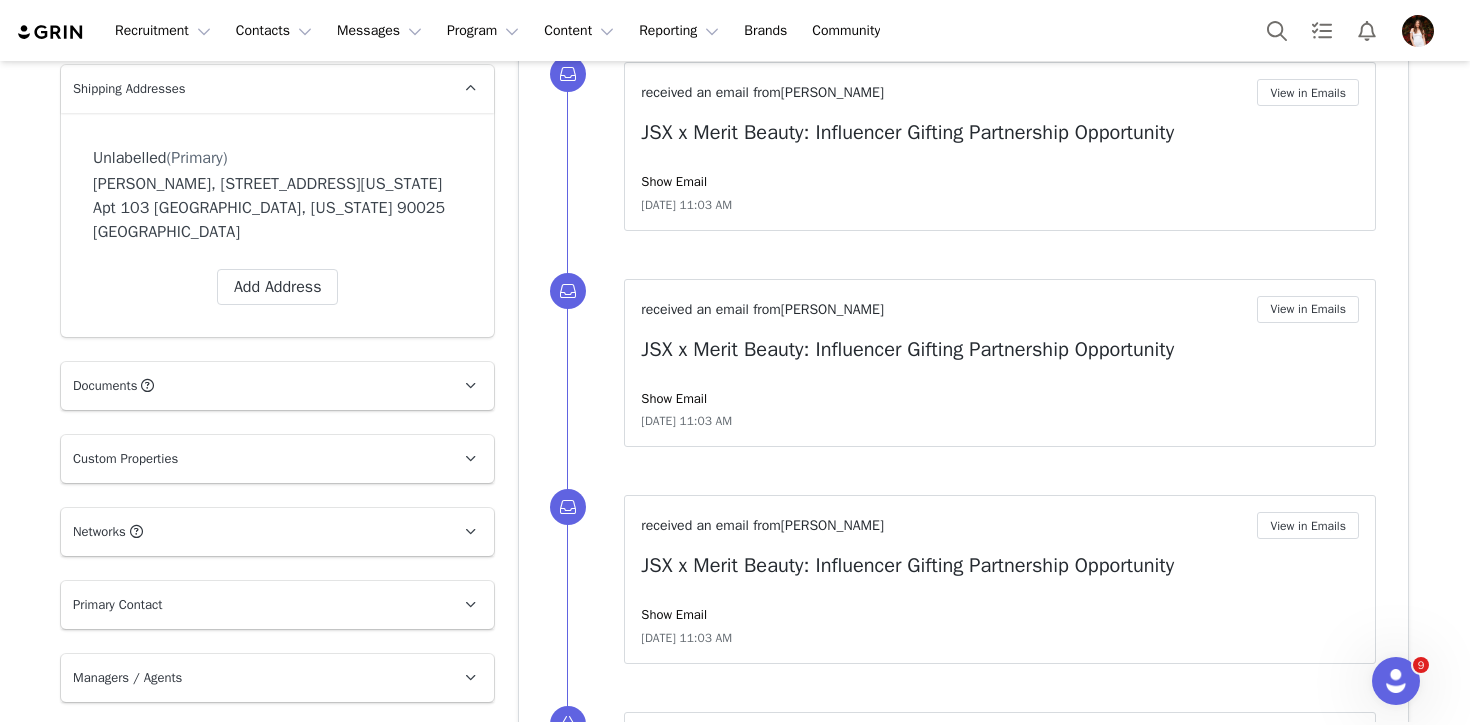 scroll, scrollTop: 850, scrollLeft: 0, axis: vertical 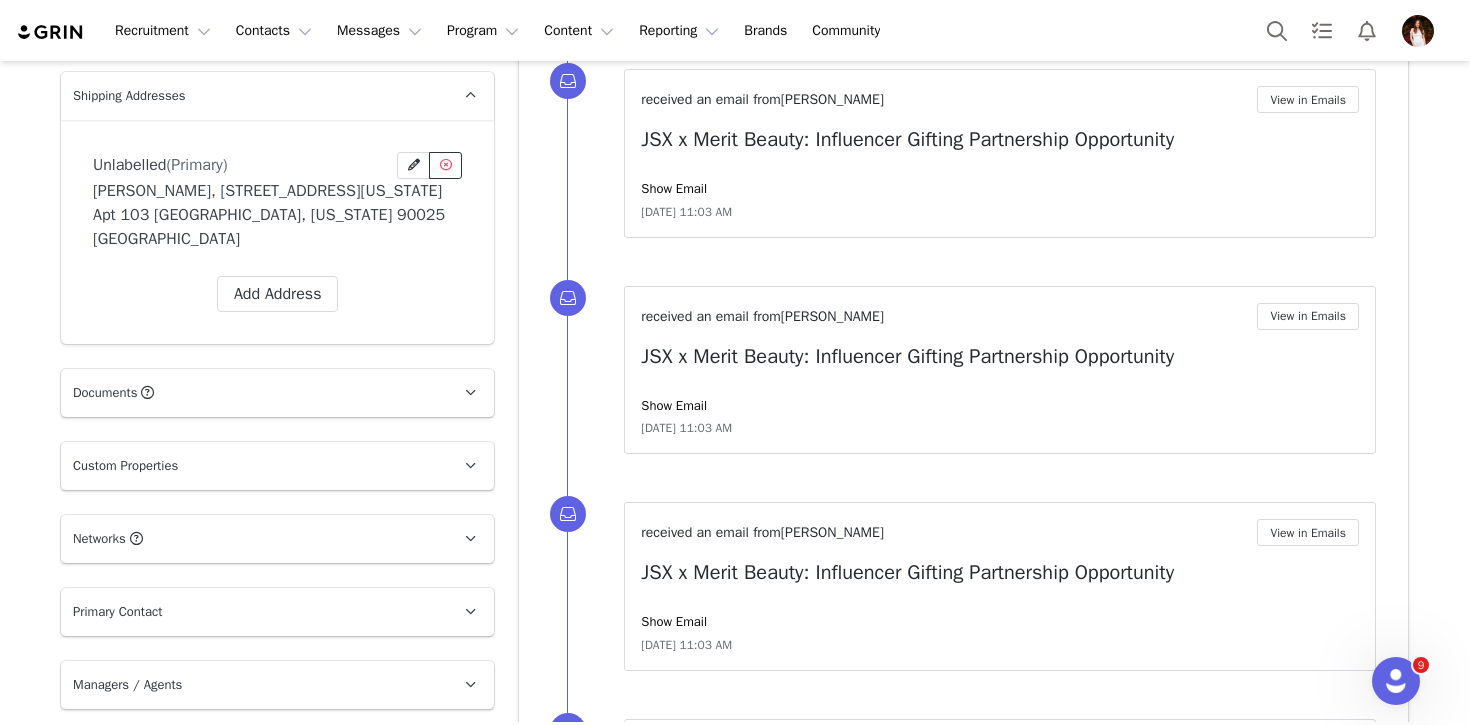 click at bounding box center (446, 165) 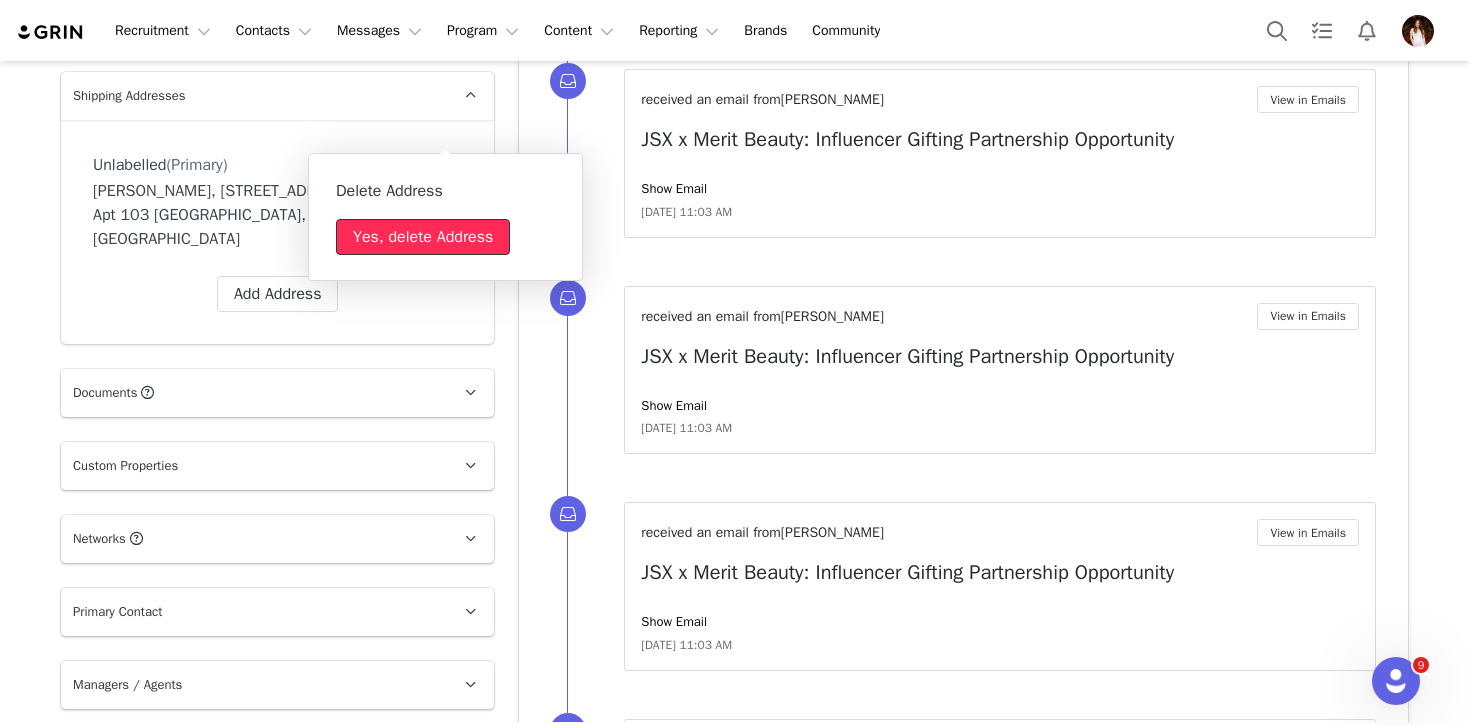 click on "Yes, delete Address" at bounding box center (423, 237) 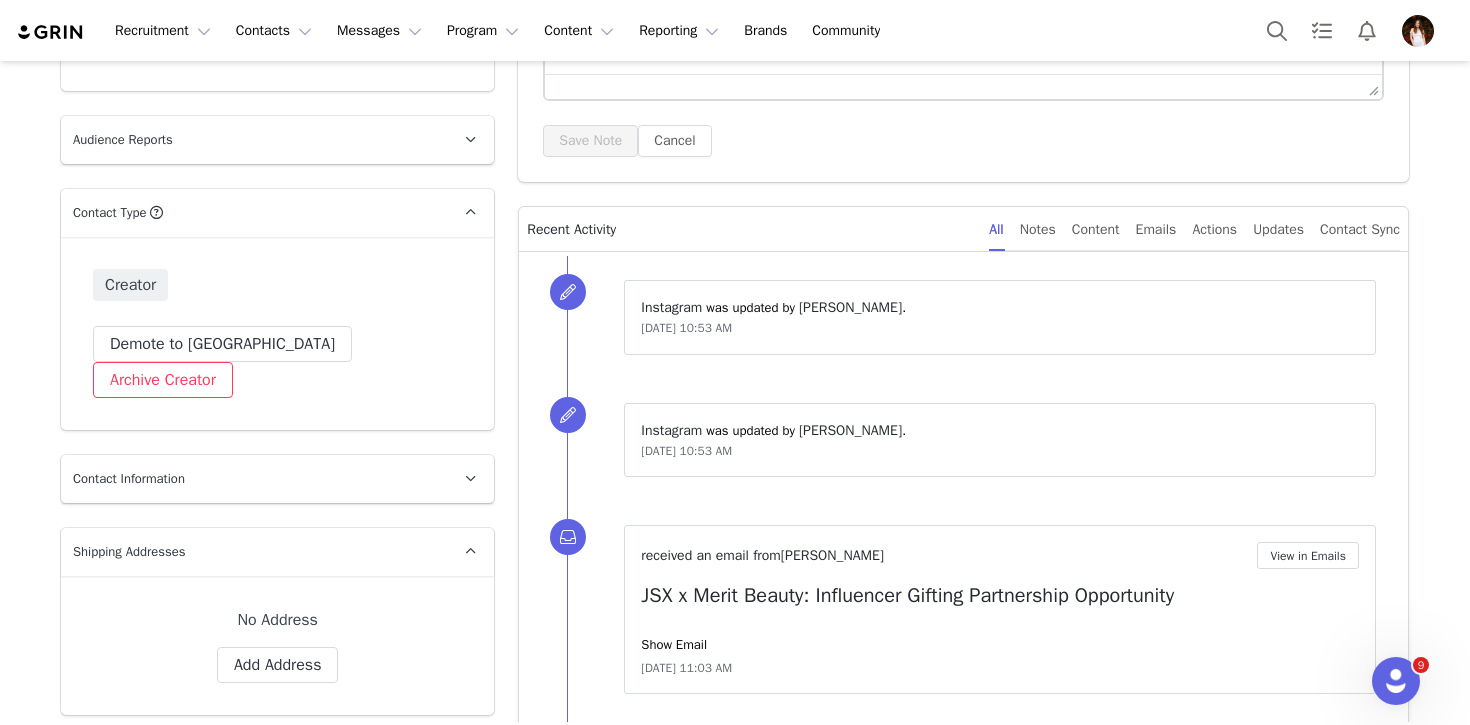 scroll, scrollTop: 362, scrollLeft: 0, axis: vertical 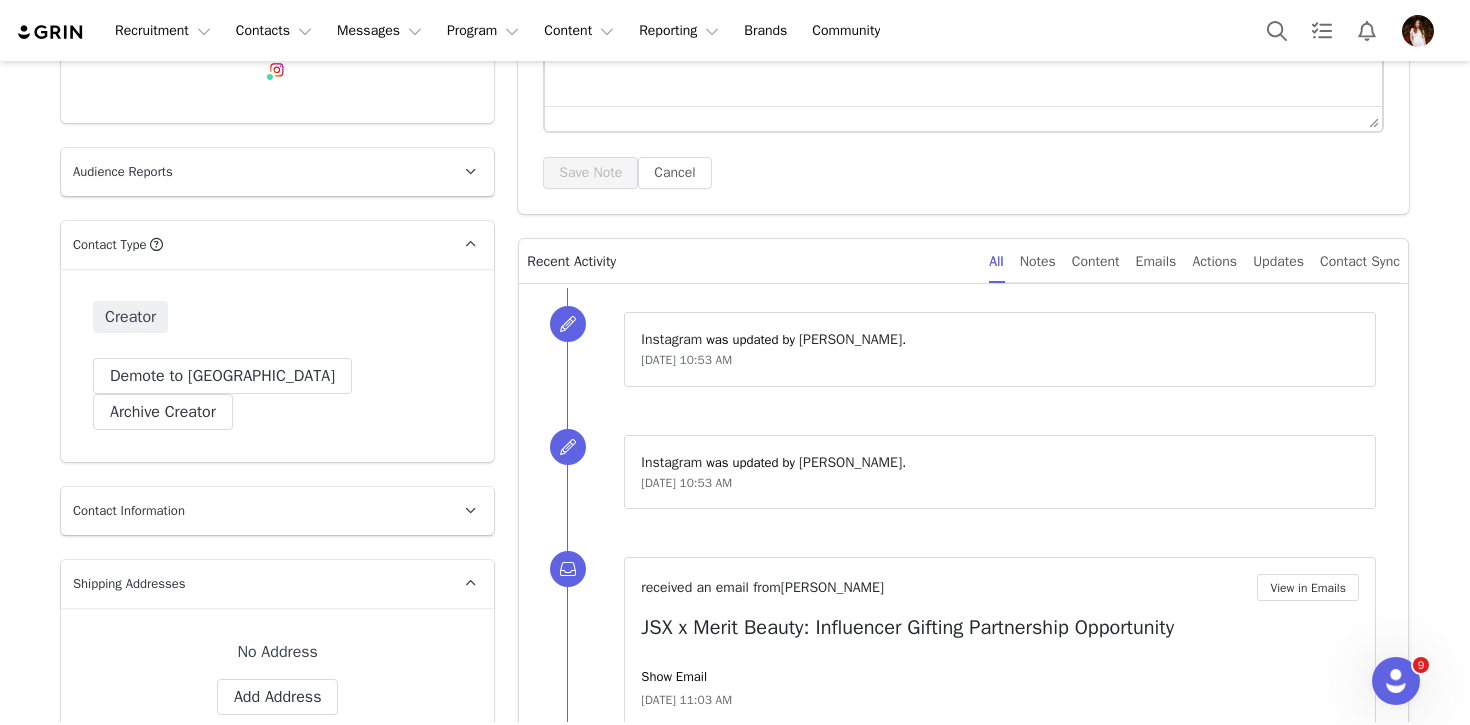 click on "Audience Reports" at bounding box center [253, 172] 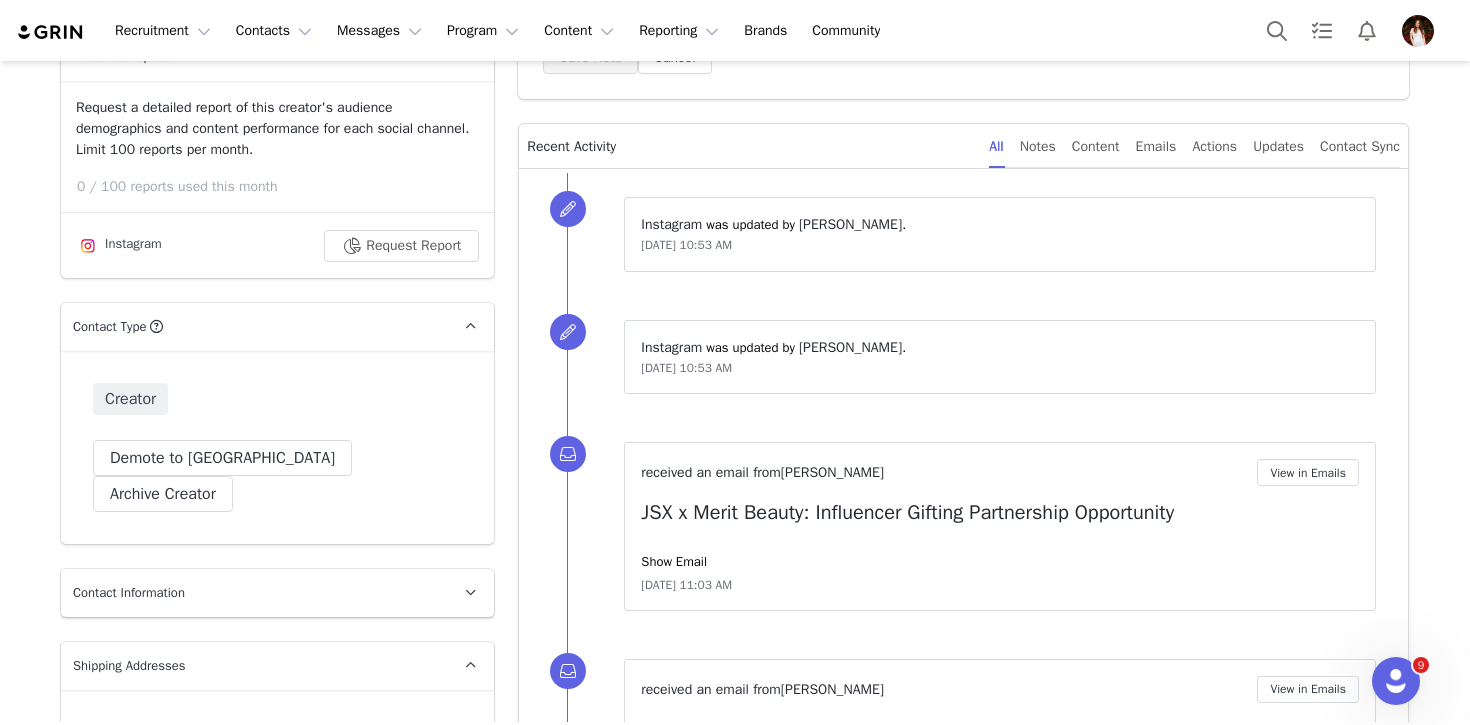 scroll, scrollTop: 496, scrollLeft: 0, axis: vertical 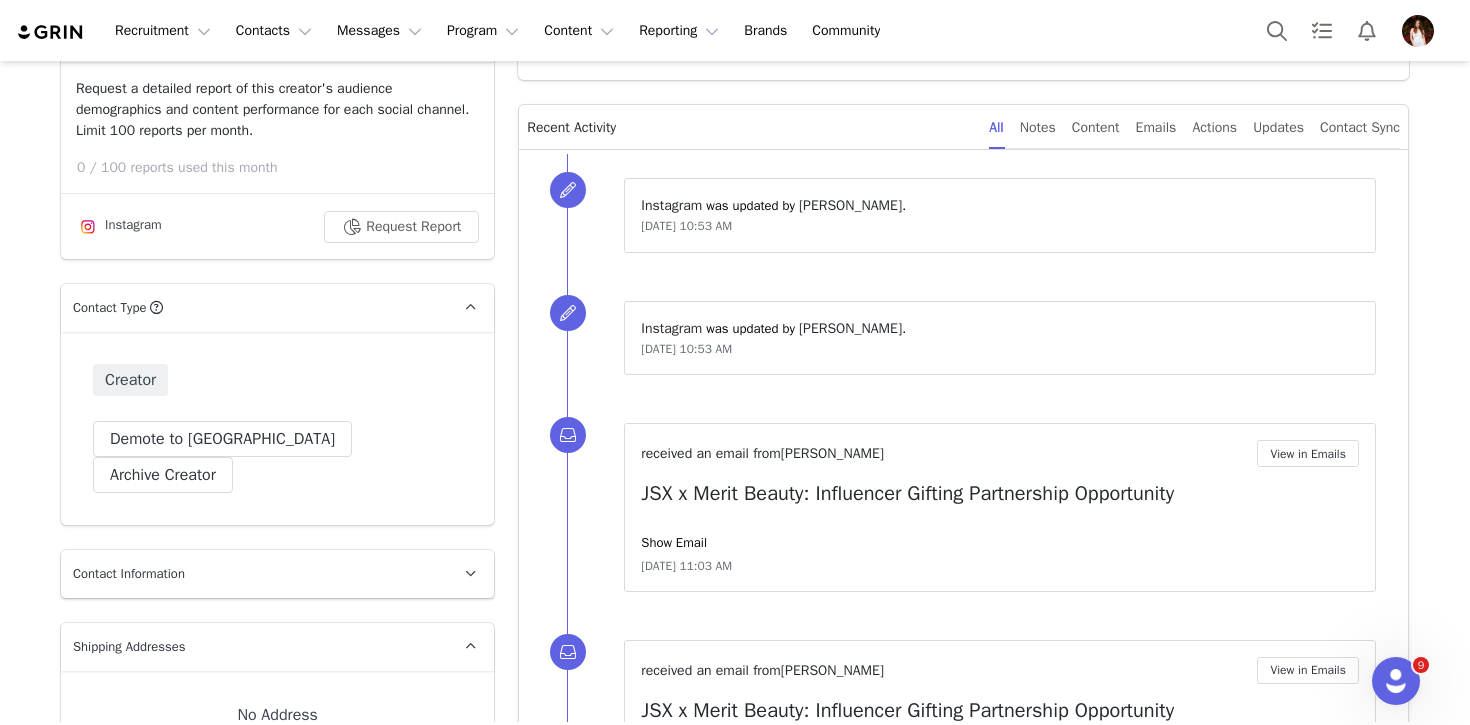 click on "Contact Information" at bounding box center [253, 574] 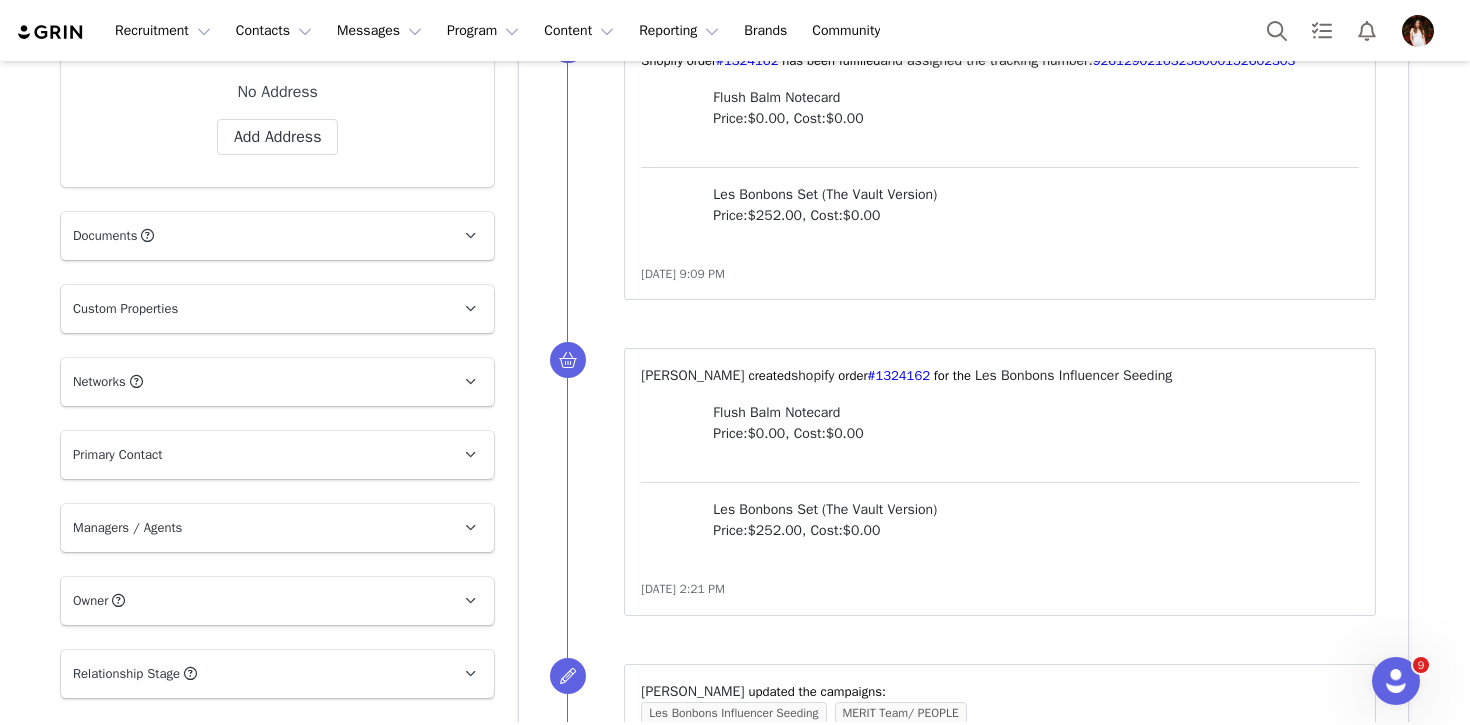 scroll, scrollTop: 1835, scrollLeft: 0, axis: vertical 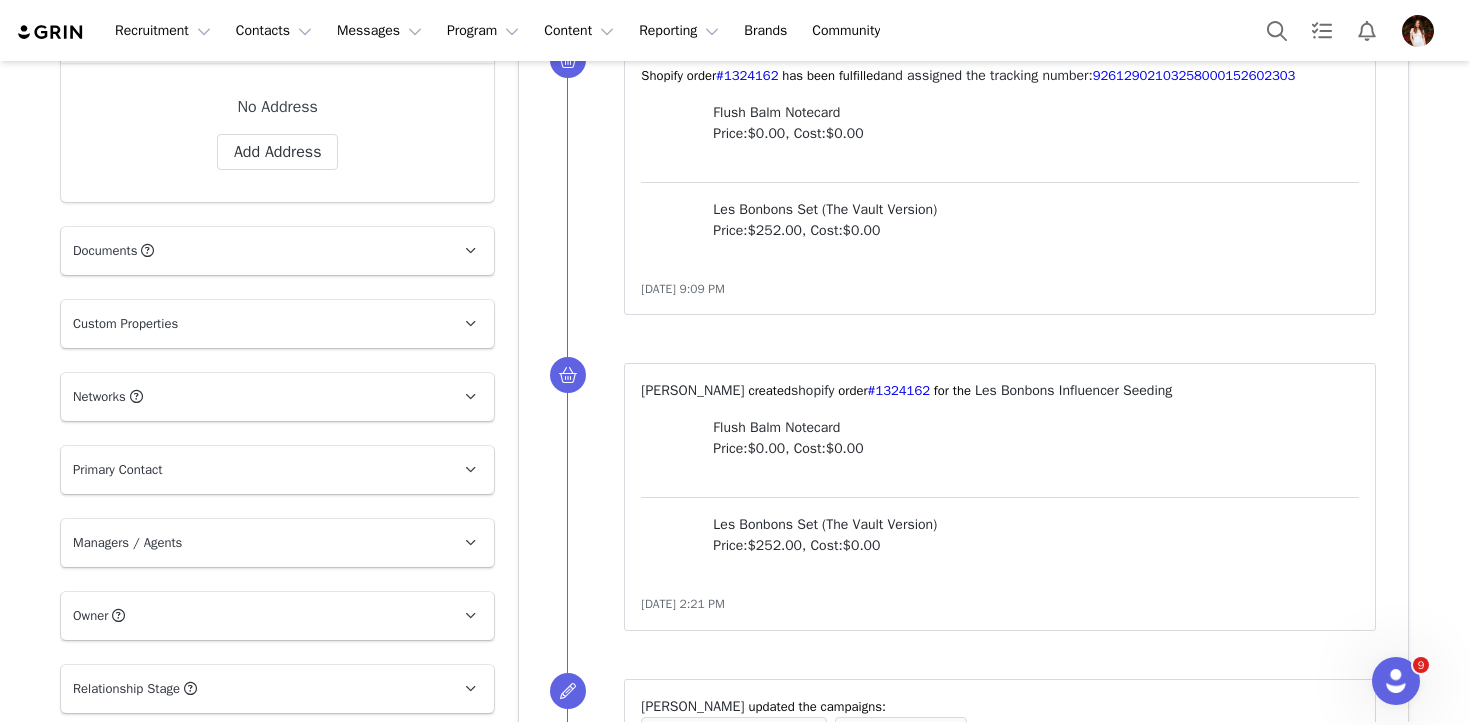 click on "Networks  You can add or change your creators network URL' here, your active creators can authenticate their accounts later." at bounding box center (253, 397) 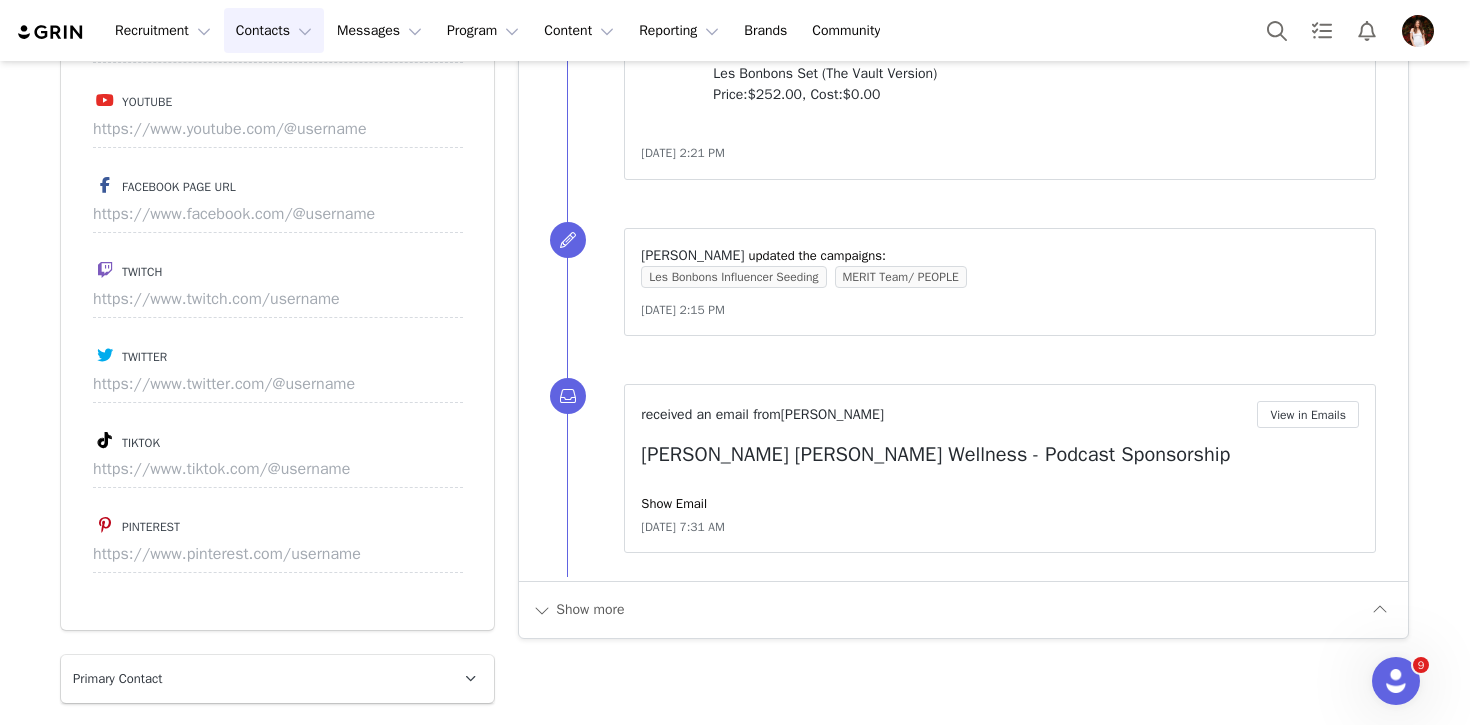 scroll, scrollTop: 2288, scrollLeft: 0, axis: vertical 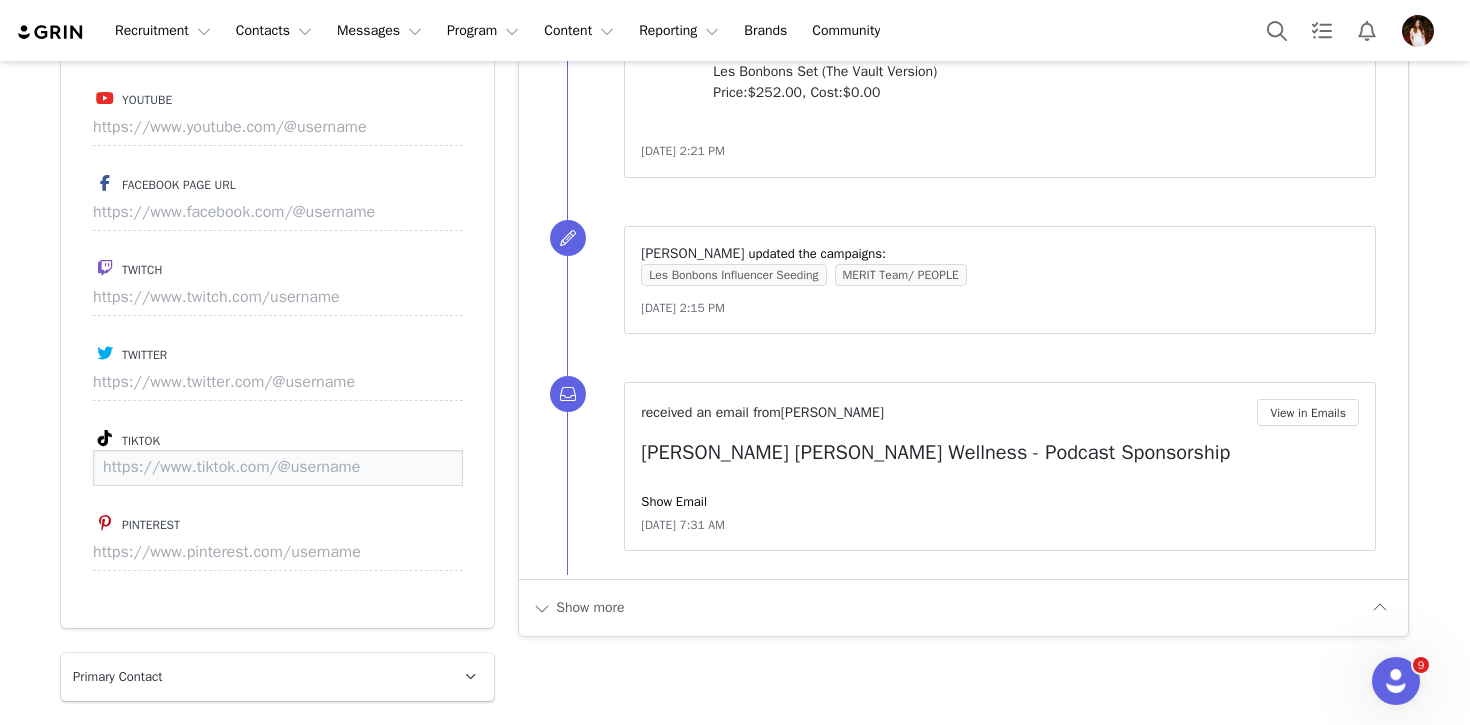 click at bounding box center [278, 468] 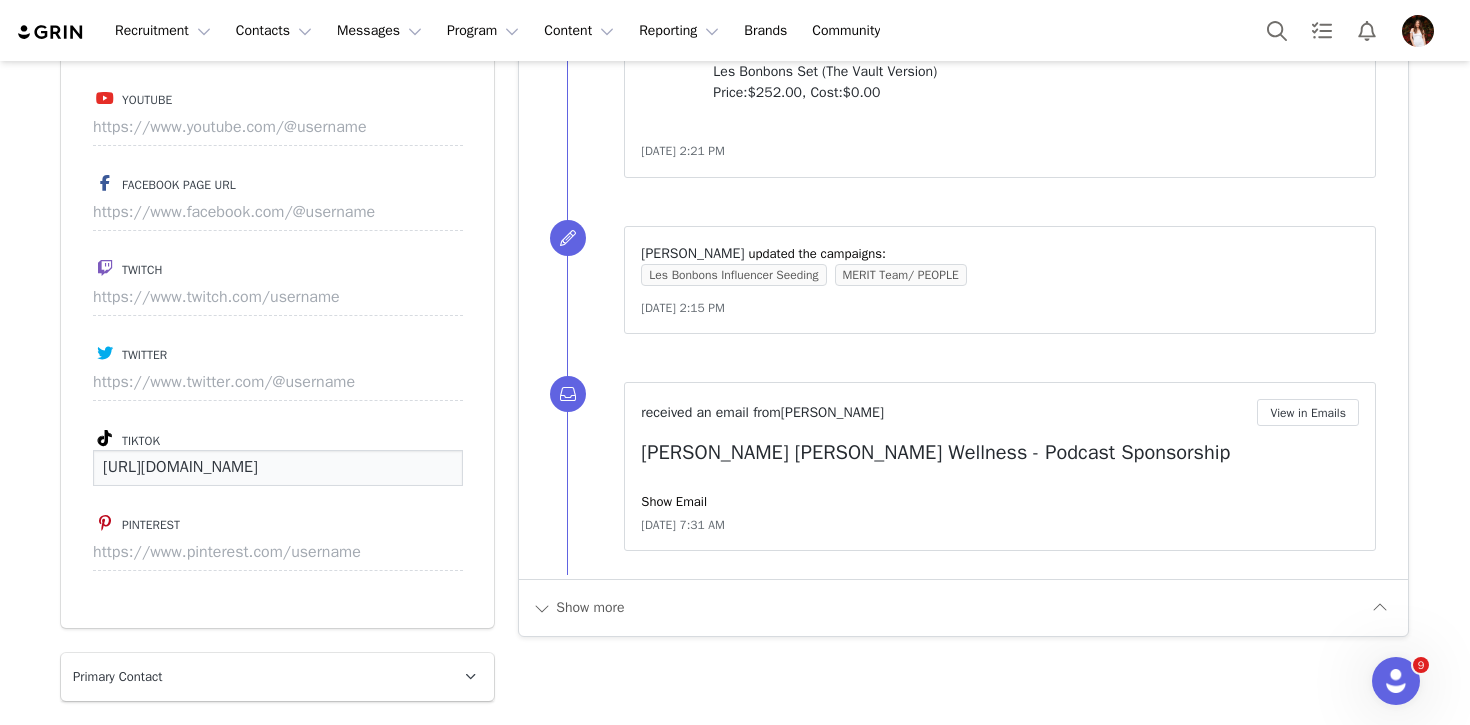 scroll, scrollTop: 0, scrollLeft: 9, axis: horizontal 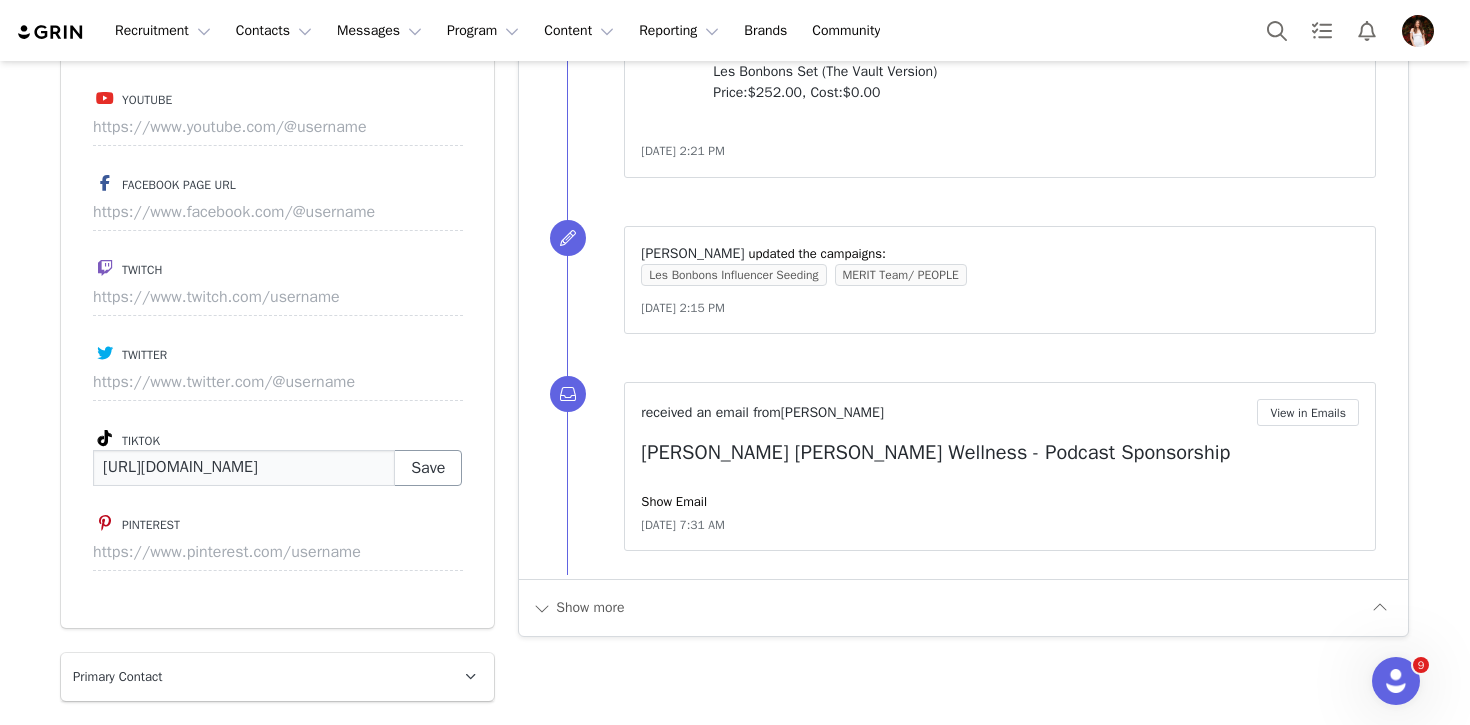 type on "https://www.tiktok.com/@tylerbehrens_1" 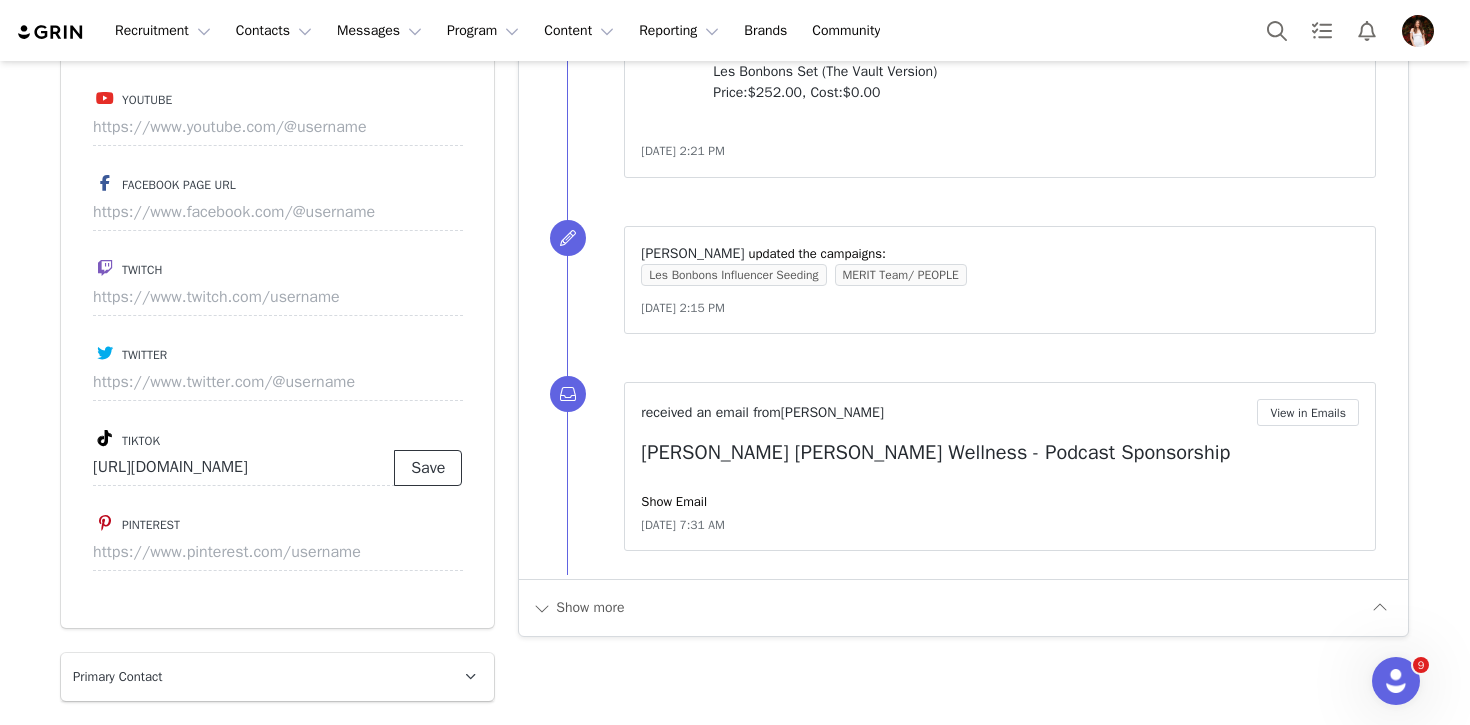click on "Save" at bounding box center (428, 468) 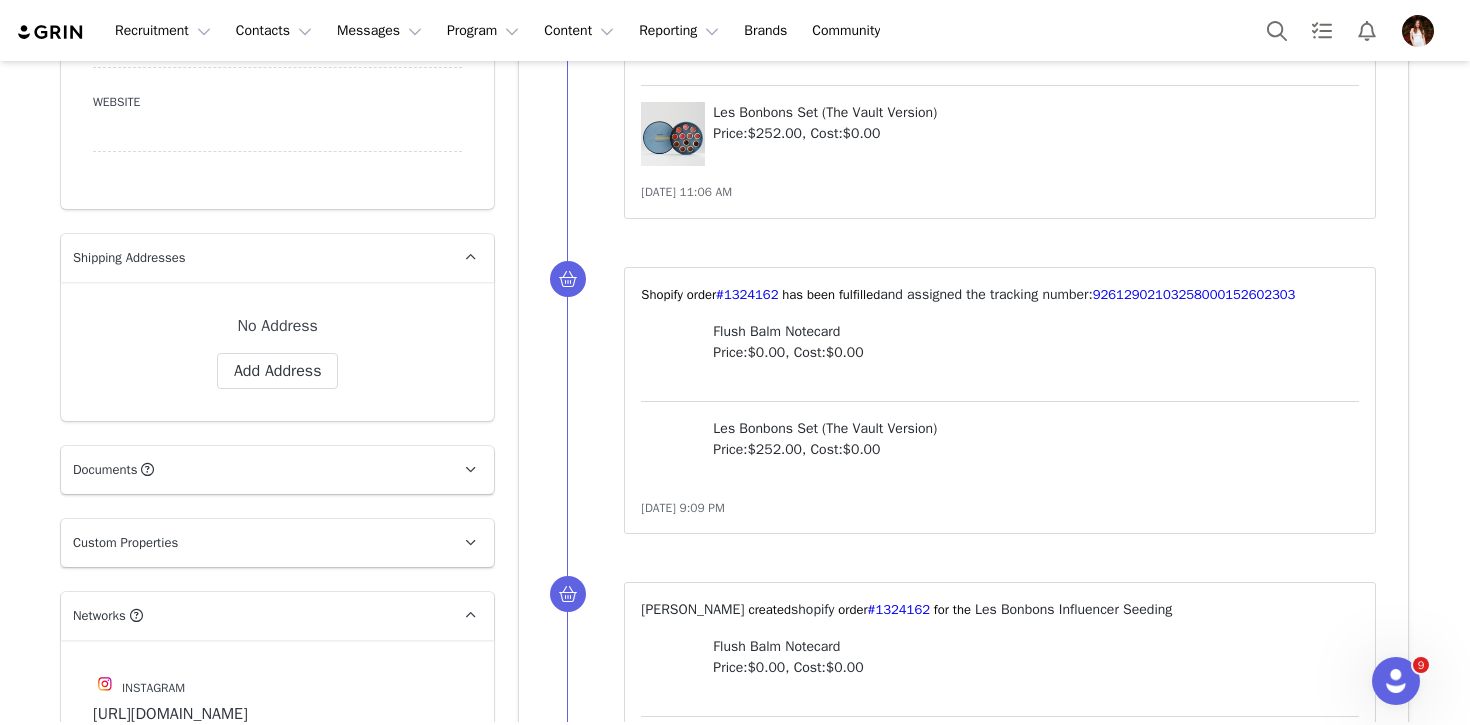 scroll, scrollTop: 1508, scrollLeft: 0, axis: vertical 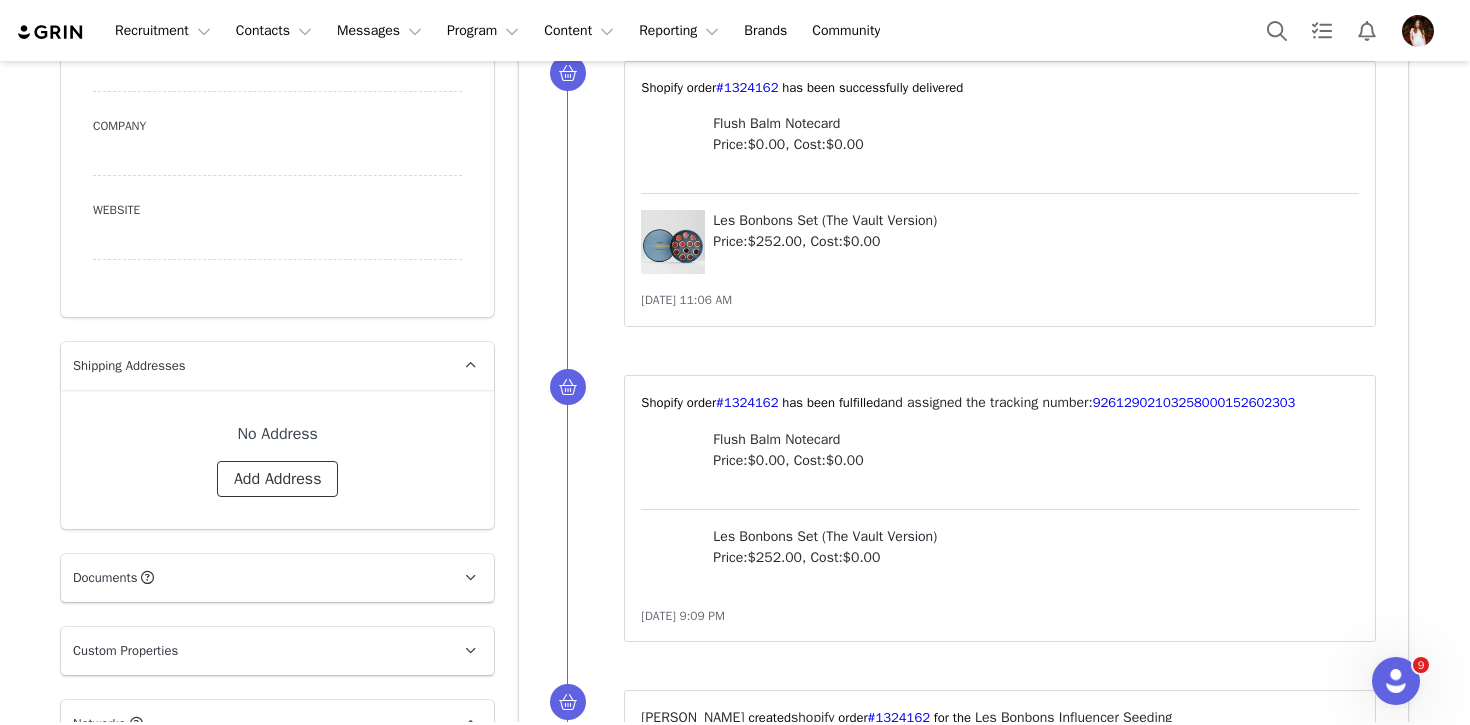 click on "Add Address" at bounding box center (278, 479) 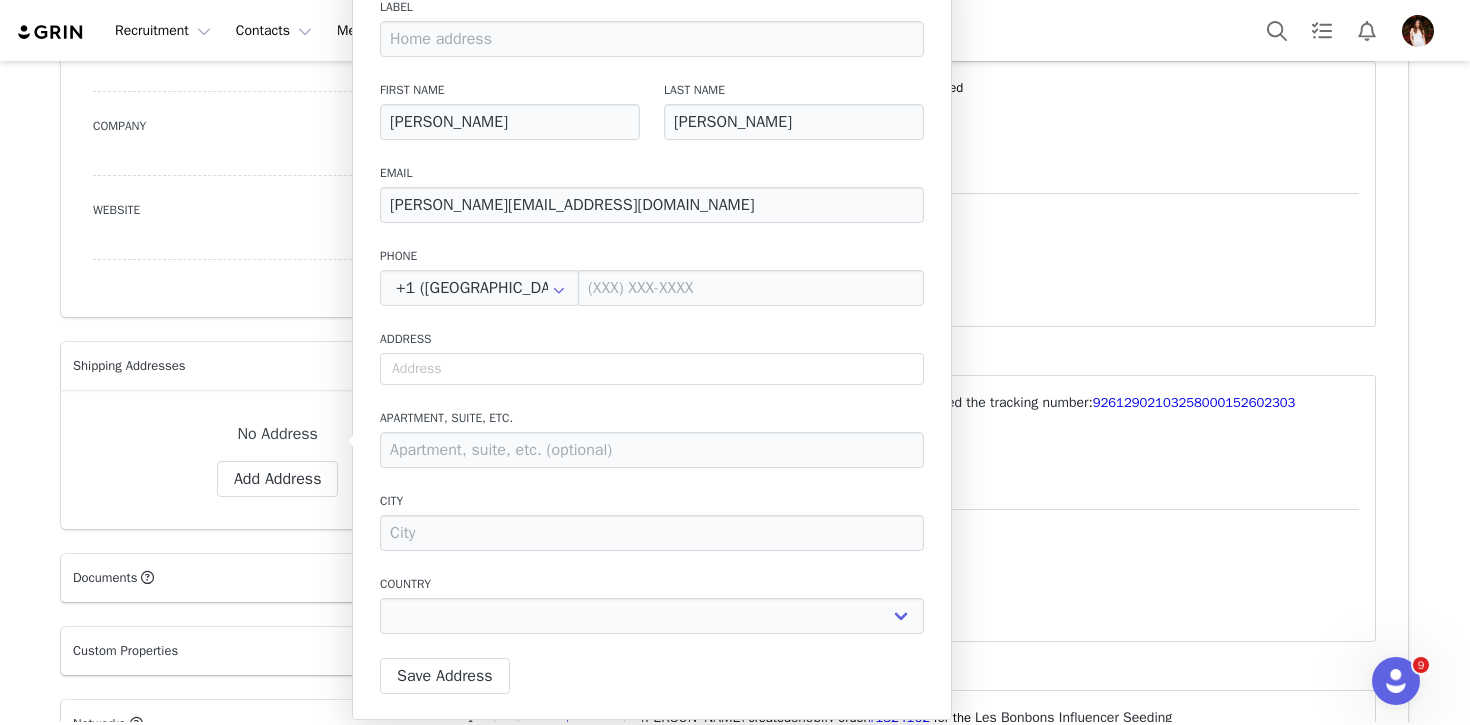 click on "No Address Add Address" at bounding box center (277, 459) 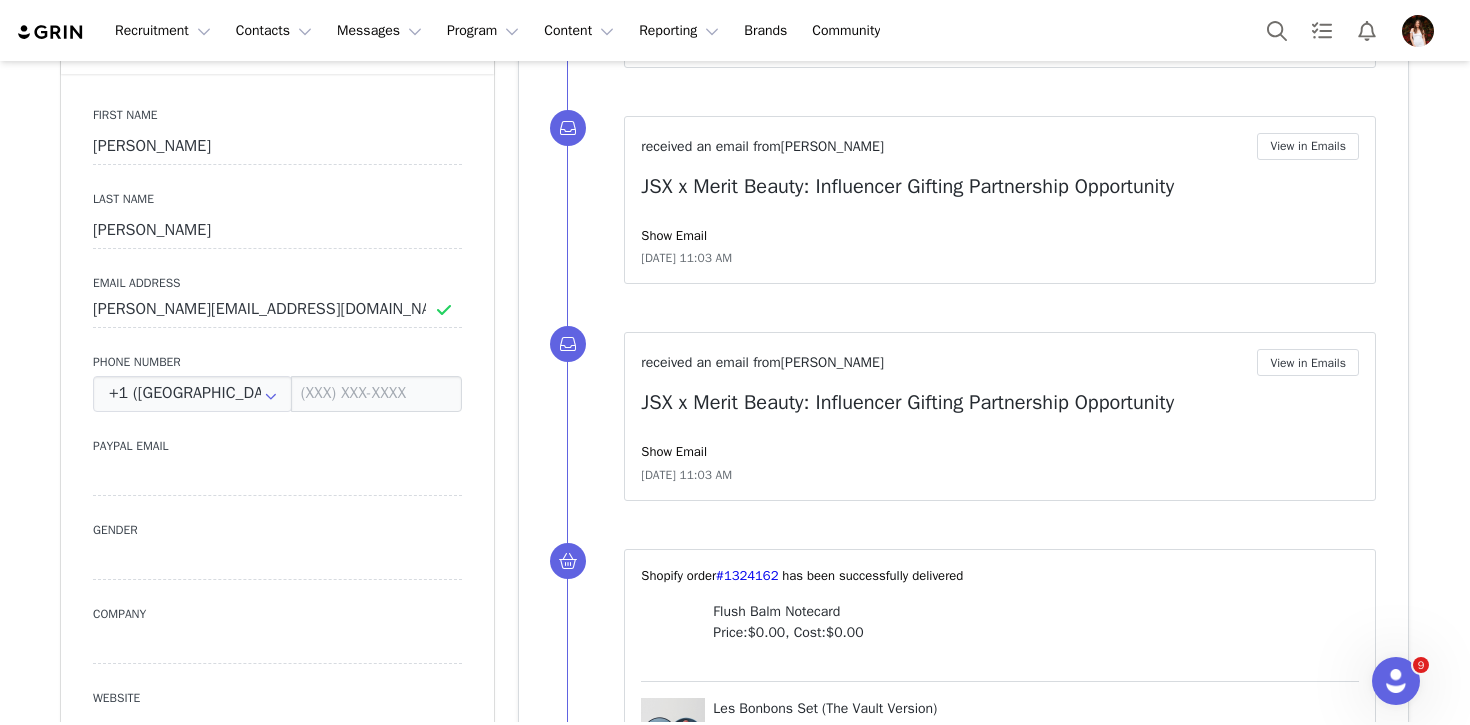 scroll, scrollTop: 1016, scrollLeft: 0, axis: vertical 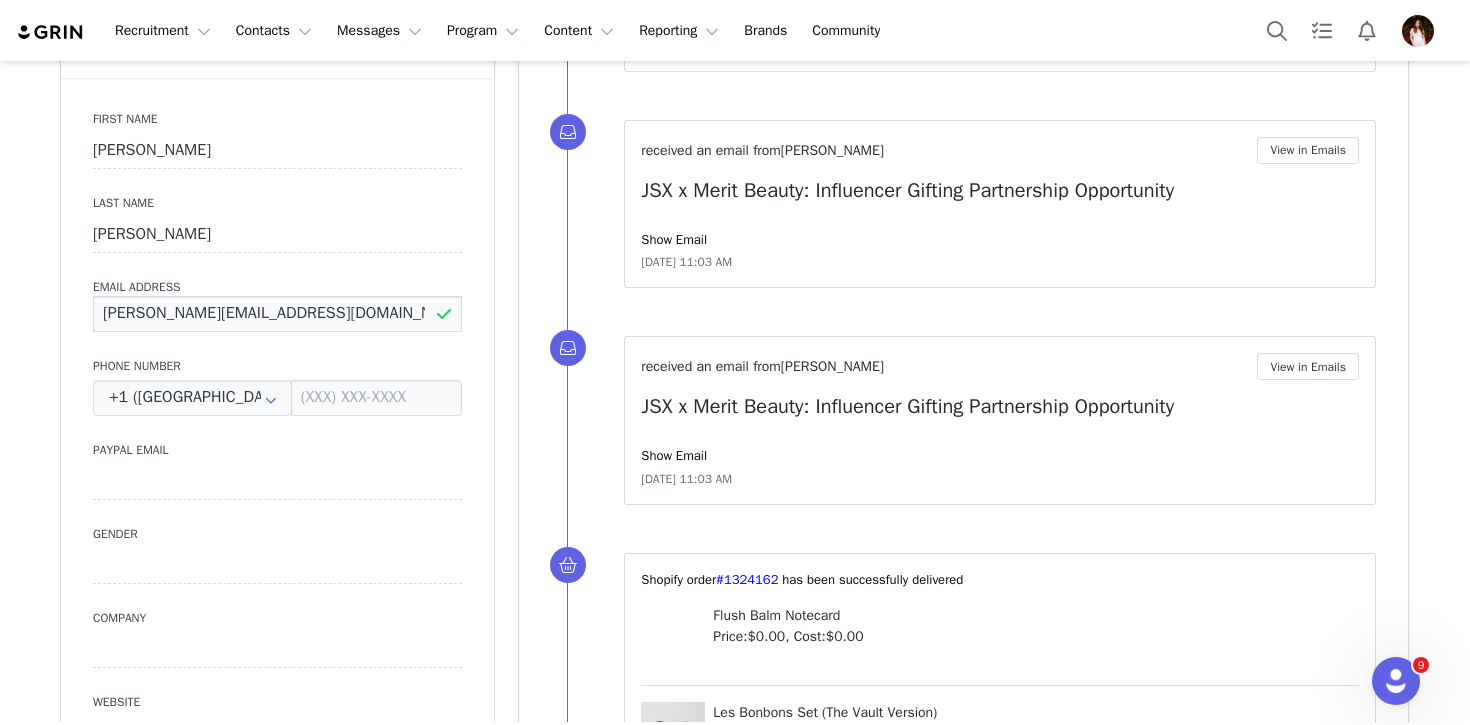 click on "aackerman@meritbeauty.com" at bounding box center (277, 314) 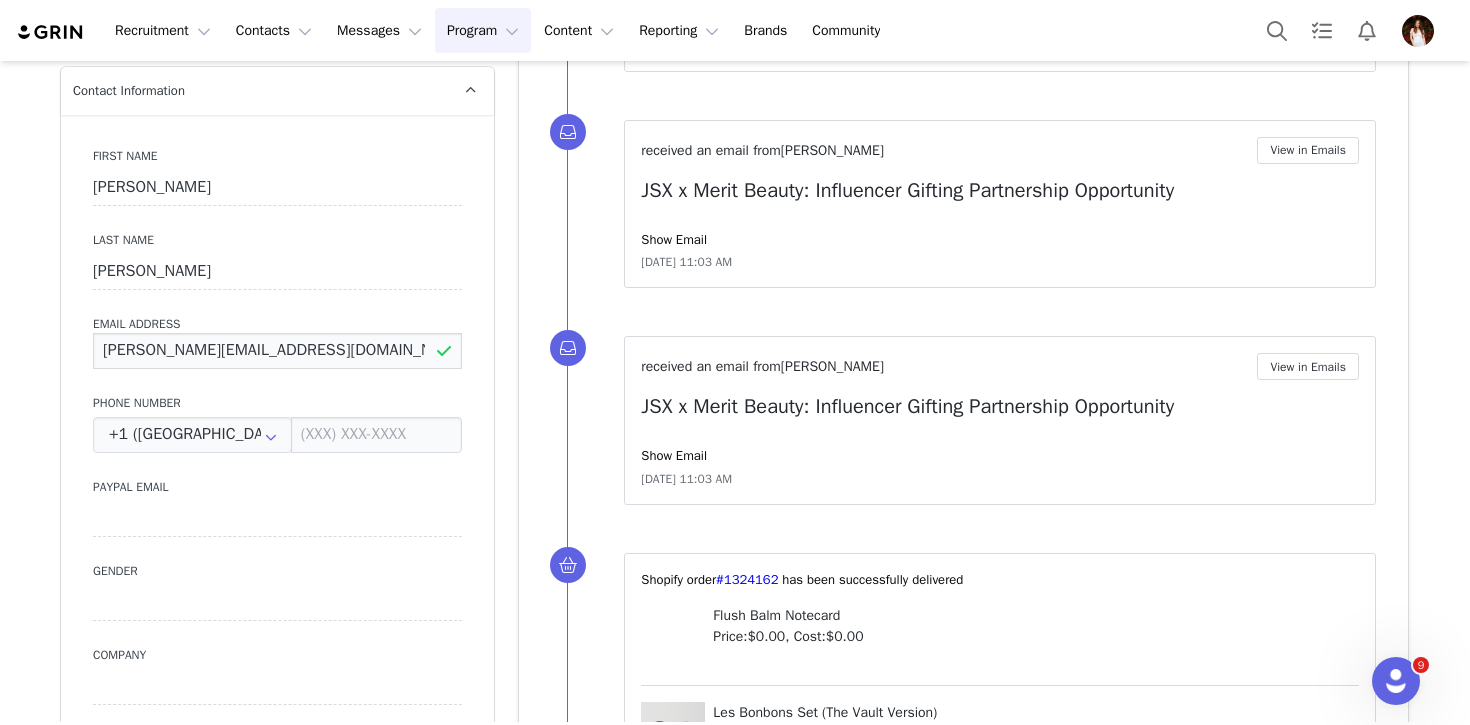 scroll, scrollTop: 1053, scrollLeft: 0, axis: vertical 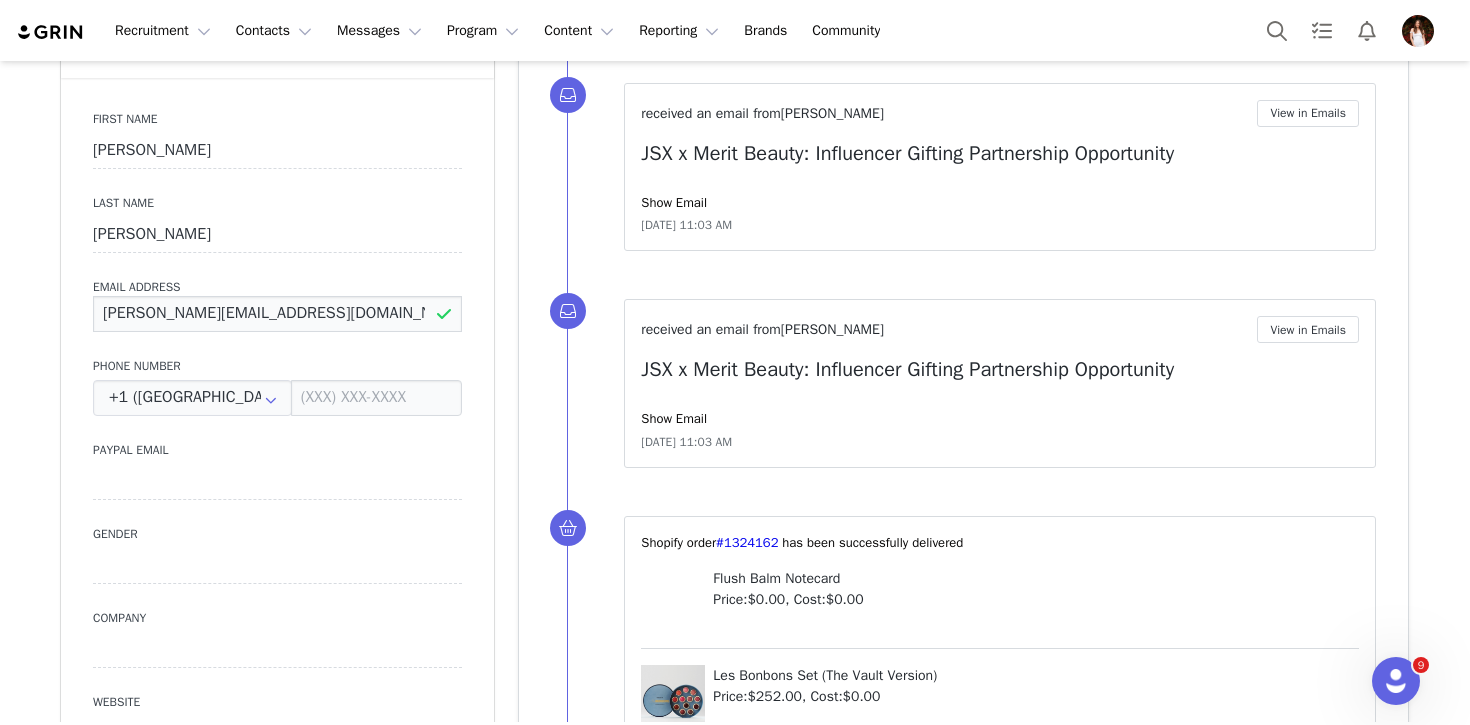 paste on "sophiavlafrance@gmail.com" 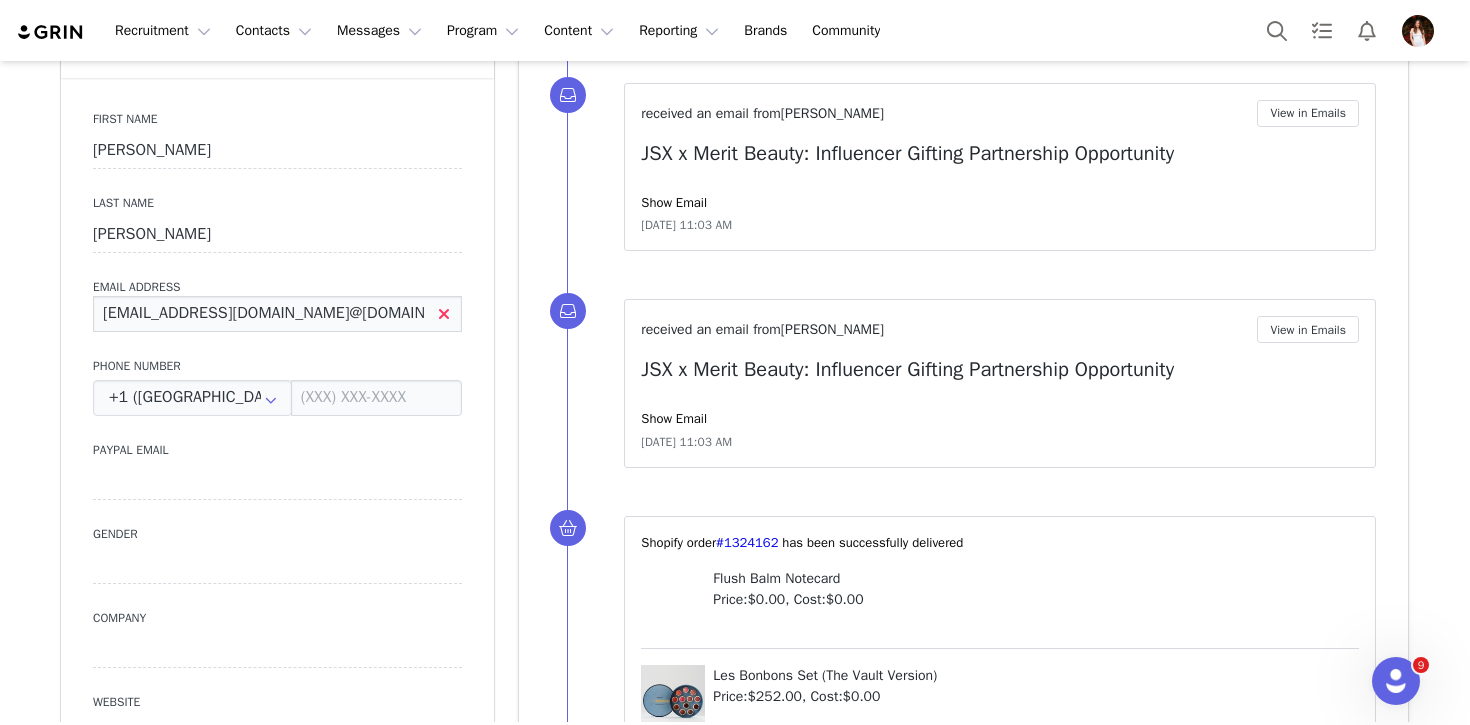 scroll, scrollTop: 0, scrollLeft: 16, axis: horizontal 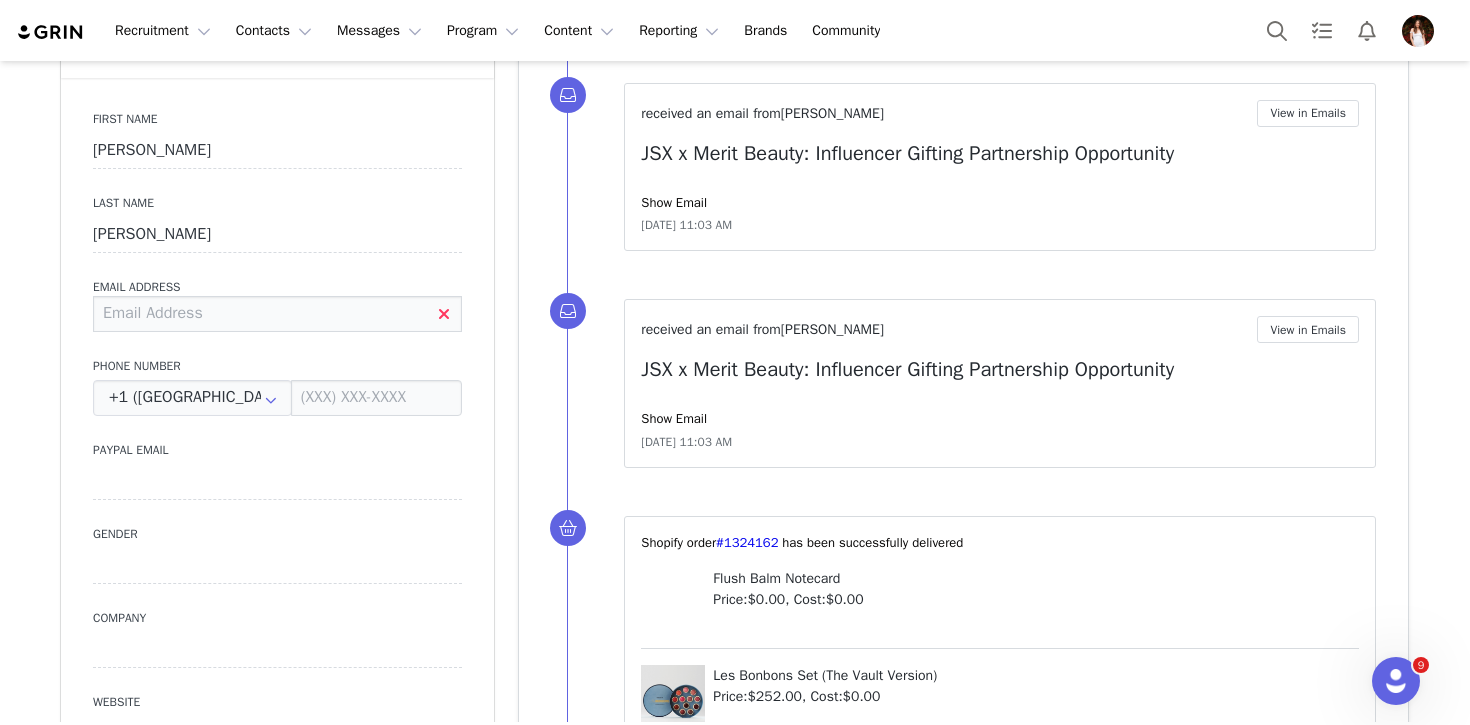 paste on "sophiavlafrance@gmail.com" 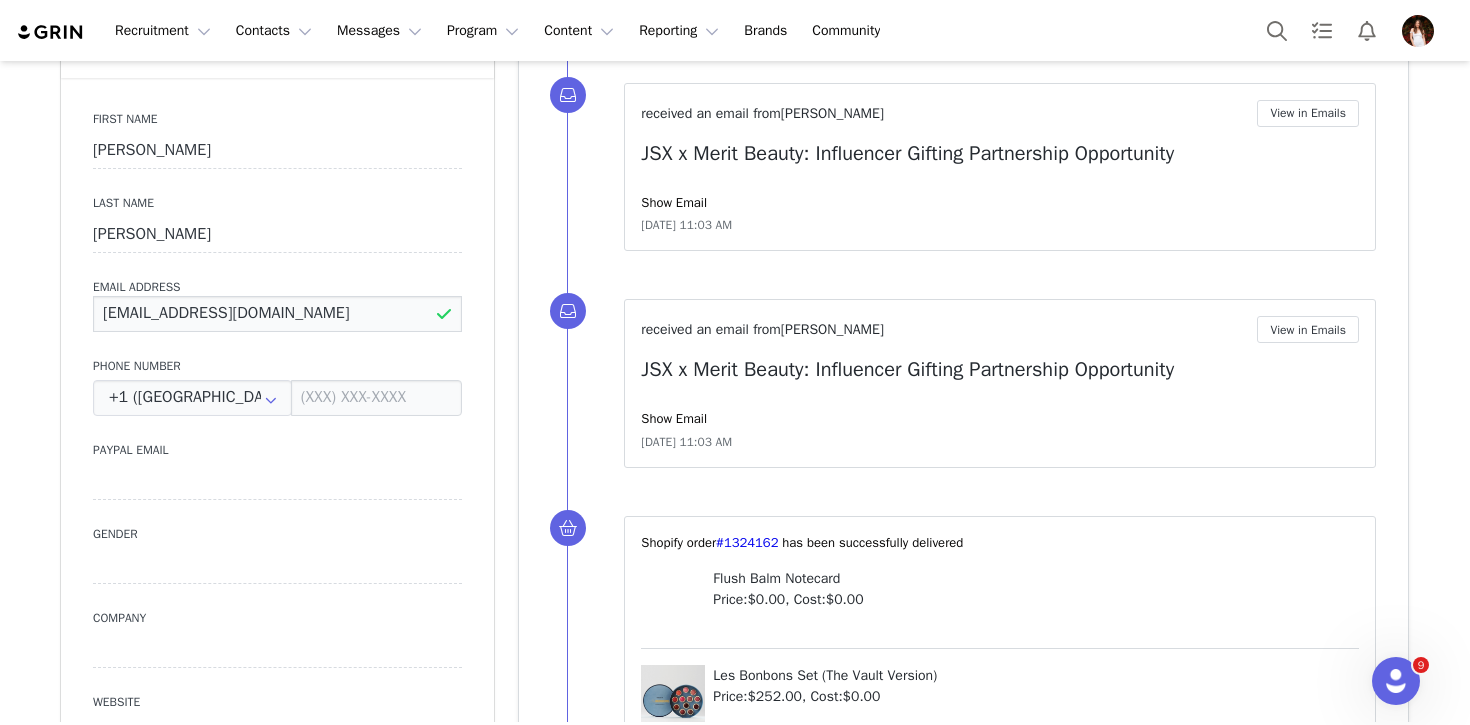 type on "sophiavlafrance@gmail.com" 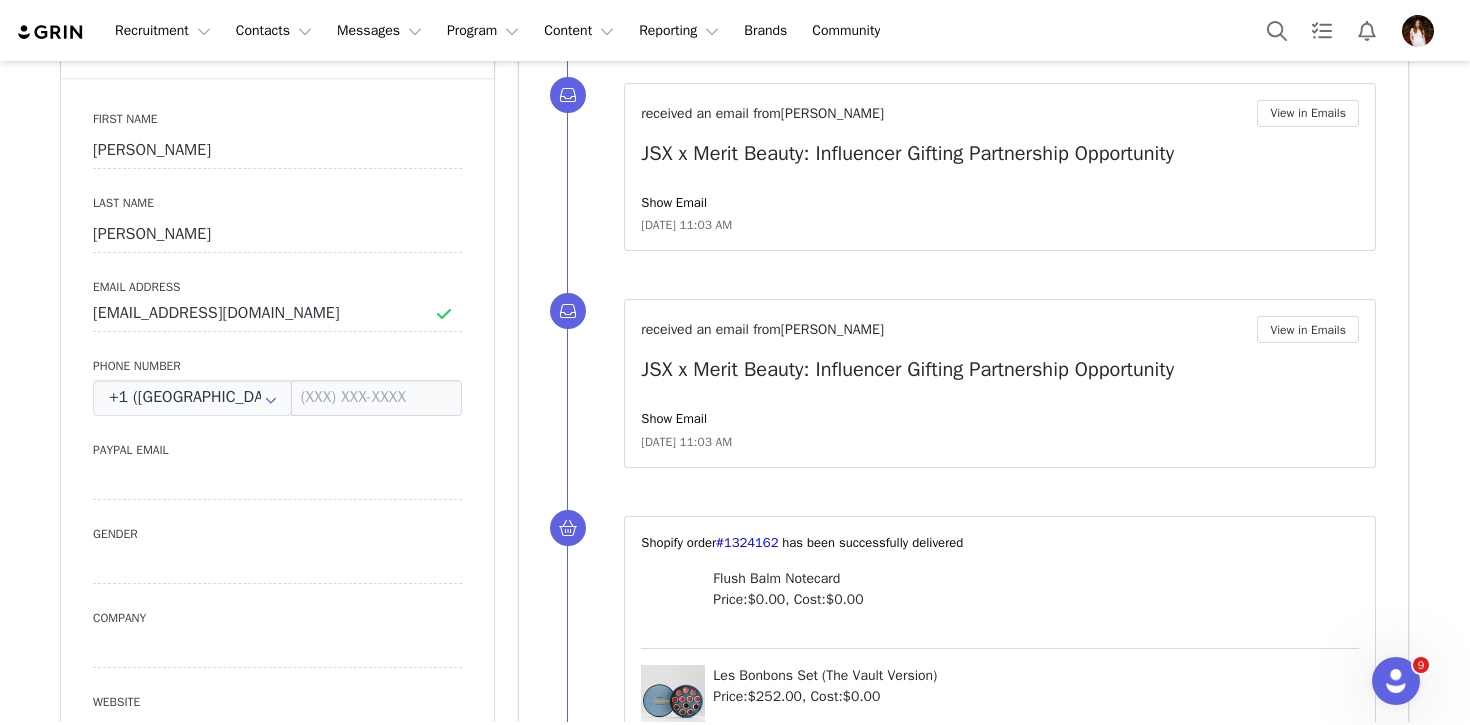 click on "⁨ Instagram ⁩ was updated by ⁨ Audrey Ackerman ⁩. Jul 10, 2025, 10:53 AM ⁨ Instagram ⁩ was updated by ⁨ Audrey Ackerman ⁩. Jul 10, 2025, 10:53 AM received an email from  Tyler Behrens      View in Emails   JSX x Merit Beauty: Influencer Gifting Partnership Opportunity   Show Email  Jun 30, 2025, 11:03 AM     received an email from  Tyler Behrens      View in Emails   JSX x Merit Beauty: Influencer Gifting Partnership Opportunity   Show Email  Jun 30, 2025, 11:03 AM     received an email from  Tyler Behrens      View in Emails   JSX x Merit Beauty: Influencer Gifting Partnership Opportunity   Show Email  Jun 30, 2025, 11:03 AM     ⁨Shopify⁩ order⁨  #1324162 ⁩ has been successfully delivered   Flush Balm Notecard  Price:  $0.00 , Cost:   $0.00     Les Bonbons Set (The Vault Version)  Price:  $252.00 , Cost:   $0.00   Dec 19, 2024, 11:06 AM ⁨Shopify⁩ order⁨  #1324162 ⁩ has been fulfilled  and assigned the tracking ⁨number⁩:   92612902103258000152602303    Flush Balm Notecard" at bounding box center (963, 703) 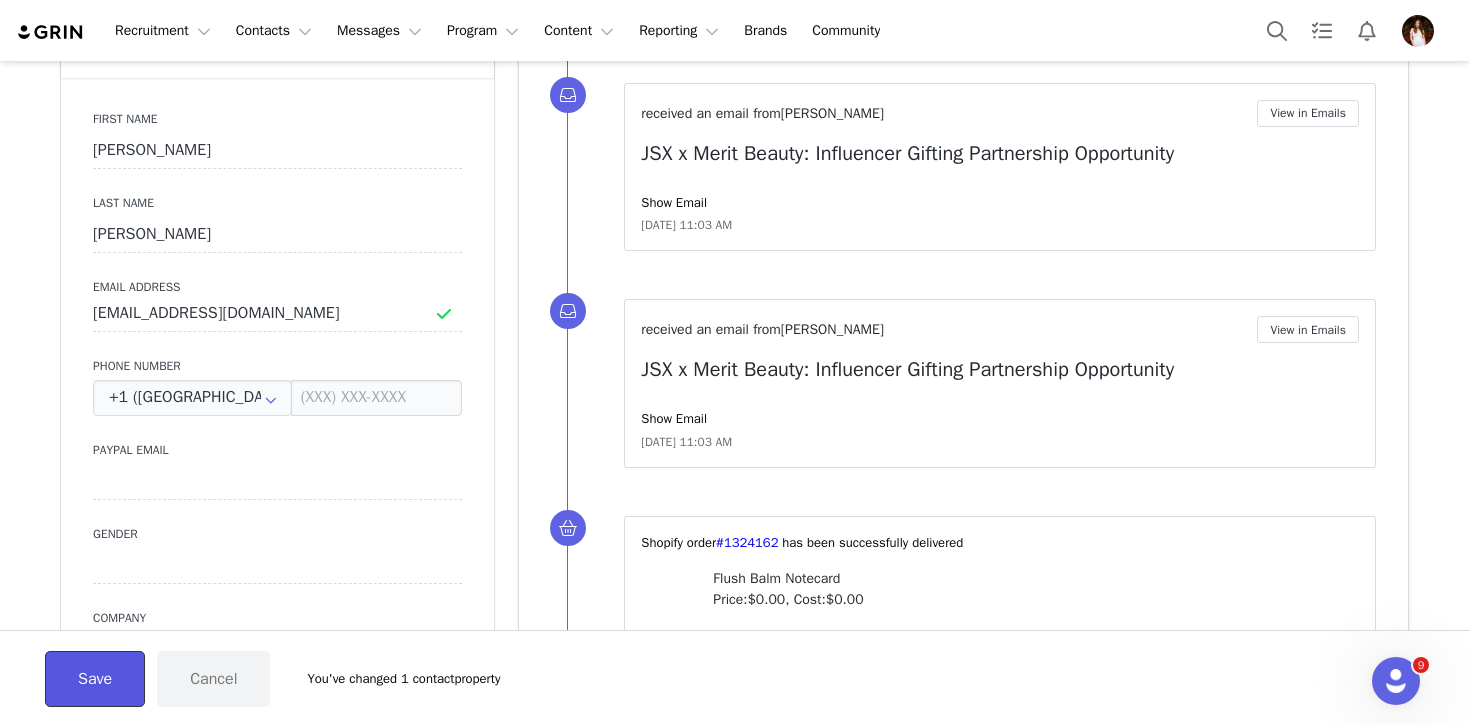 click on "Save" at bounding box center [95, 679] 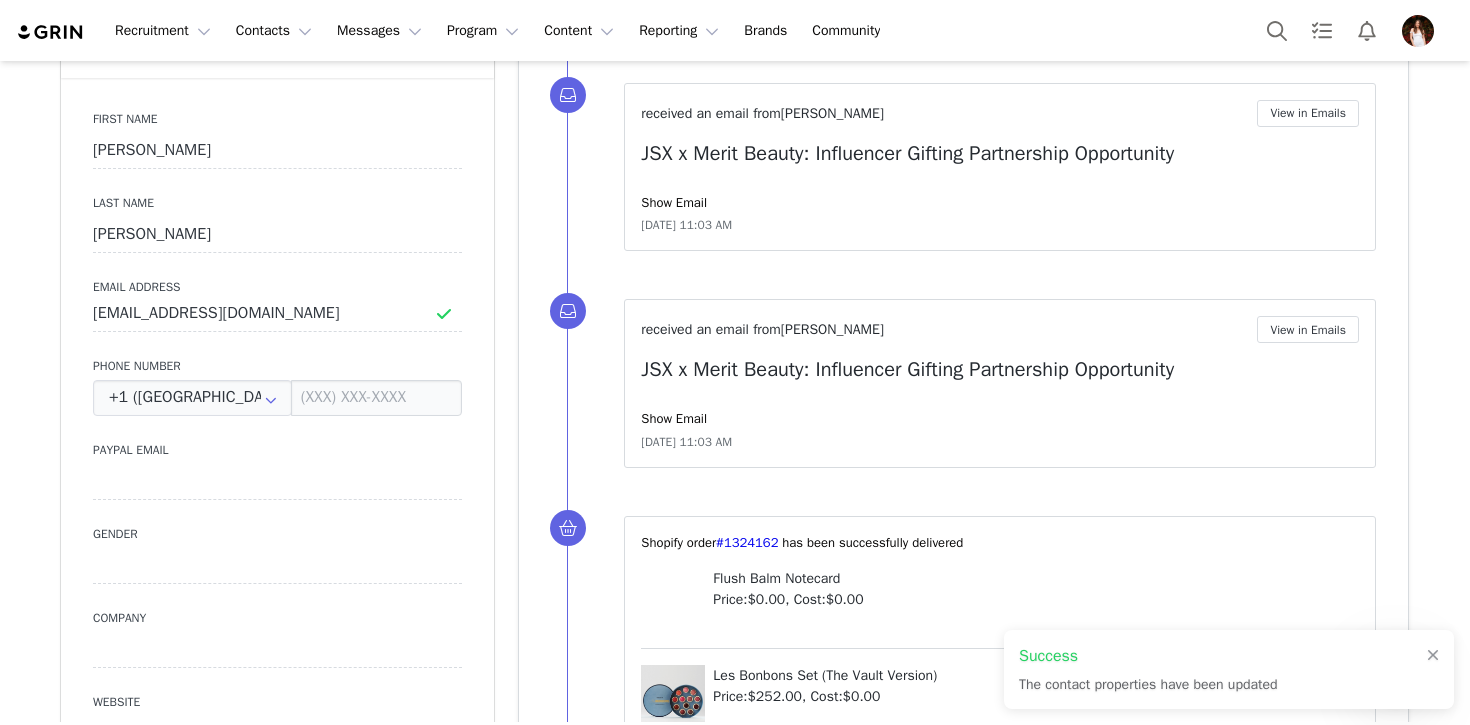 type 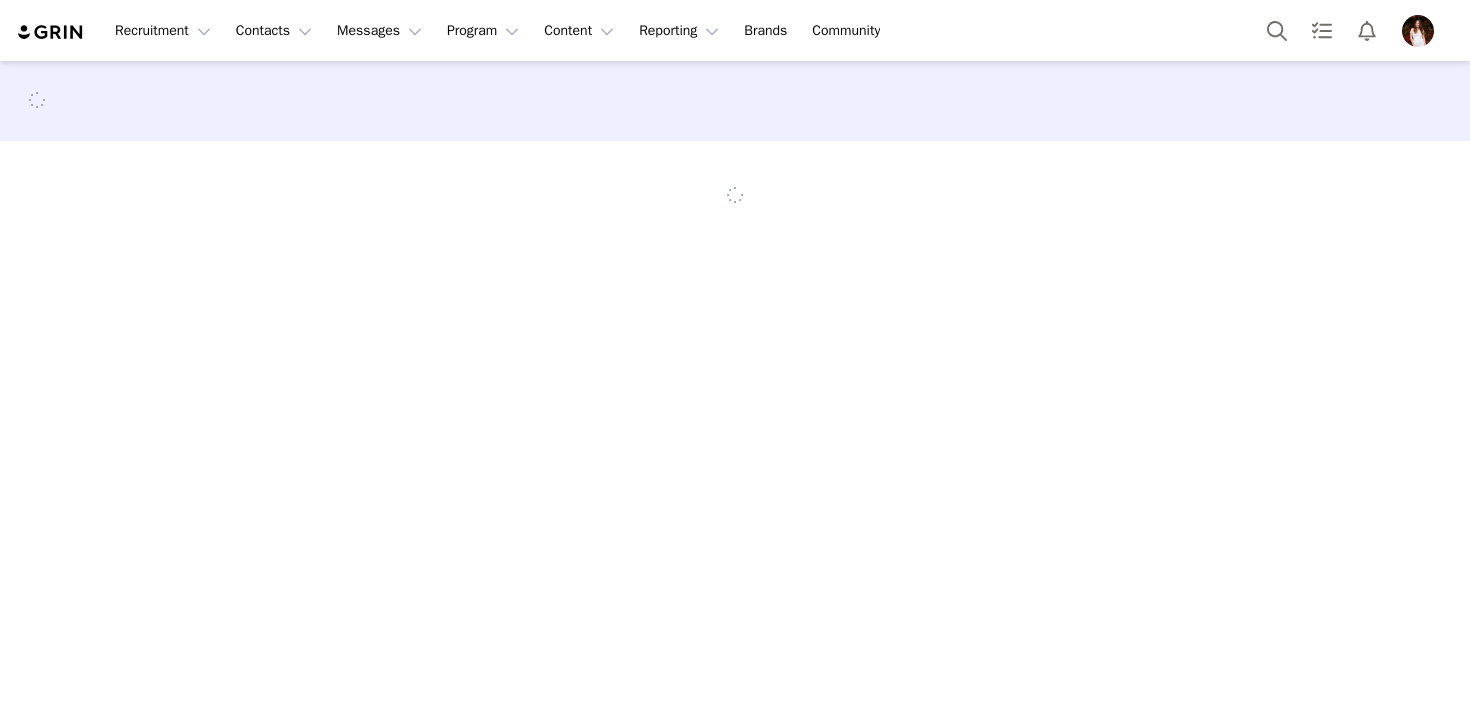 scroll, scrollTop: 0, scrollLeft: 0, axis: both 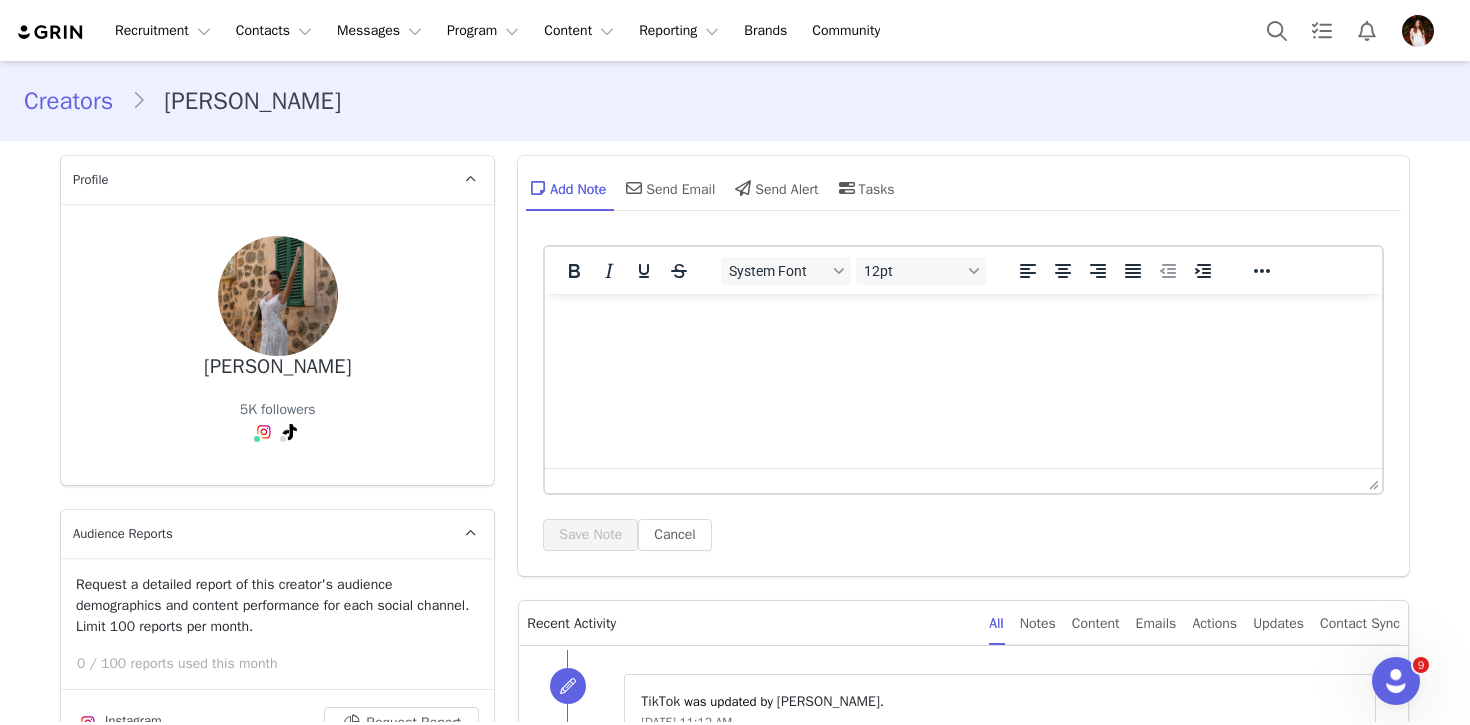 type on "+1 ([GEOGRAPHIC_DATA])" 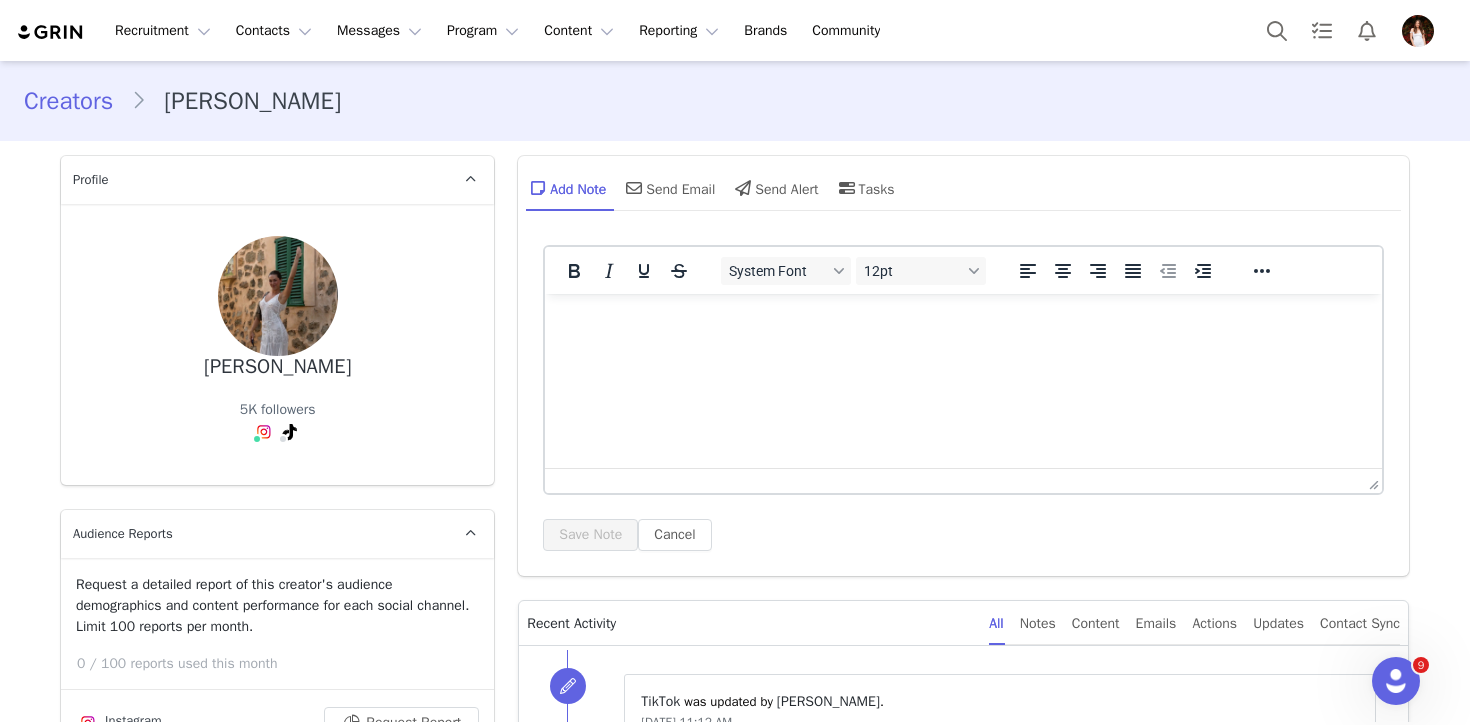 scroll, scrollTop: 0, scrollLeft: 0, axis: both 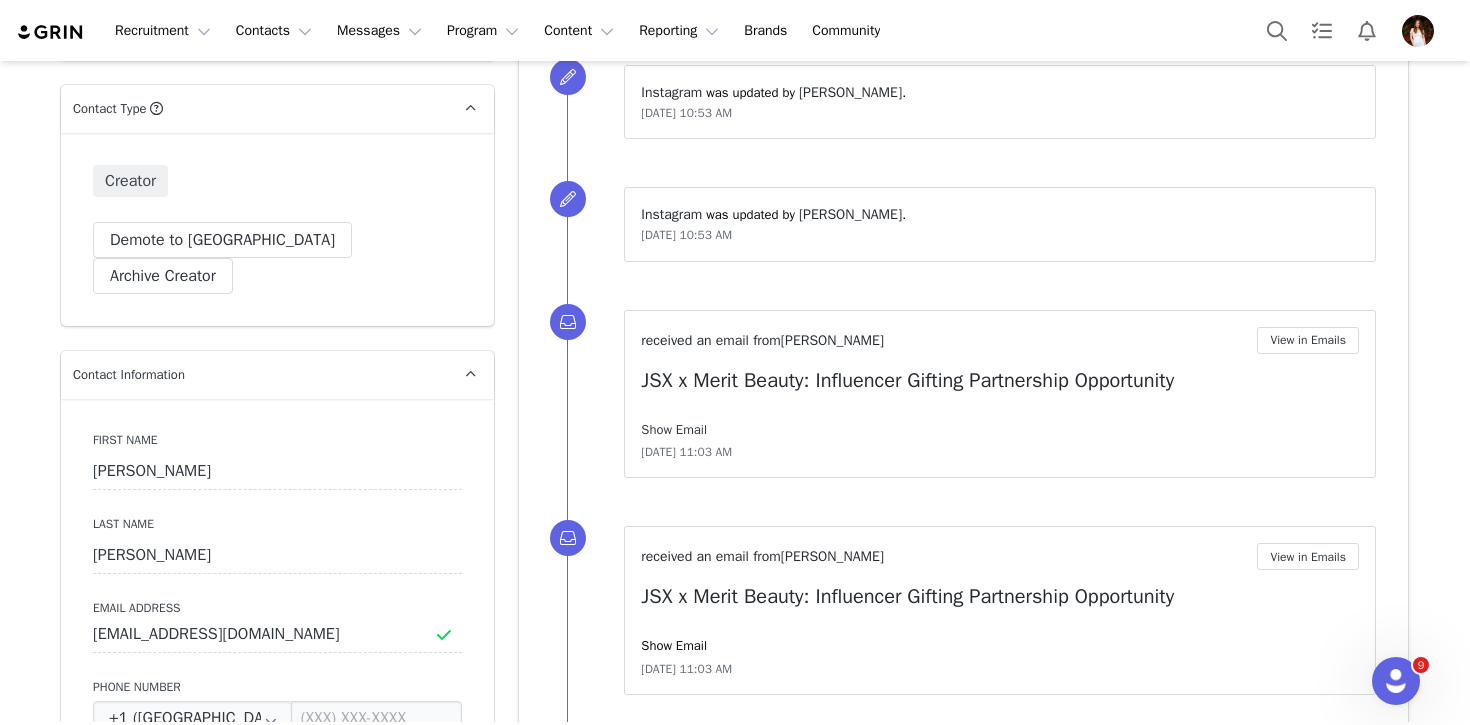 click on "Show Email" at bounding box center [674, 429] 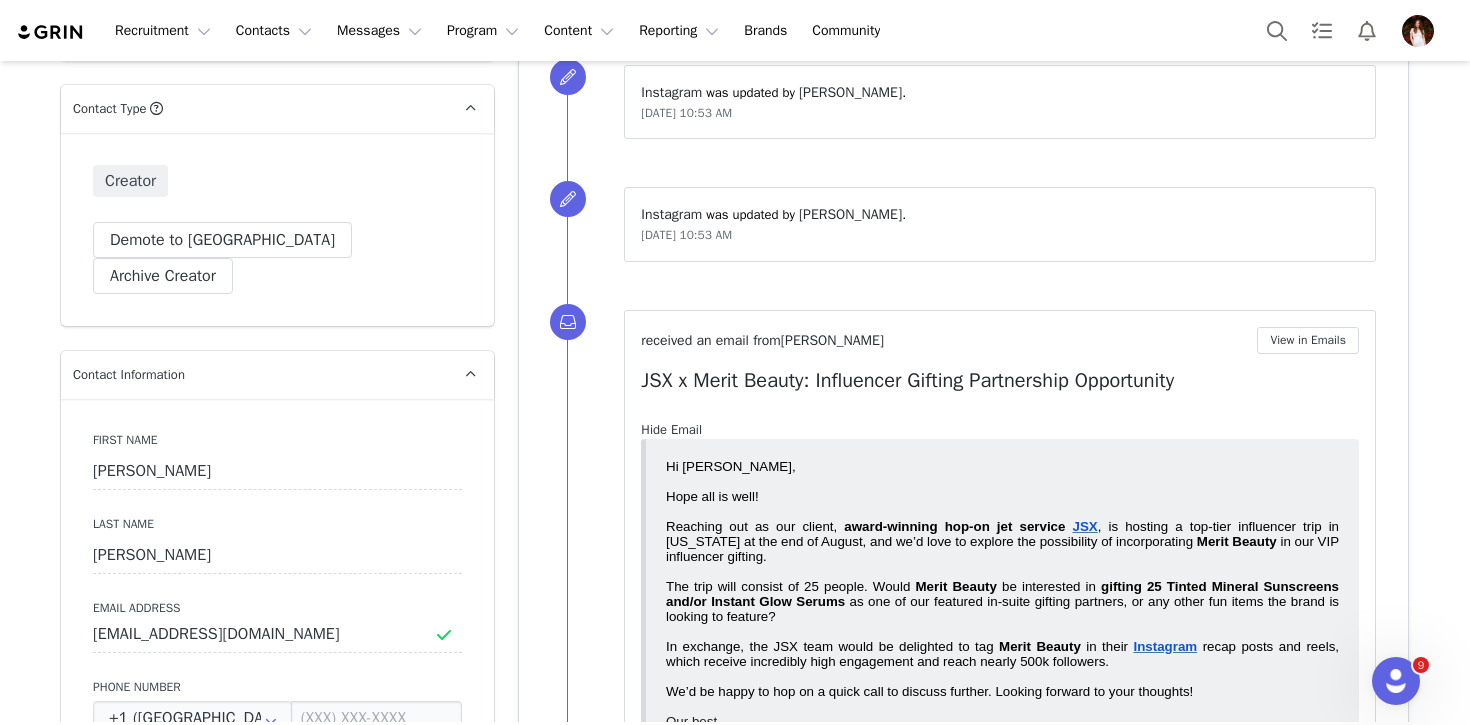 scroll, scrollTop: 0, scrollLeft: 0, axis: both 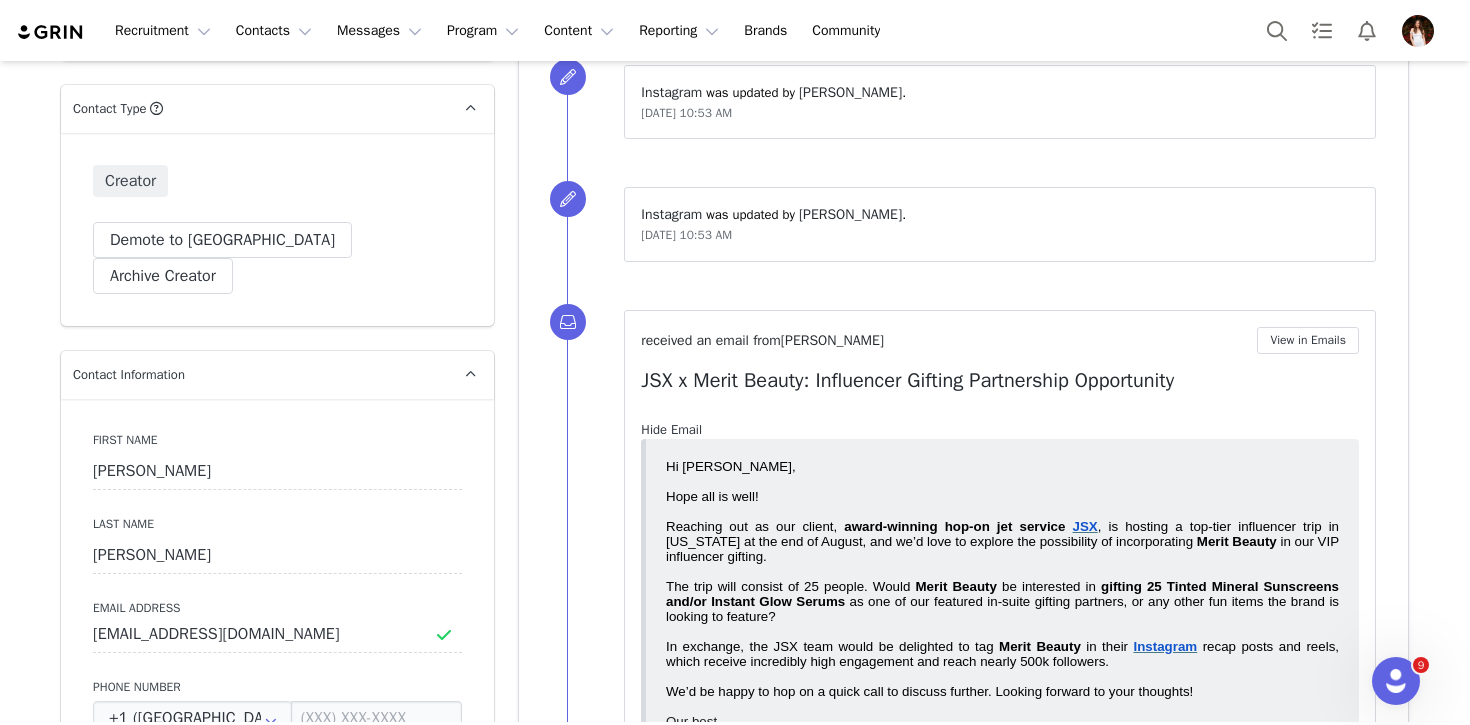 click on "Hide Email" at bounding box center [671, 429] 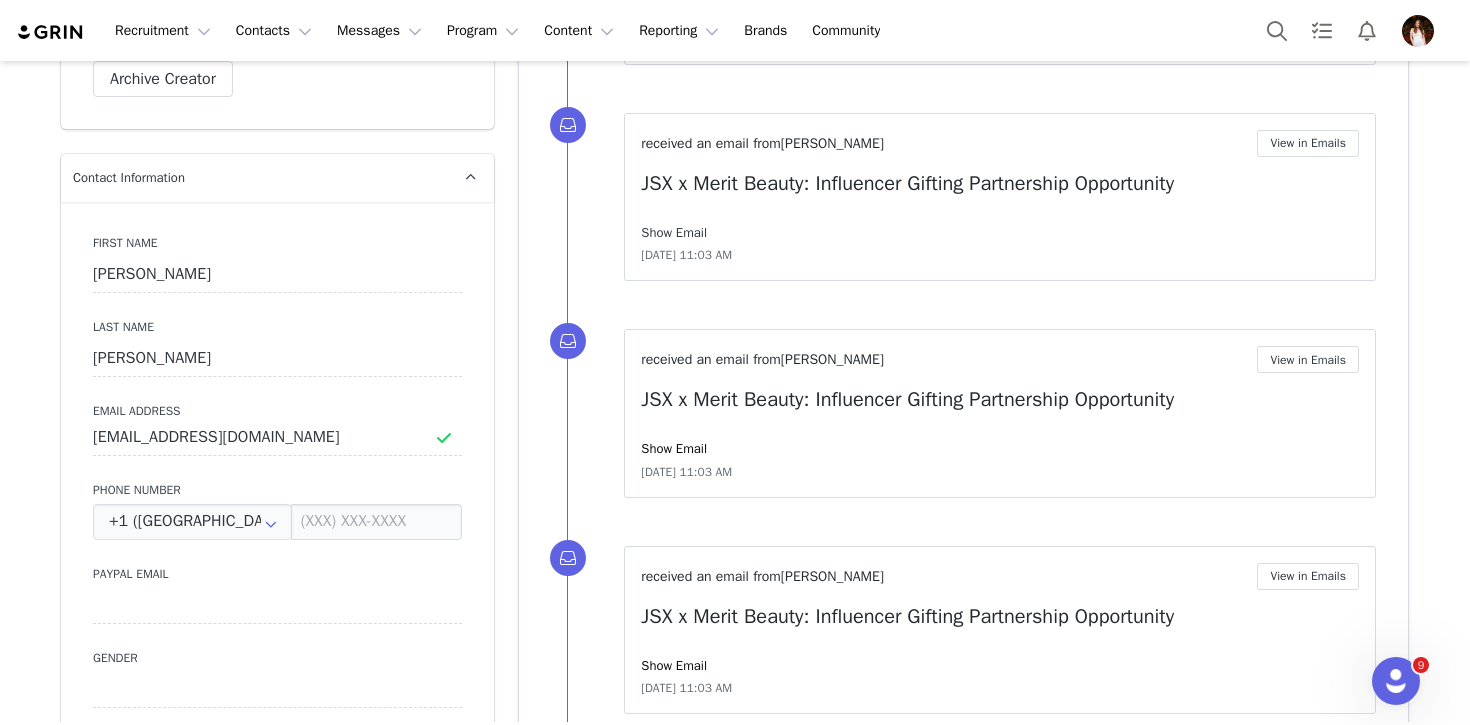 scroll, scrollTop: 1214, scrollLeft: 0, axis: vertical 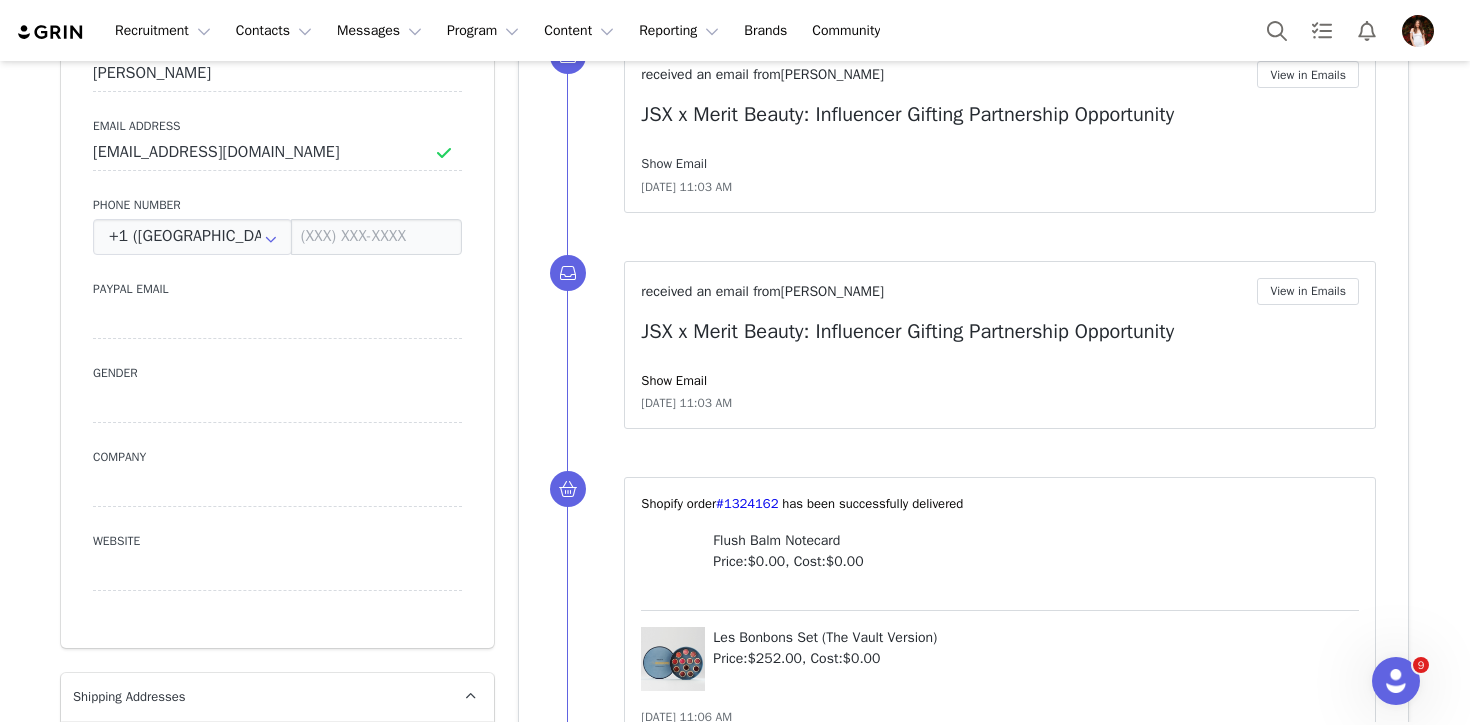 click on "Show Email" at bounding box center [674, 163] 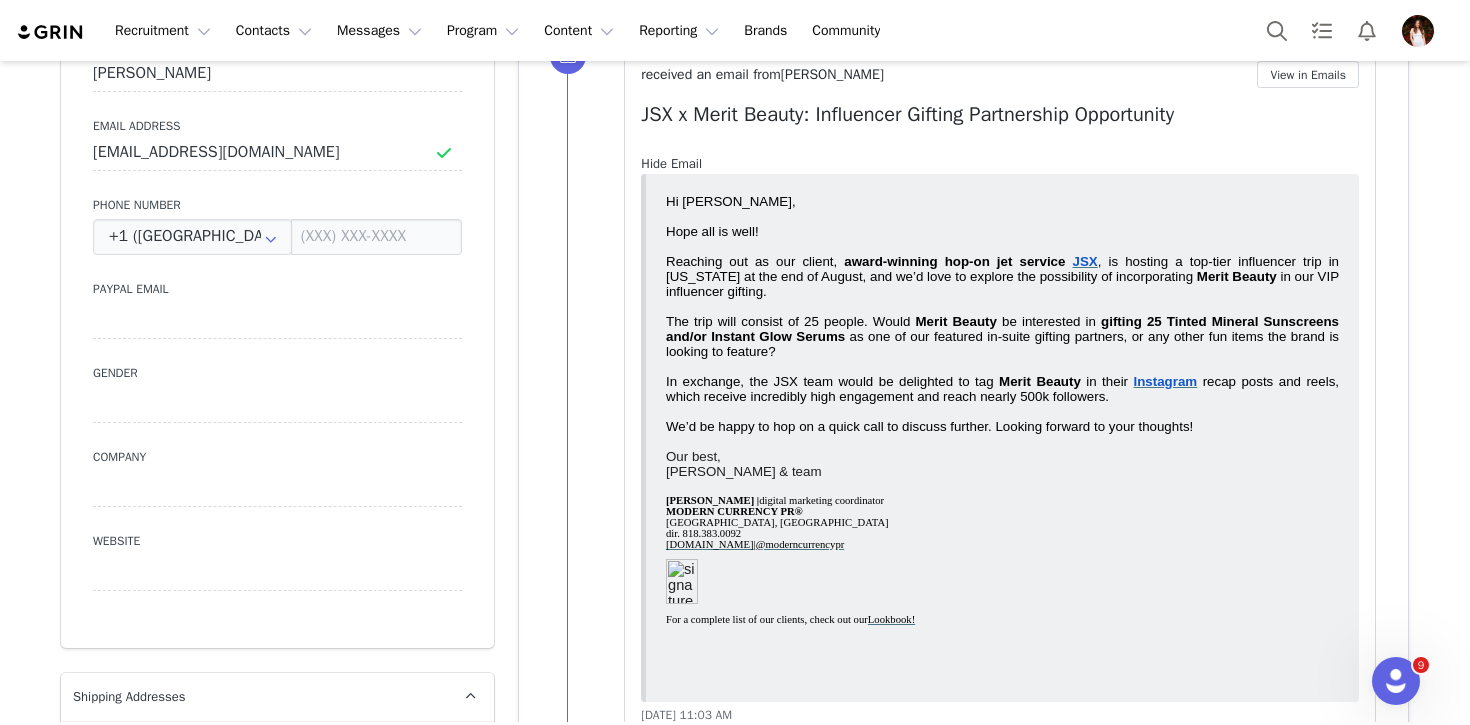 scroll, scrollTop: 0, scrollLeft: 0, axis: both 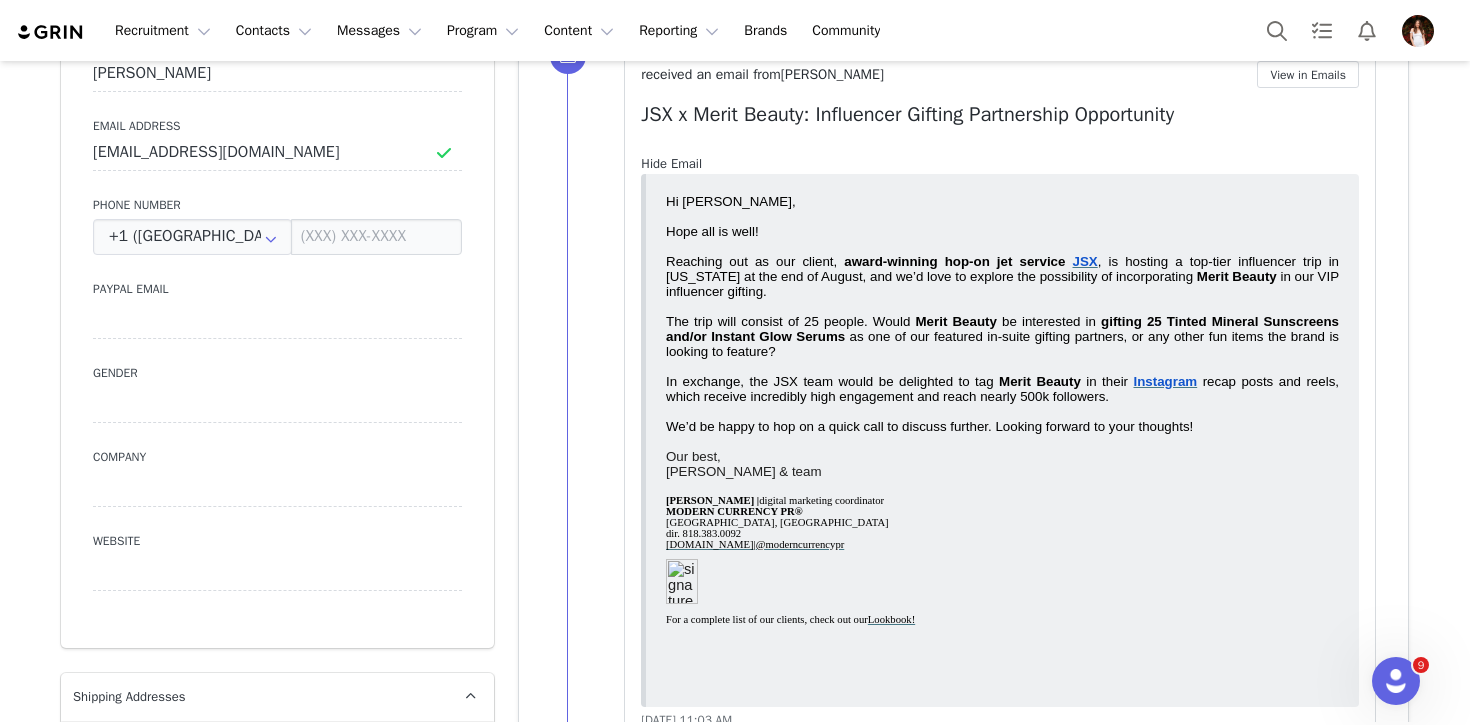 click on "Hide Email" at bounding box center (671, 163) 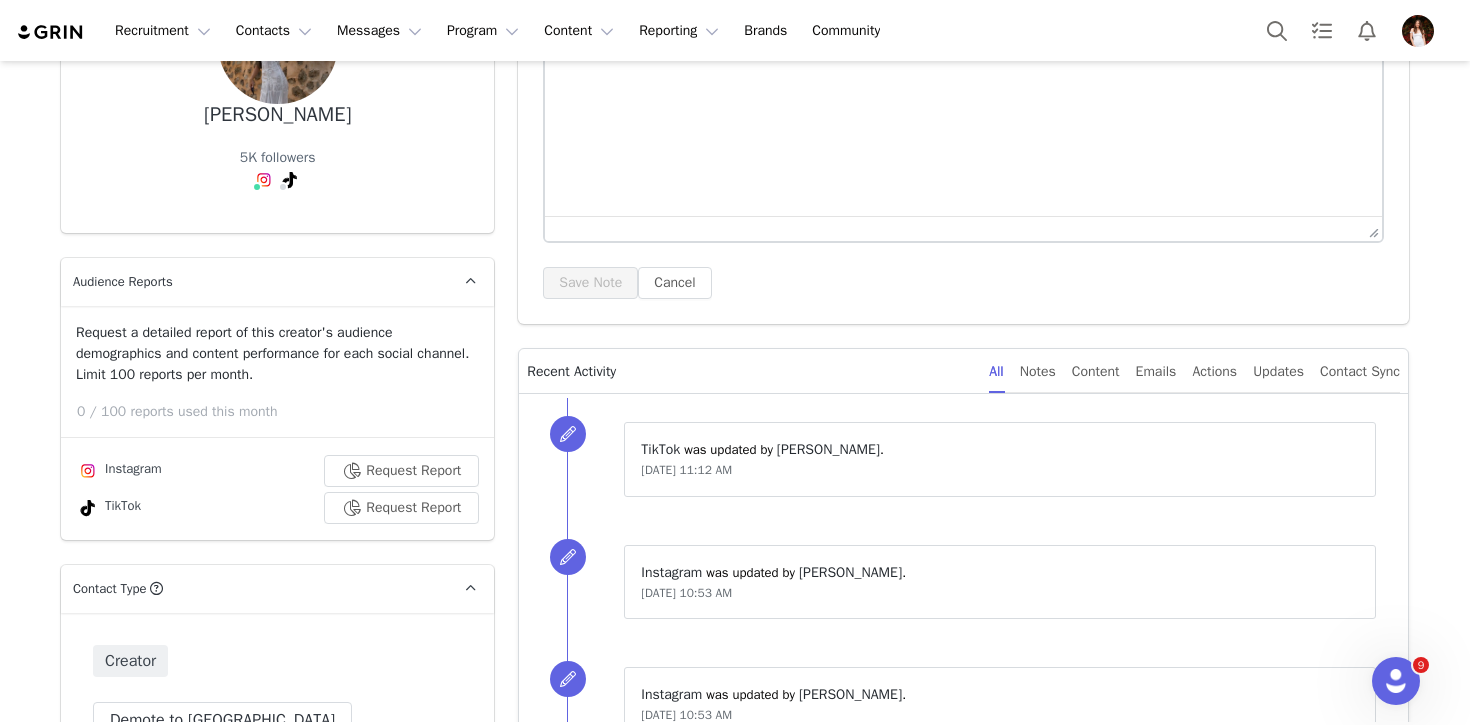 scroll, scrollTop: 170, scrollLeft: 0, axis: vertical 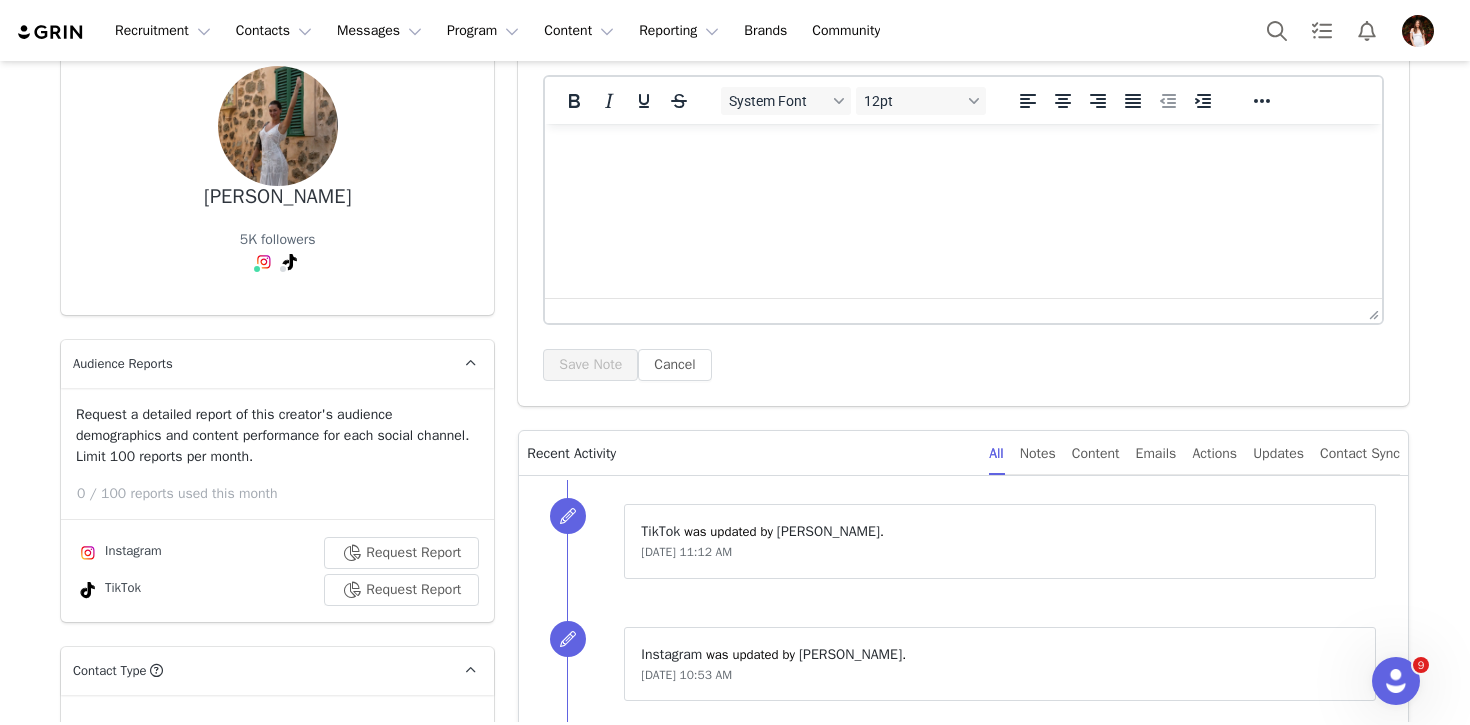 click at bounding box center (1422, 31) 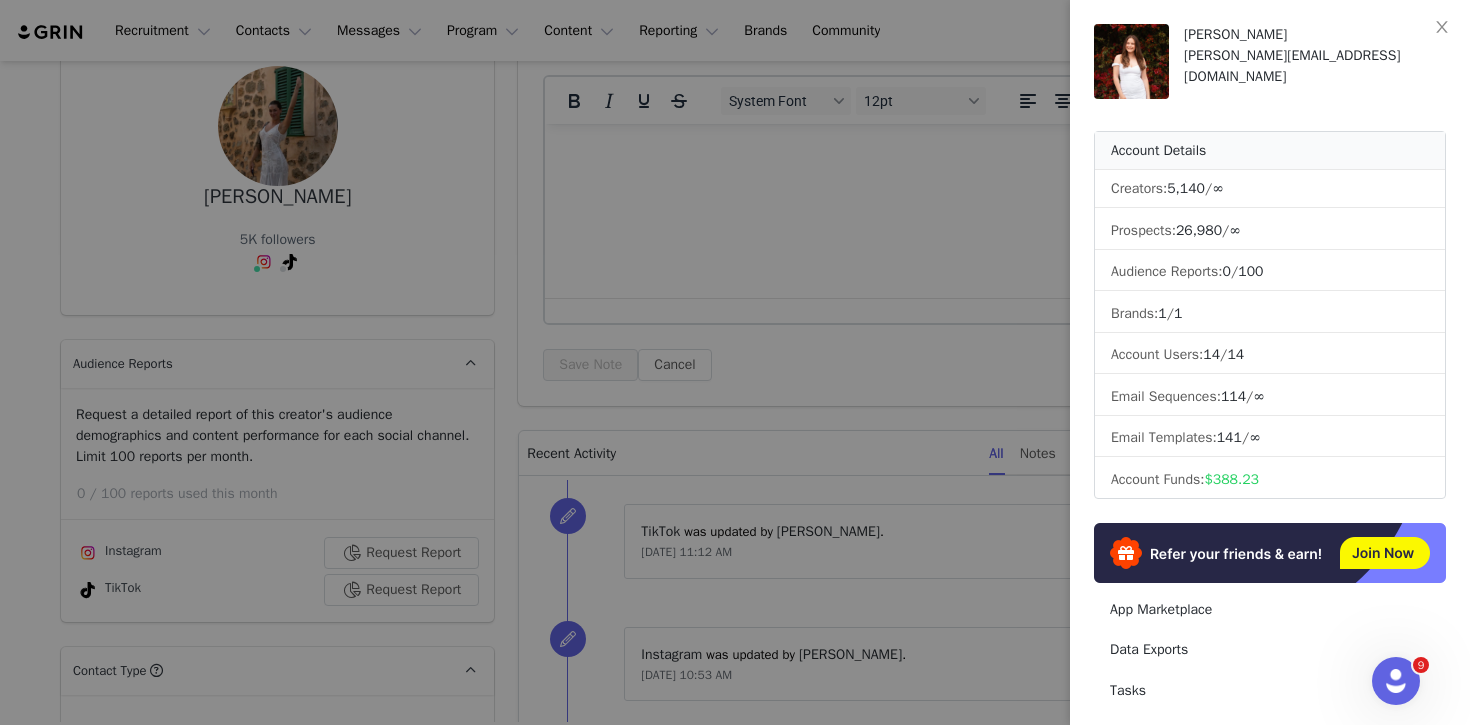 click at bounding box center [735, 362] 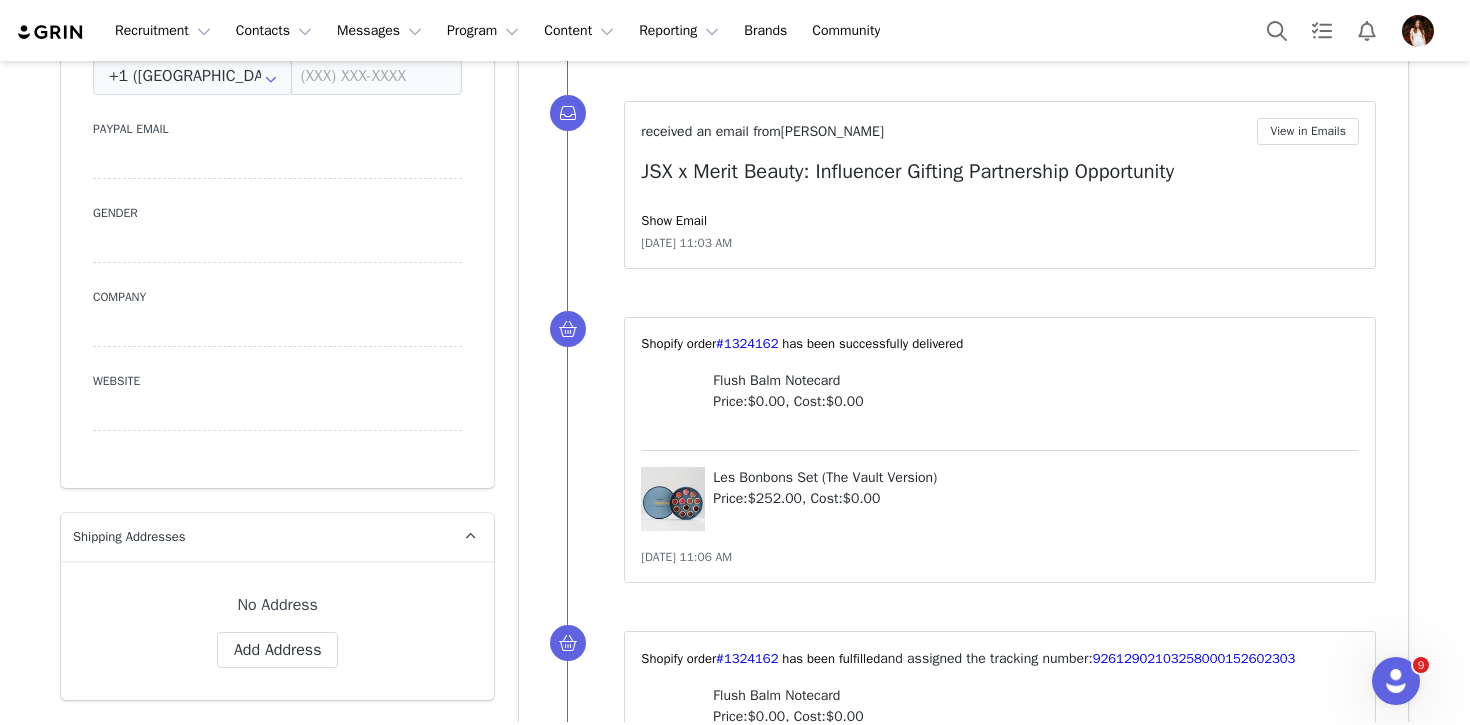 scroll, scrollTop: 1857, scrollLeft: 0, axis: vertical 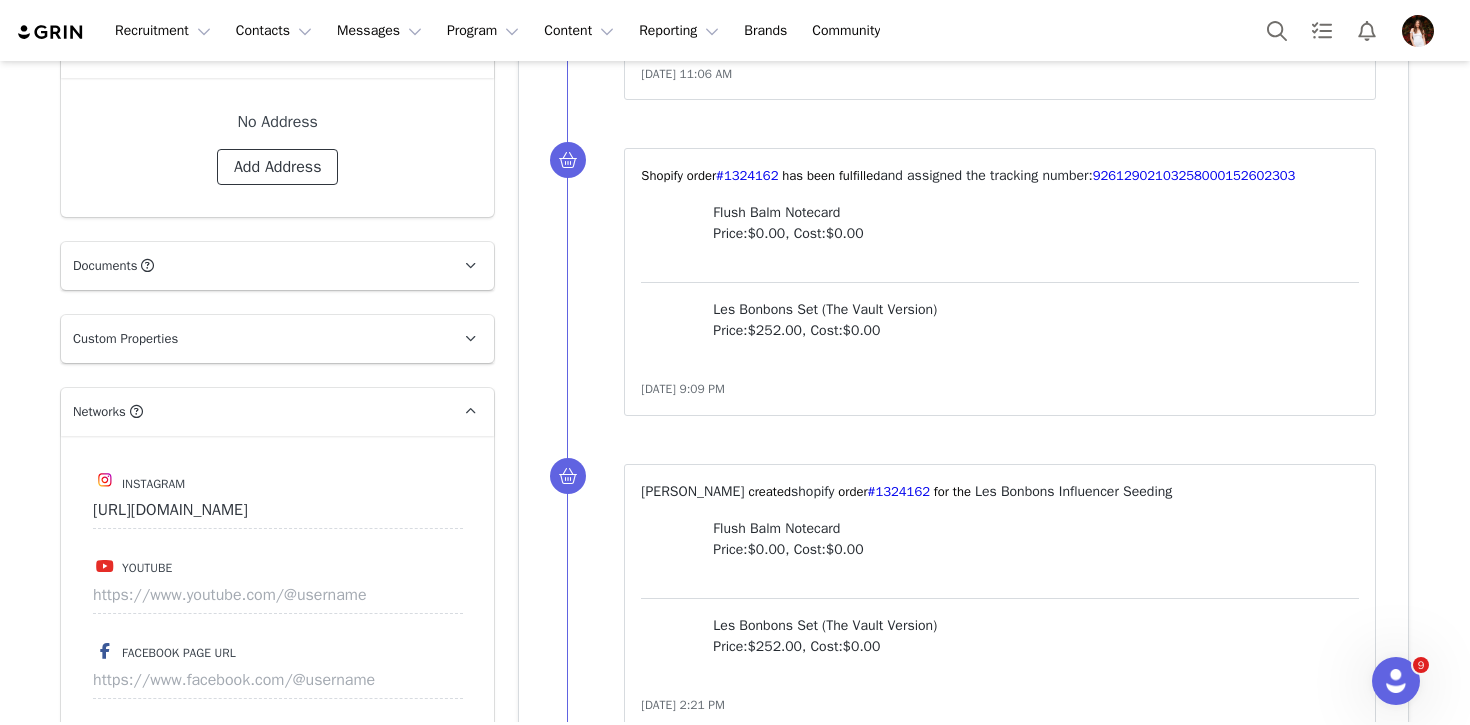 click on "Add Address" at bounding box center (278, 167) 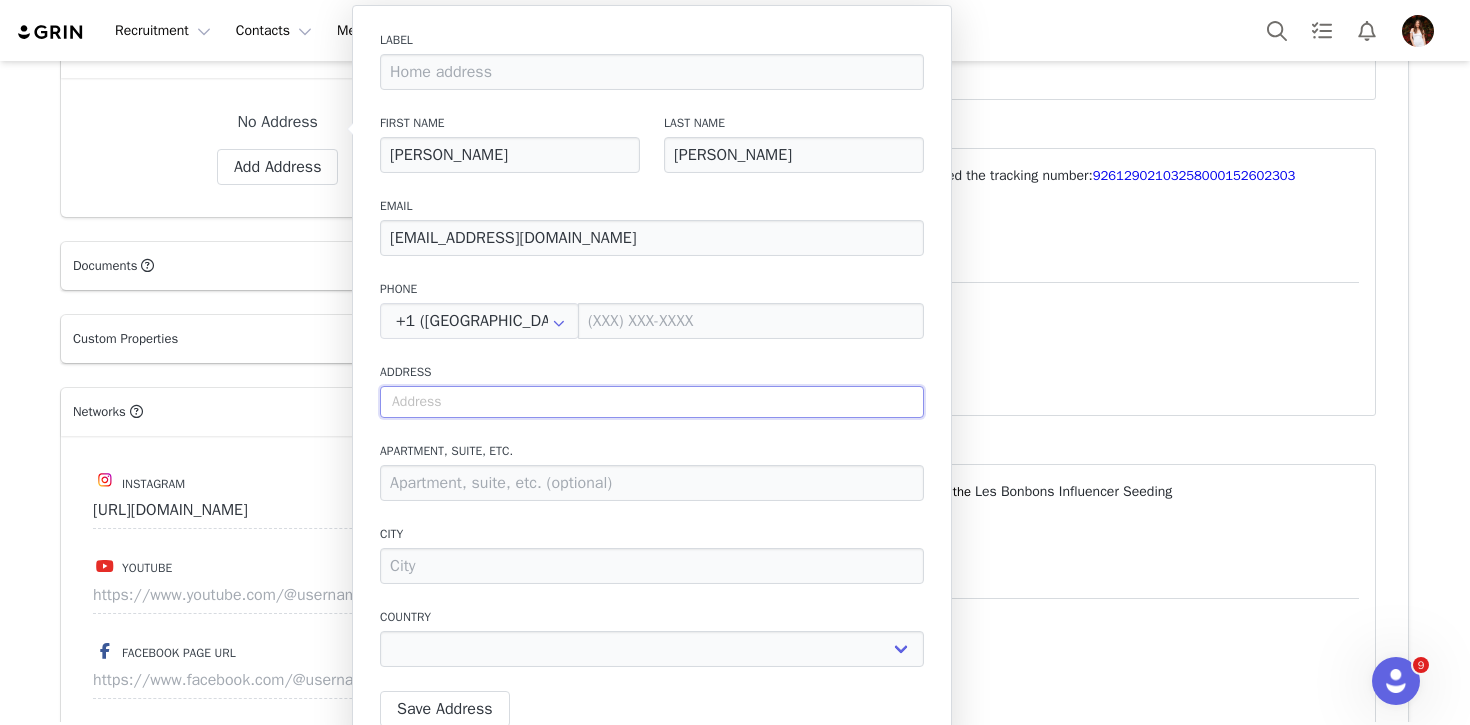 click at bounding box center [652, 402] 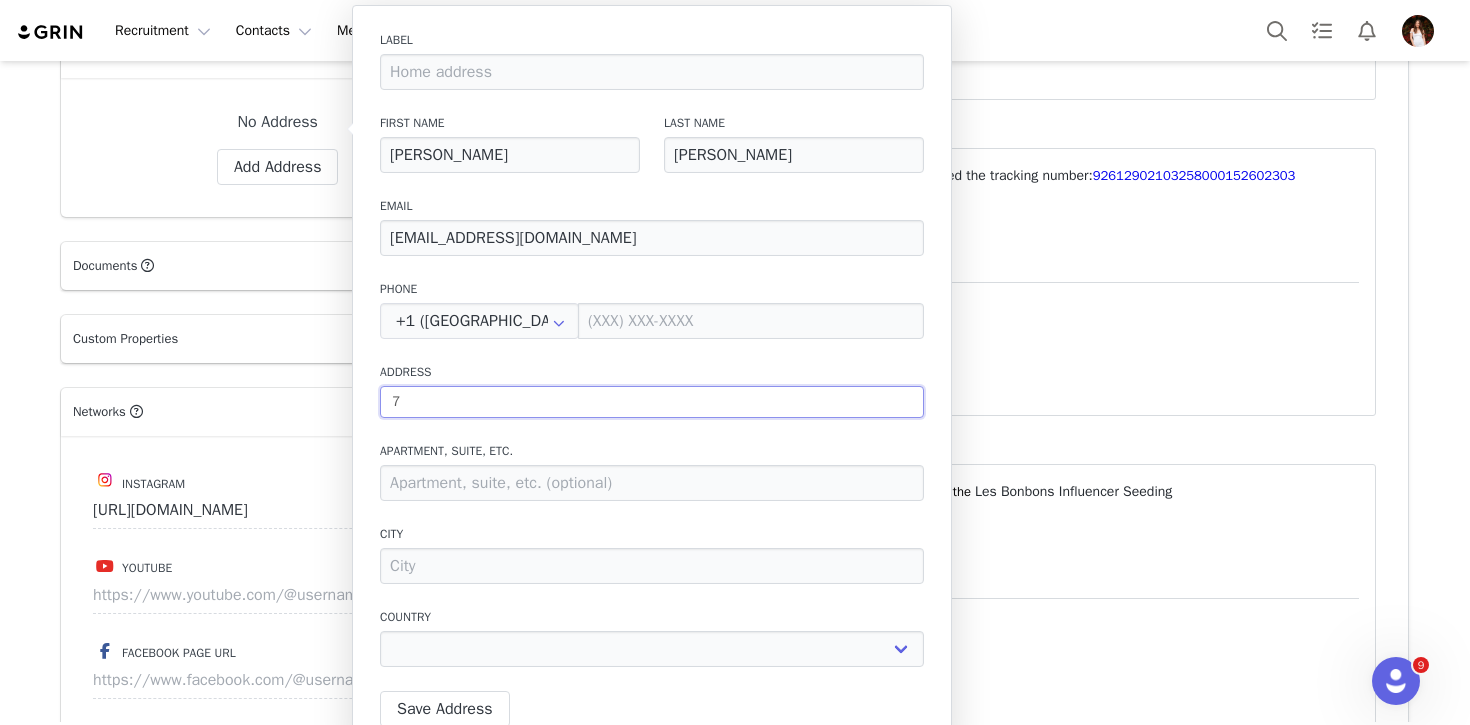 select 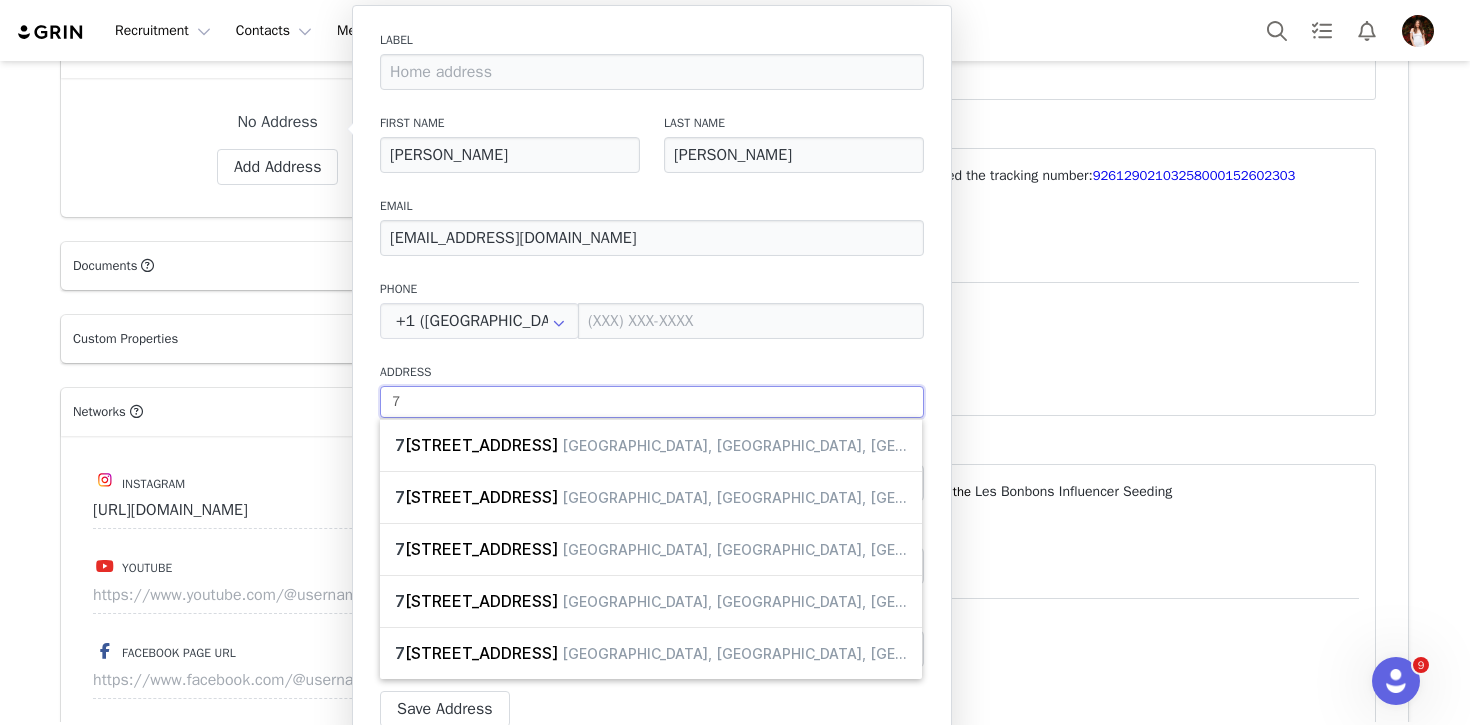 type on "78" 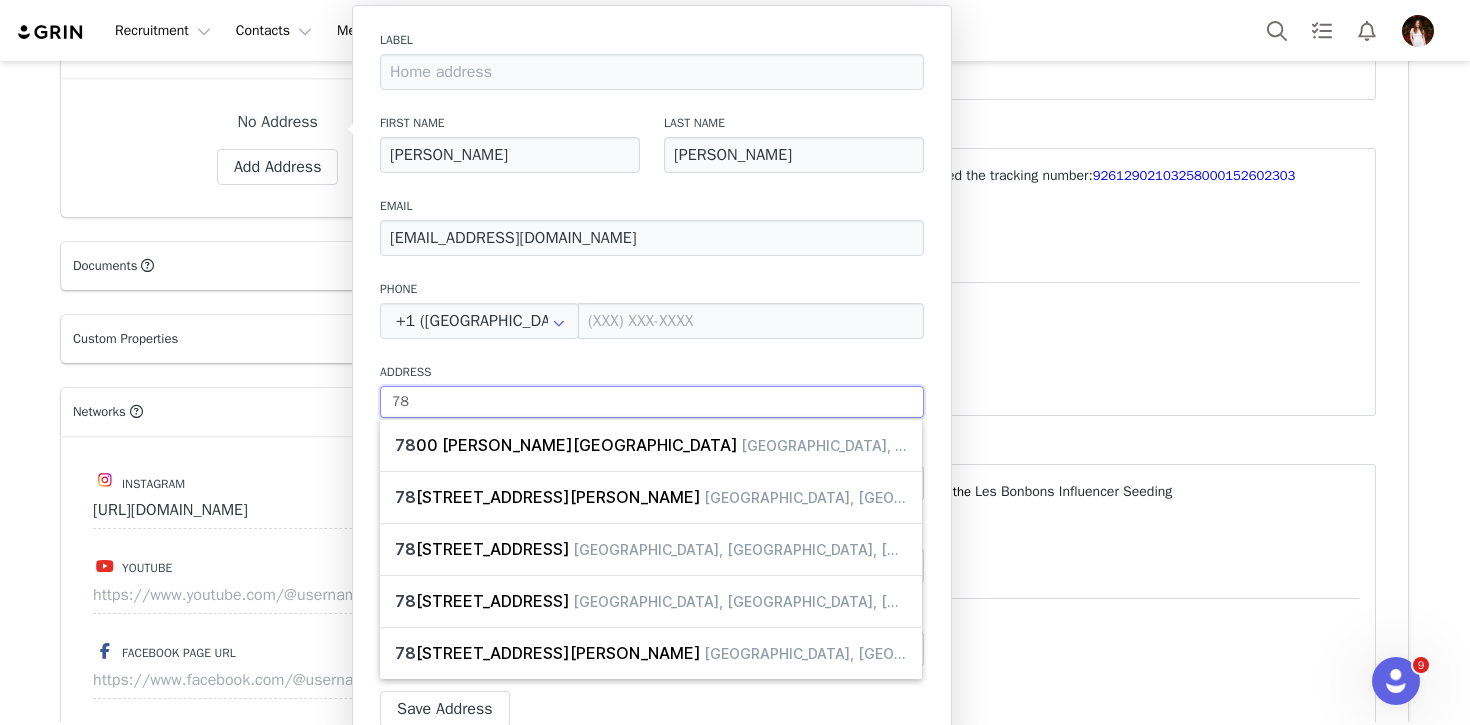 type on "783" 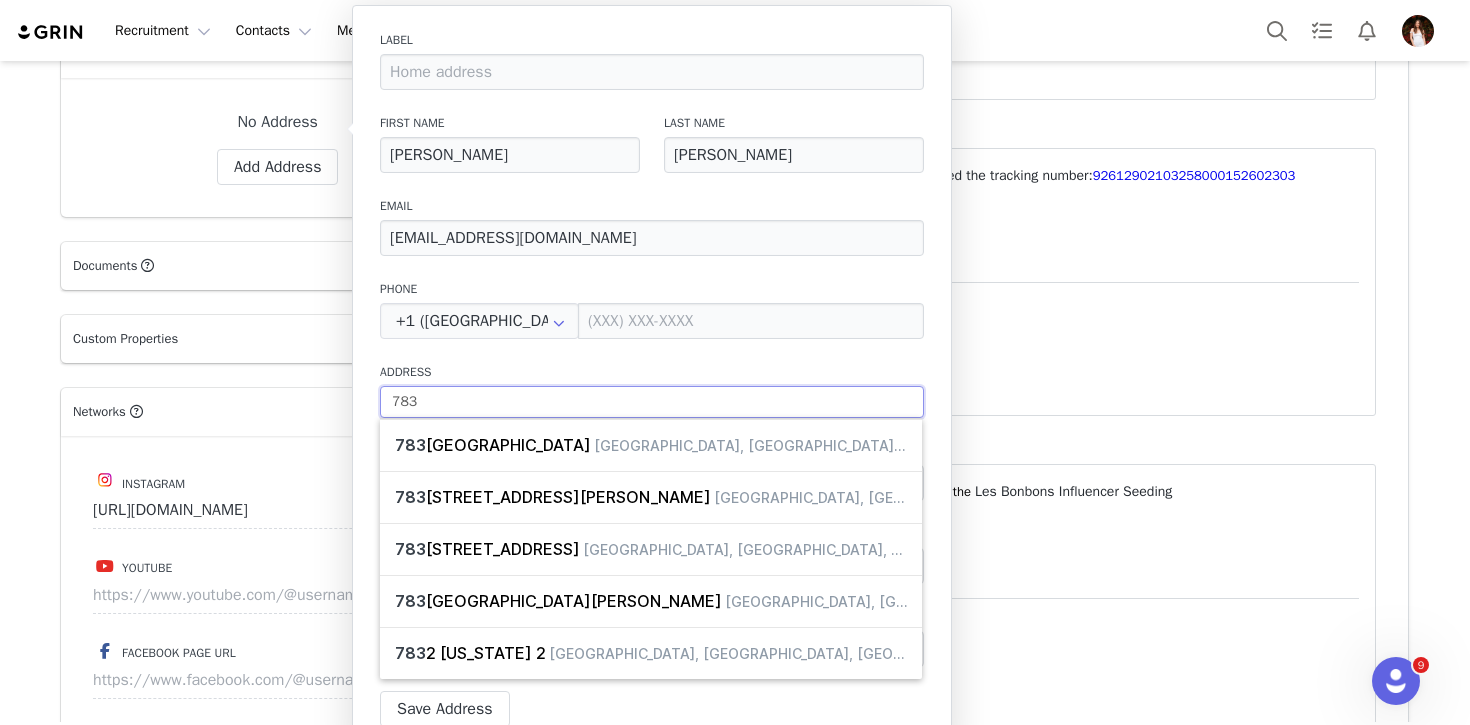 type on "7835" 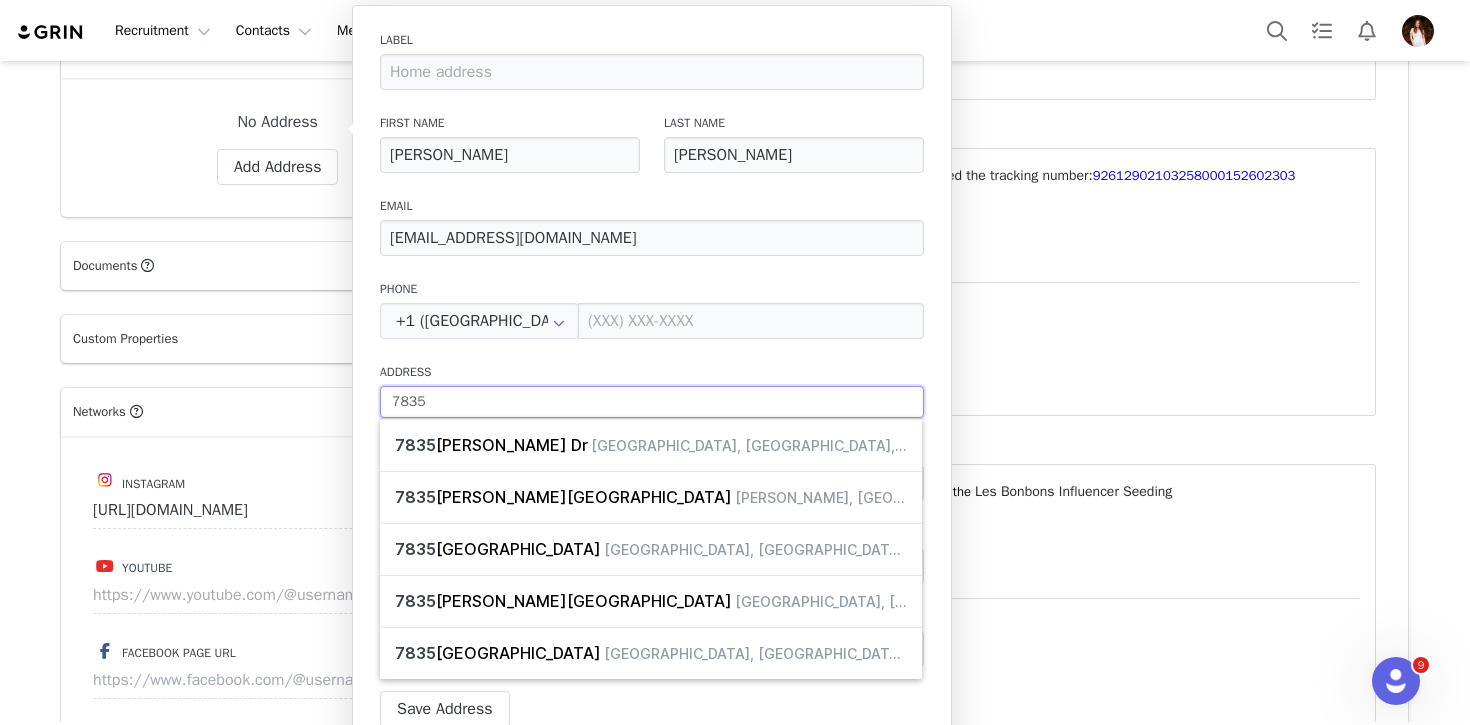 type on "7835" 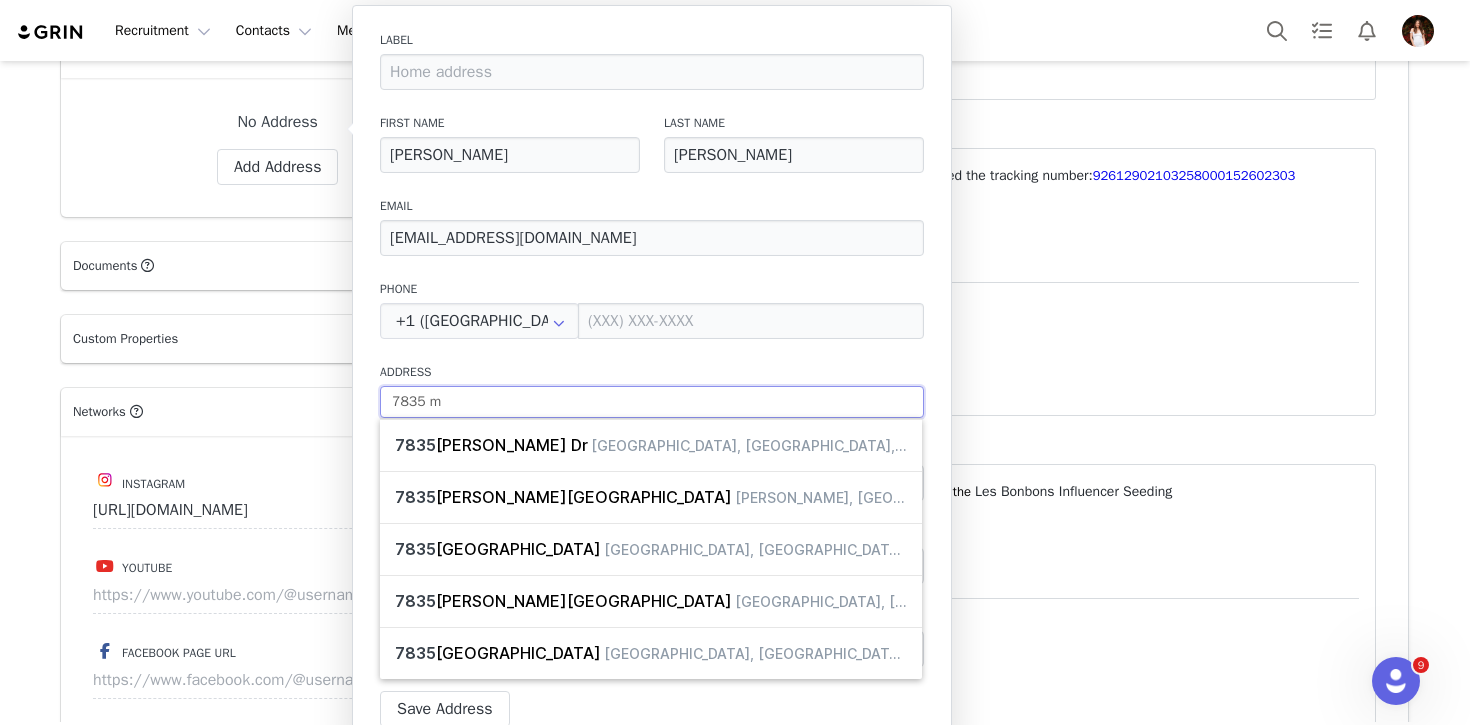 select 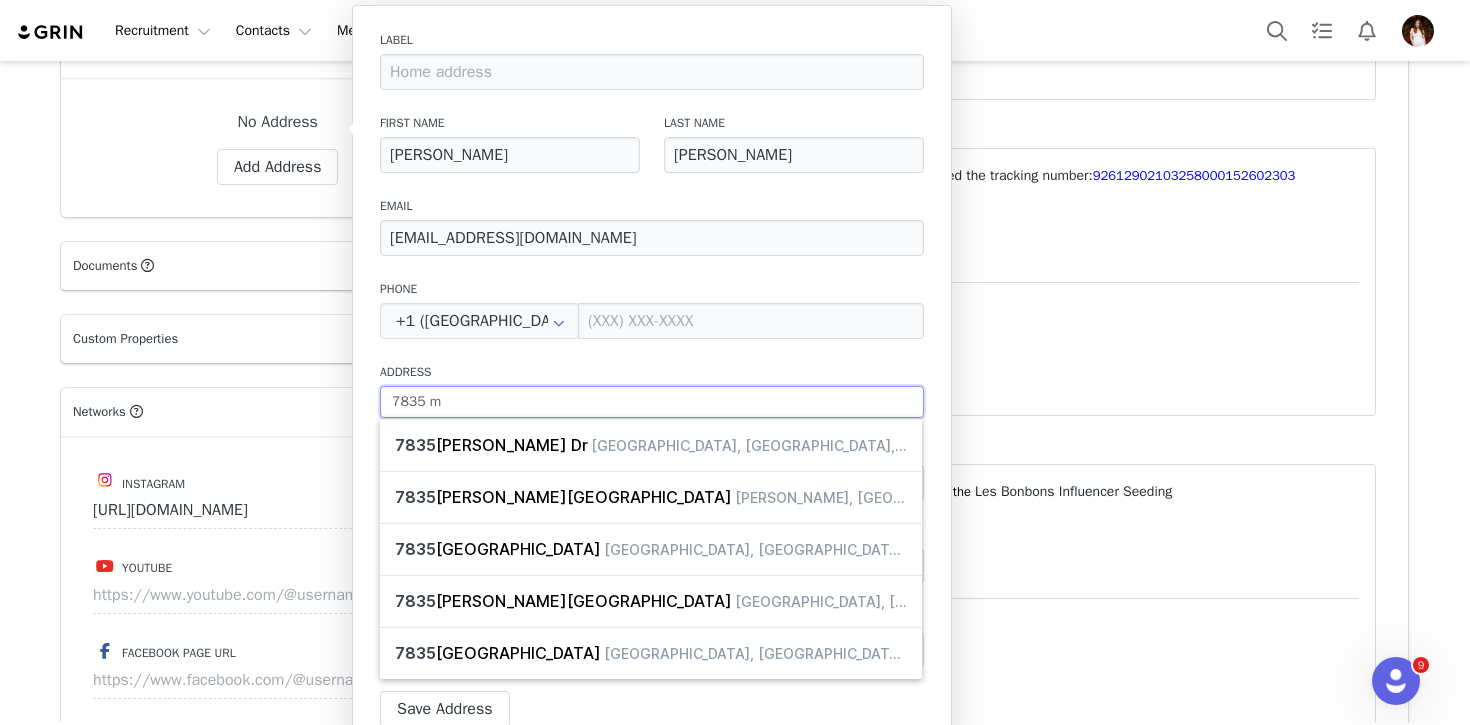 type on "7835 mc" 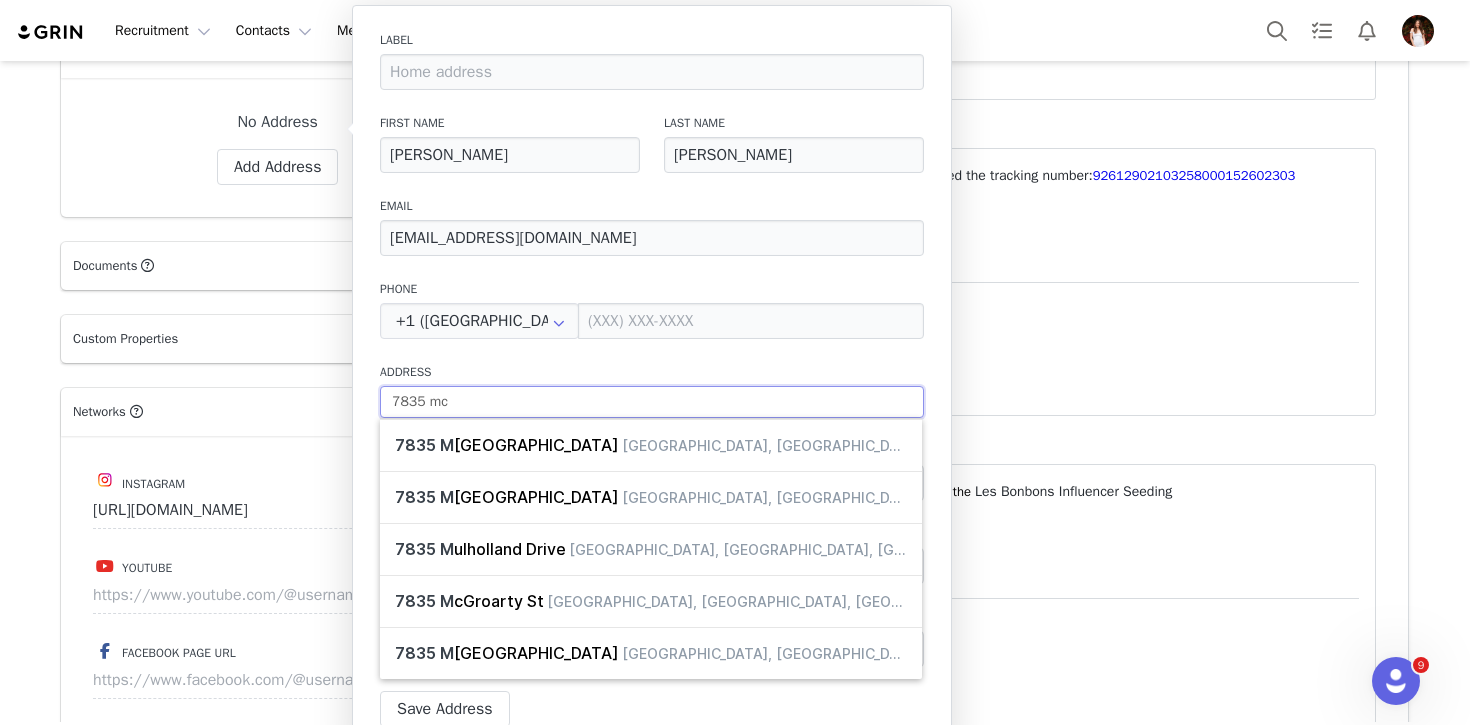 type on "7835 mcc" 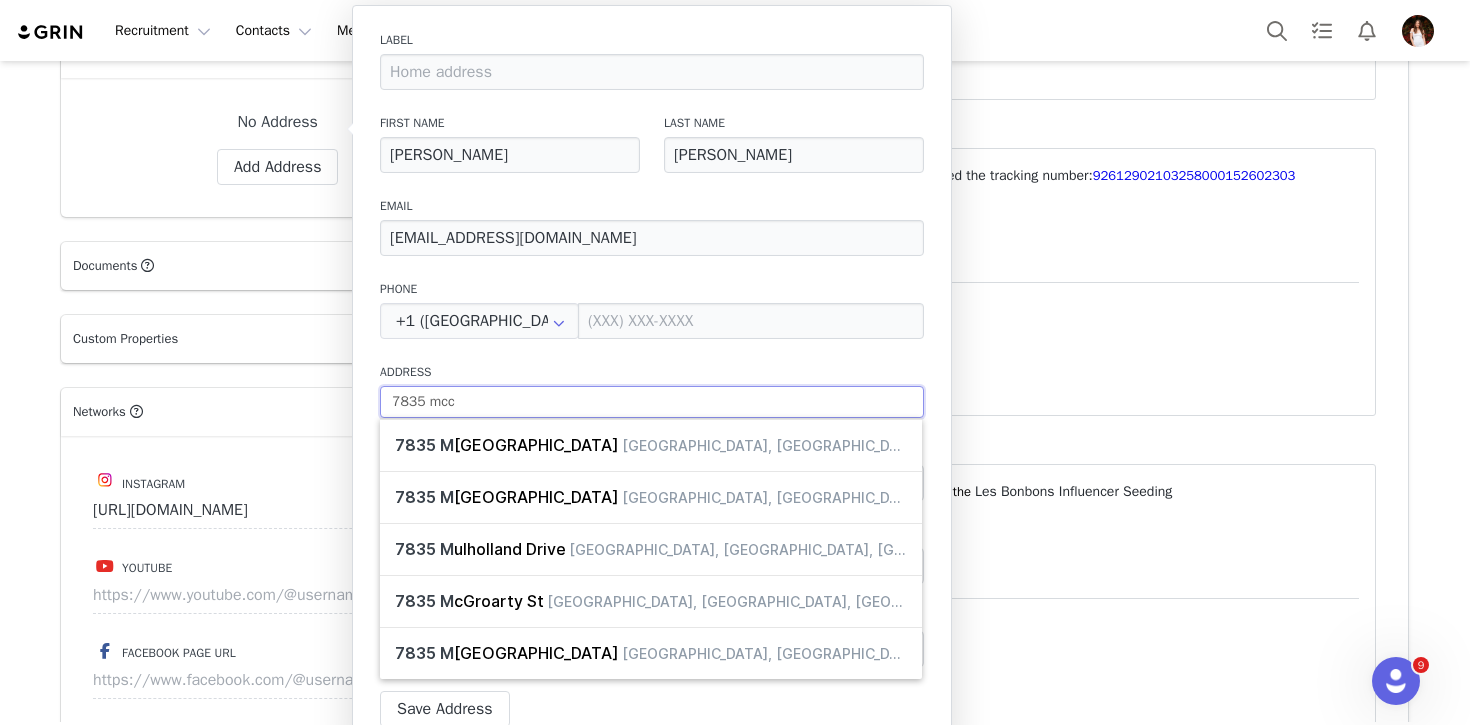 select 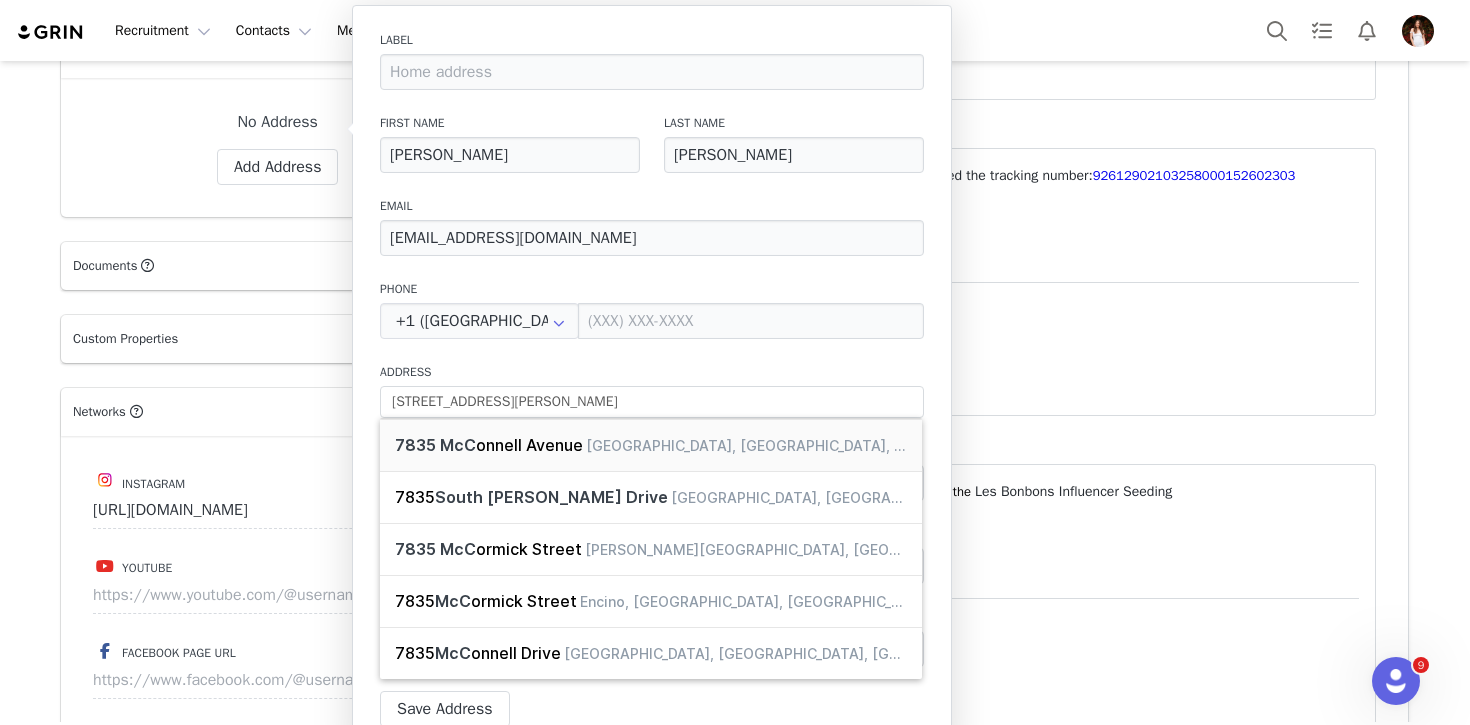 type on "7835 McConnell Ave" 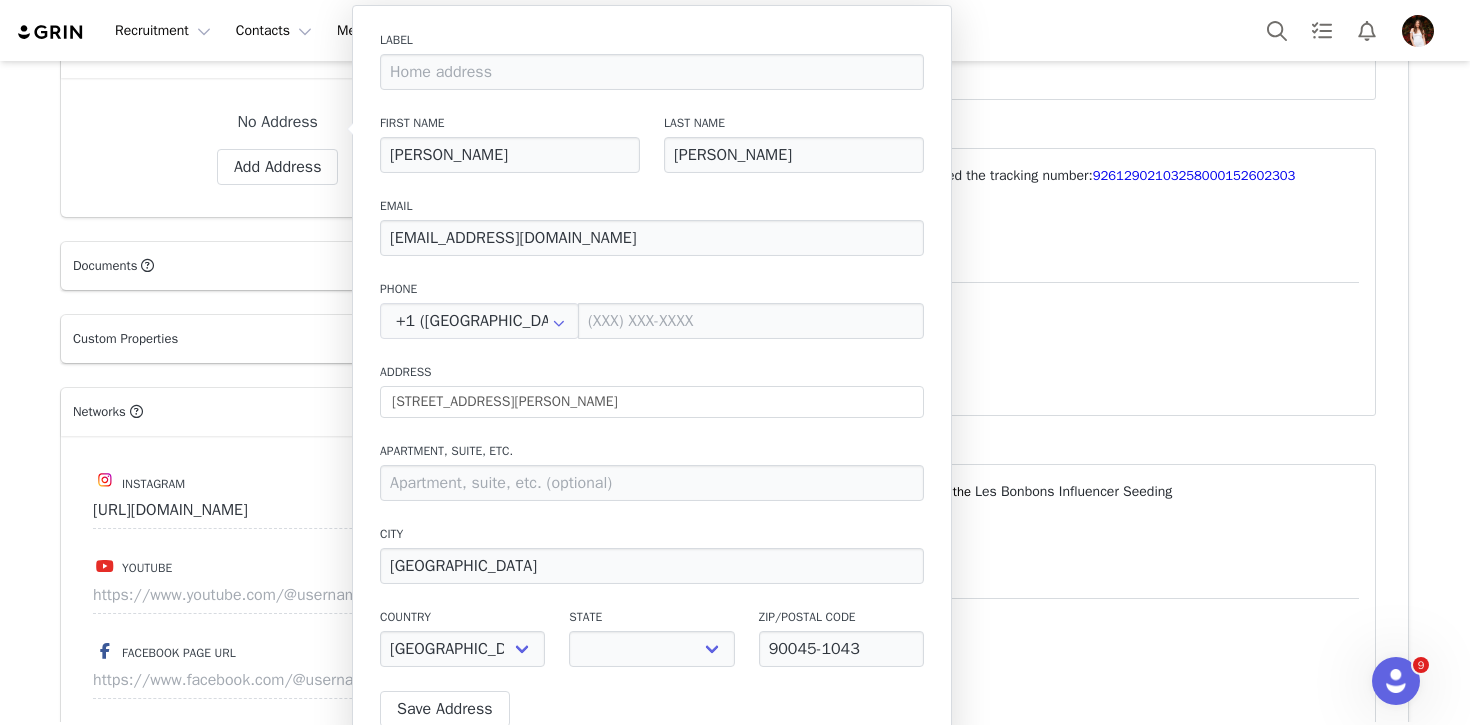select on "[object Object]" 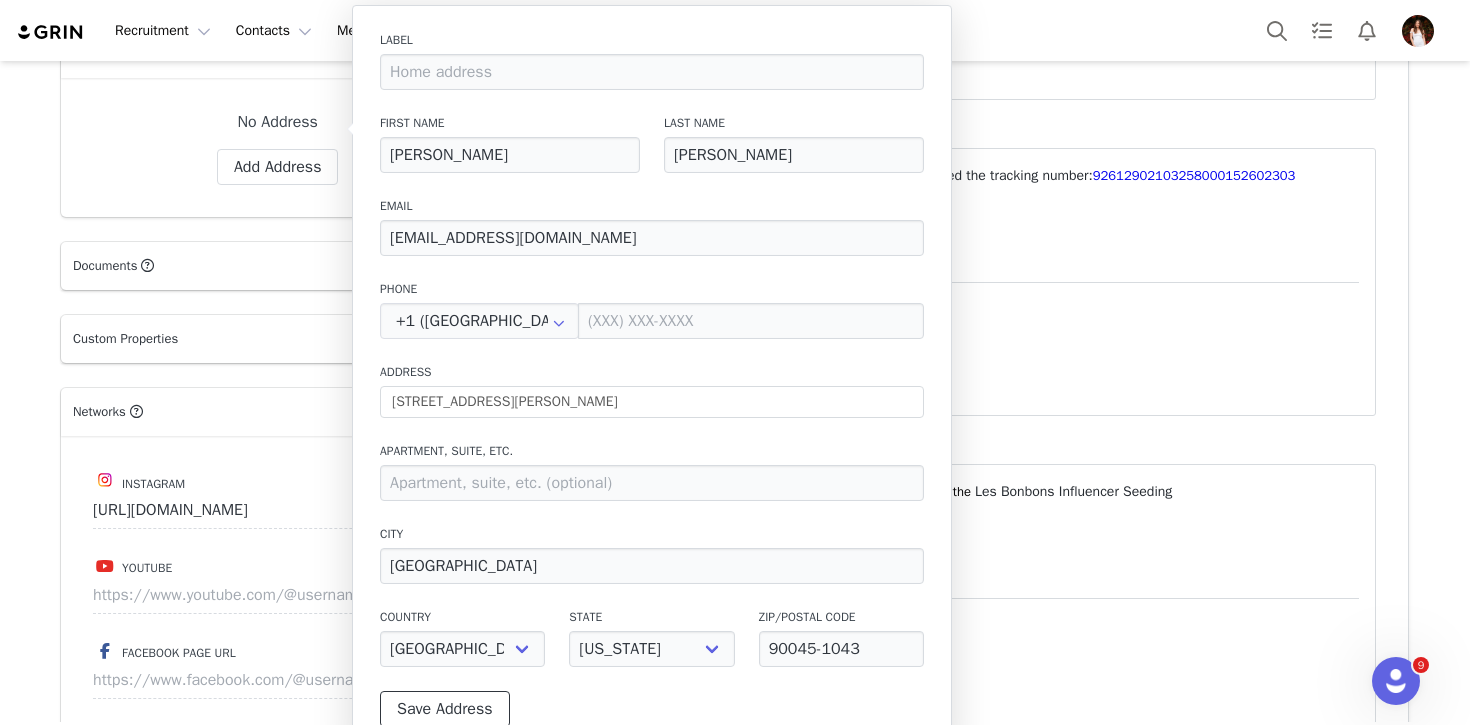 click on "Save Address" at bounding box center (445, 709) 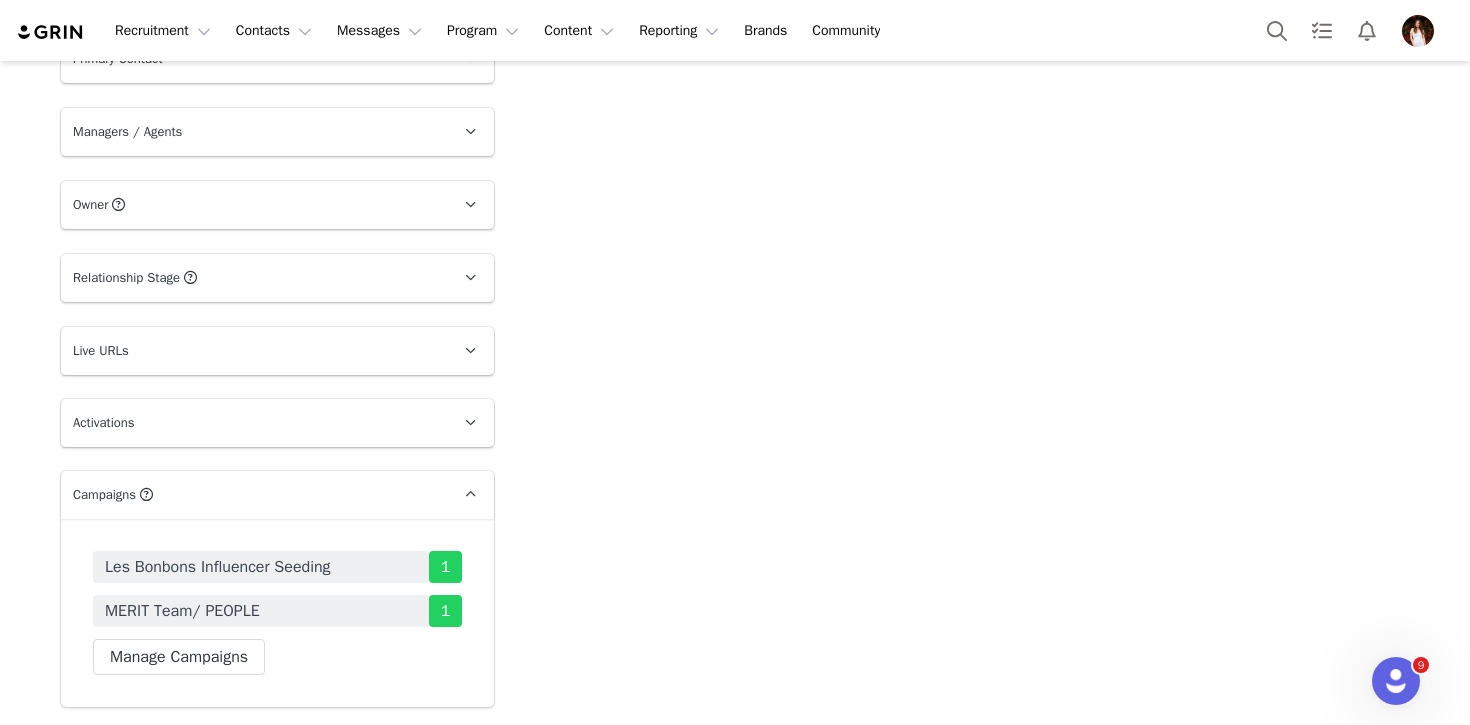scroll, scrollTop: 3045, scrollLeft: 0, axis: vertical 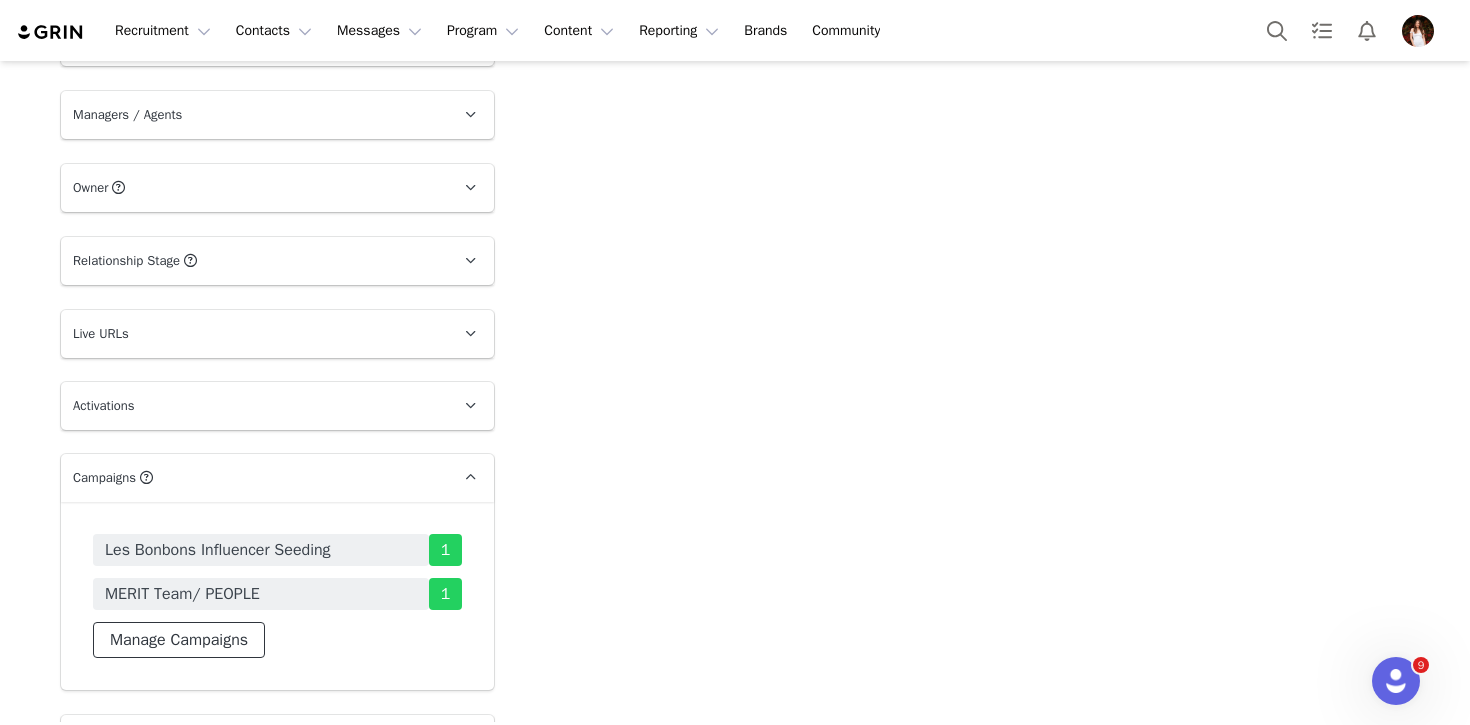 click on "Manage Campaigns" at bounding box center (179, 640) 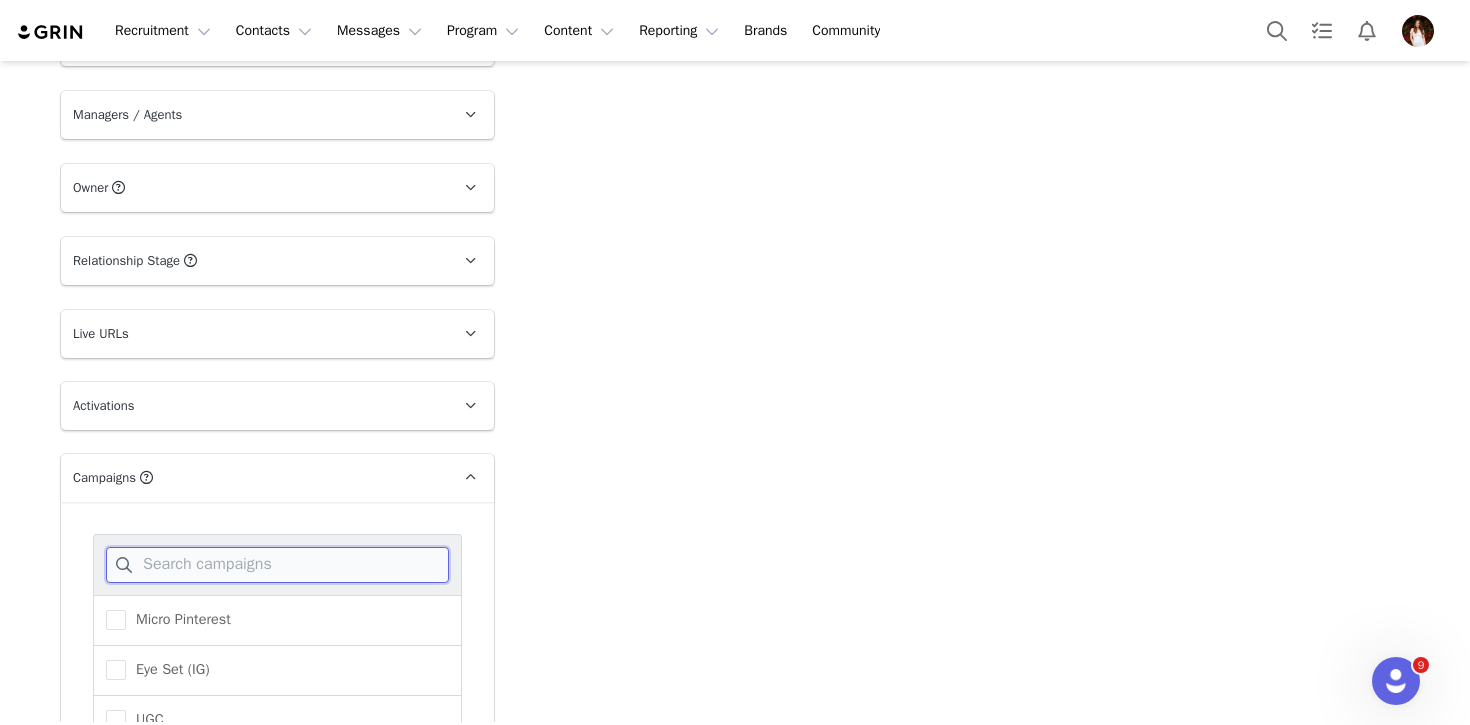 click at bounding box center [277, 565] 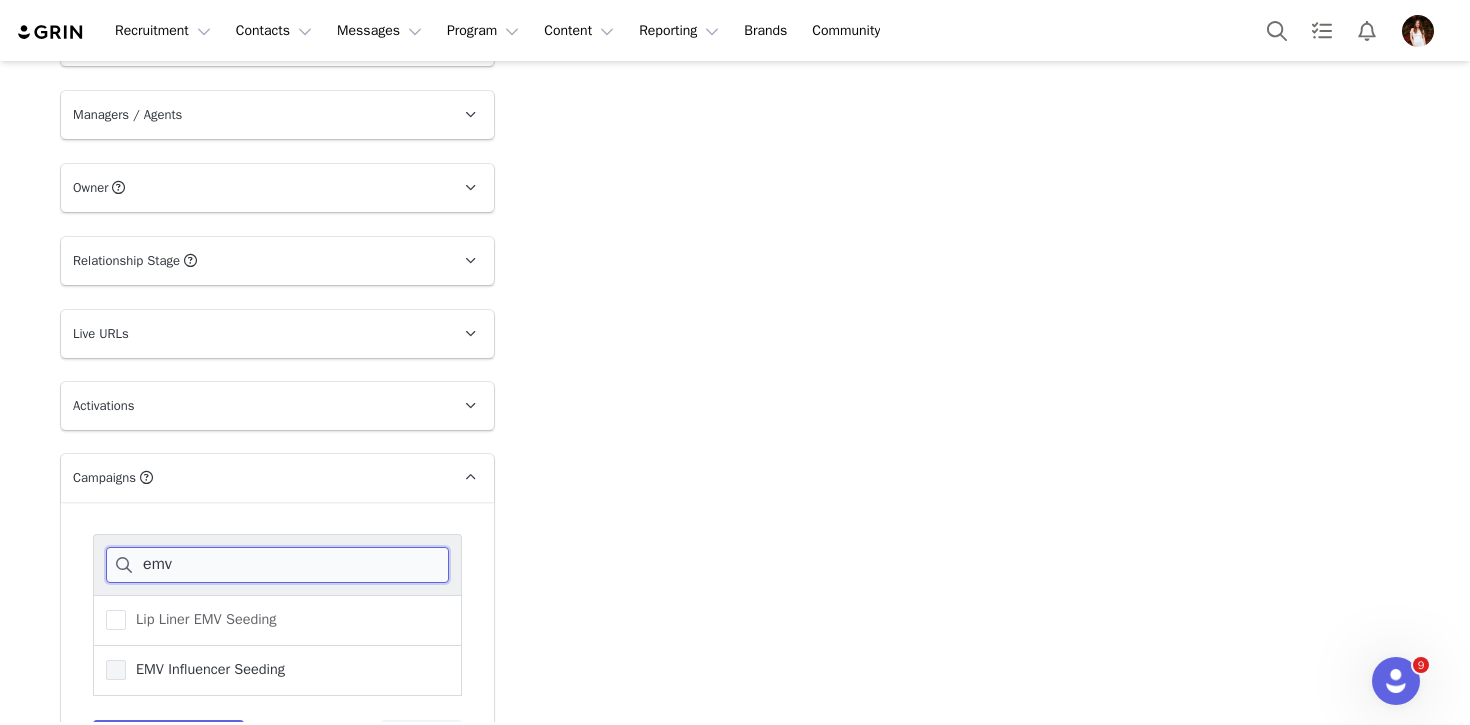 type on "emv" 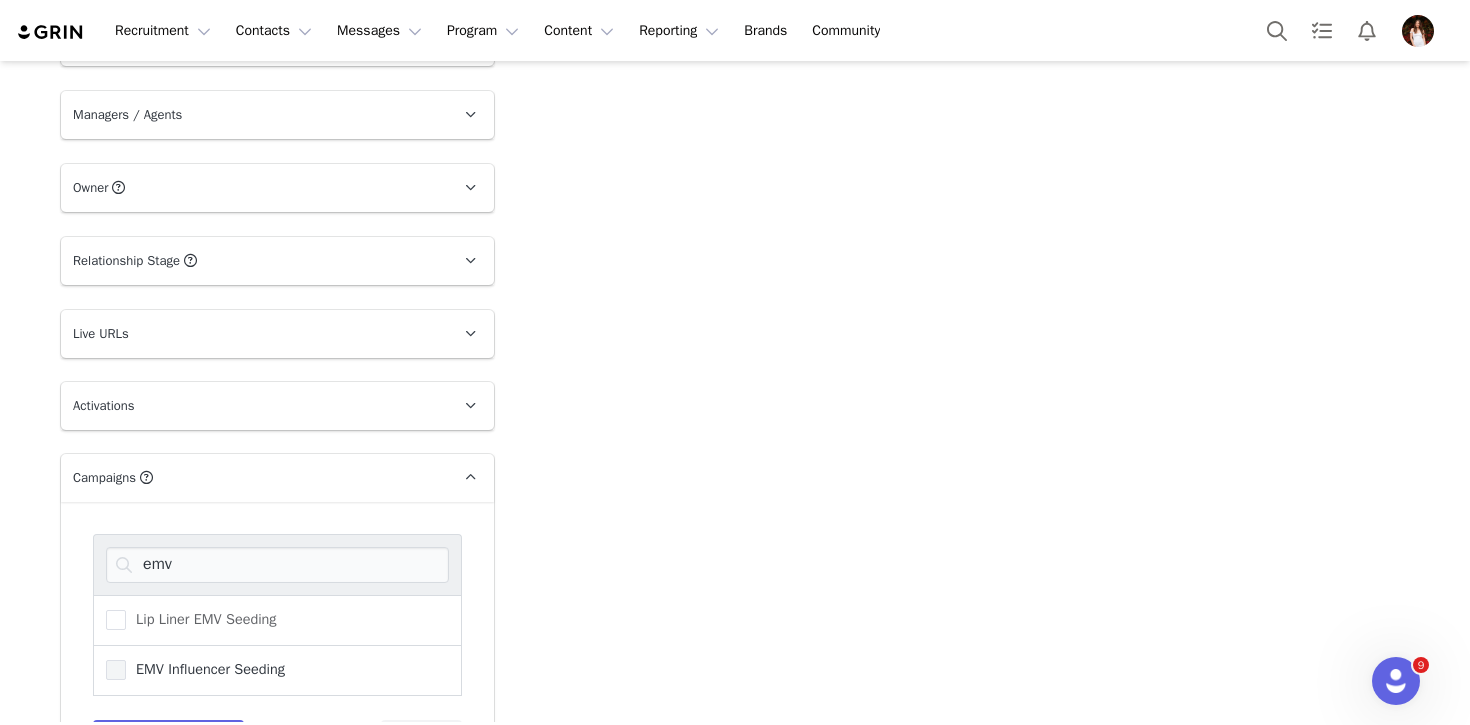 click on "EMV Influencer Seeding" at bounding box center (205, 669) 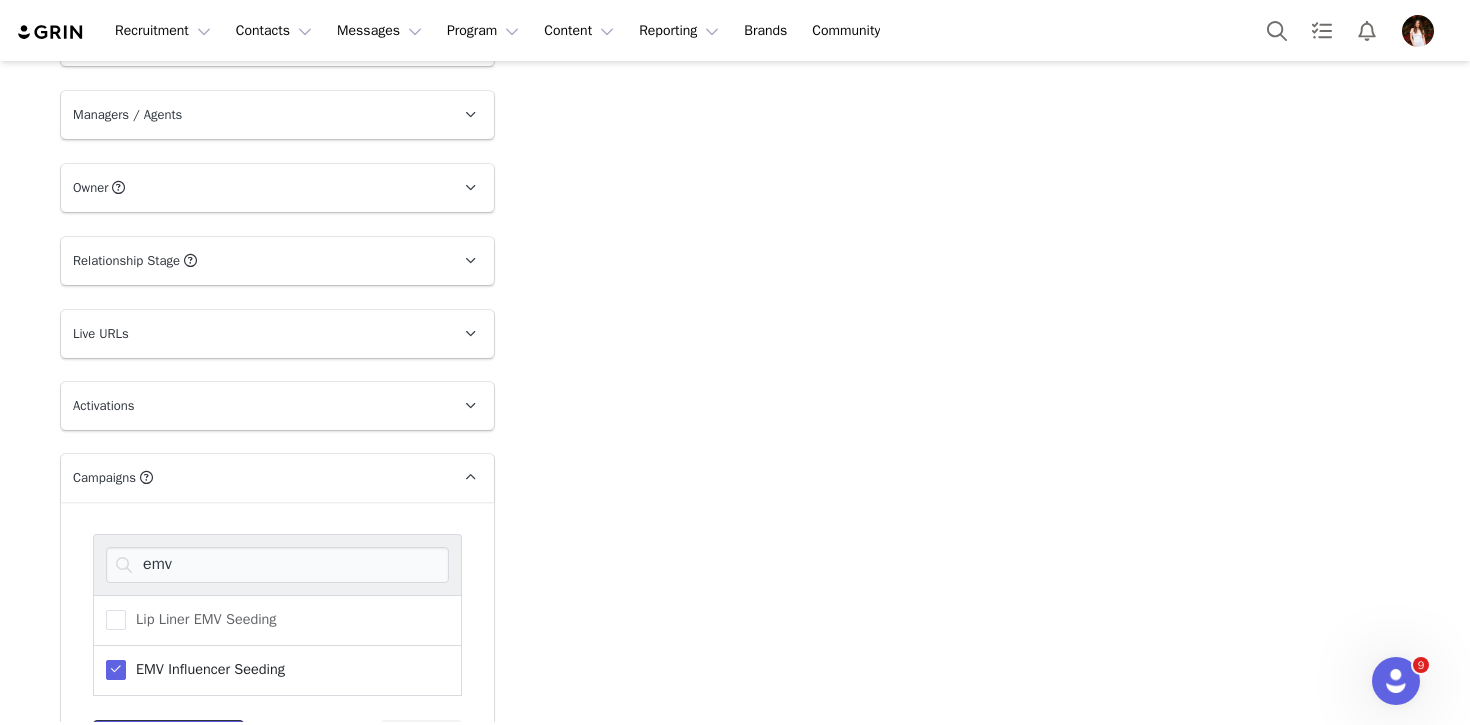 click on "Save Campaigns" at bounding box center [168, 738] 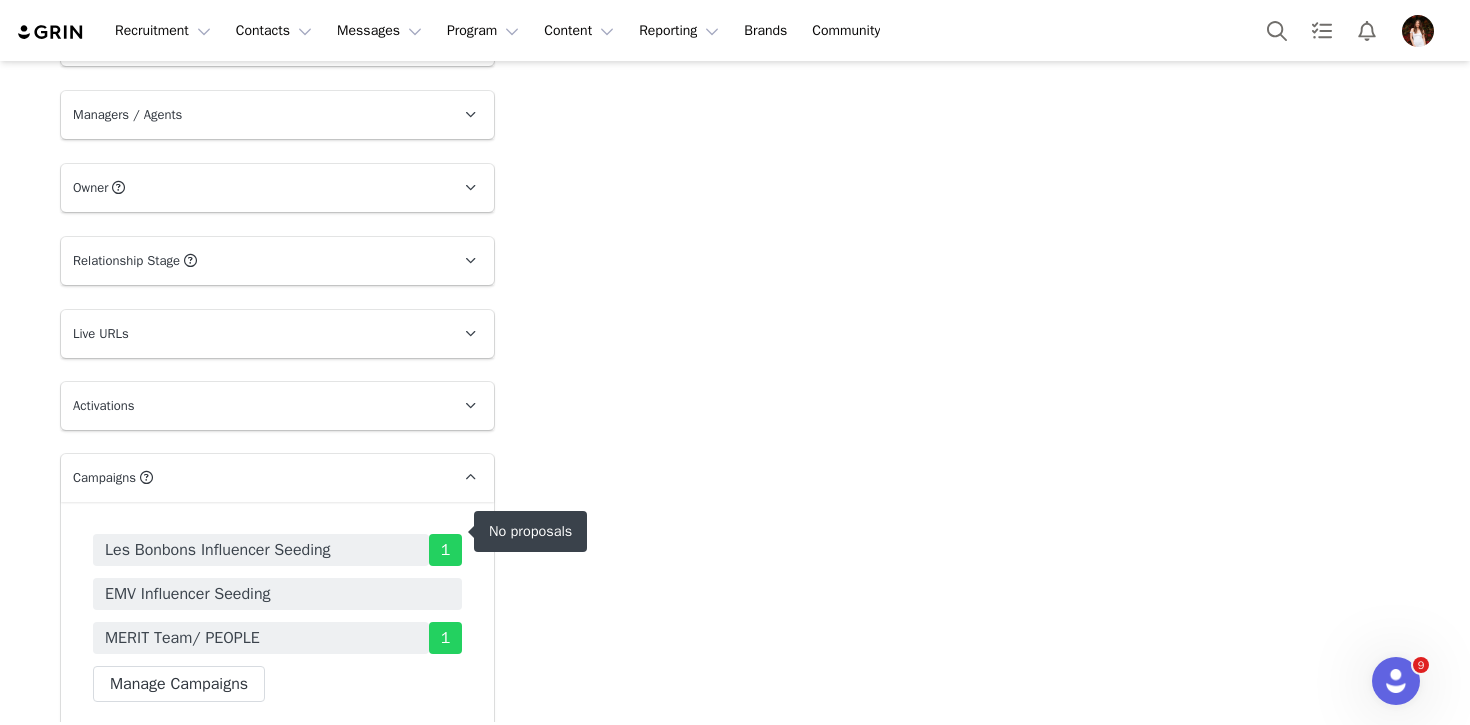 click on "EMV Influencer Seeding" at bounding box center [277, 594] 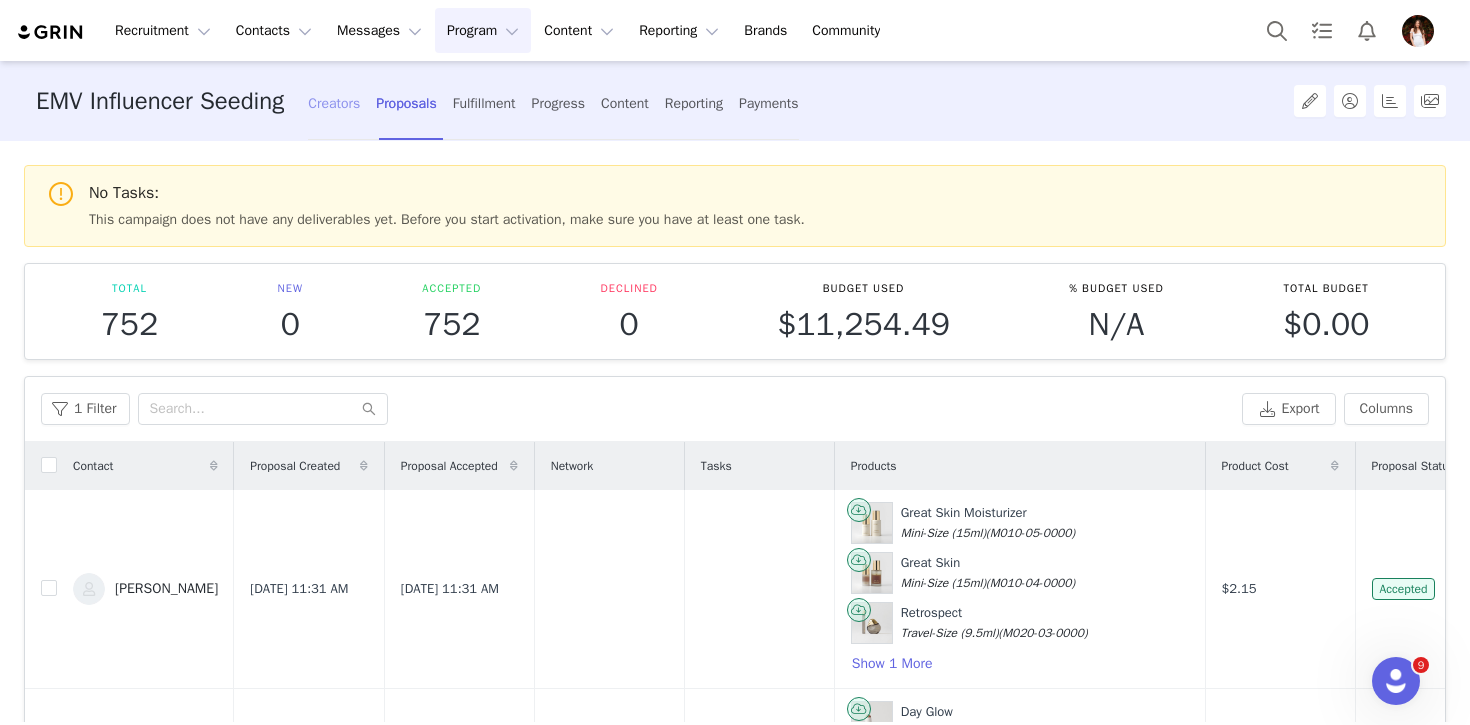 click on "Creators" at bounding box center [334, 103] 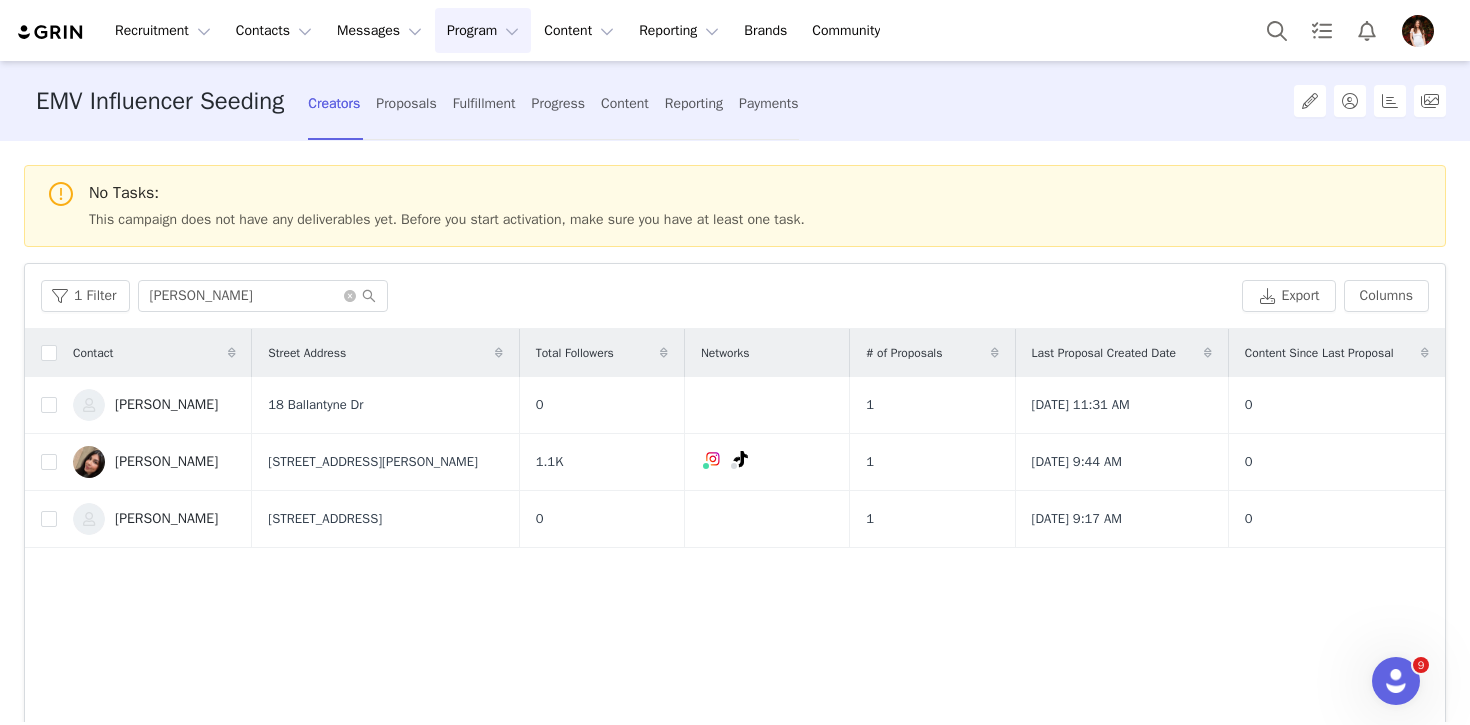 click on "1 Filter jas     Export     Columns" at bounding box center (735, 296) 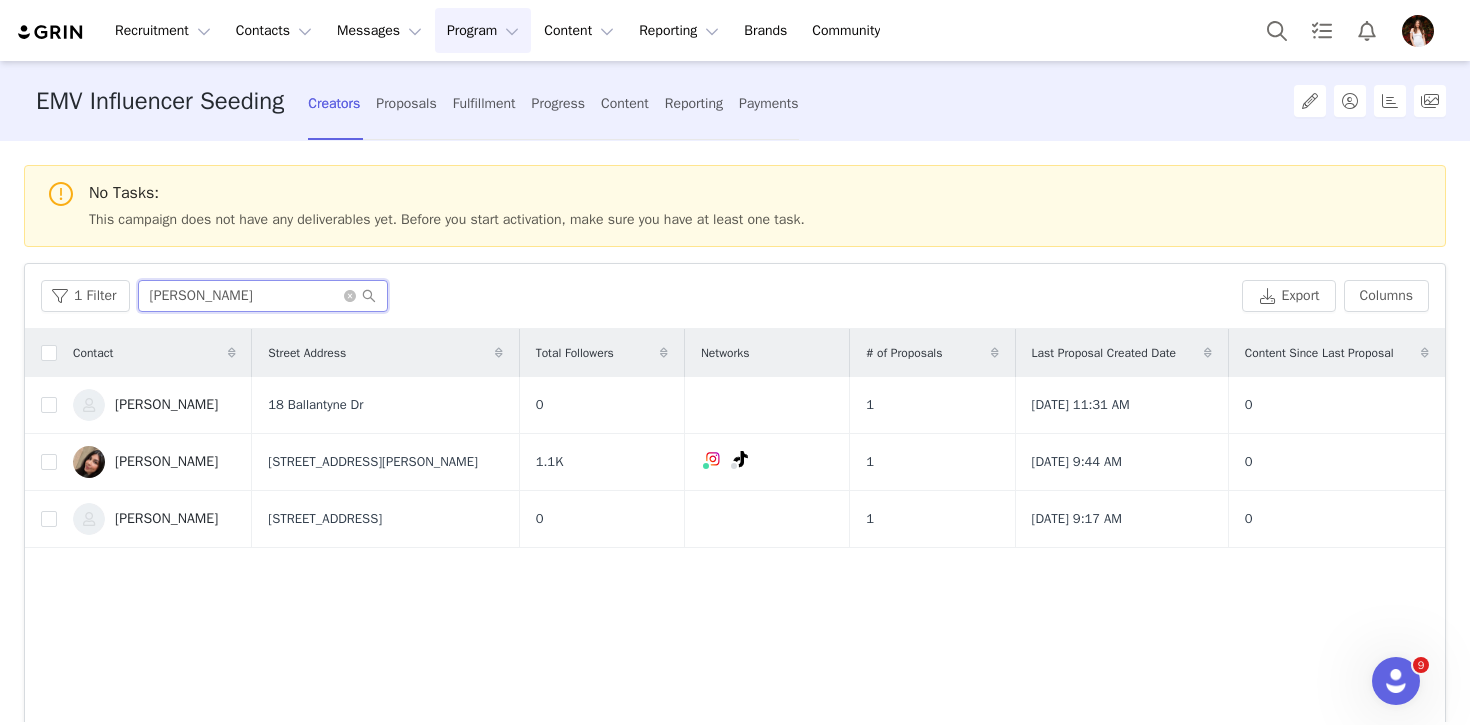 drag, startPoint x: 237, startPoint y: 286, endPoint x: 315, endPoint y: 310, distance: 81.608826 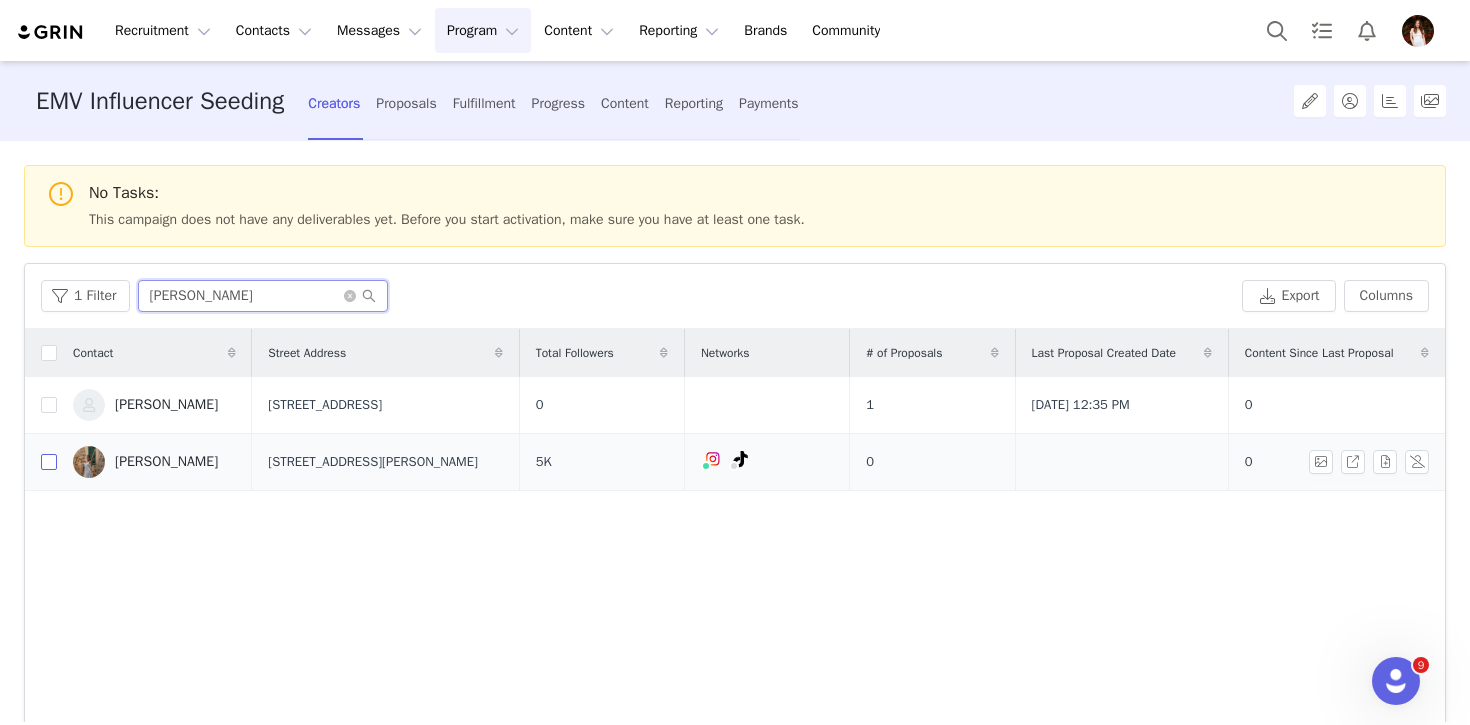 type on "tyler" 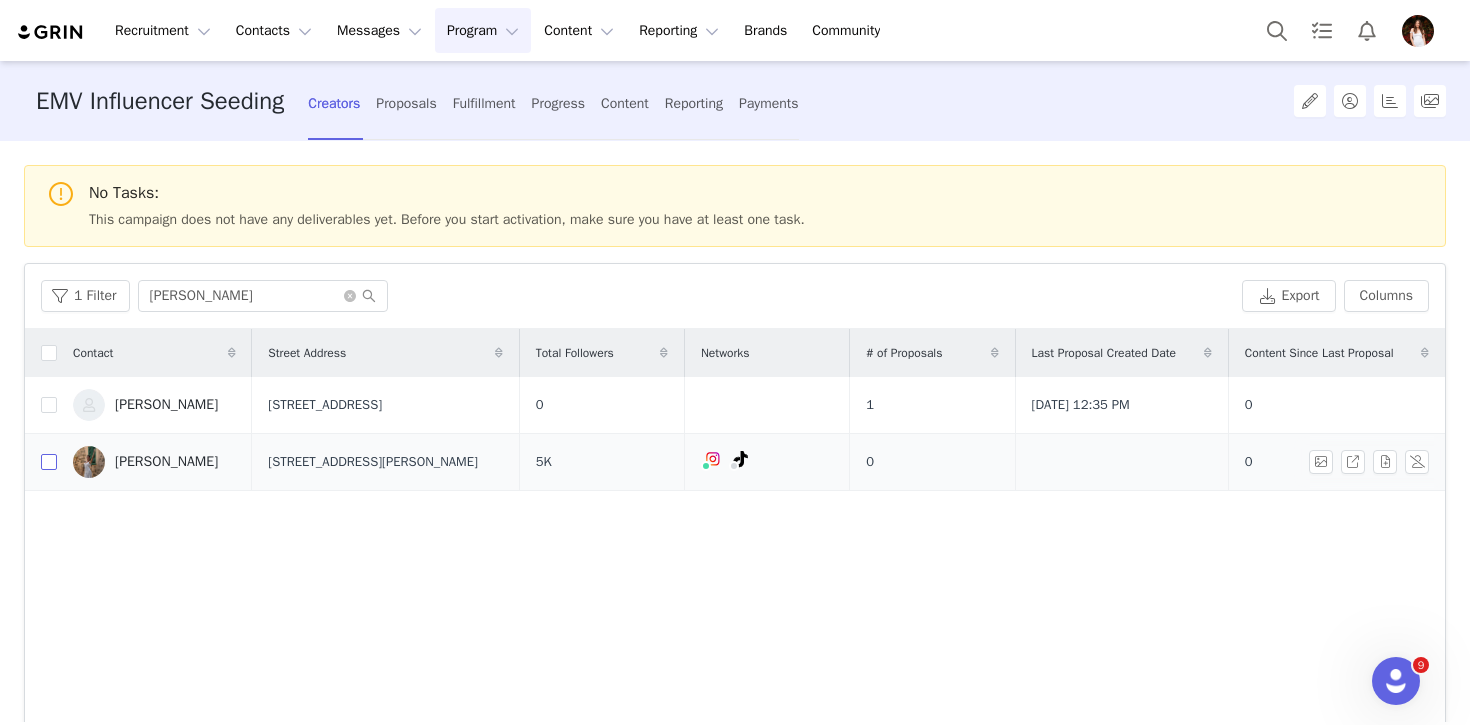 click at bounding box center (49, 462) 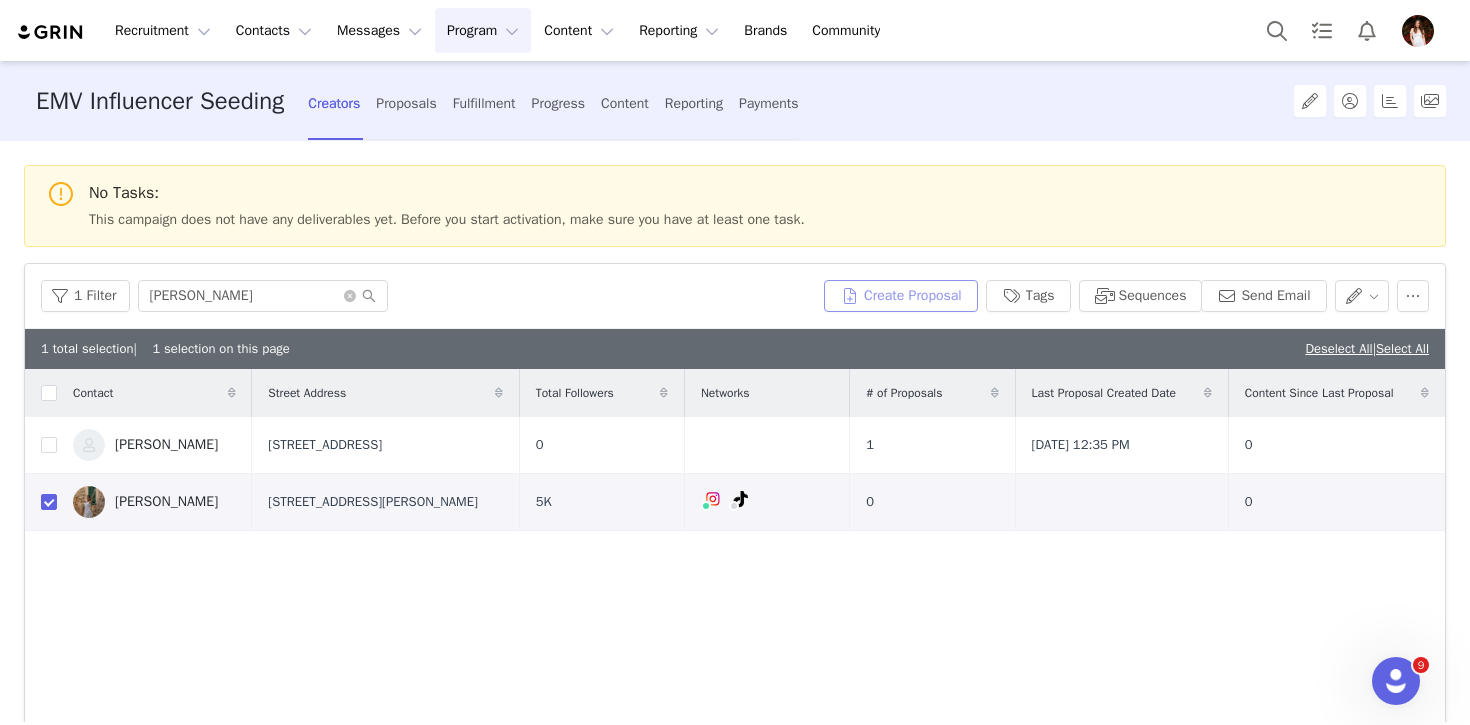click on "Create Proposal" at bounding box center [901, 296] 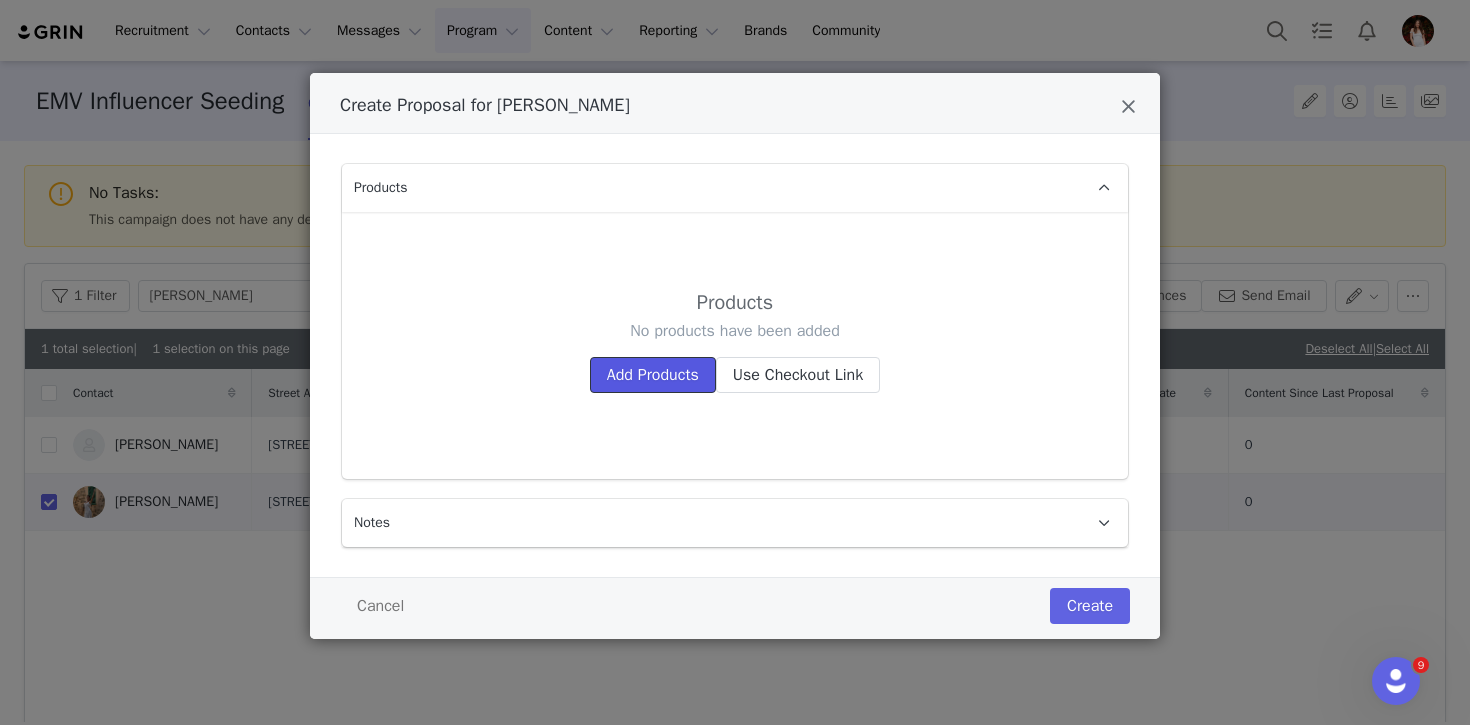 click on "Add Products" at bounding box center (653, 375) 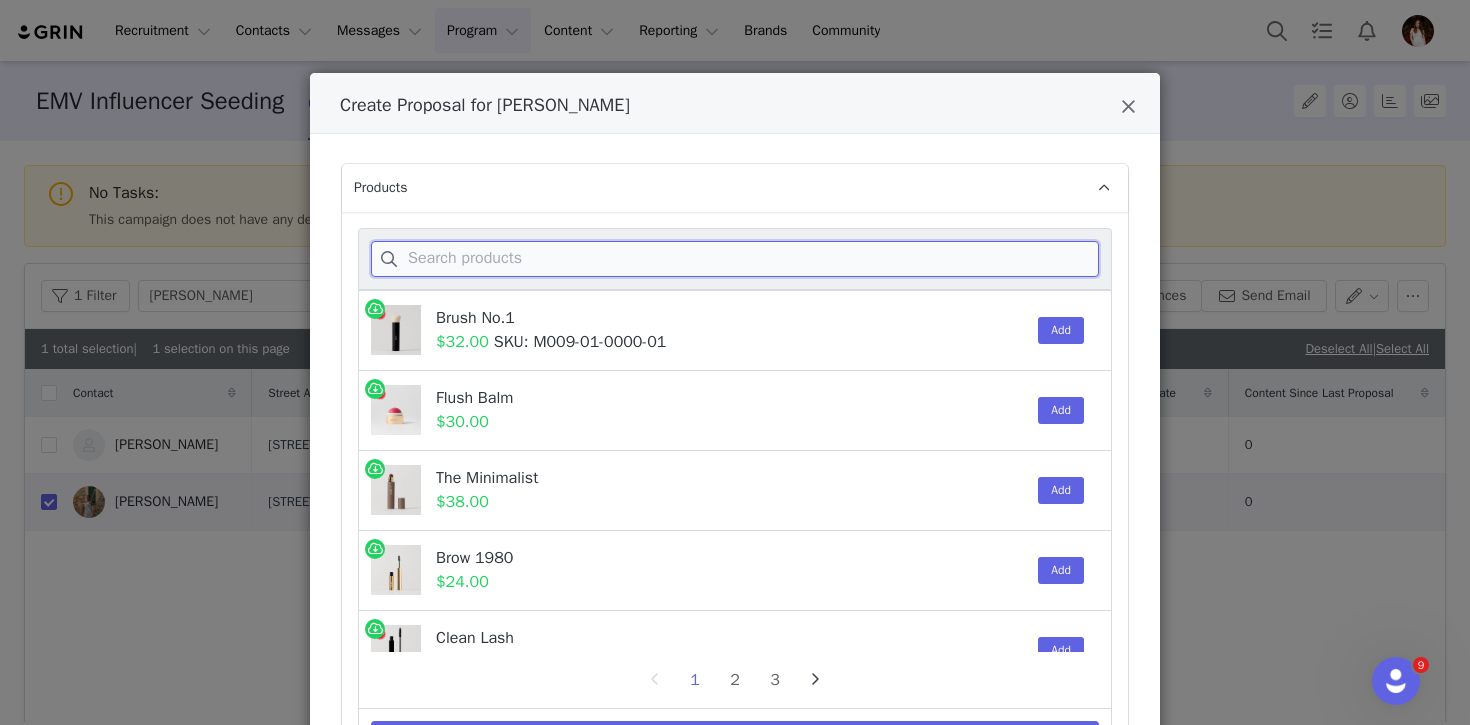 click at bounding box center (735, 259) 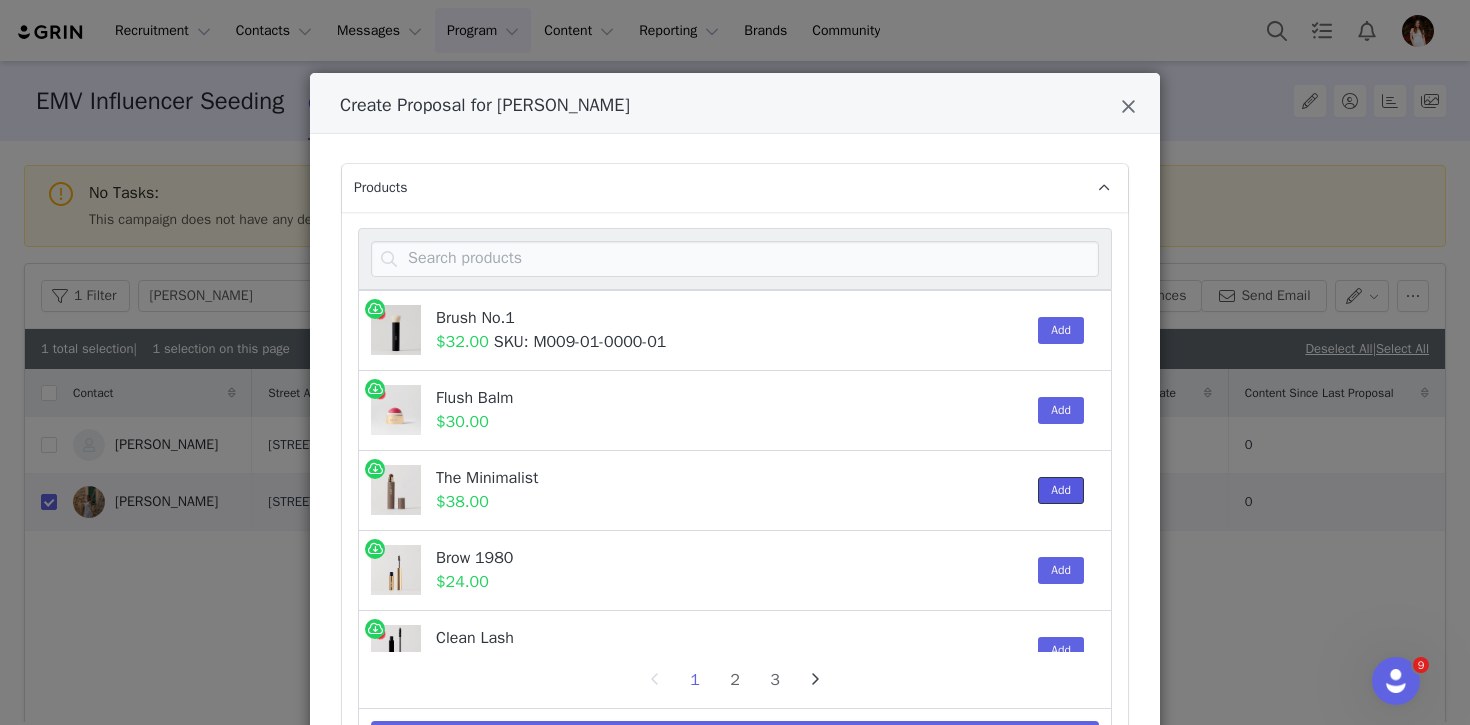 click on "Add" at bounding box center (1061, 490) 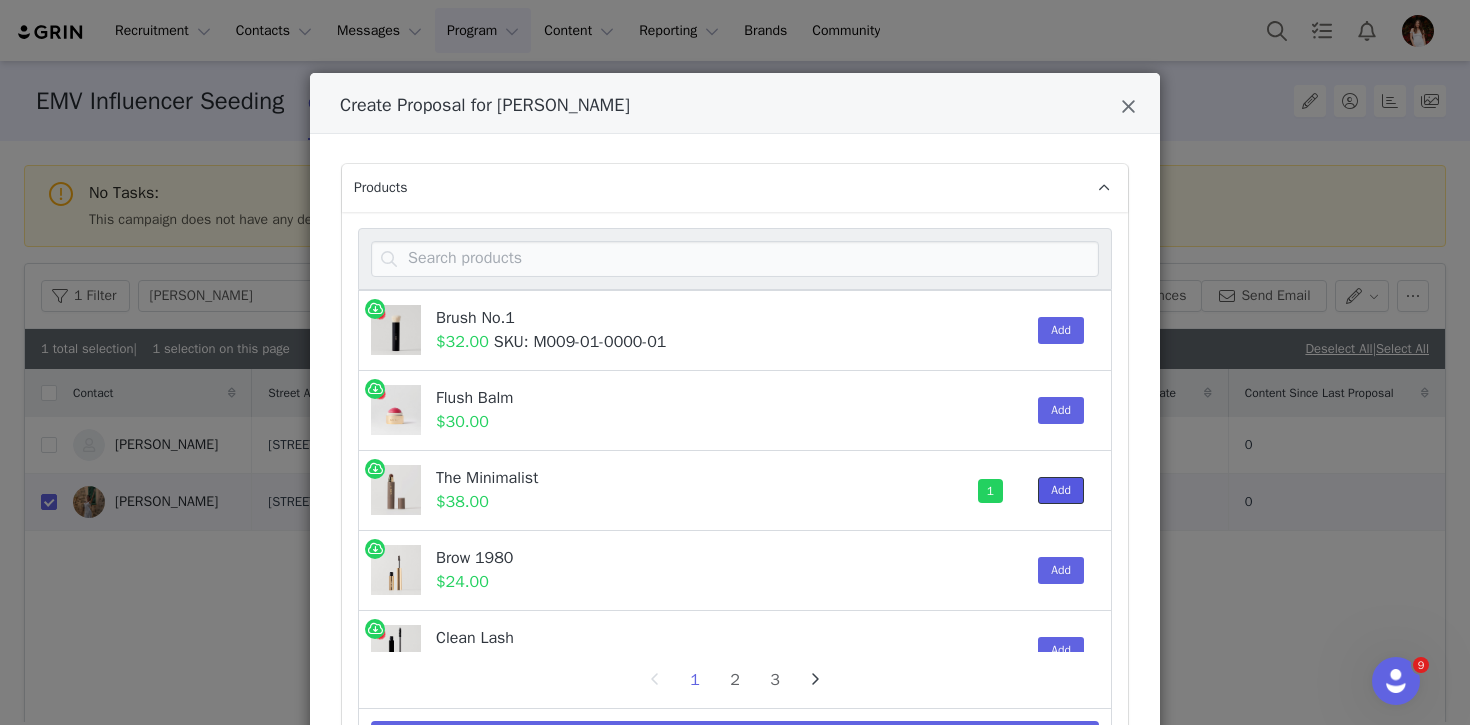click on "Add" at bounding box center (1061, 490) 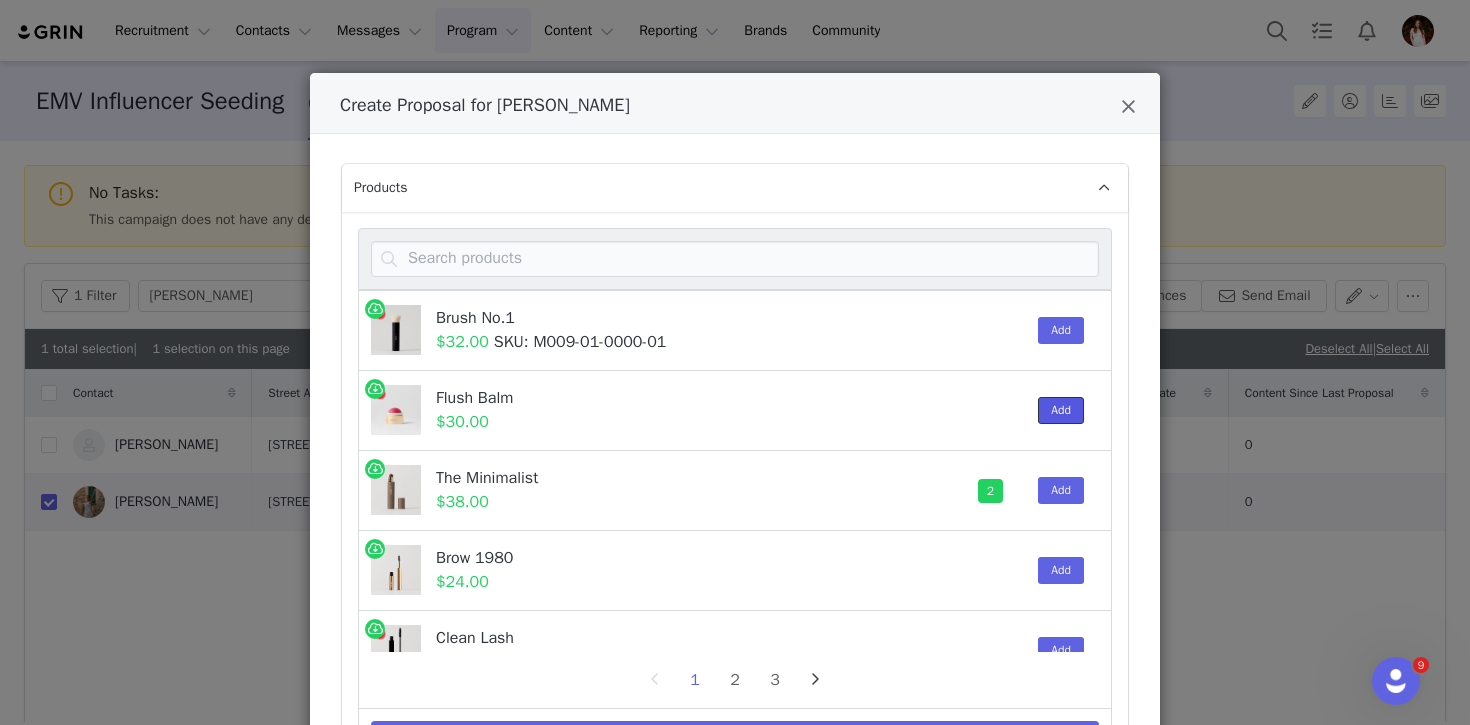 click on "Add" at bounding box center (1061, 410) 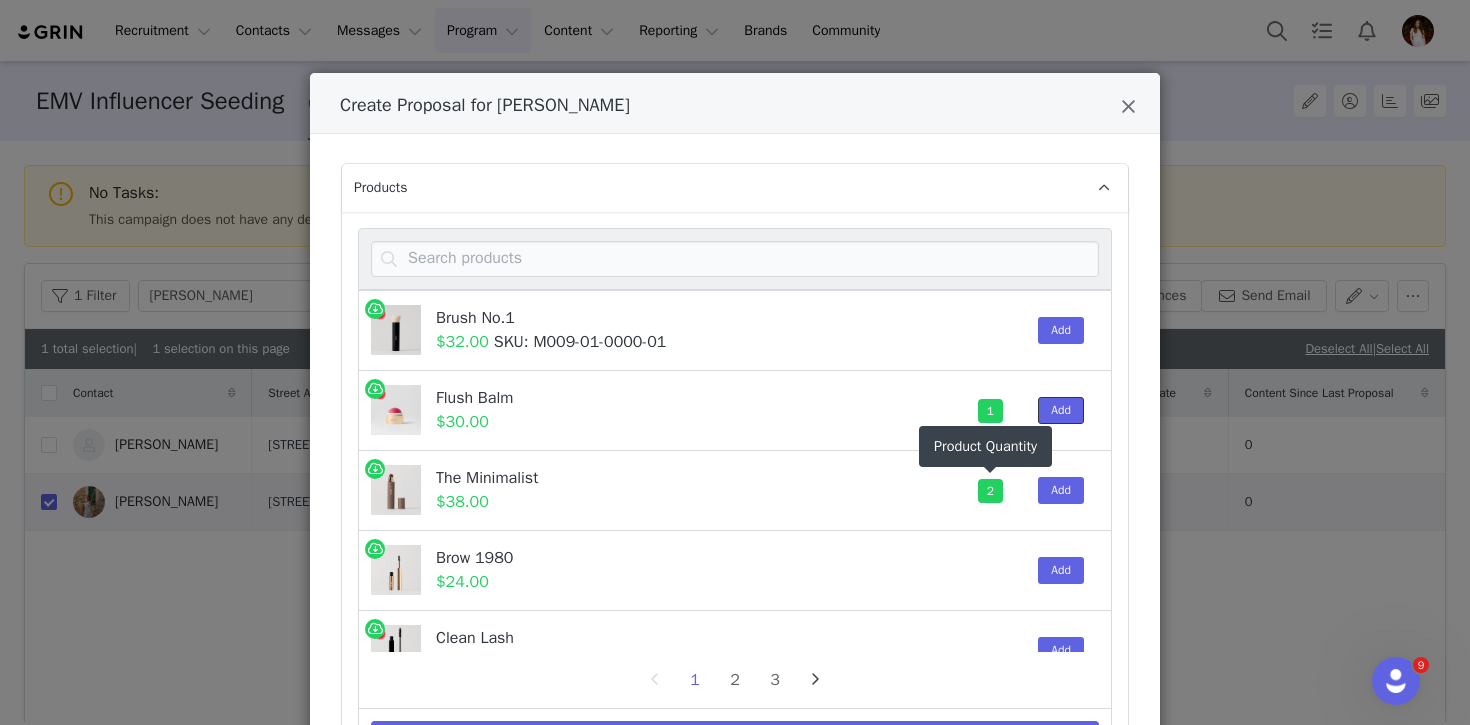 scroll, scrollTop: 2, scrollLeft: 0, axis: vertical 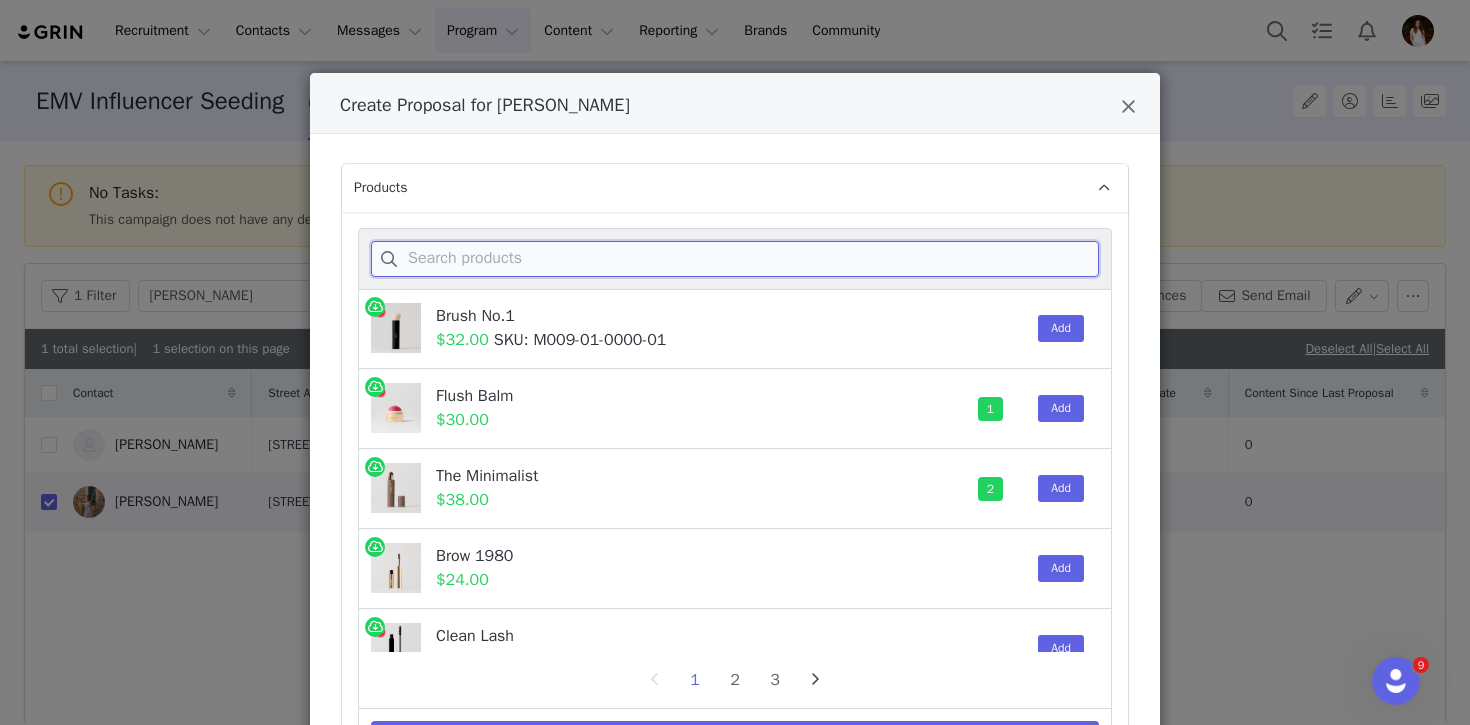 click at bounding box center (735, 259) 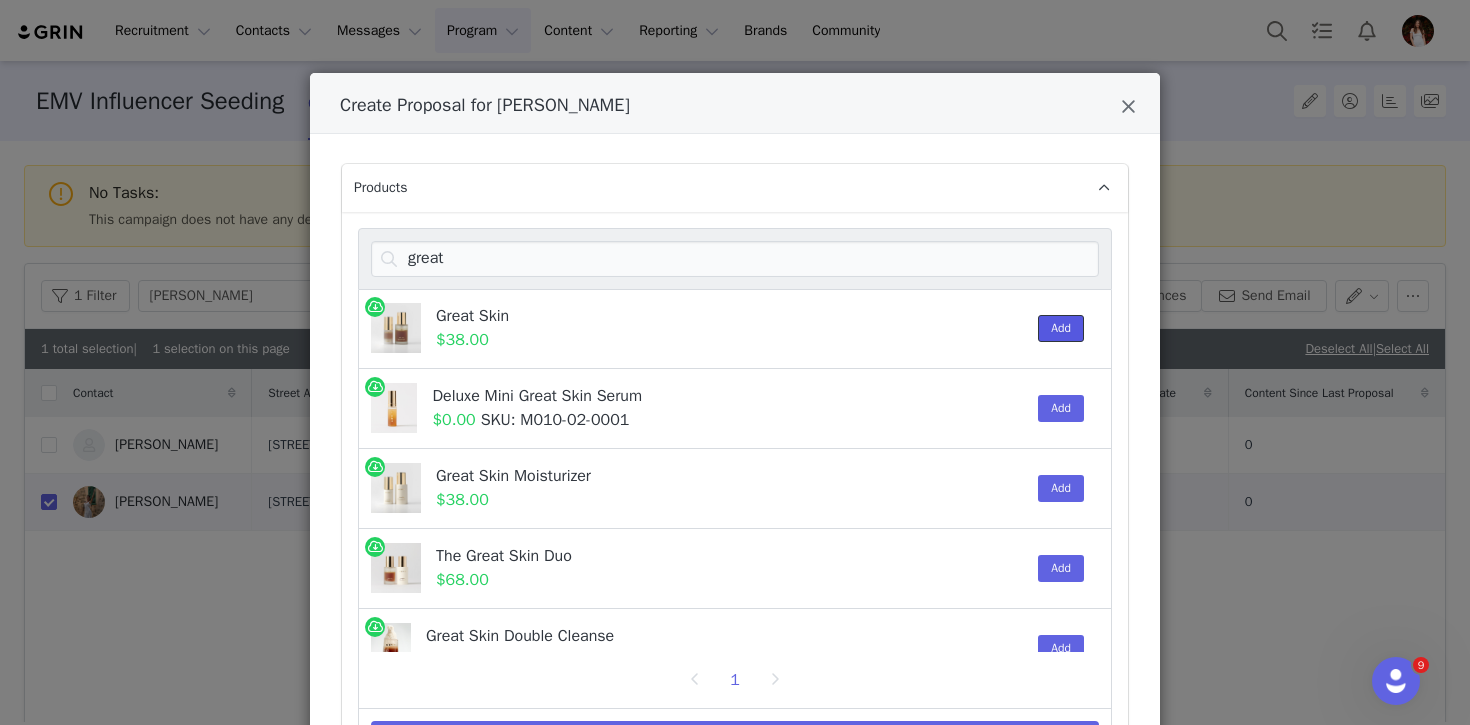 click on "Add" at bounding box center [1061, 328] 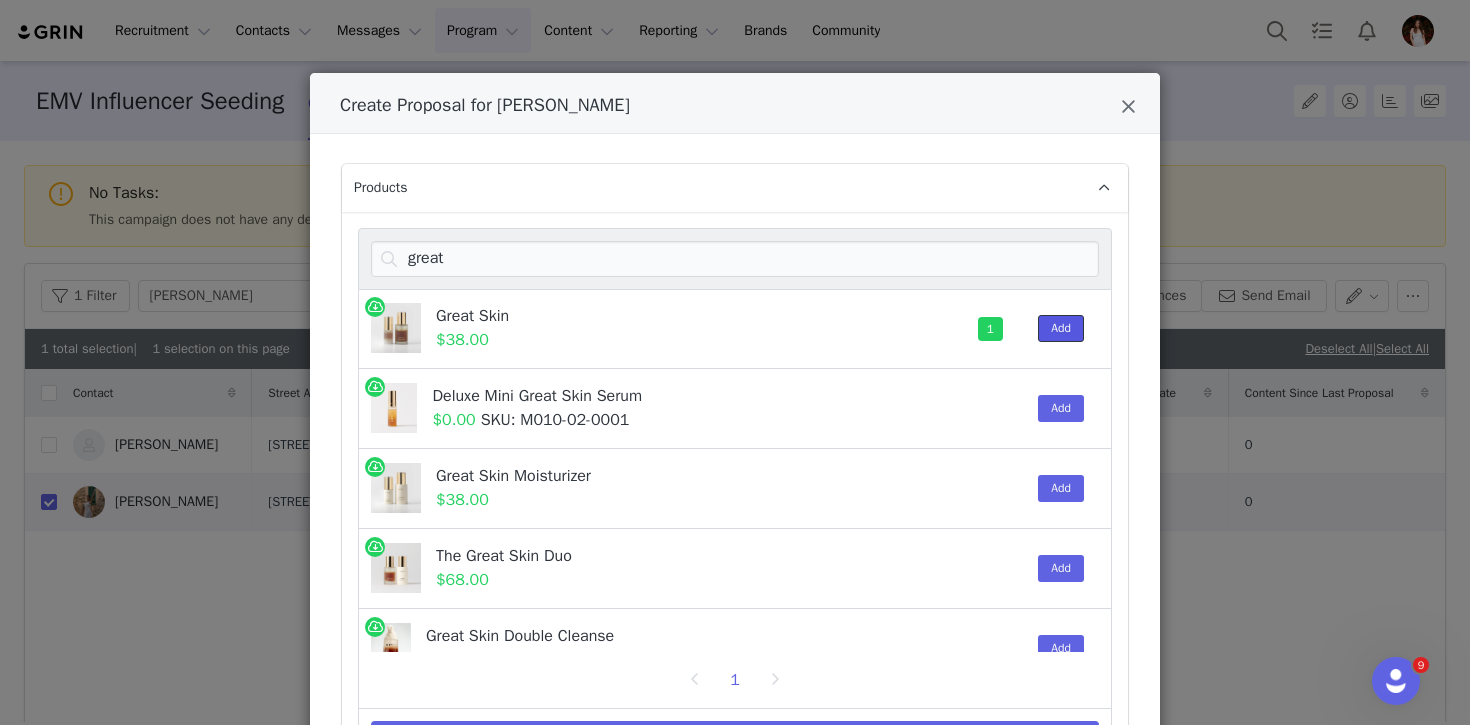 click on "Add" at bounding box center (1061, 328) 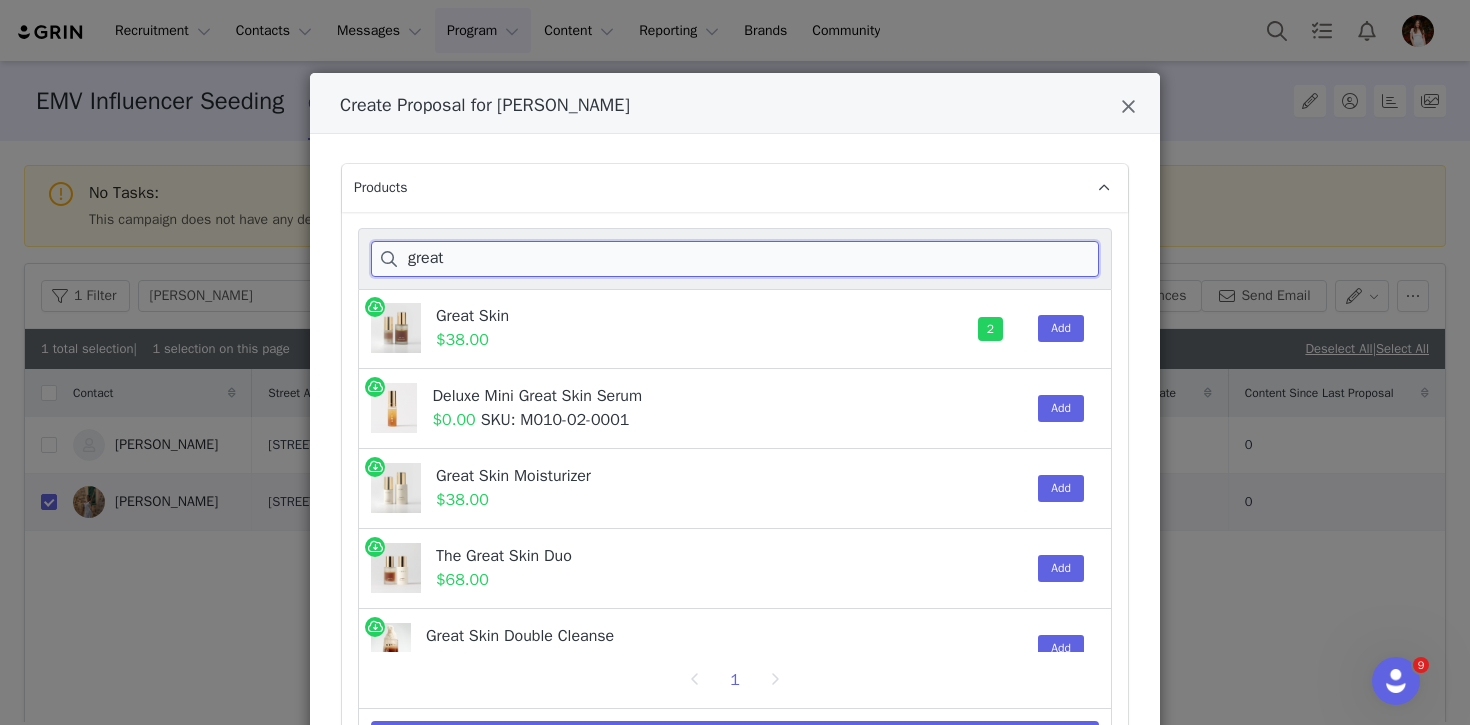 click on "great" at bounding box center (735, 259) 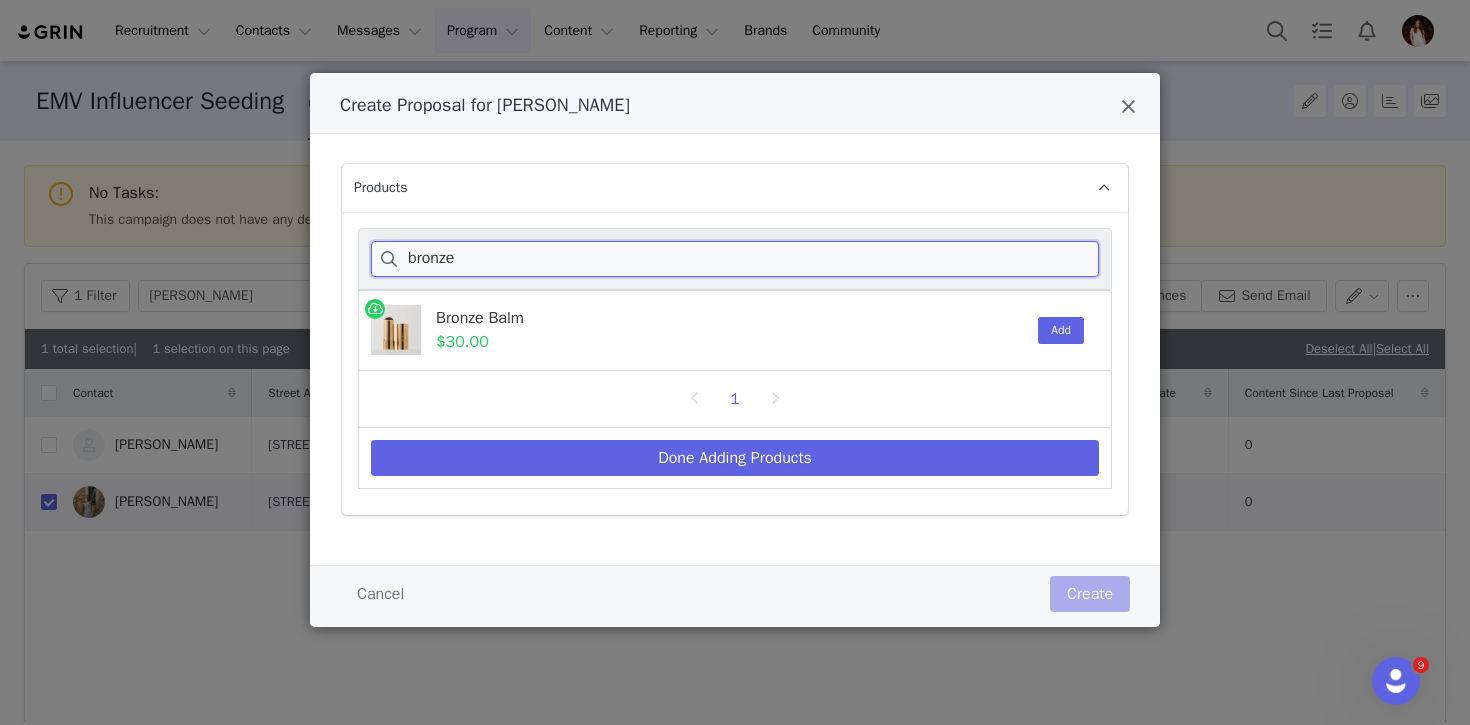 scroll, scrollTop: 0, scrollLeft: 0, axis: both 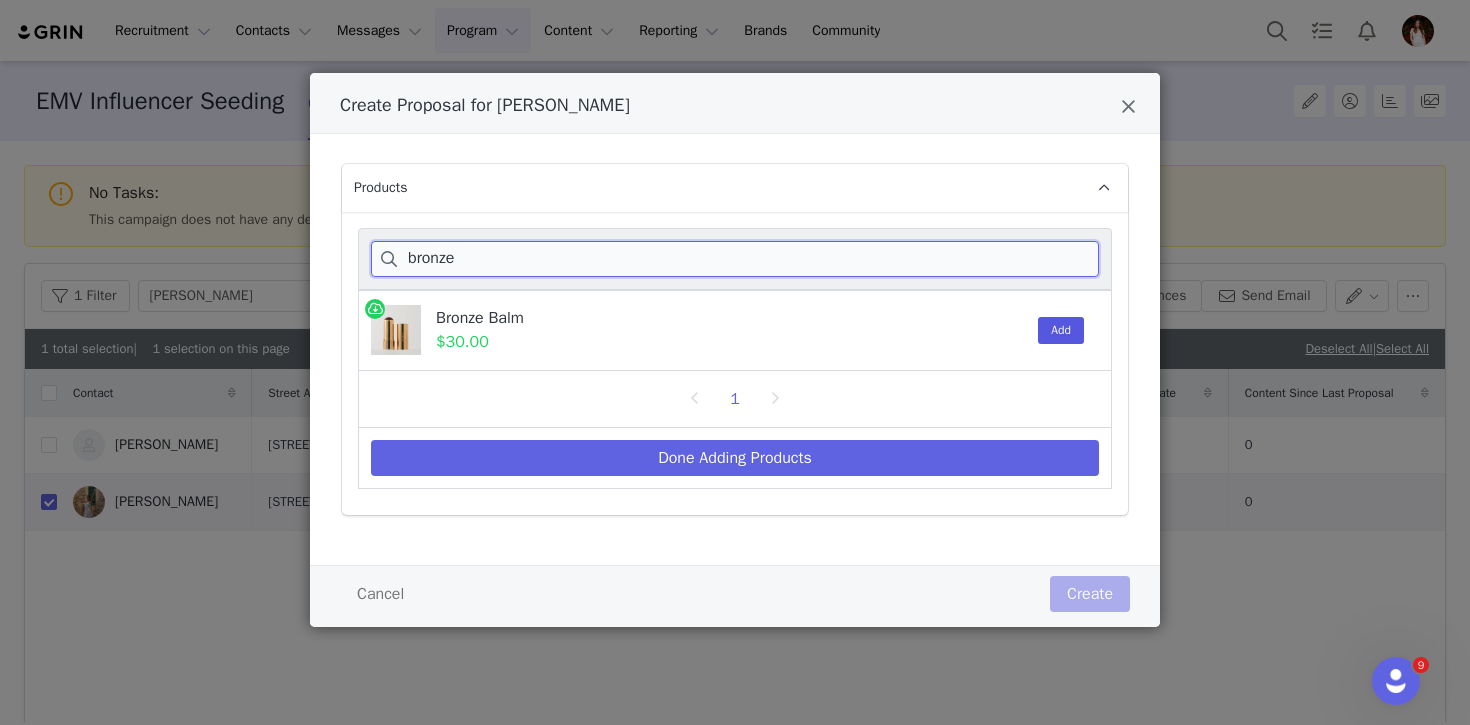 type on "bronze" 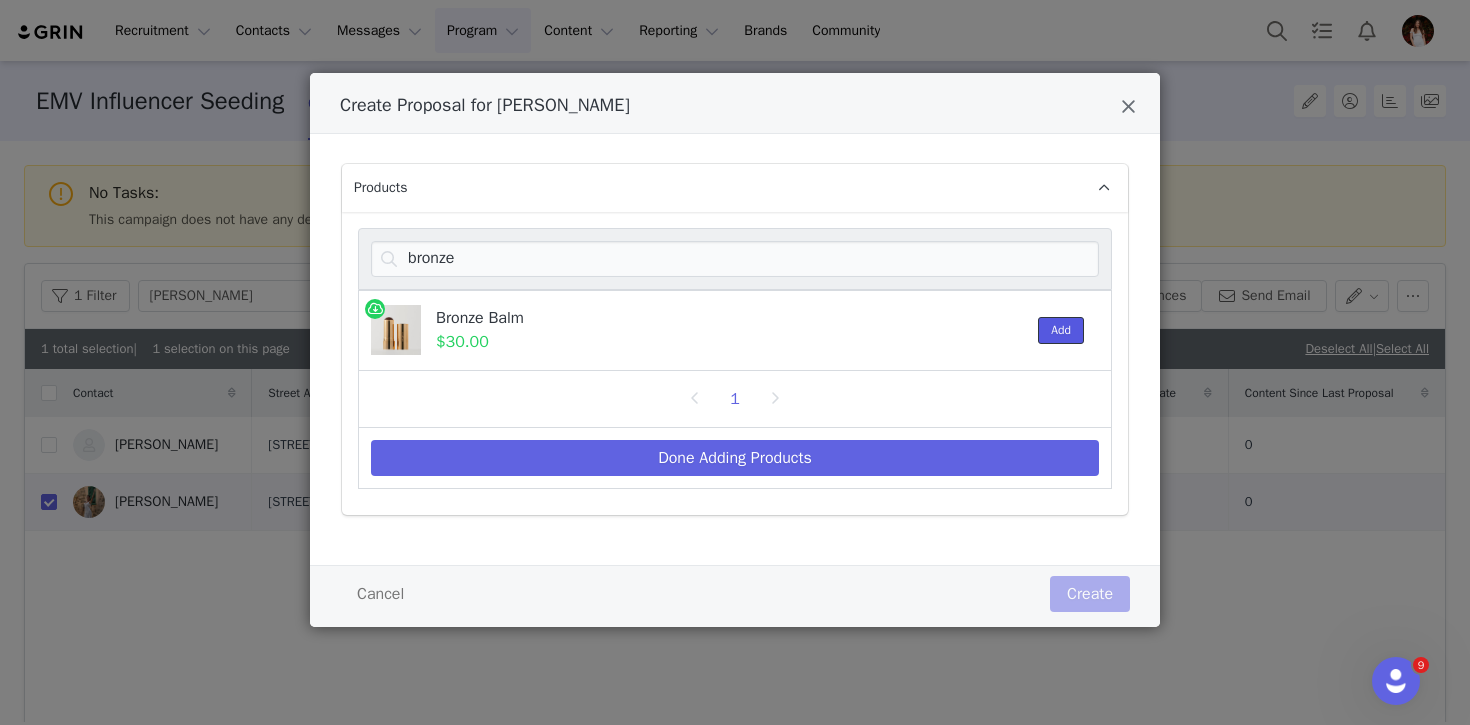 click on "Add" at bounding box center (1061, 330) 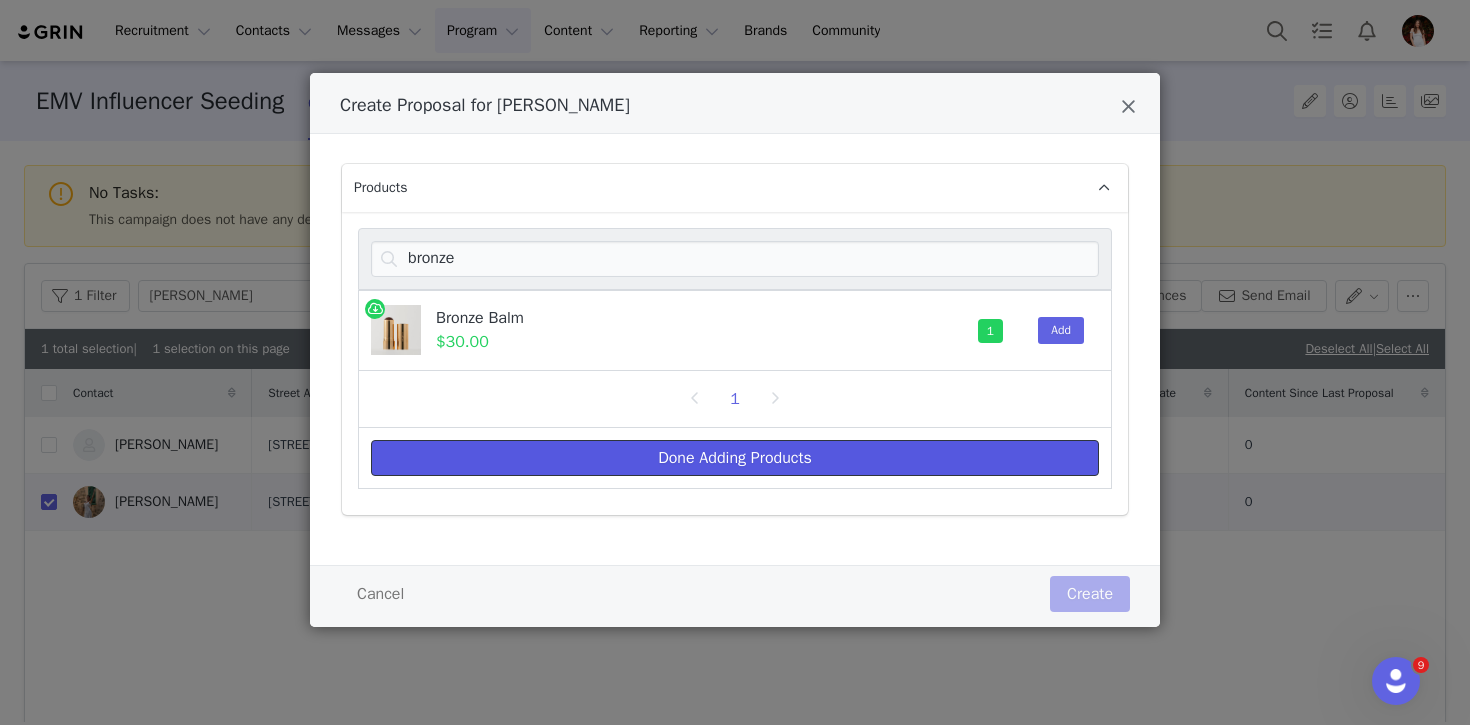 click on "Done Adding Products" at bounding box center (735, 458) 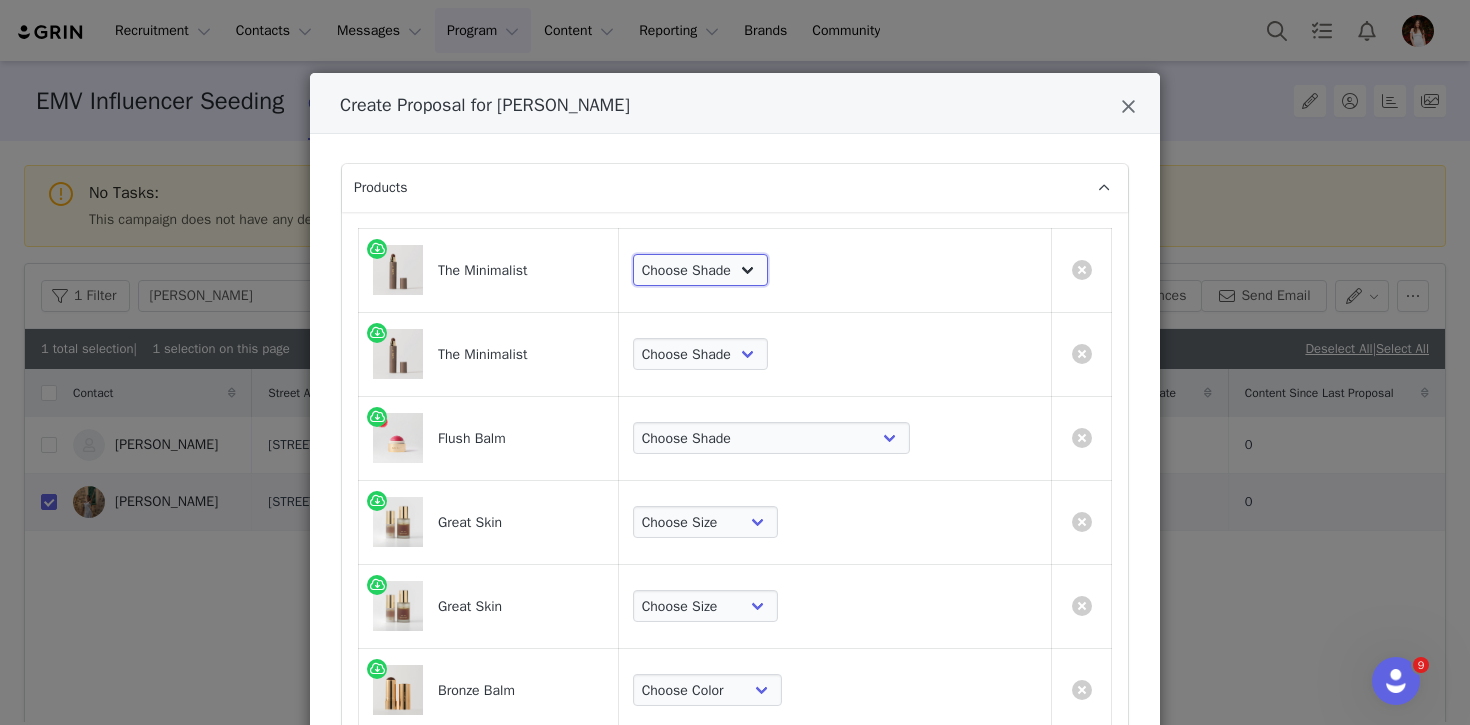 click on "Choose Shade  Umber   Sepia   Tiger Eye   Cacao   Sienna   Chestnut   Amber   Buff   Khaki   Camel   Bisque   Suede   Ecru   Sand   Cream   Ochre   Dune   Bone   Linen   Silk   Bistre   Taurillon   Calico   Burlwood   Jute   Palomino   Oak   Sandstone   Chiffon   Ceramic" at bounding box center (700, 270) 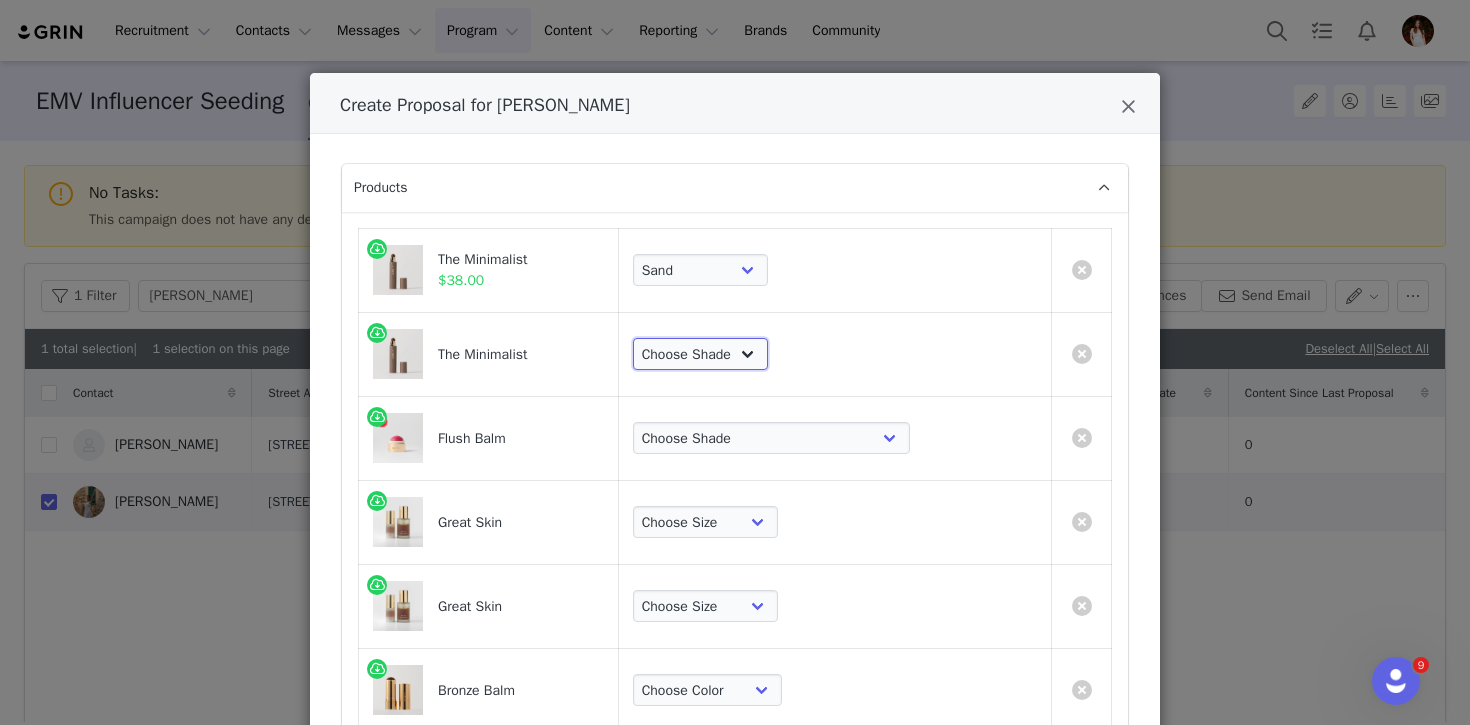 click on "Choose Shade  Umber   Sepia   Tiger Eye   Cacao   Sienna   Chestnut   Amber   Buff   Khaki   Camel   Bisque   Suede   Ecru   Sand   Cream   Ochre   Dune   Bone   Linen   Silk   Bistre   Taurillon   Calico   Burlwood   Jute   Palomino   Oak   Sandstone   Chiffon   Ceramic" at bounding box center (700, 354) 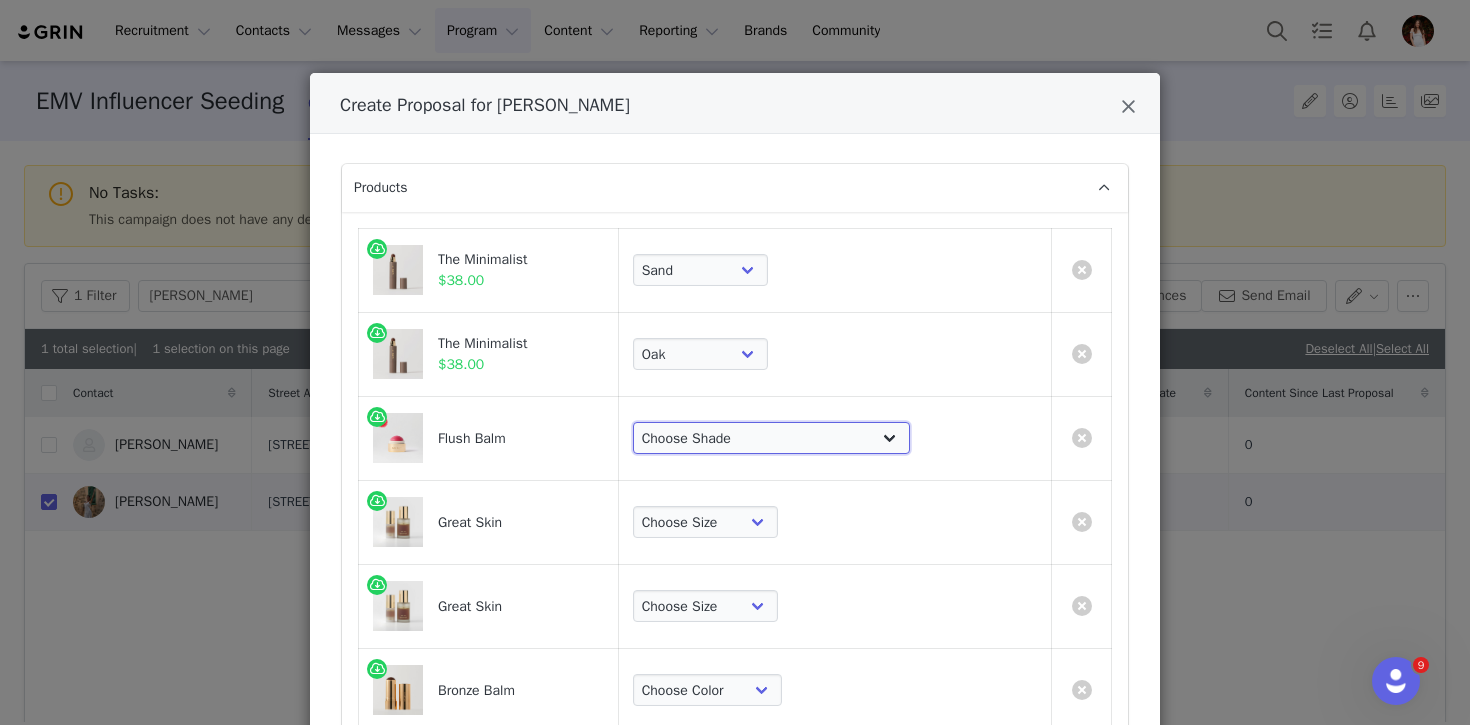 click on "Choose Shade  Beverly Hills   Cheeky   Après   Fox   Stockholm   Terracotta   Le Bonbon   Rouge   Persimmon   Lusitano   Archival   Postmodern   Bespoke" at bounding box center [771, 438] 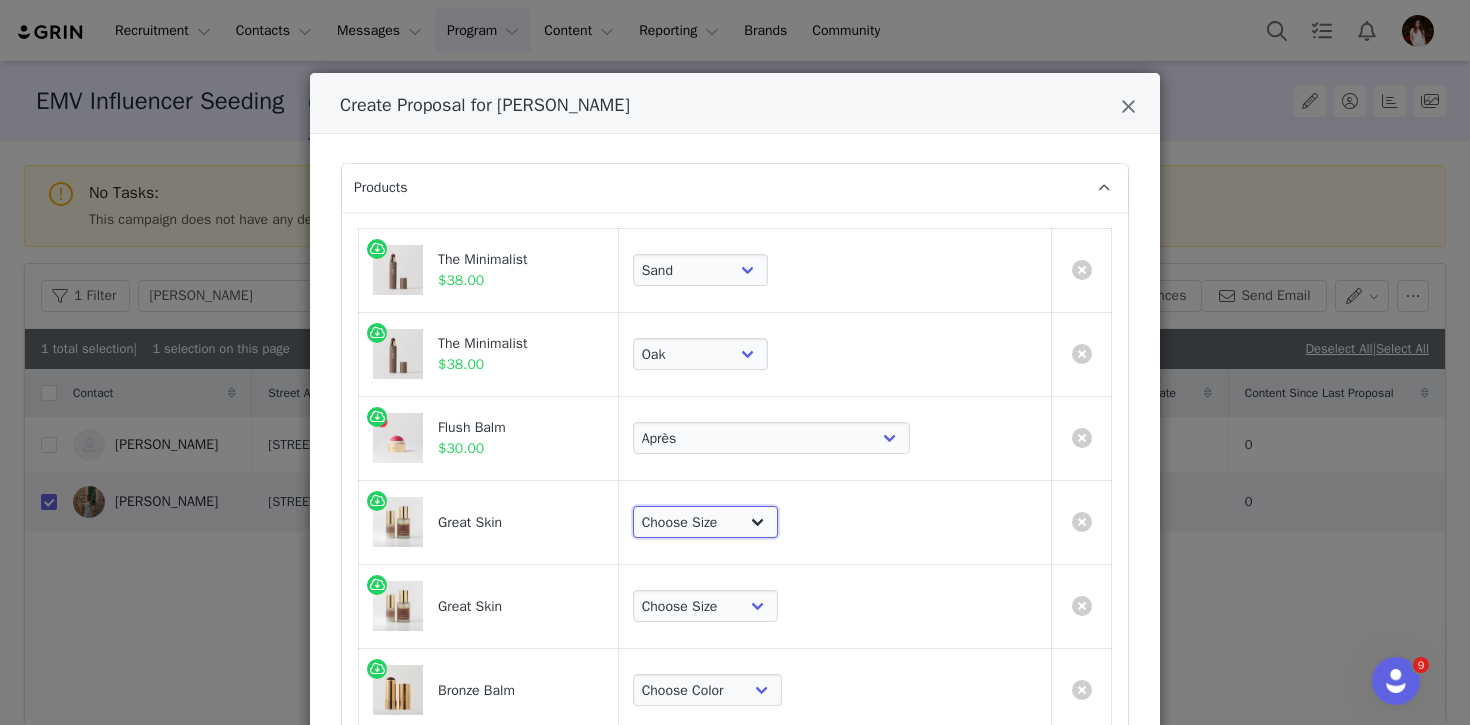 click on "Choose Size  Full-Size (50ml)   Mini-Size (15ml)" at bounding box center (705, 522) 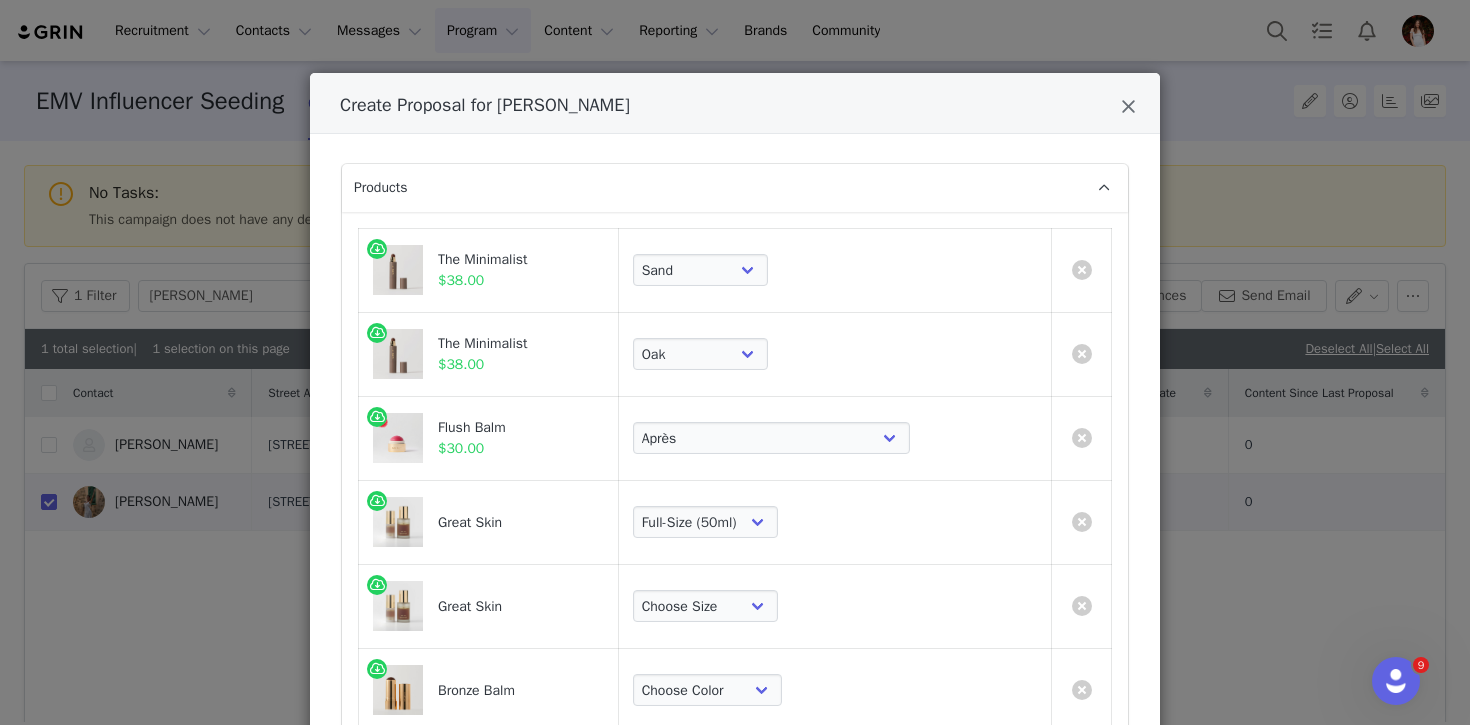 click on "Choose Size  Full-Size (50ml)   Mini-Size (15ml)" at bounding box center [834, 606] 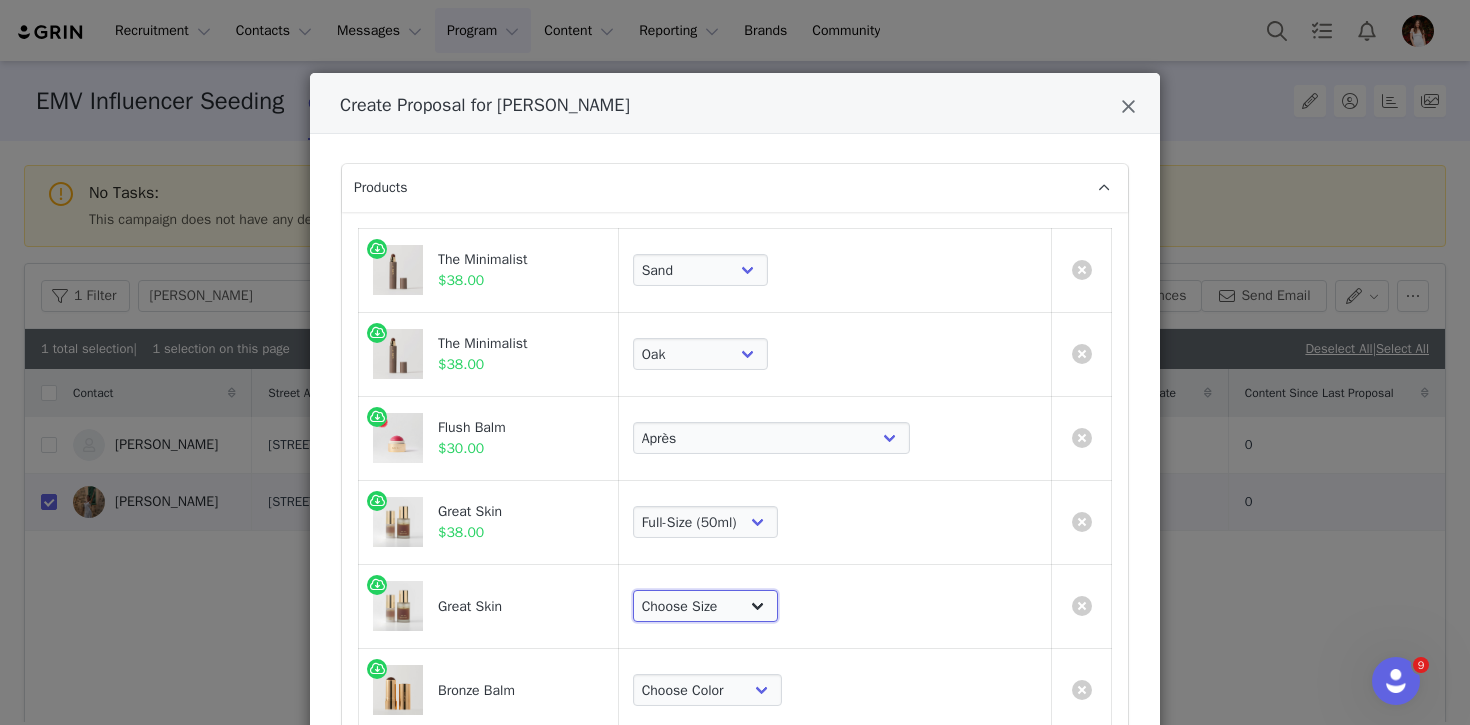 click on "Choose Size  Full-Size (50ml)   Mini-Size (15ml)" at bounding box center (705, 606) 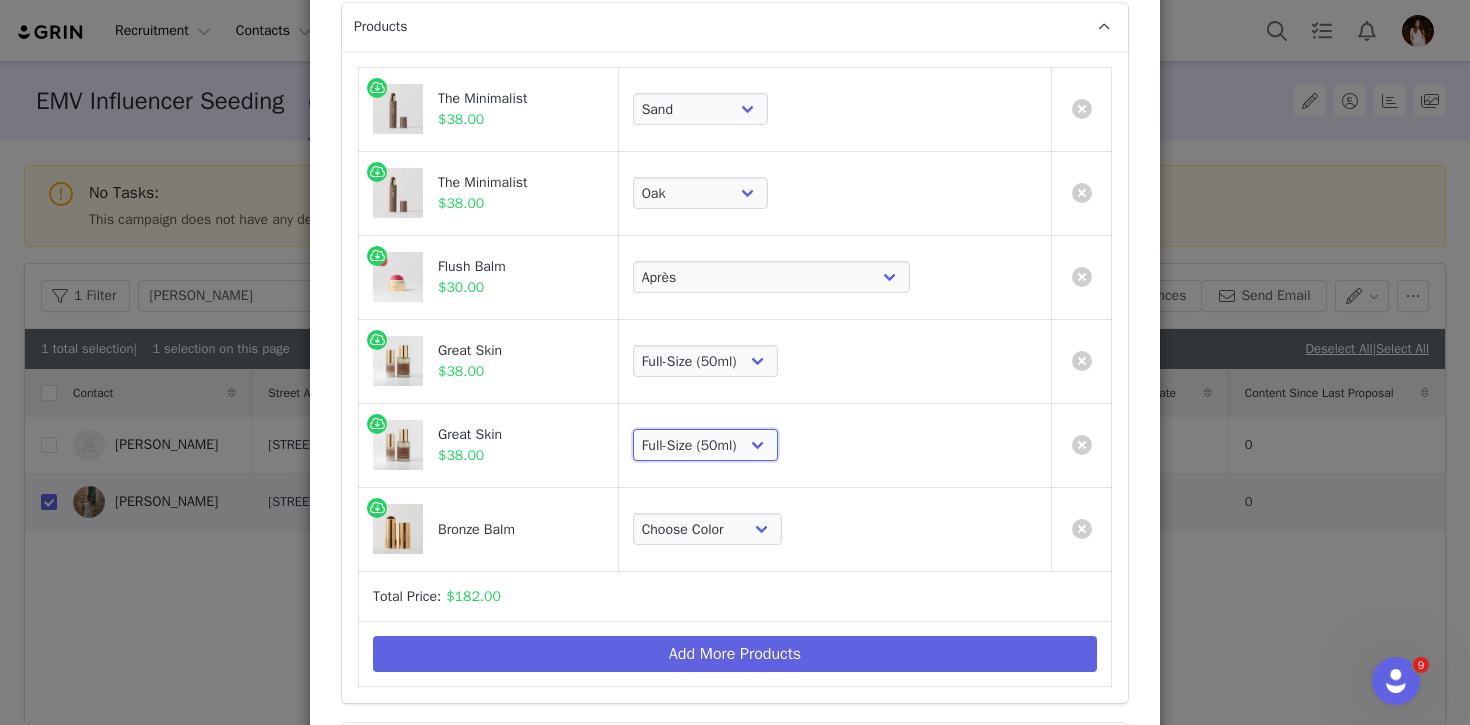 scroll, scrollTop: 181, scrollLeft: 0, axis: vertical 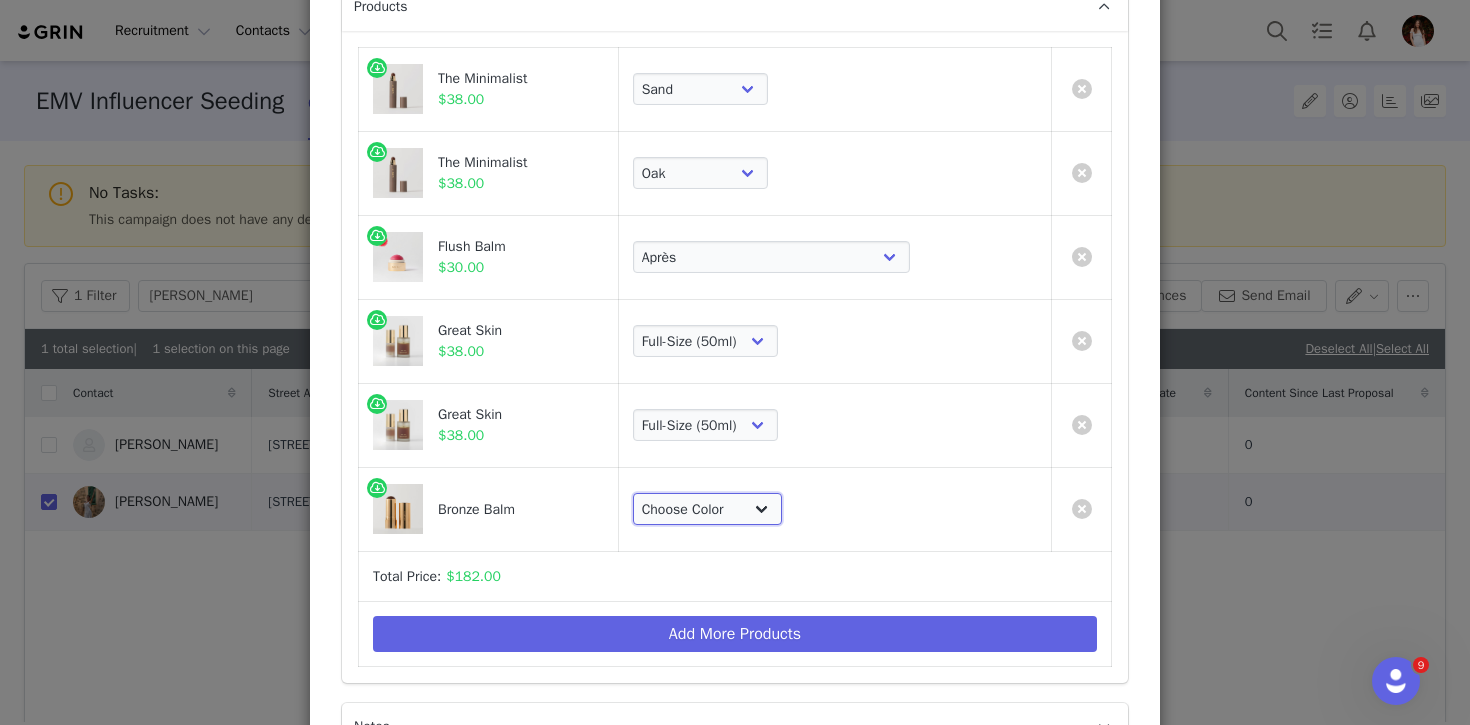 click on "Choose Color  Quince   Clay   Seine   Leo   Monarch" at bounding box center [707, 509] 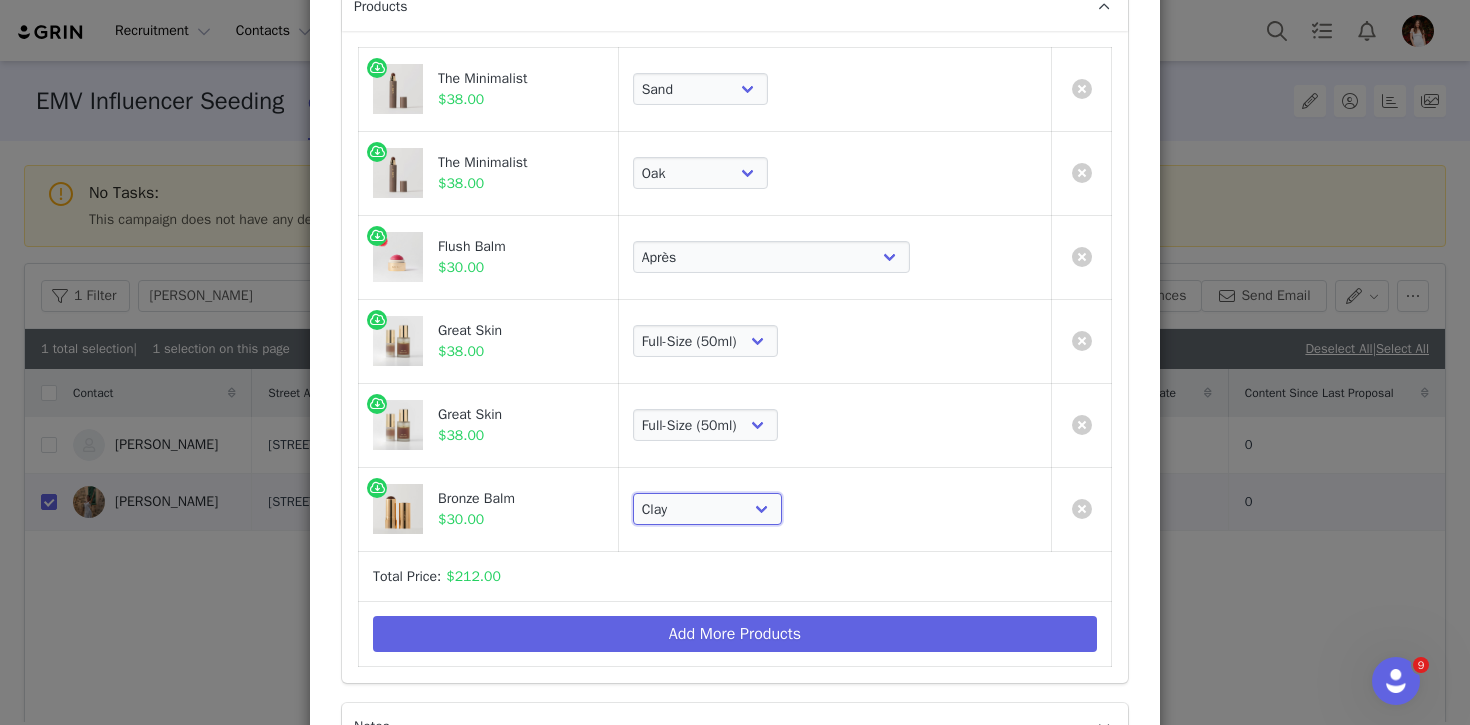 scroll, scrollTop: 348, scrollLeft: 0, axis: vertical 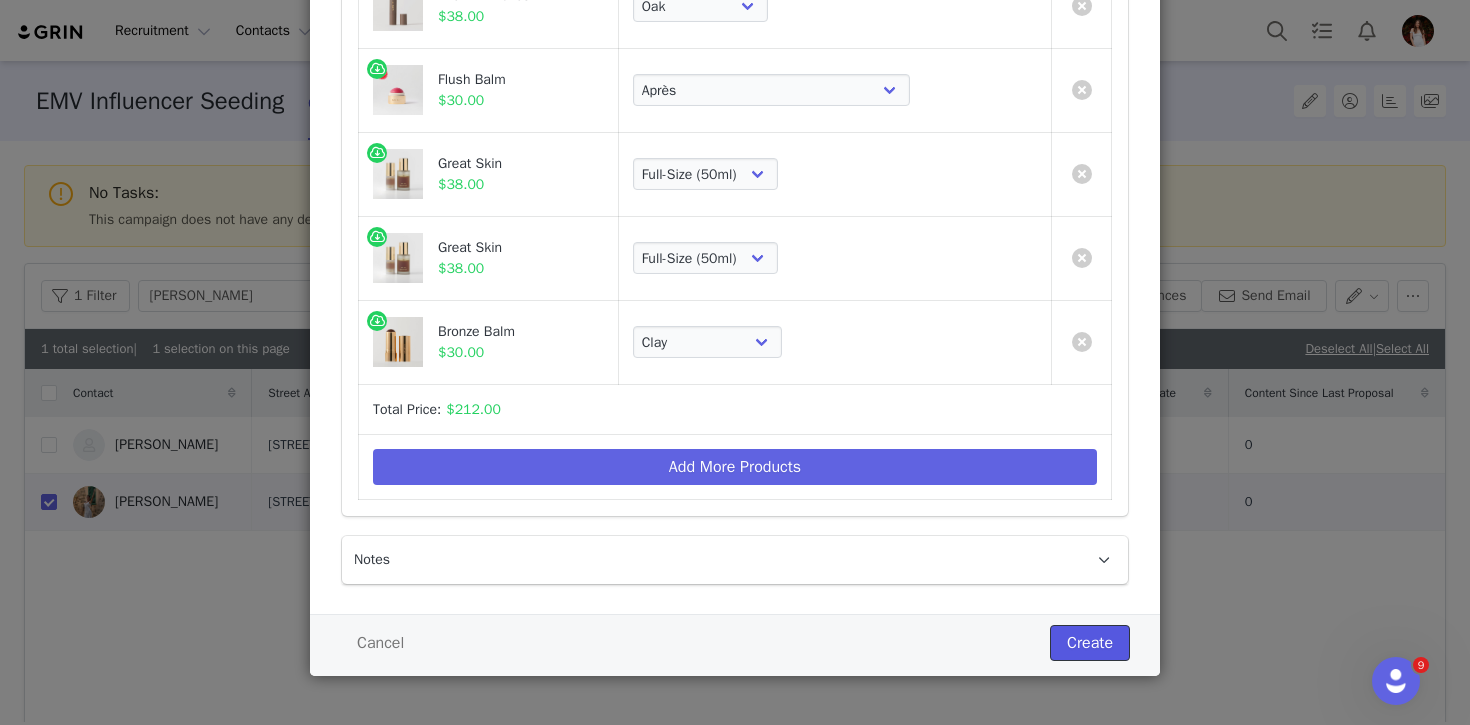 click on "Create" at bounding box center [1090, 643] 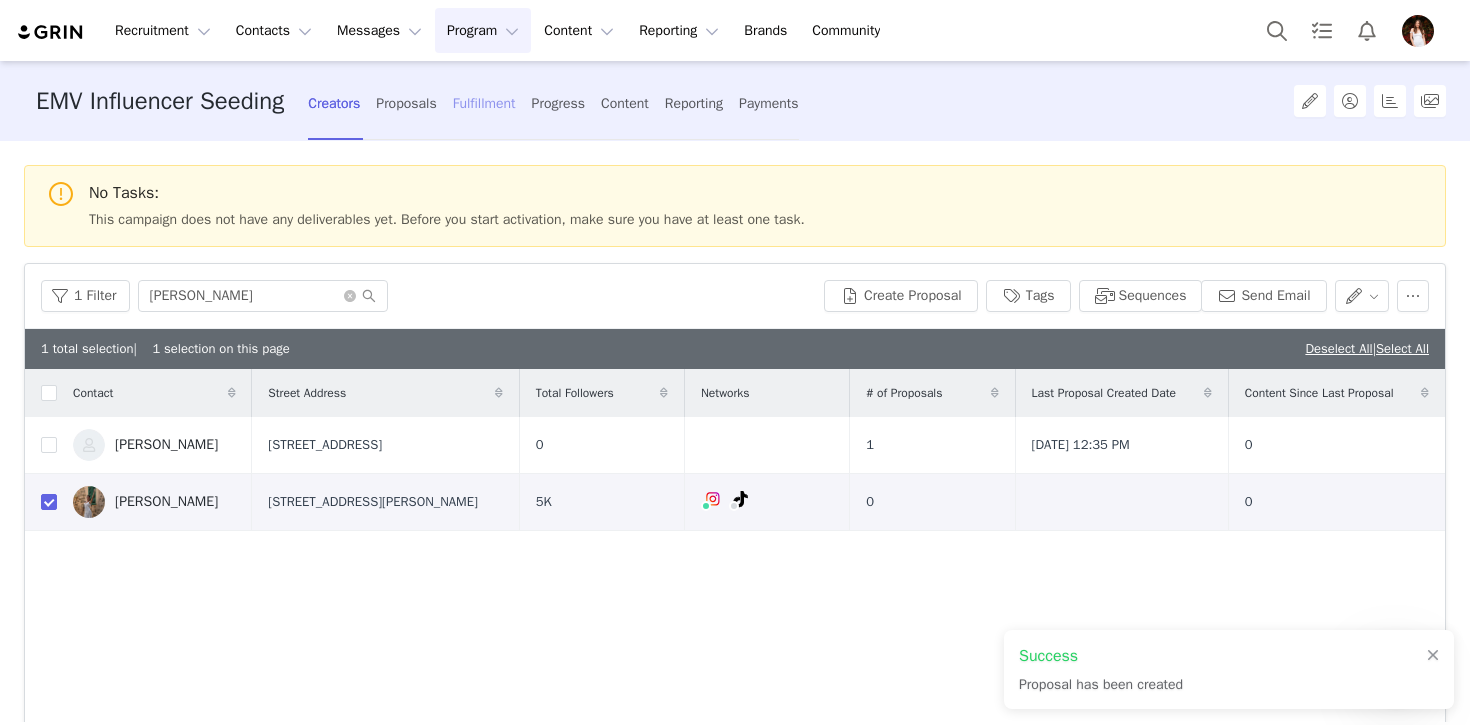 click on "Fulfillment" at bounding box center (484, 103) 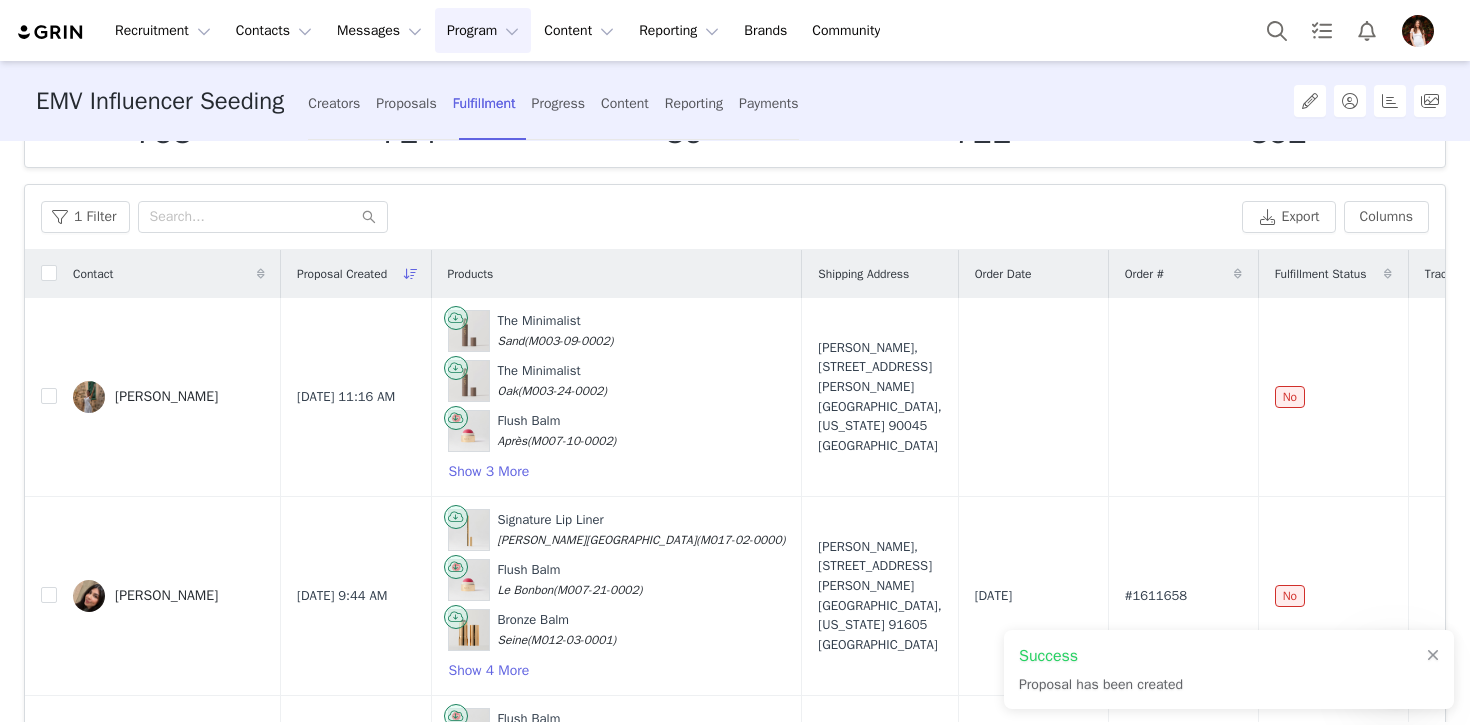 scroll, scrollTop: 194, scrollLeft: 0, axis: vertical 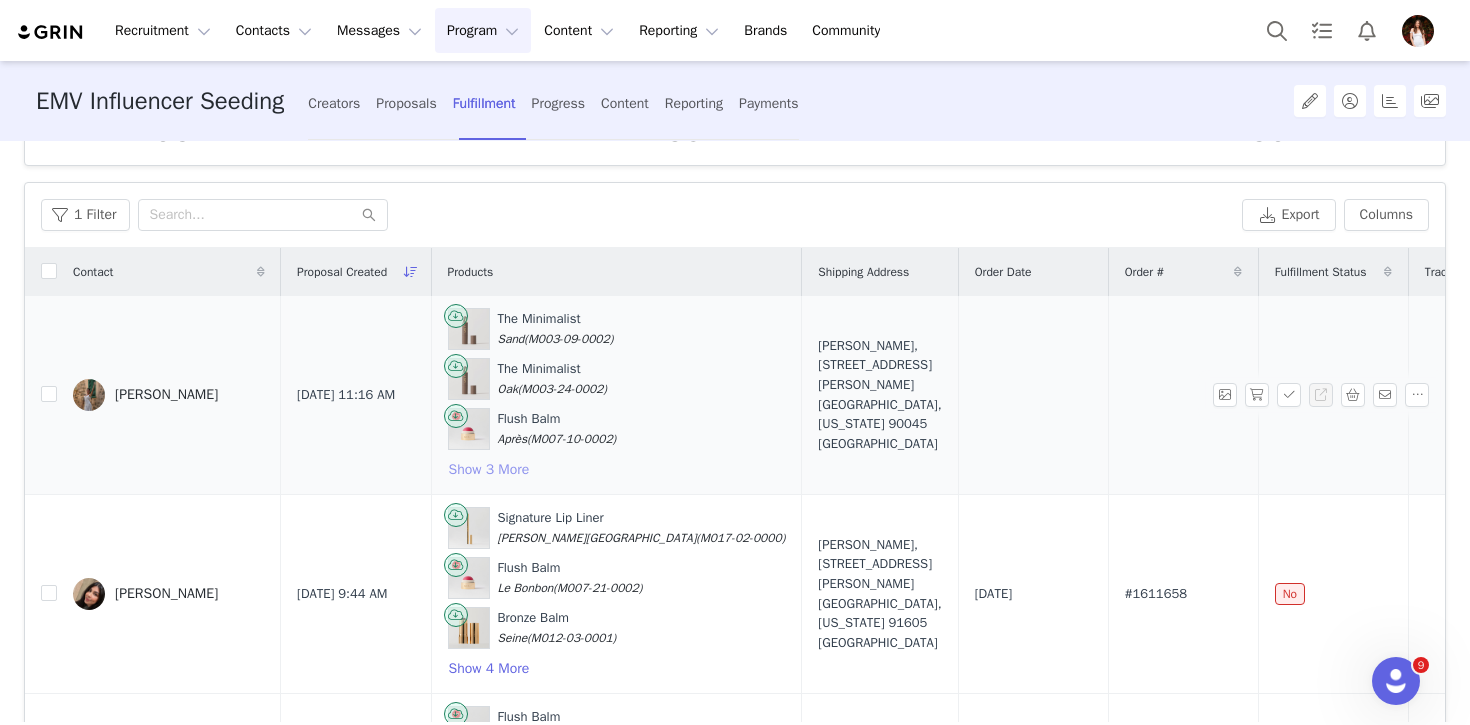 click on "Show 3 More" at bounding box center [489, 470] 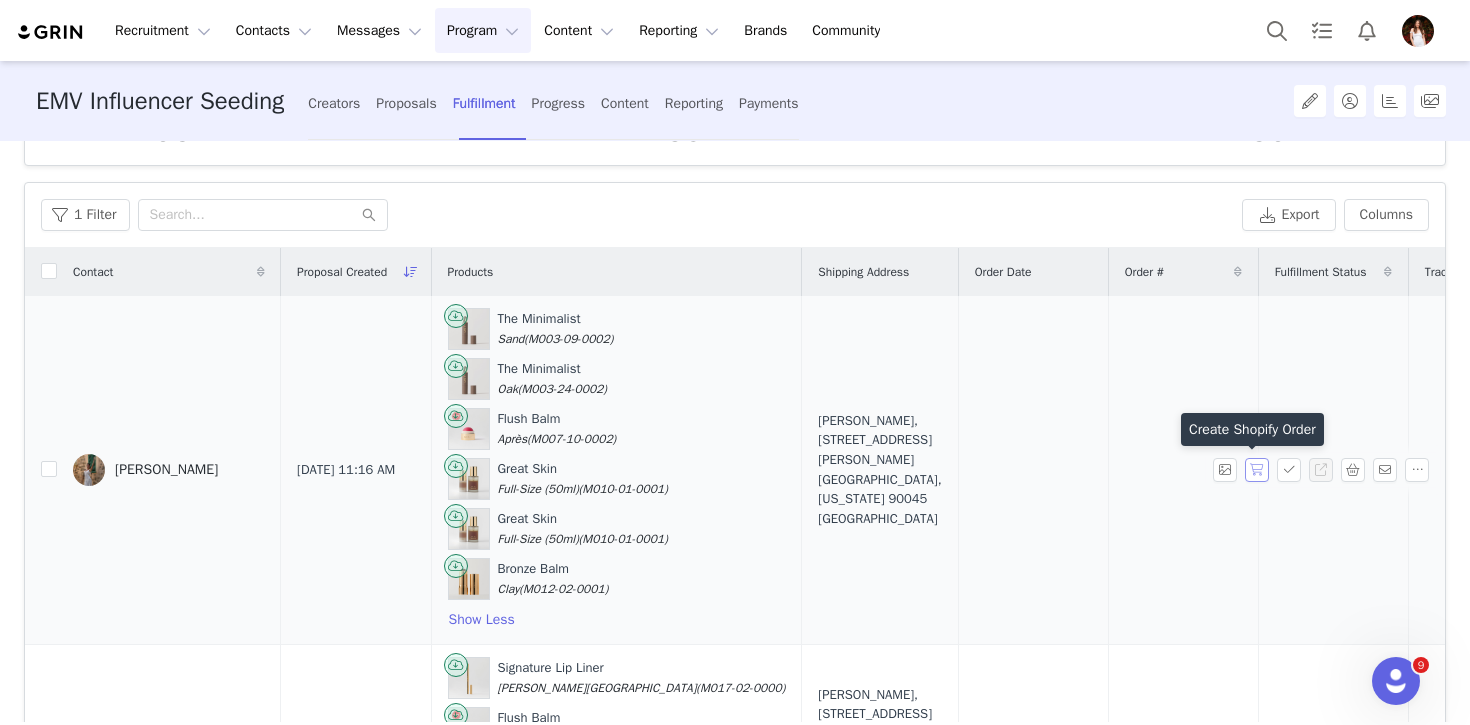 click at bounding box center (1257, 470) 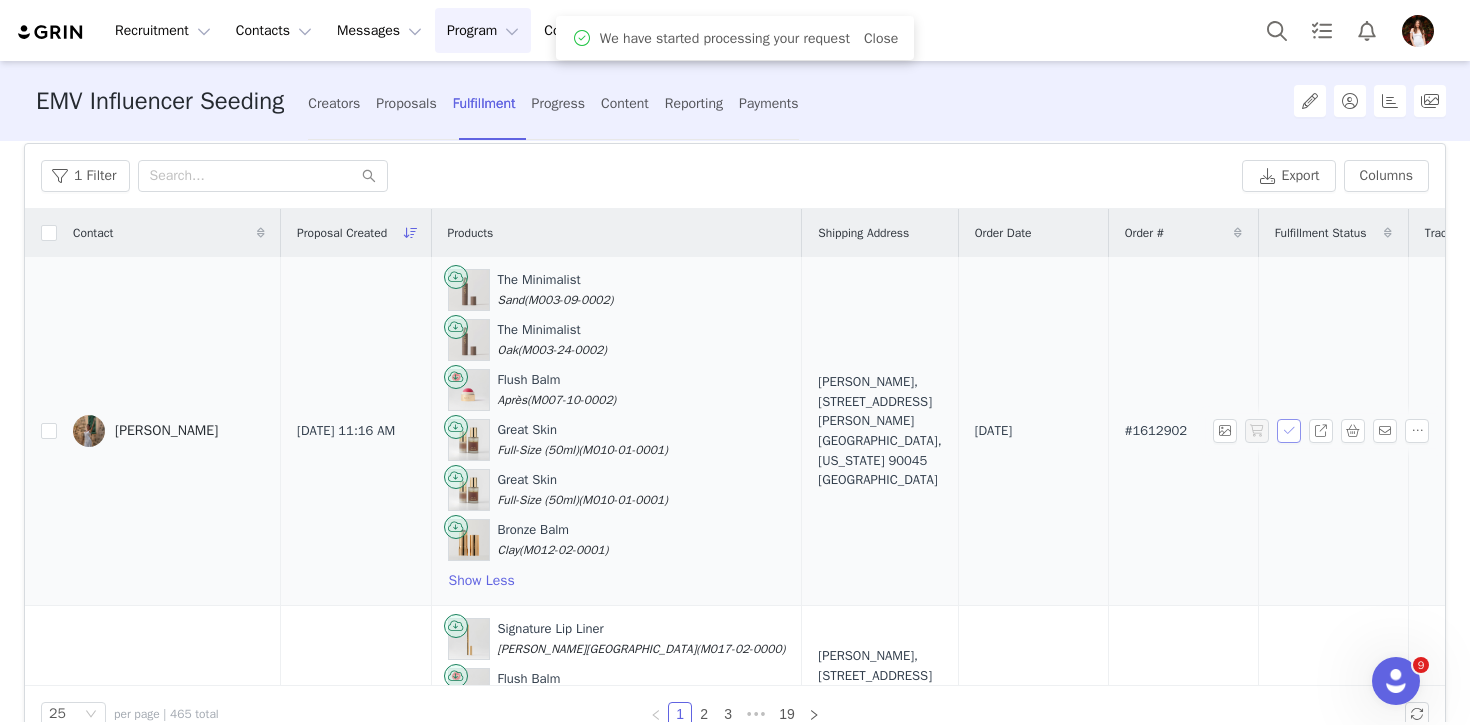 scroll, scrollTop: 232, scrollLeft: 0, axis: vertical 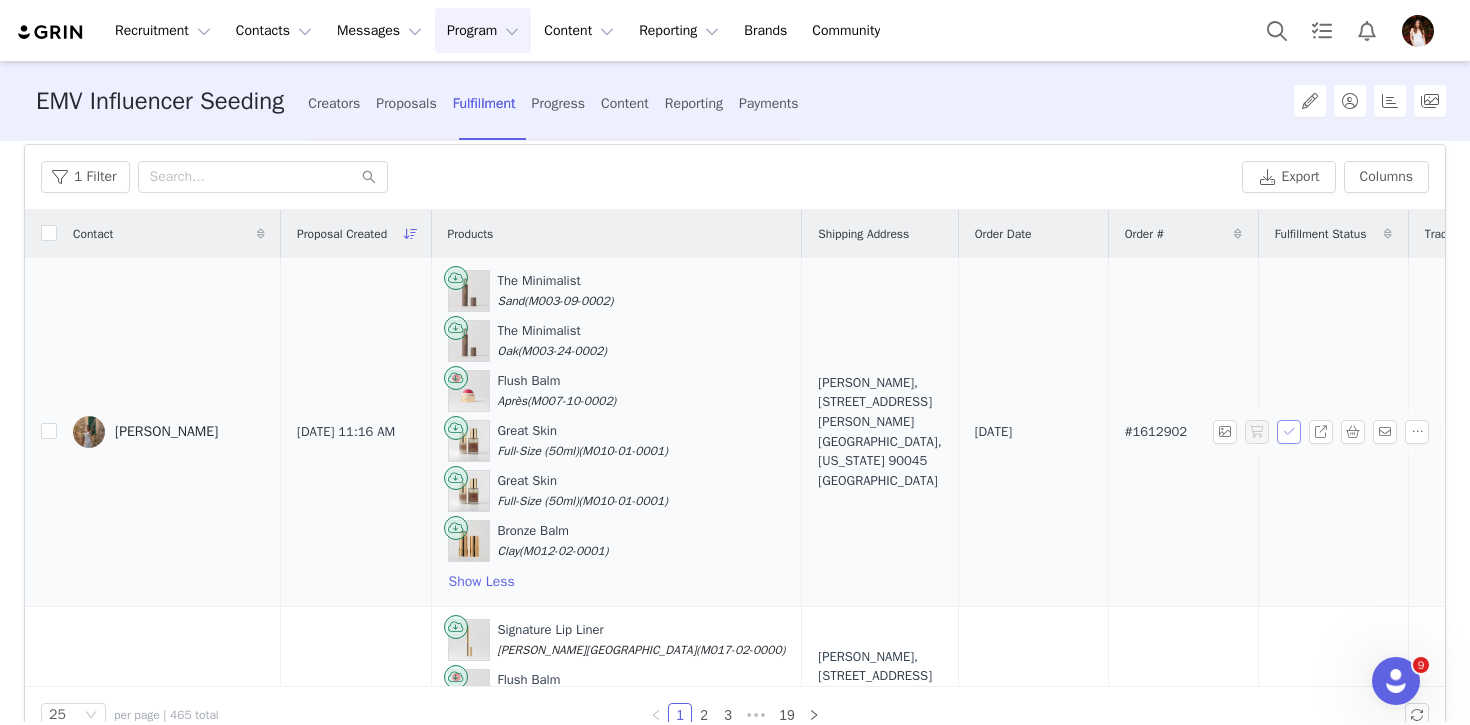 click at bounding box center [1289, 432] 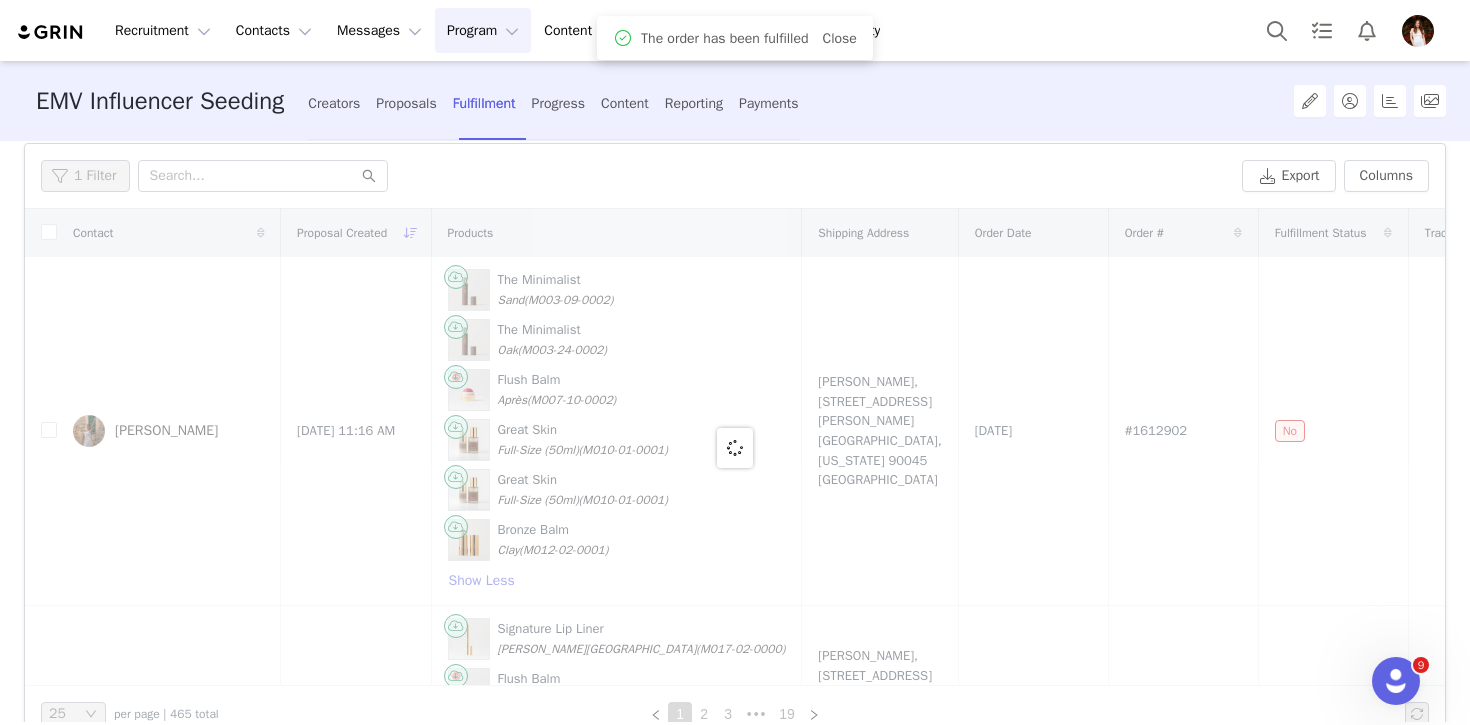 scroll, scrollTop: 232, scrollLeft: 0, axis: vertical 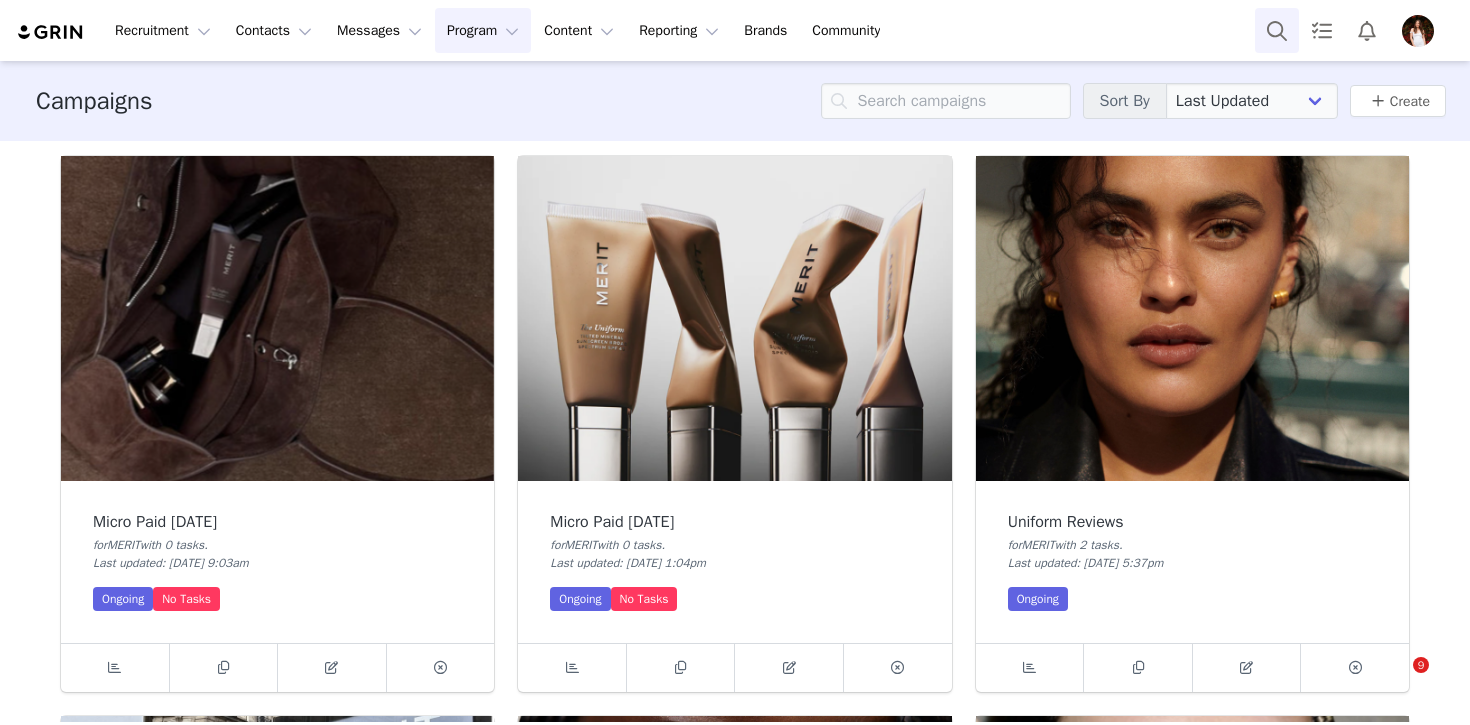 click at bounding box center [1277, 30] 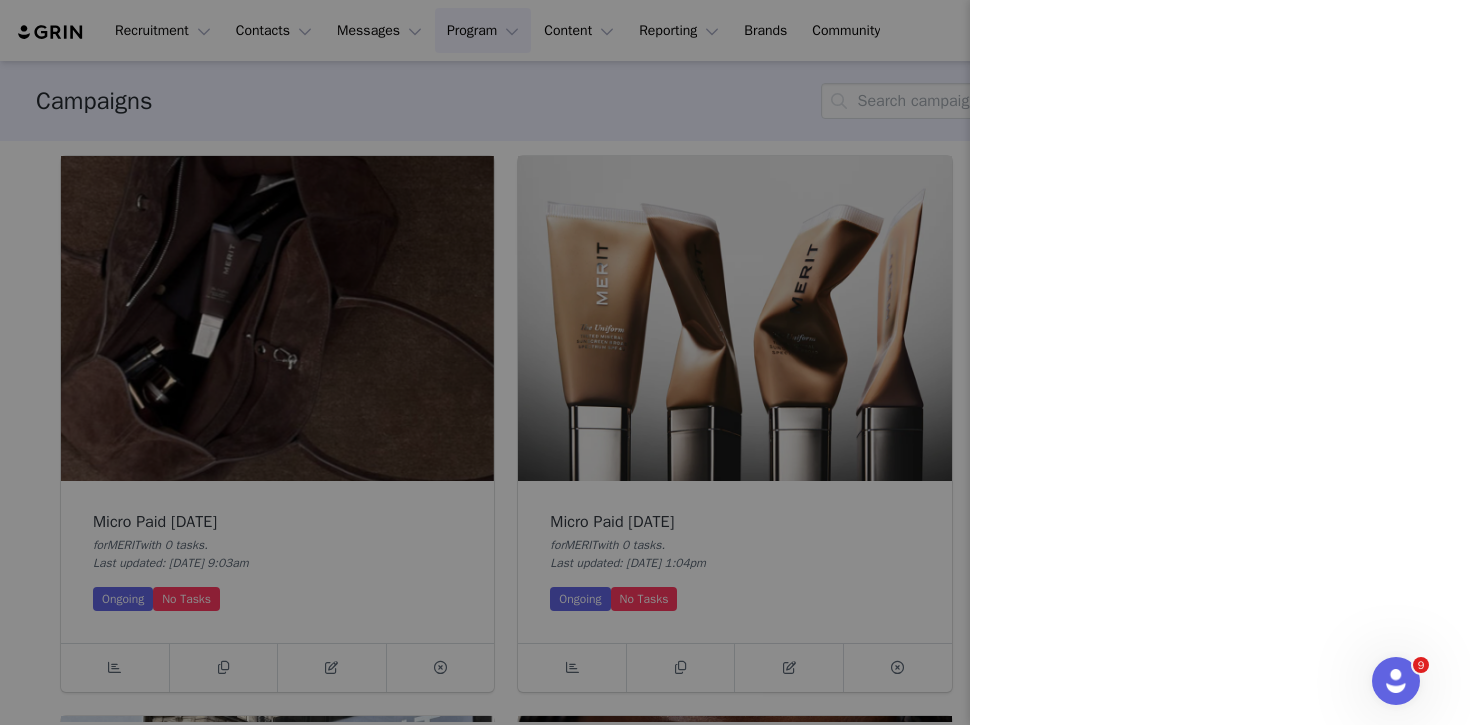 scroll, scrollTop: 0, scrollLeft: 0, axis: both 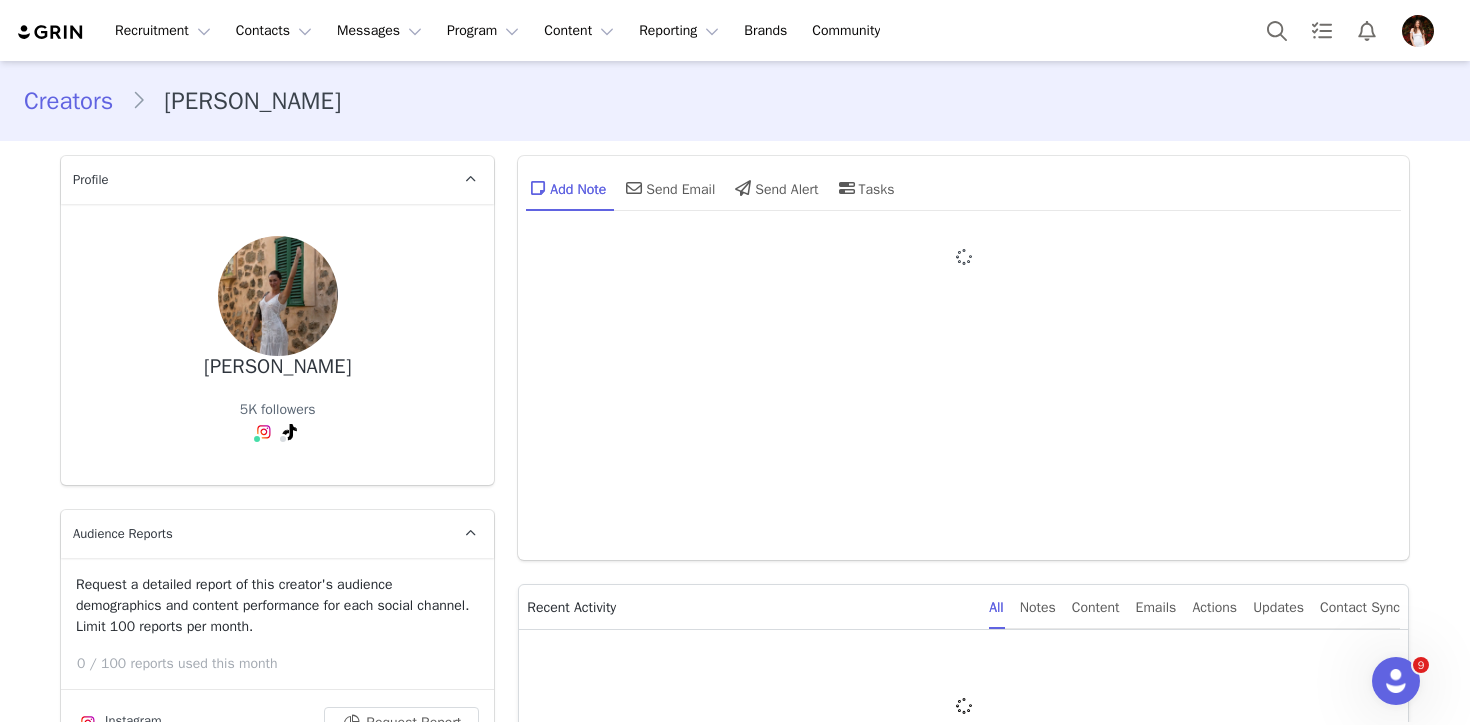 type on "+1 ([GEOGRAPHIC_DATA])" 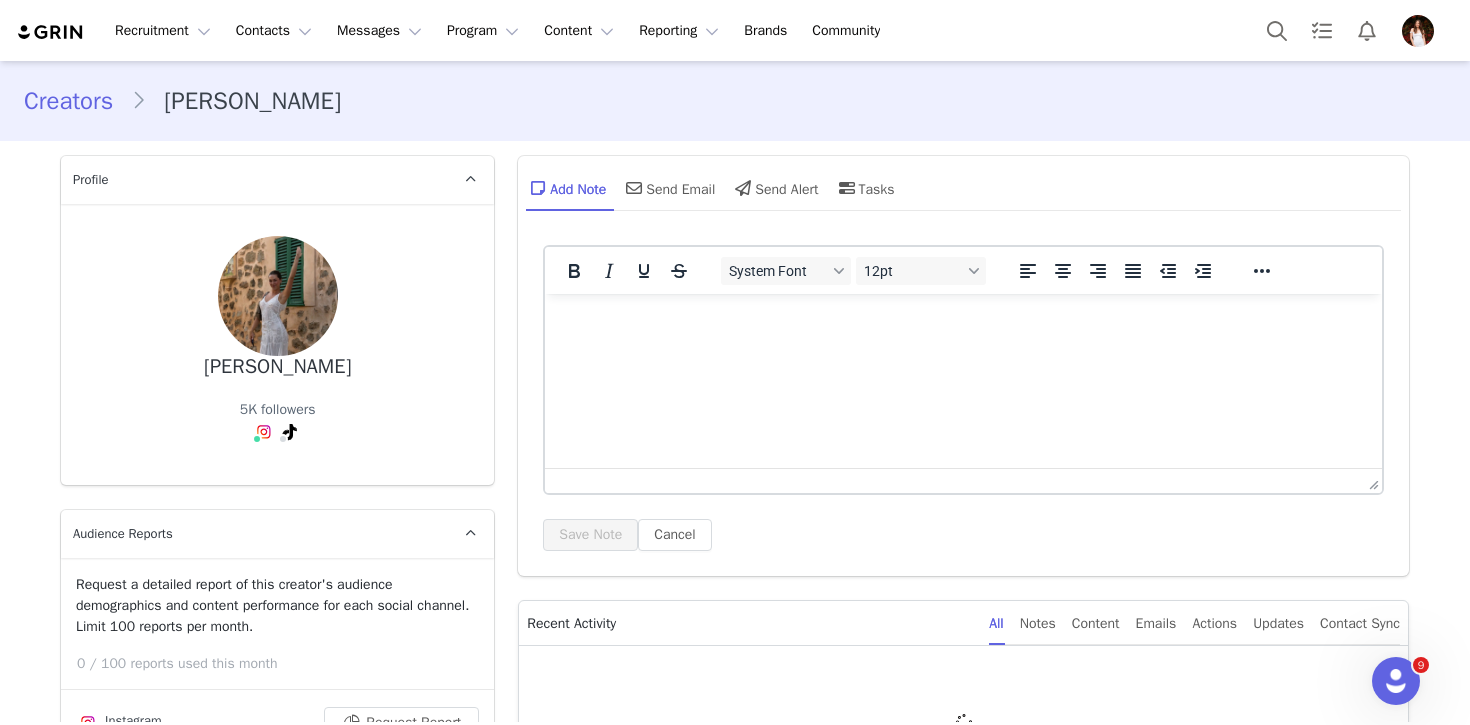 scroll, scrollTop: 0, scrollLeft: 0, axis: both 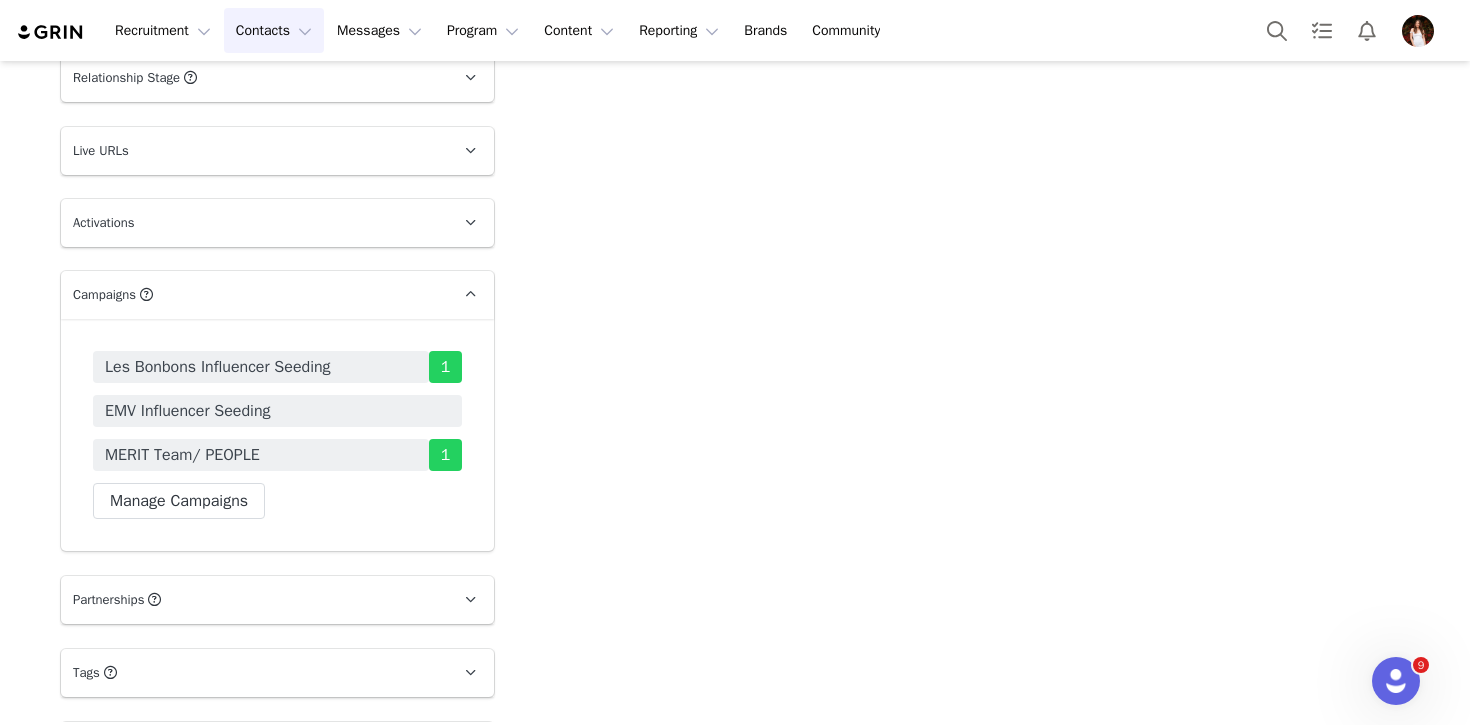 click on "Contacts Contacts" at bounding box center (274, 30) 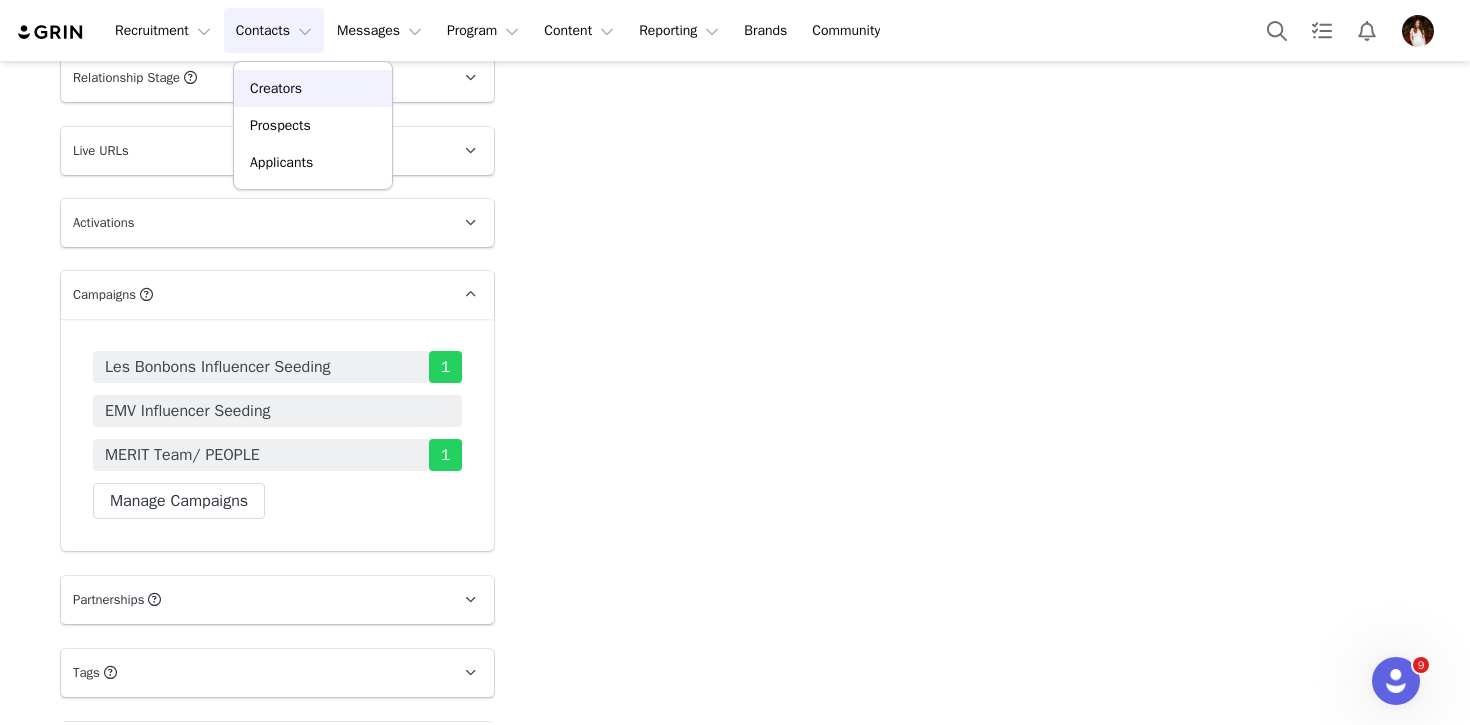 click on "Creators" at bounding box center (313, 88) 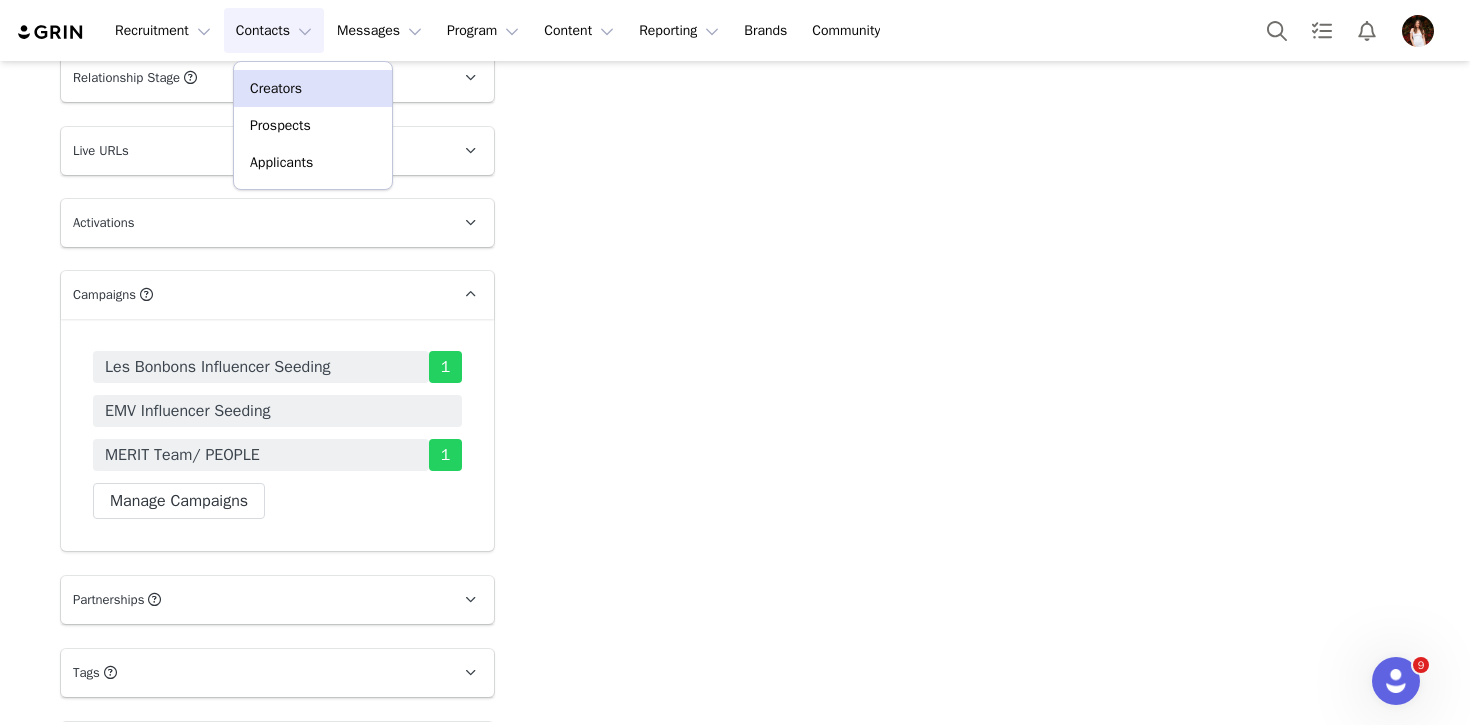 scroll, scrollTop: 0, scrollLeft: 0, axis: both 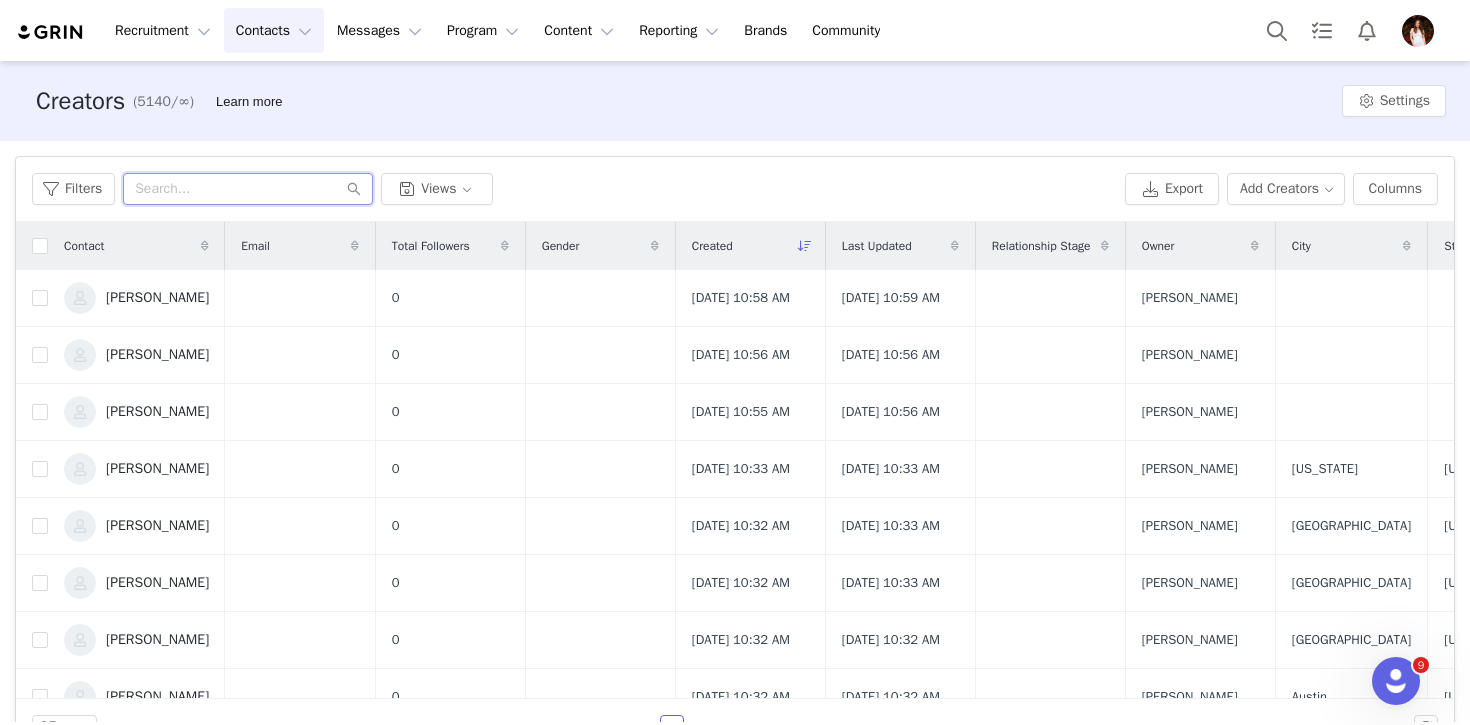 click at bounding box center (248, 189) 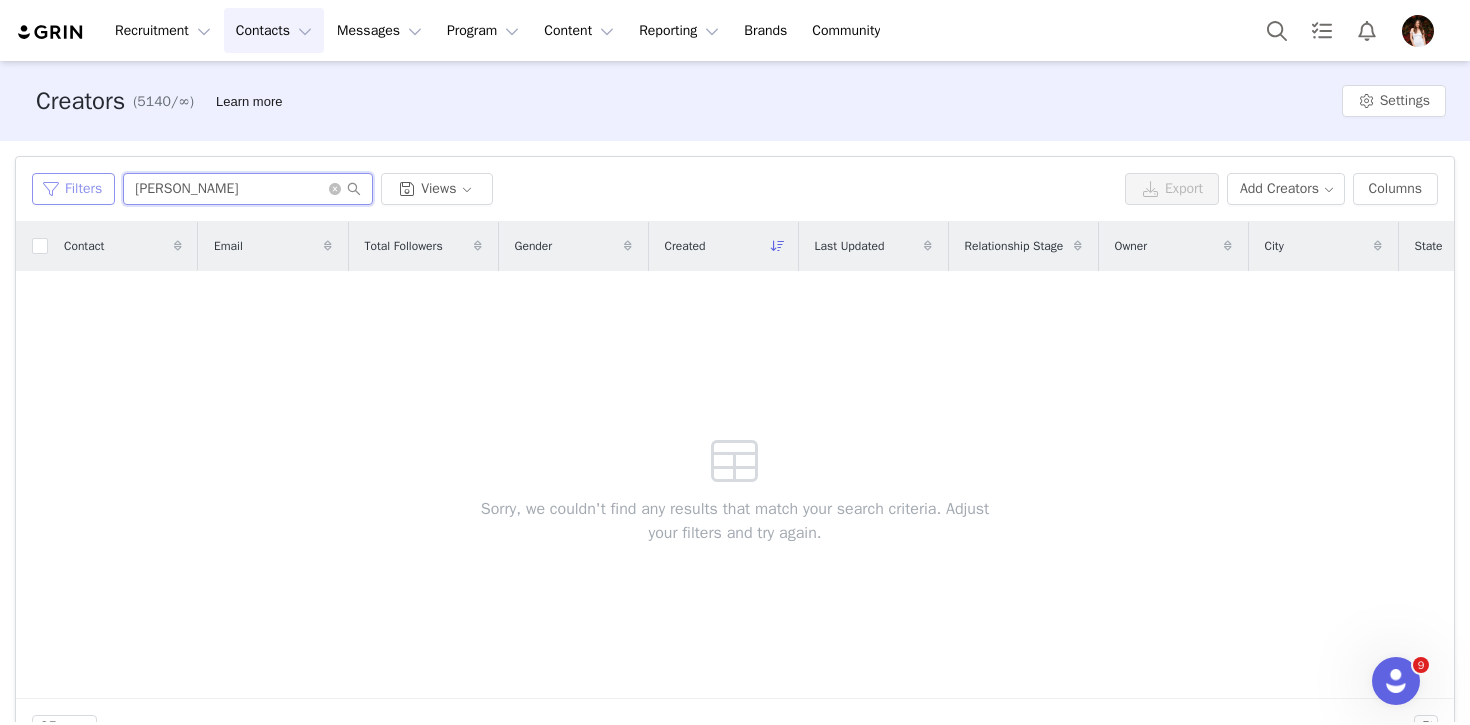 type on "[PERSON_NAME]" 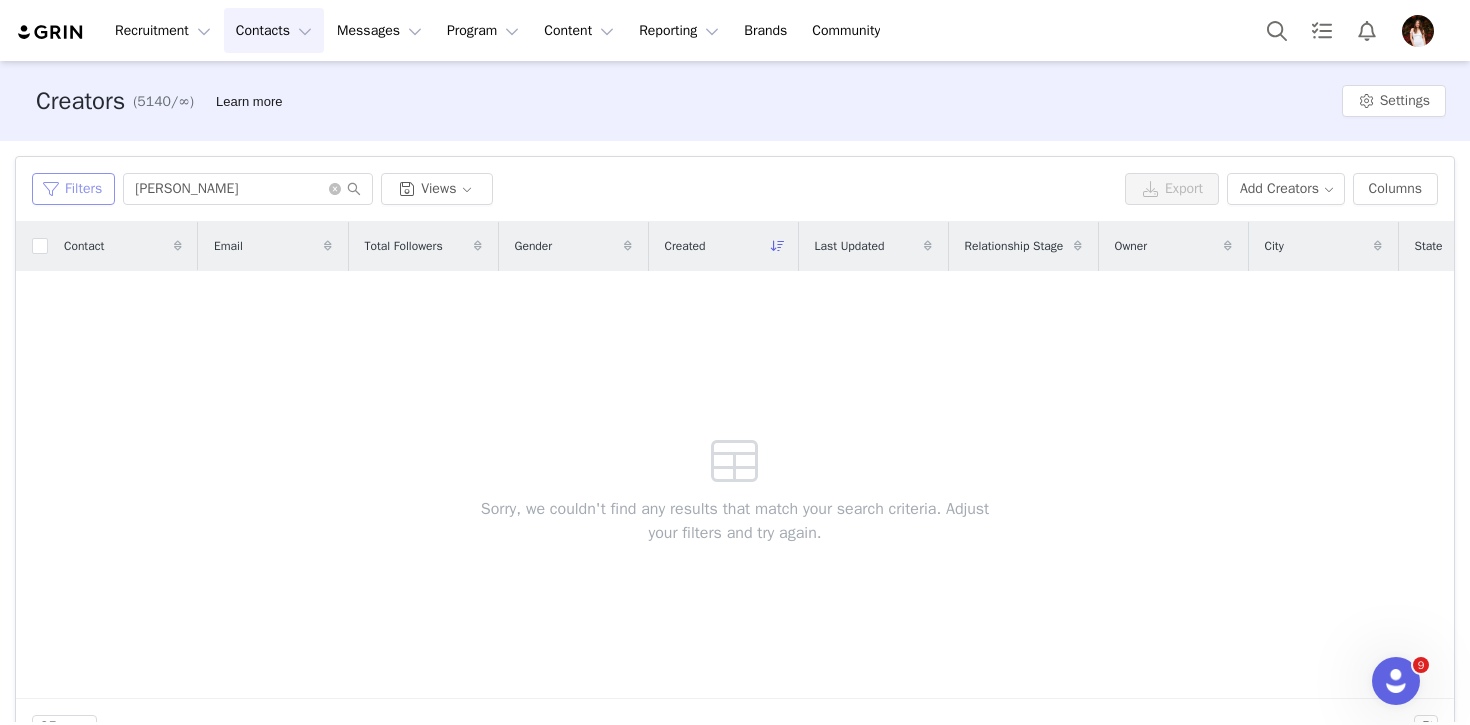 click on "Filters" at bounding box center [73, 189] 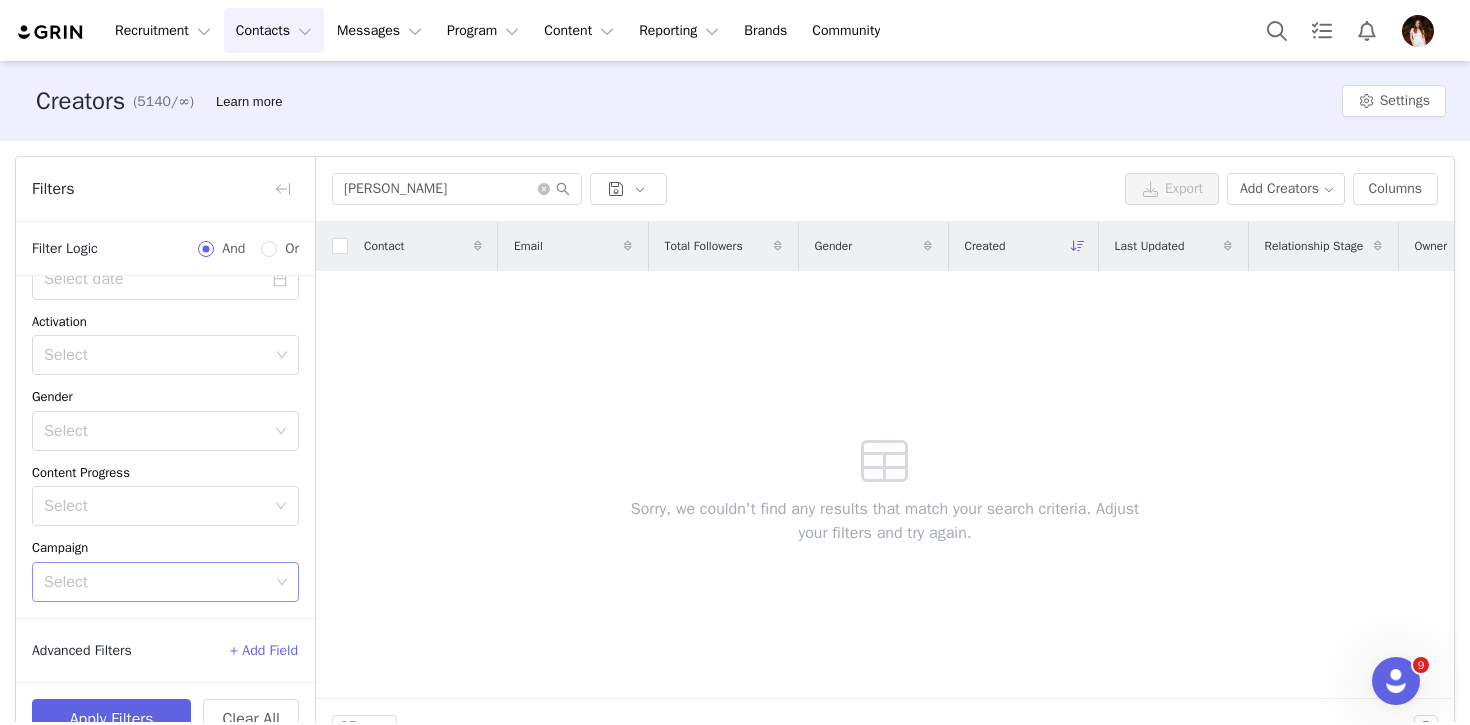 scroll, scrollTop: 0, scrollLeft: 0, axis: both 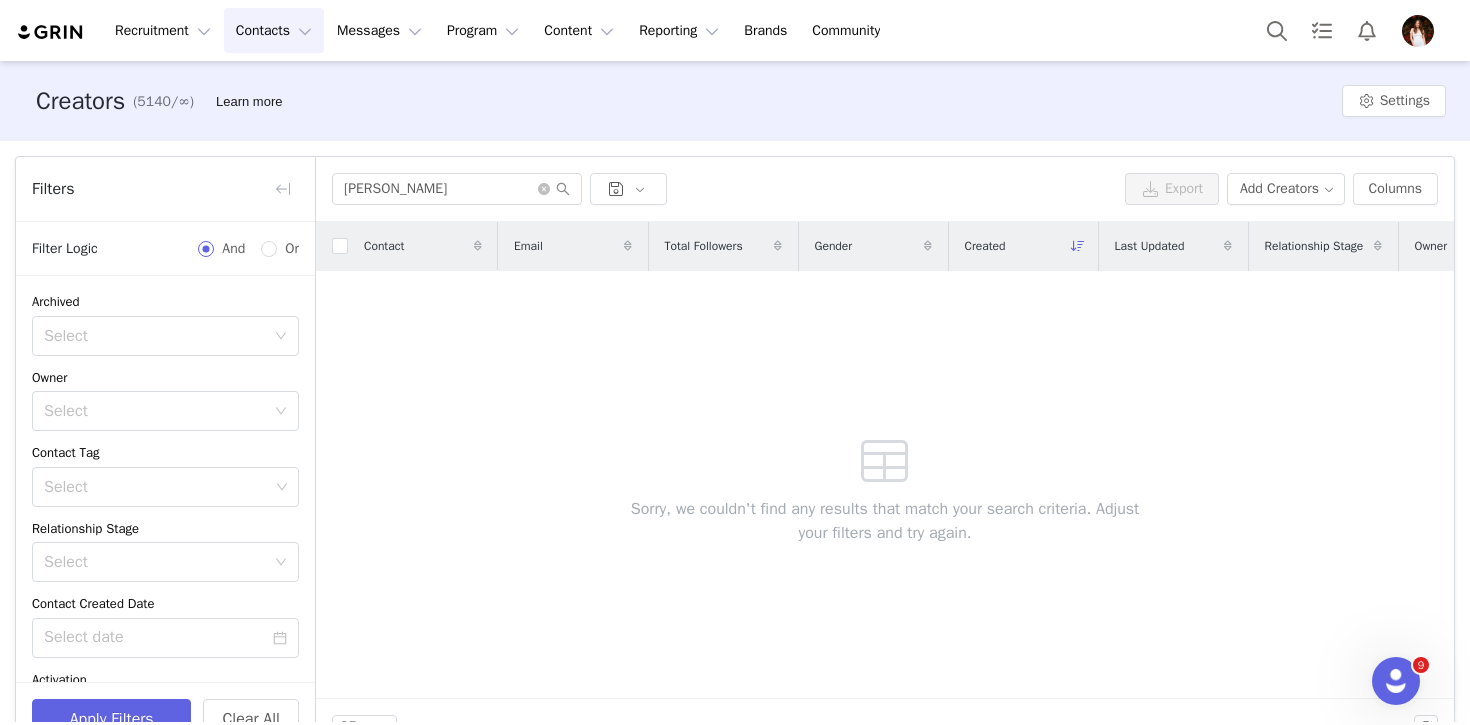 click on "Contact   Email   Total Followers   Gender   Created   Last Updated   Relationship Stage   Owner   City   State   Country   Source   Curated List   Sorry, we couldn't find any results that match your search criteria. Adjust your filters and try again." at bounding box center (885, 460) 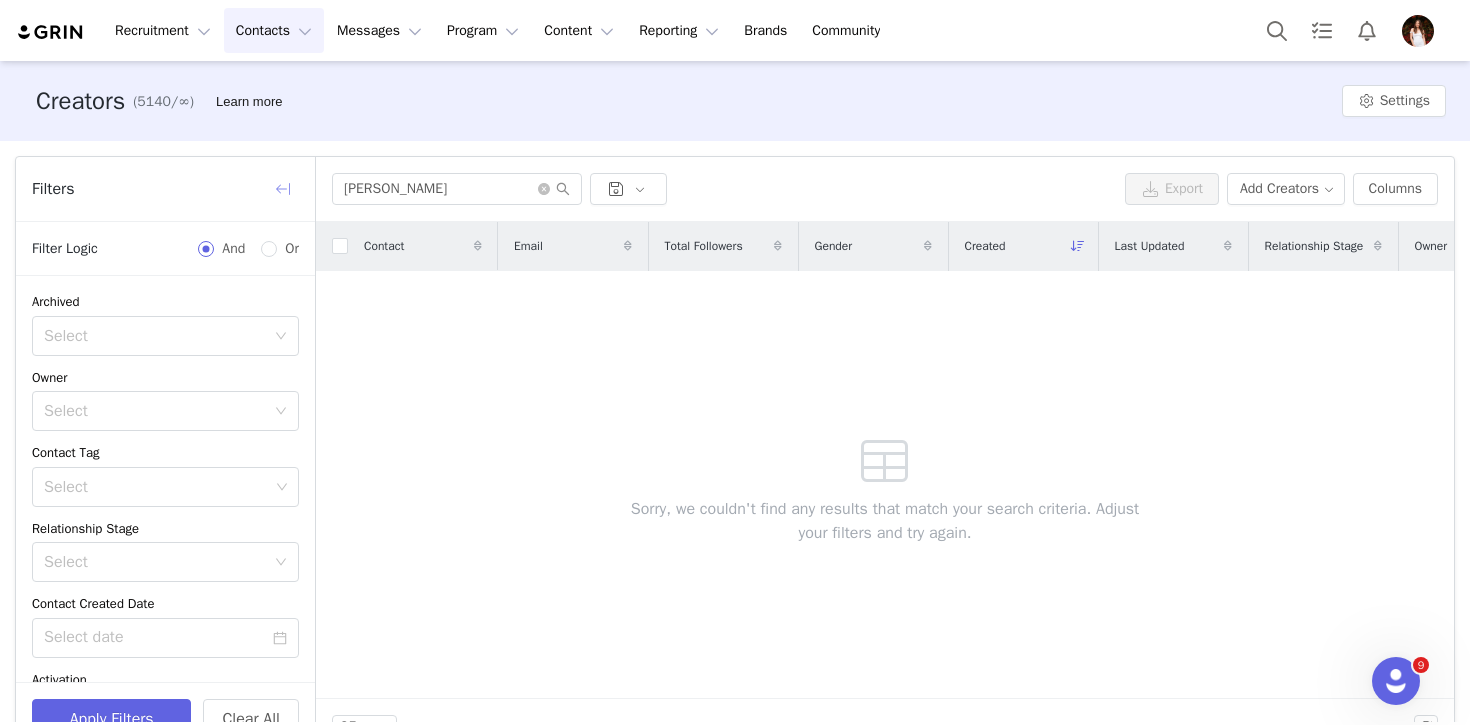 click at bounding box center (283, 189) 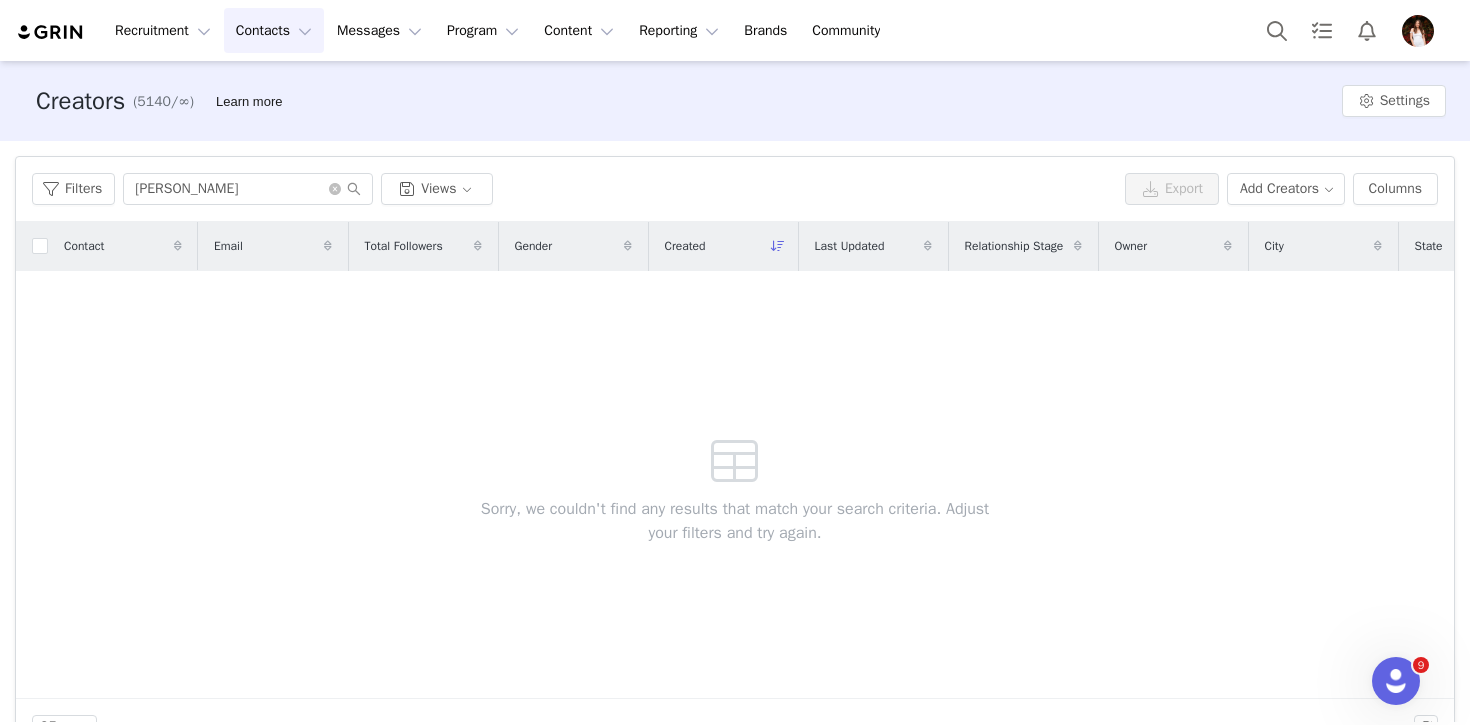 type 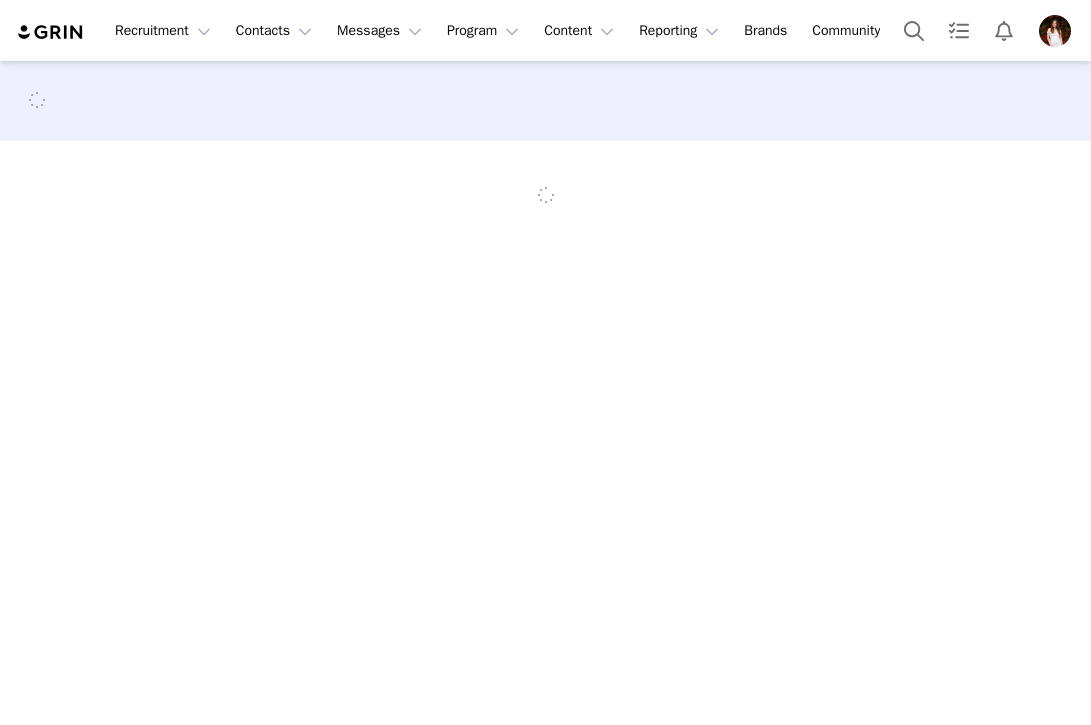 scroll, scrollTop: 0, scrollLeft: 0, axis: both 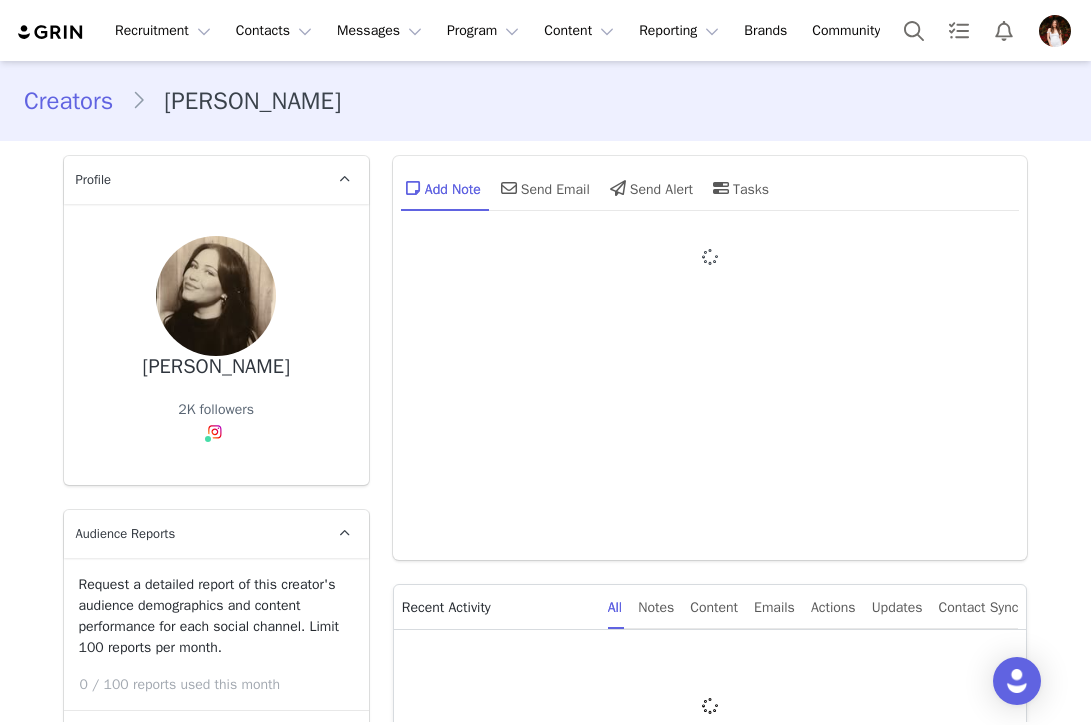 type on "+1 ([GEOGRAPHIC_DATA])" 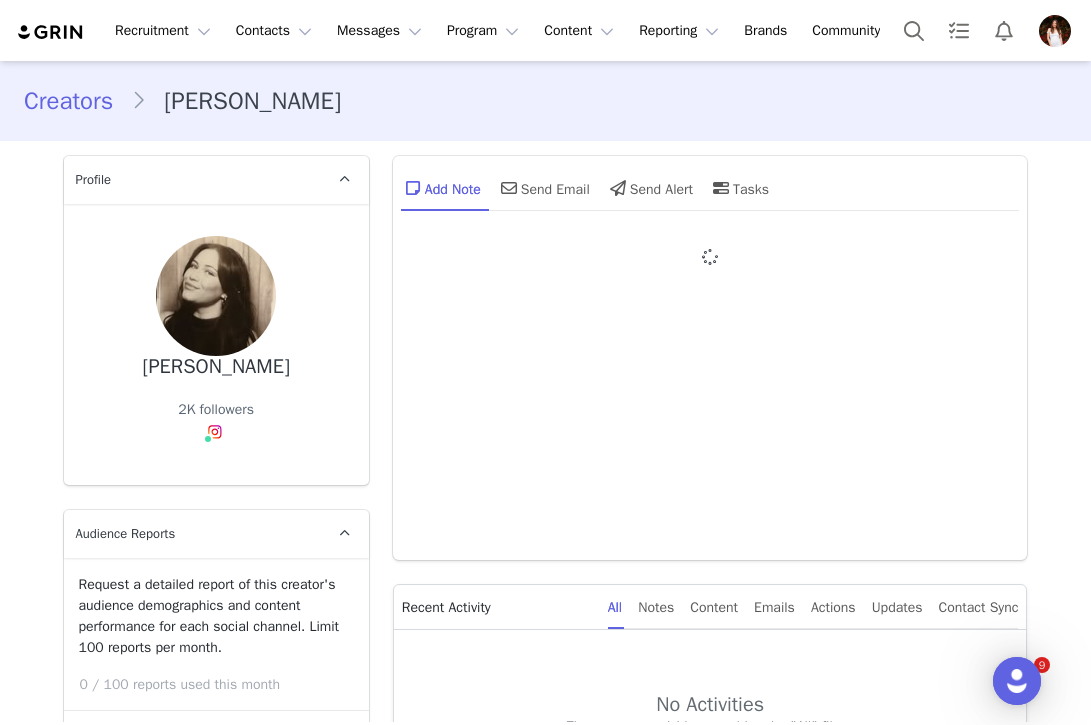 scroll, scrollTop: 0, scrollLeft: 0, axis: both 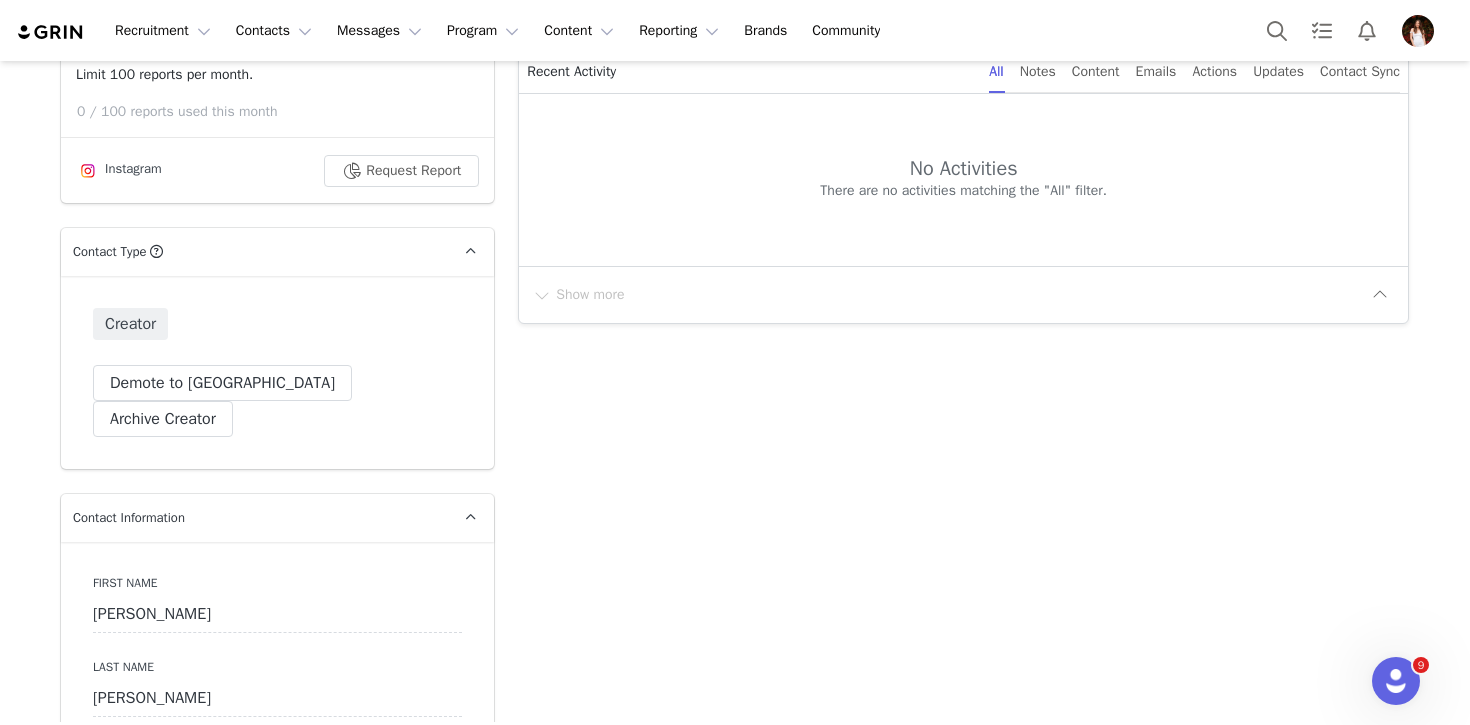 click on "Show more" at bounding box center (963, 294) 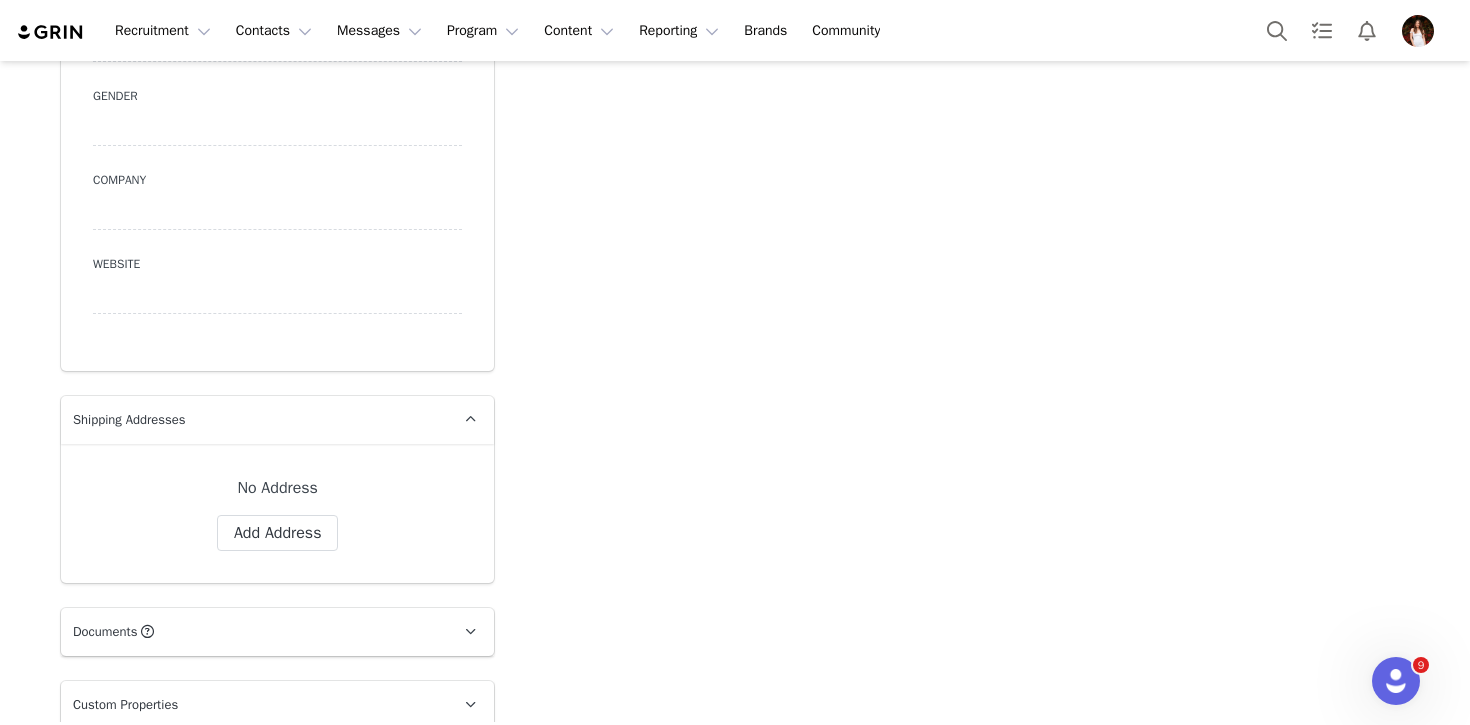 scroll, scrollTop: 1779, scrollLeft: 0, axis: vertical 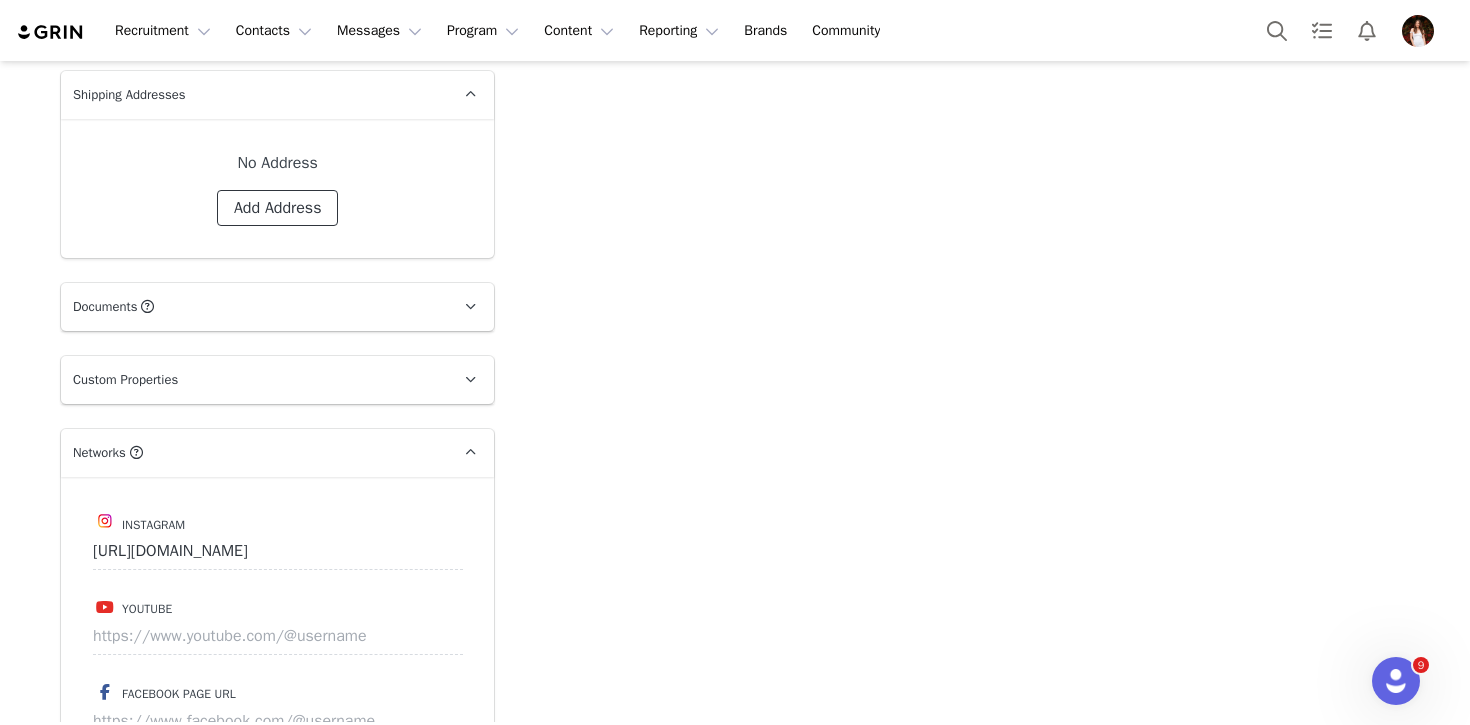 click on "Add Address" at bounding box center (278, 208) 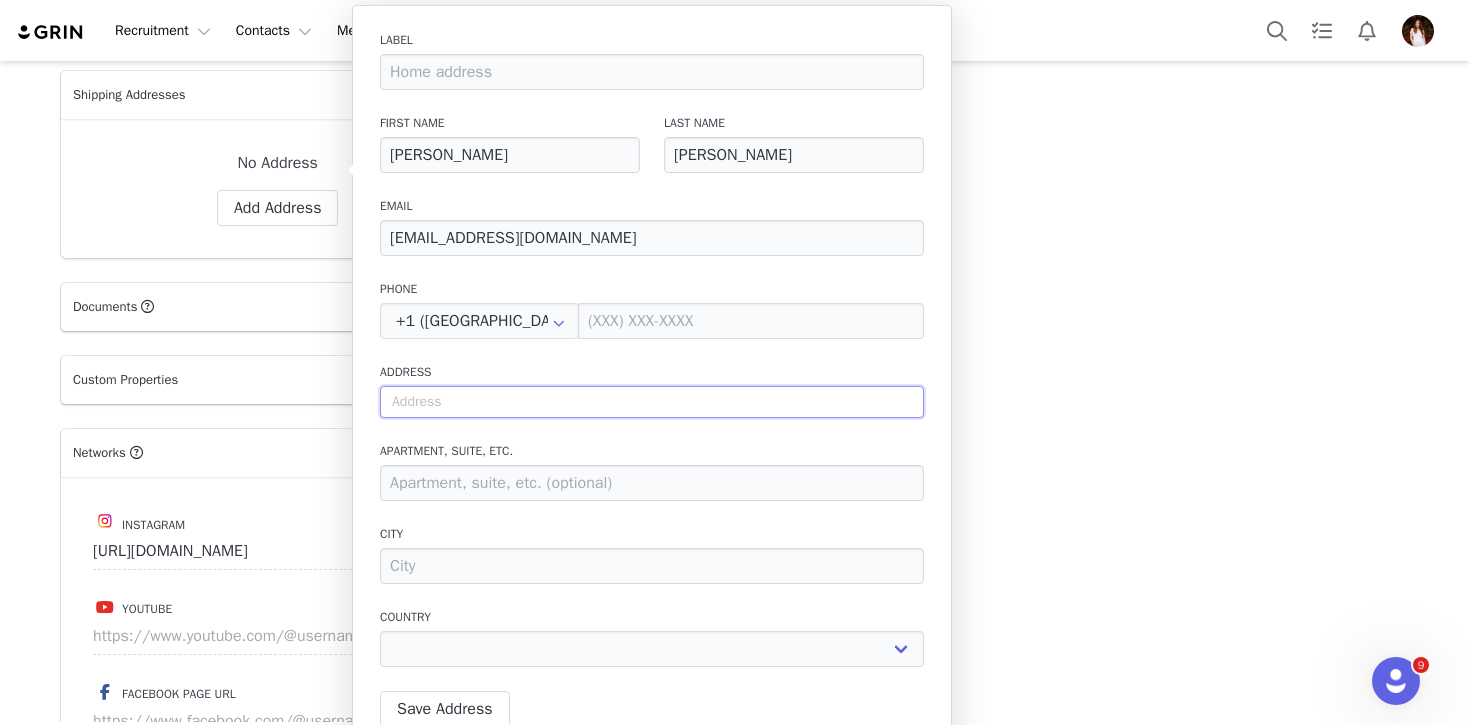 click at bounding box center (652, 402) 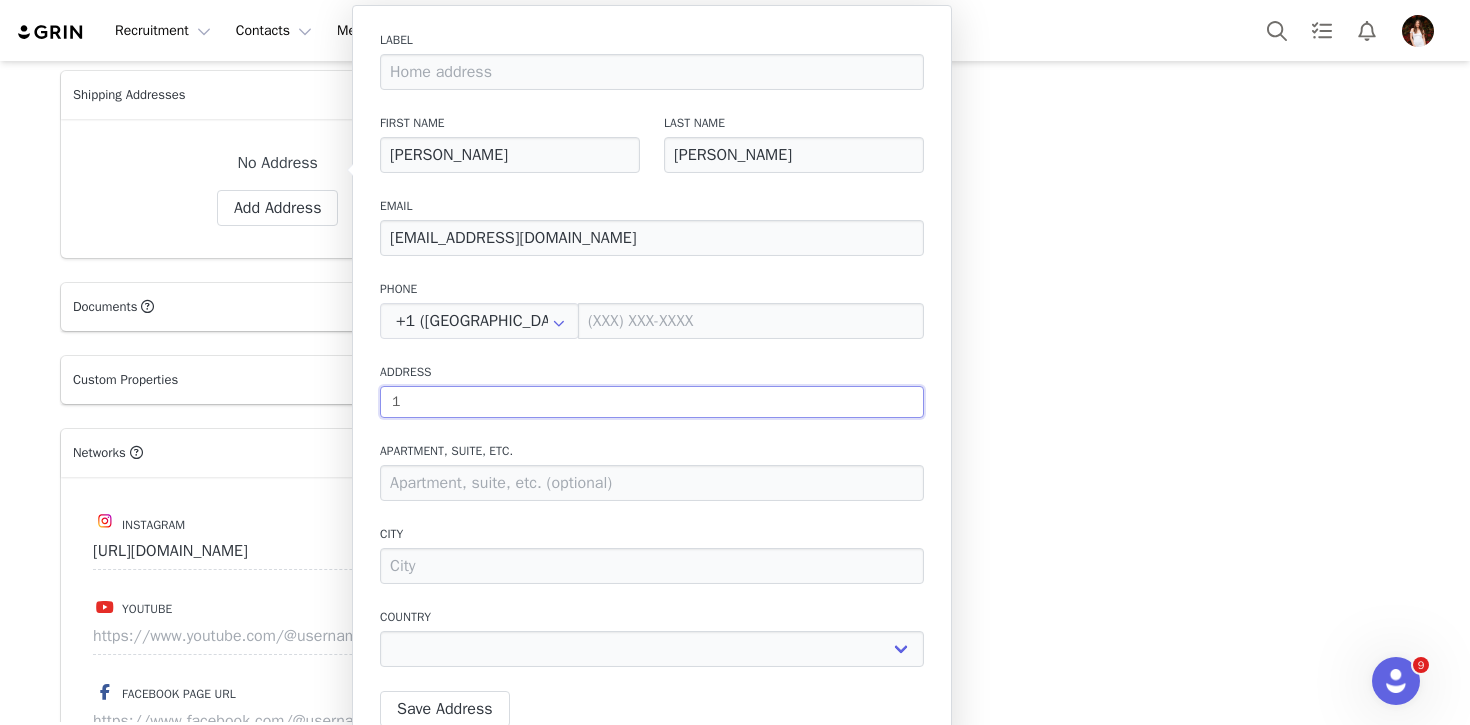 select 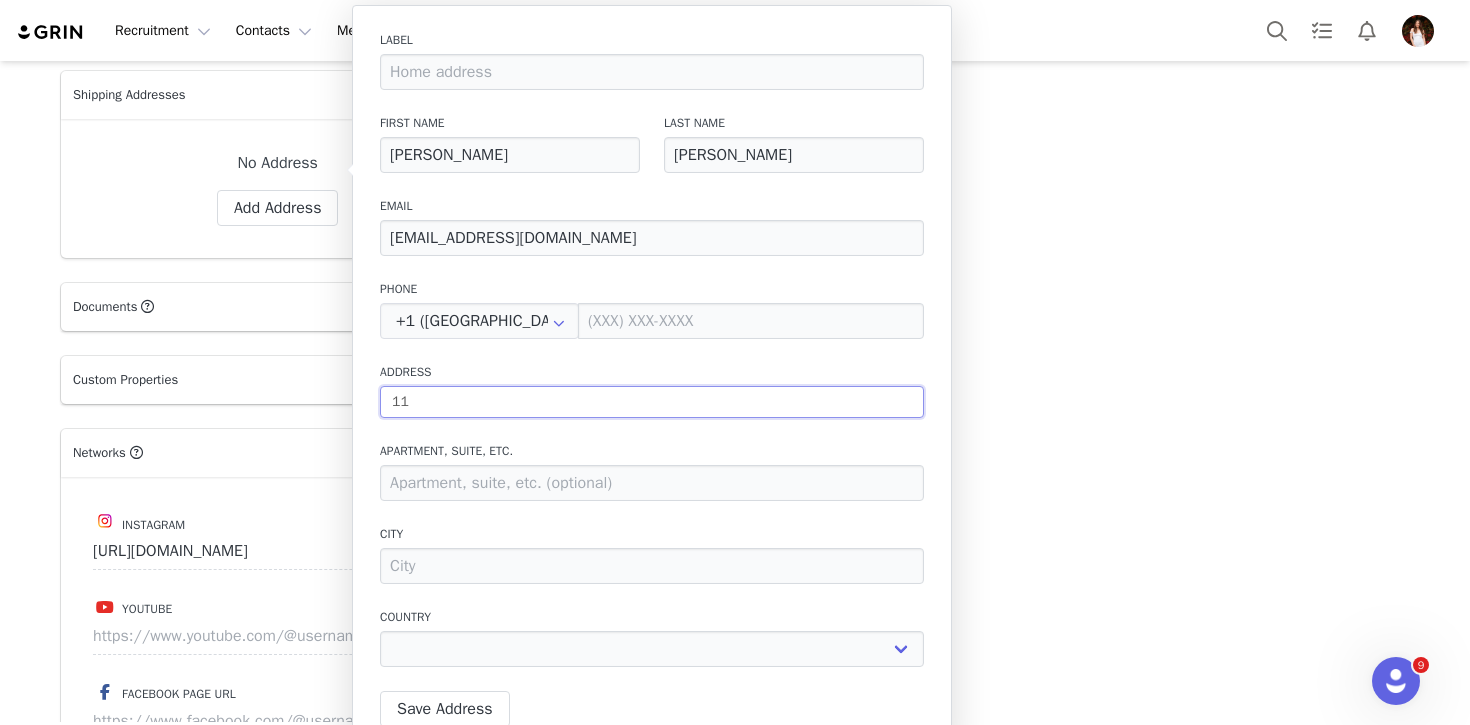 type on "117" 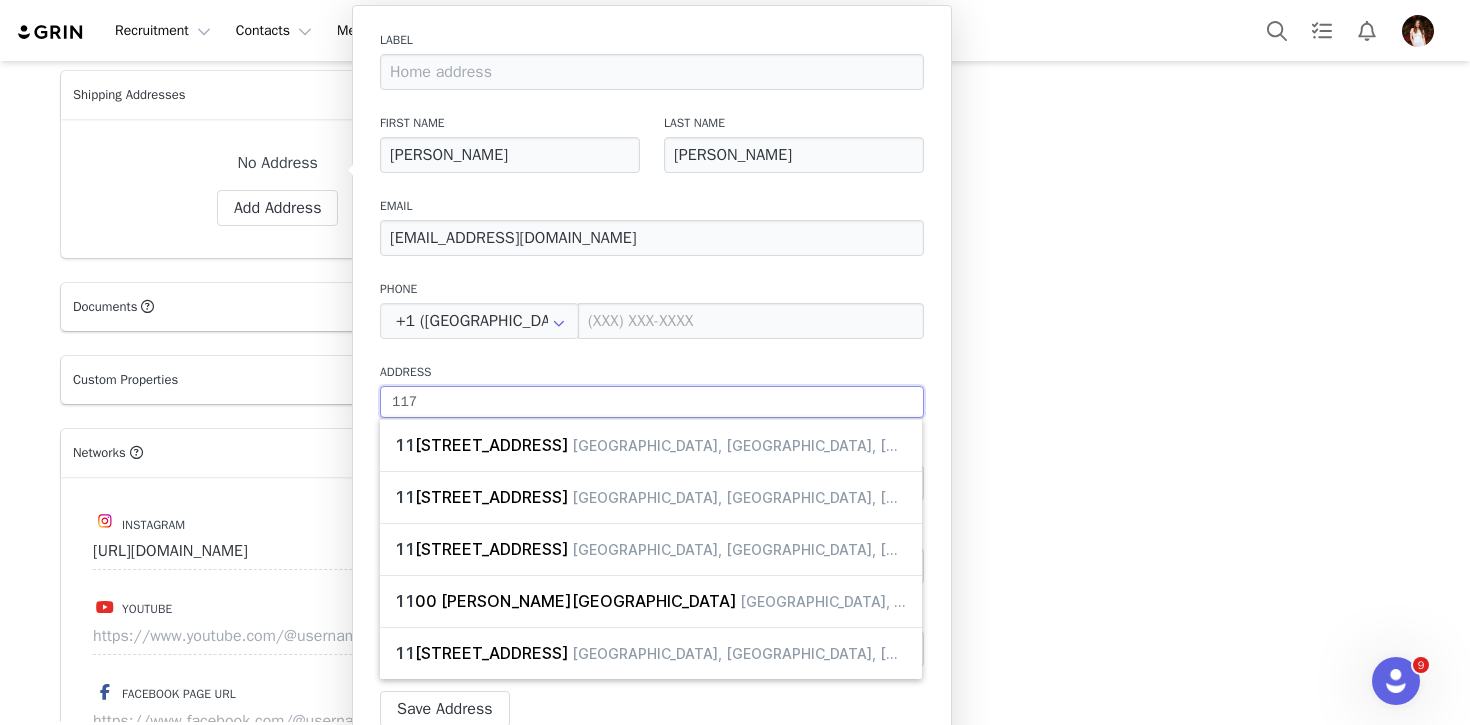 type on "1171" 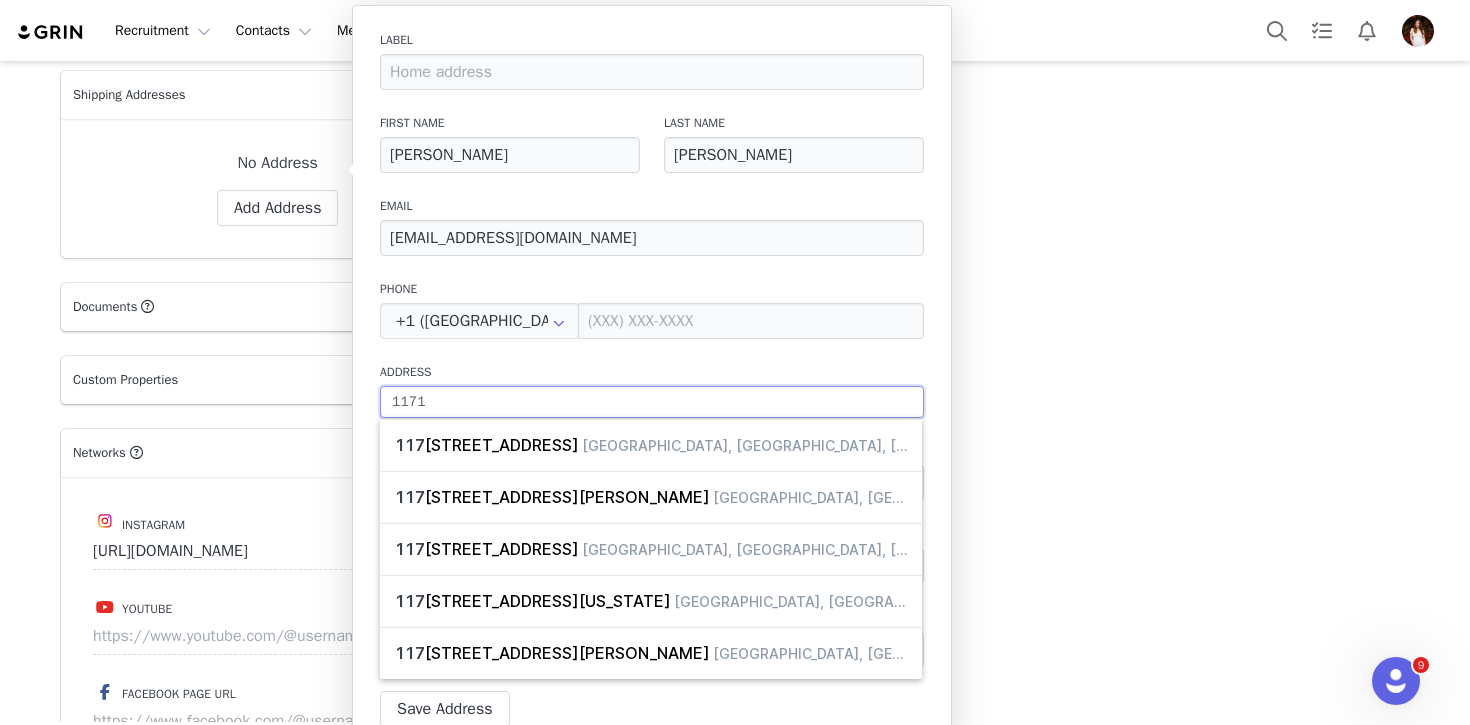 type on "11710" 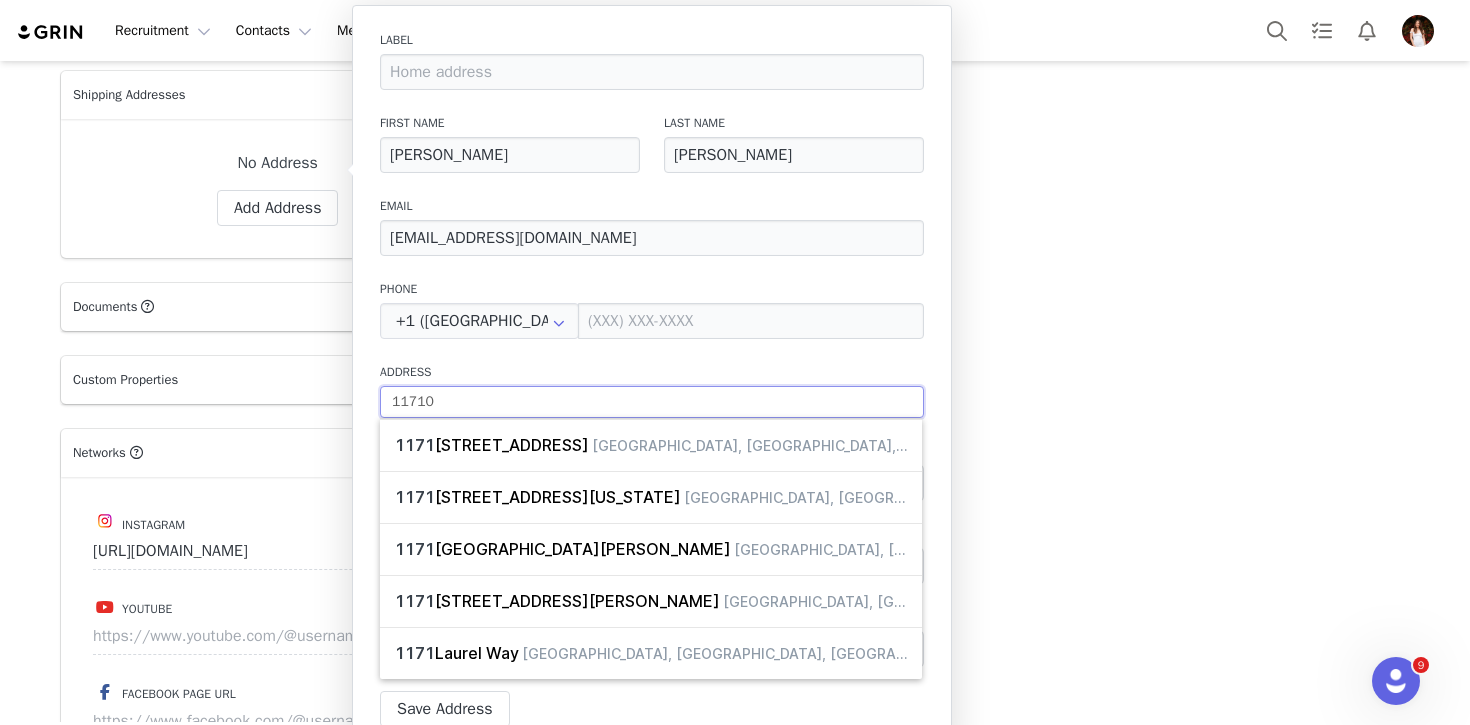 type on "1171" 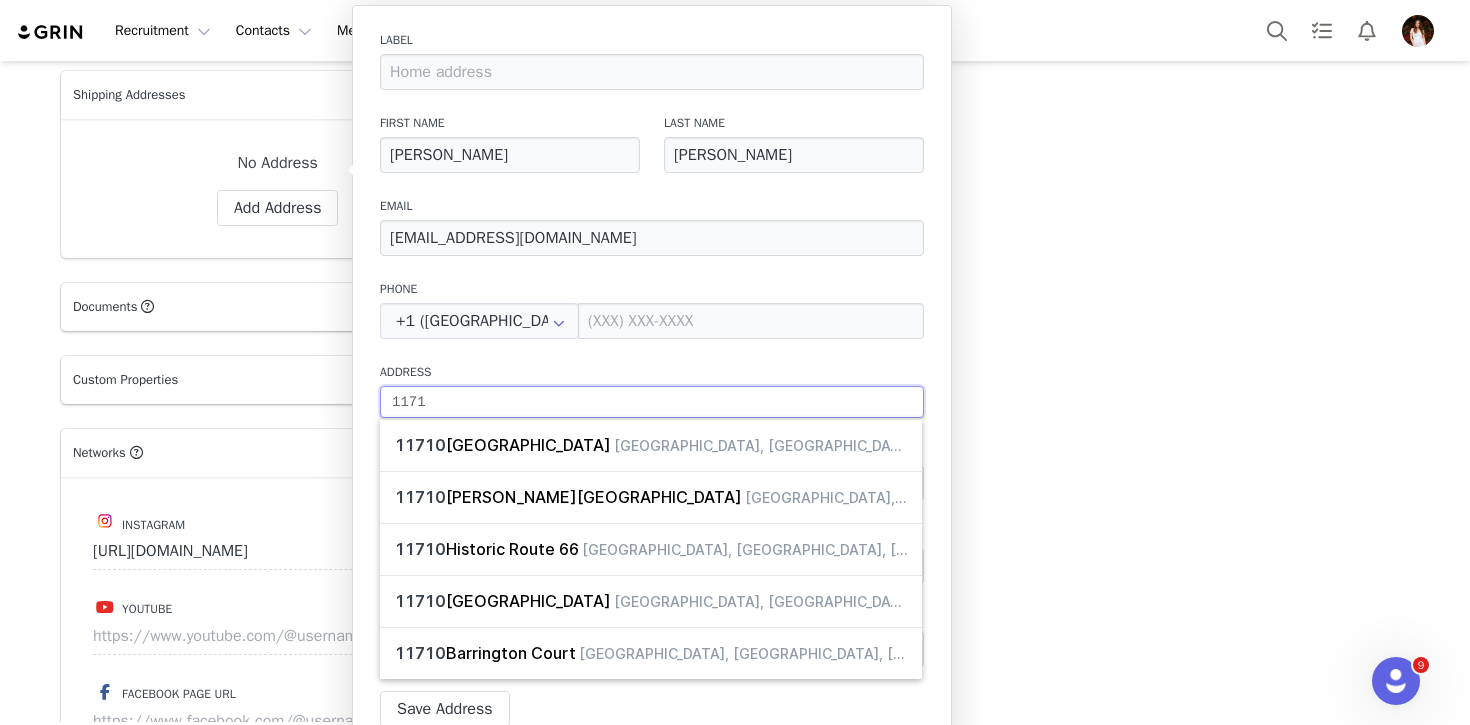 type on "117" 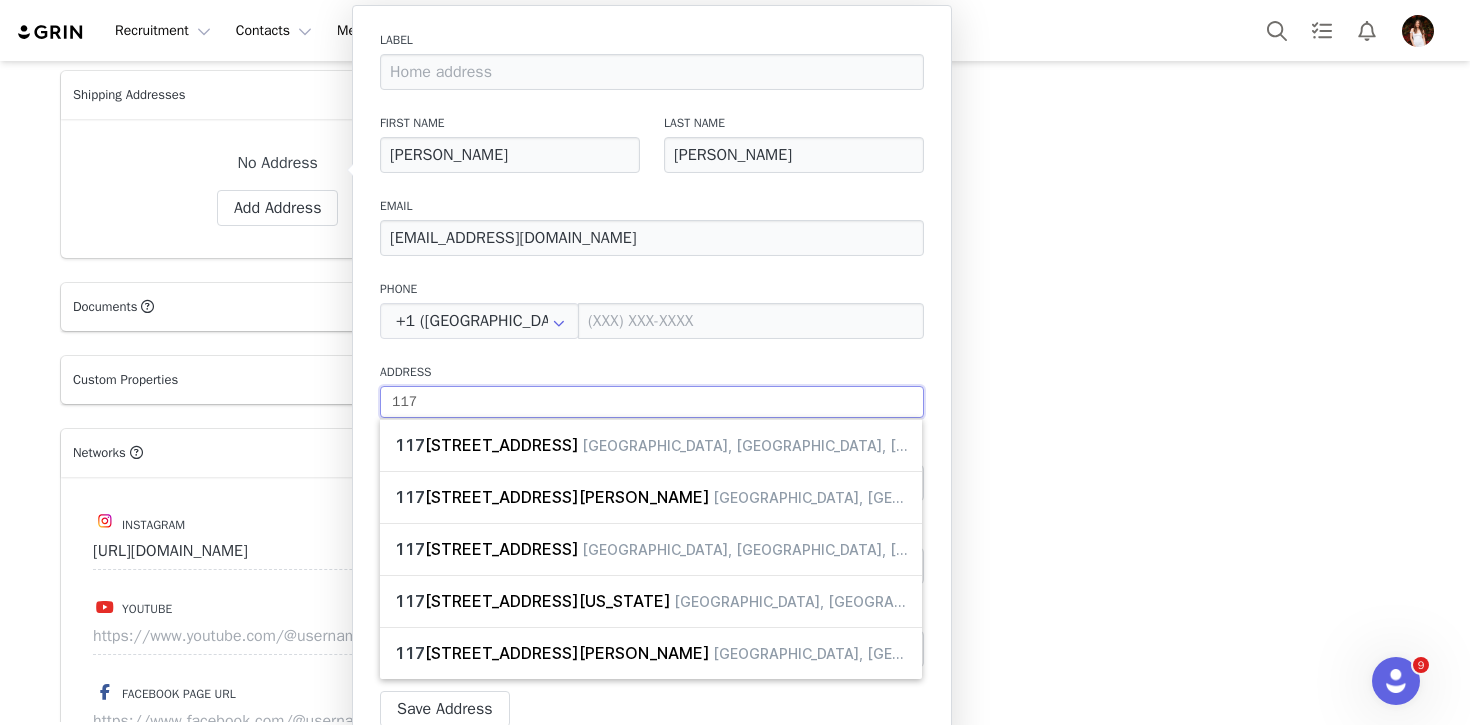 type on "1170" 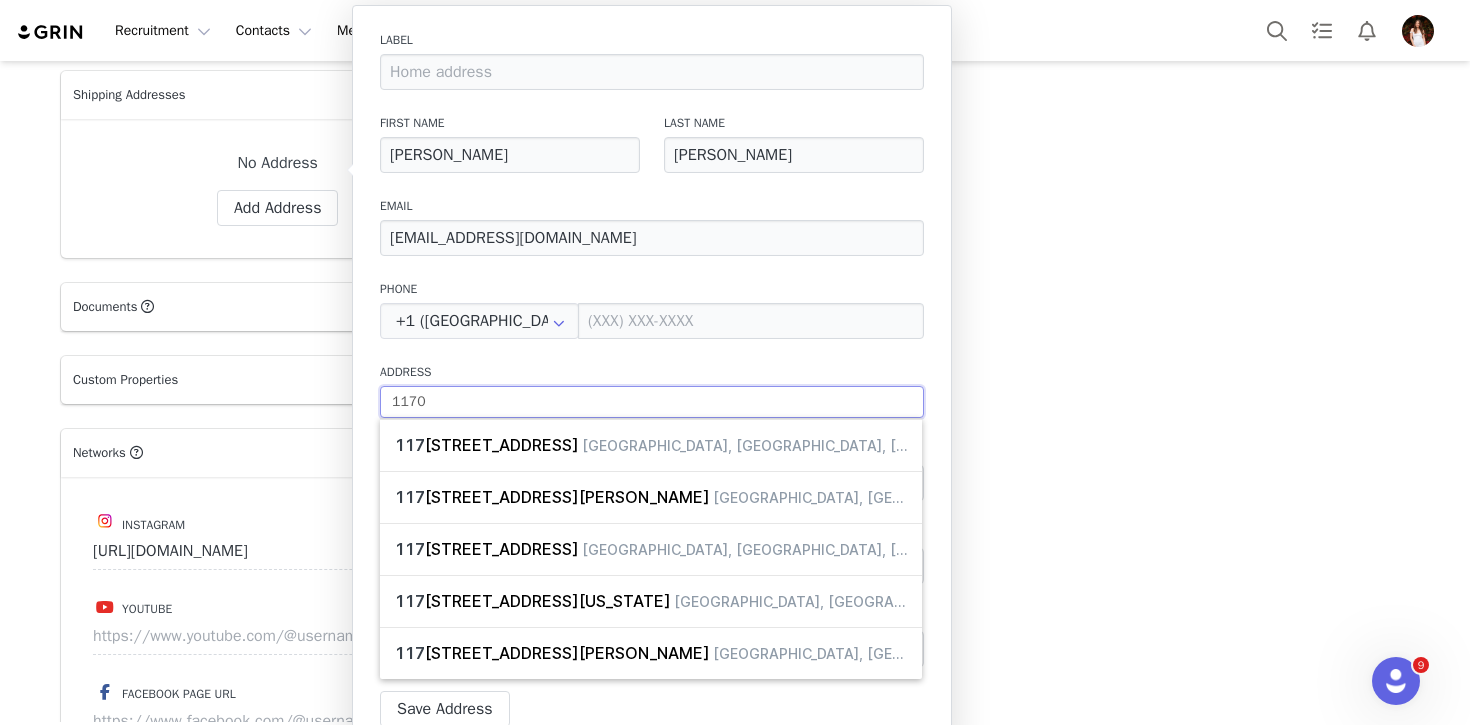 type on "11701" 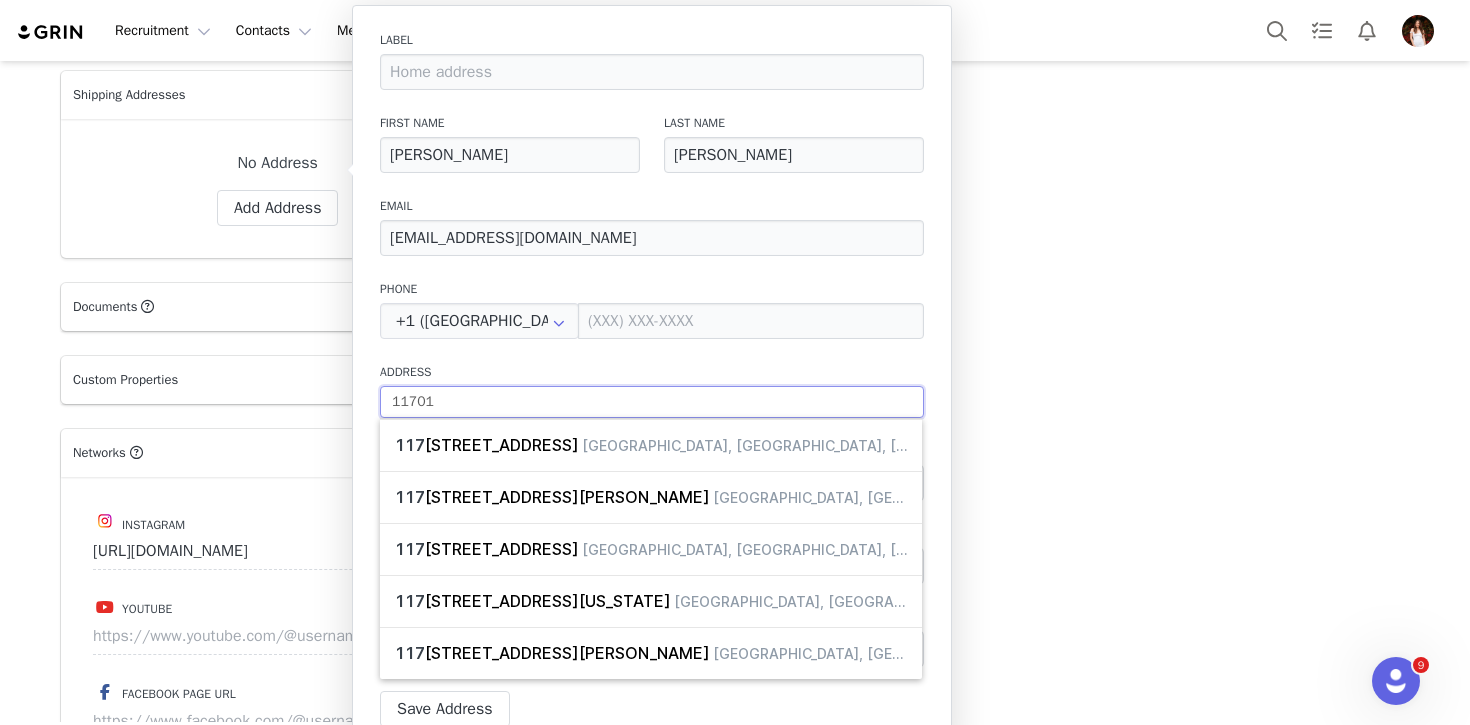 type on "11701" 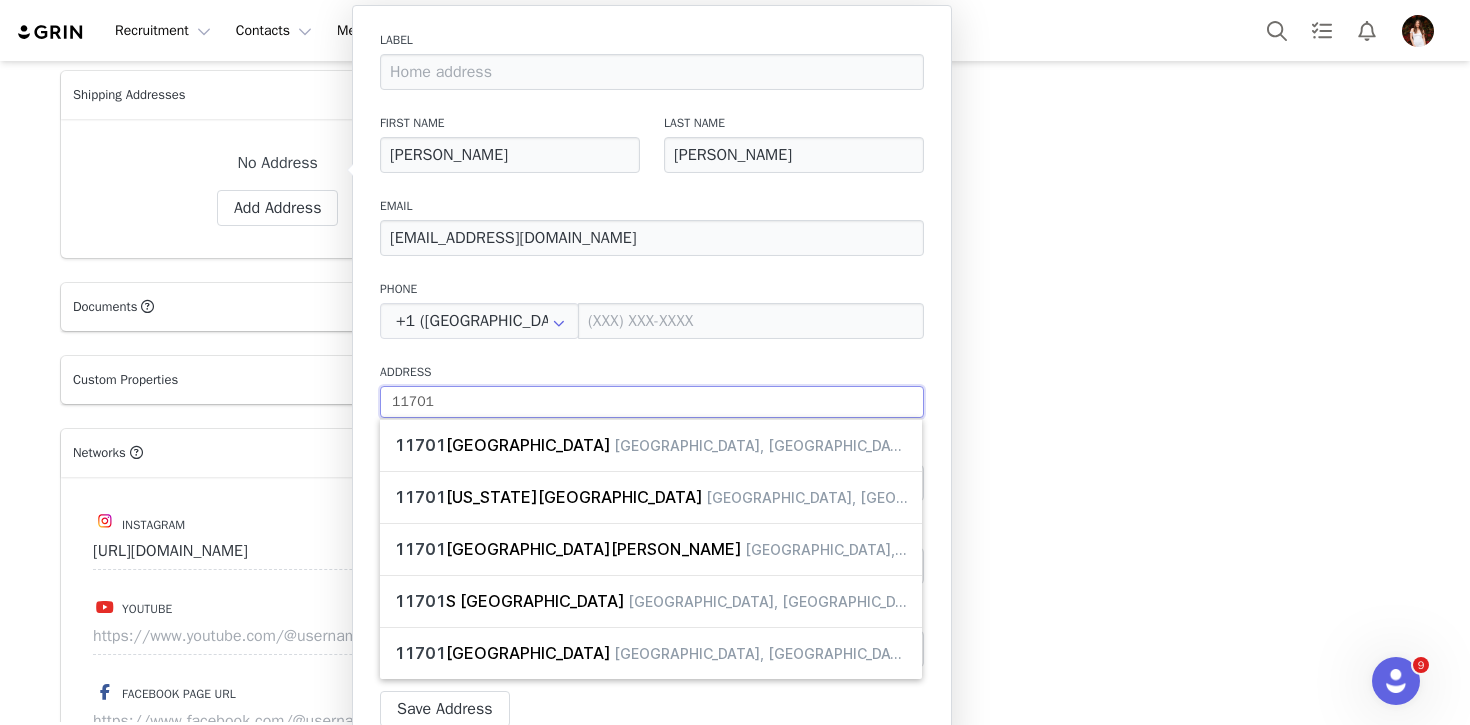 type on "11701 t" 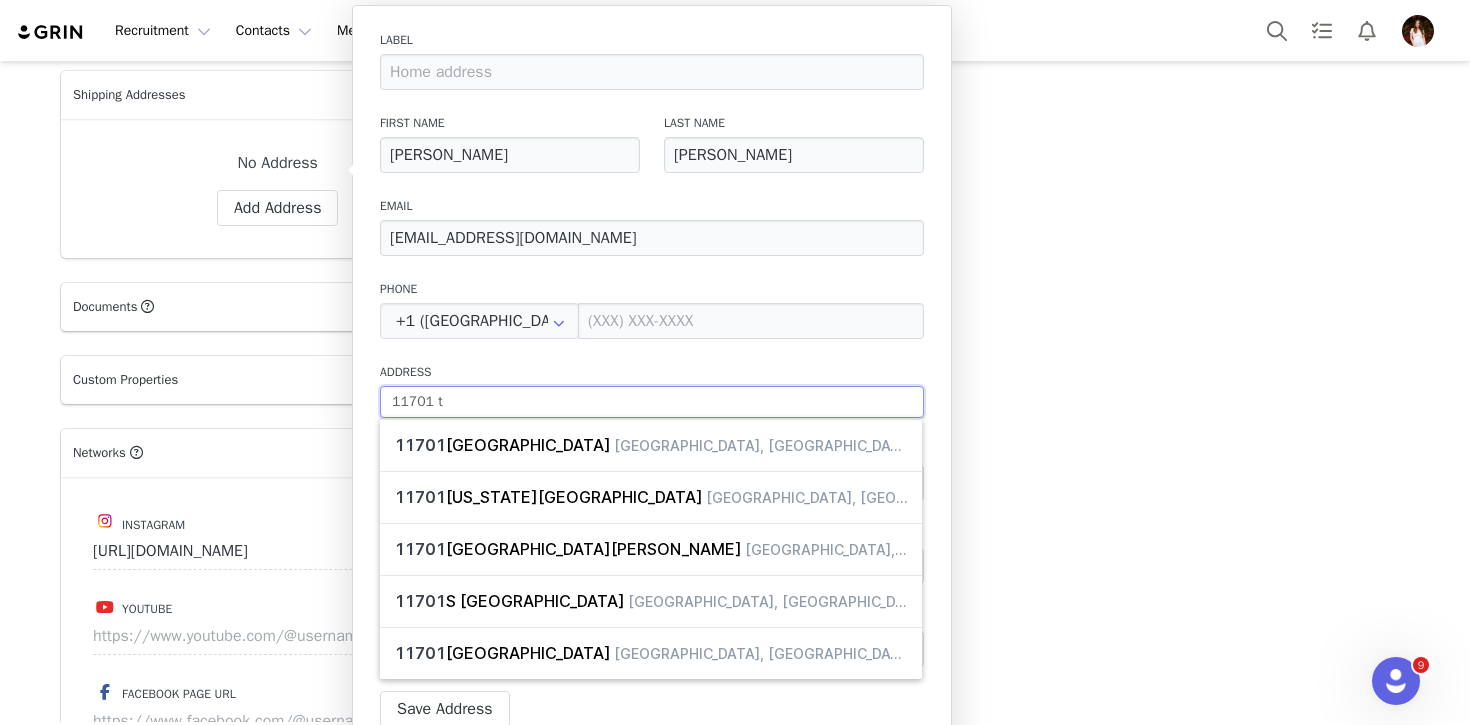 select 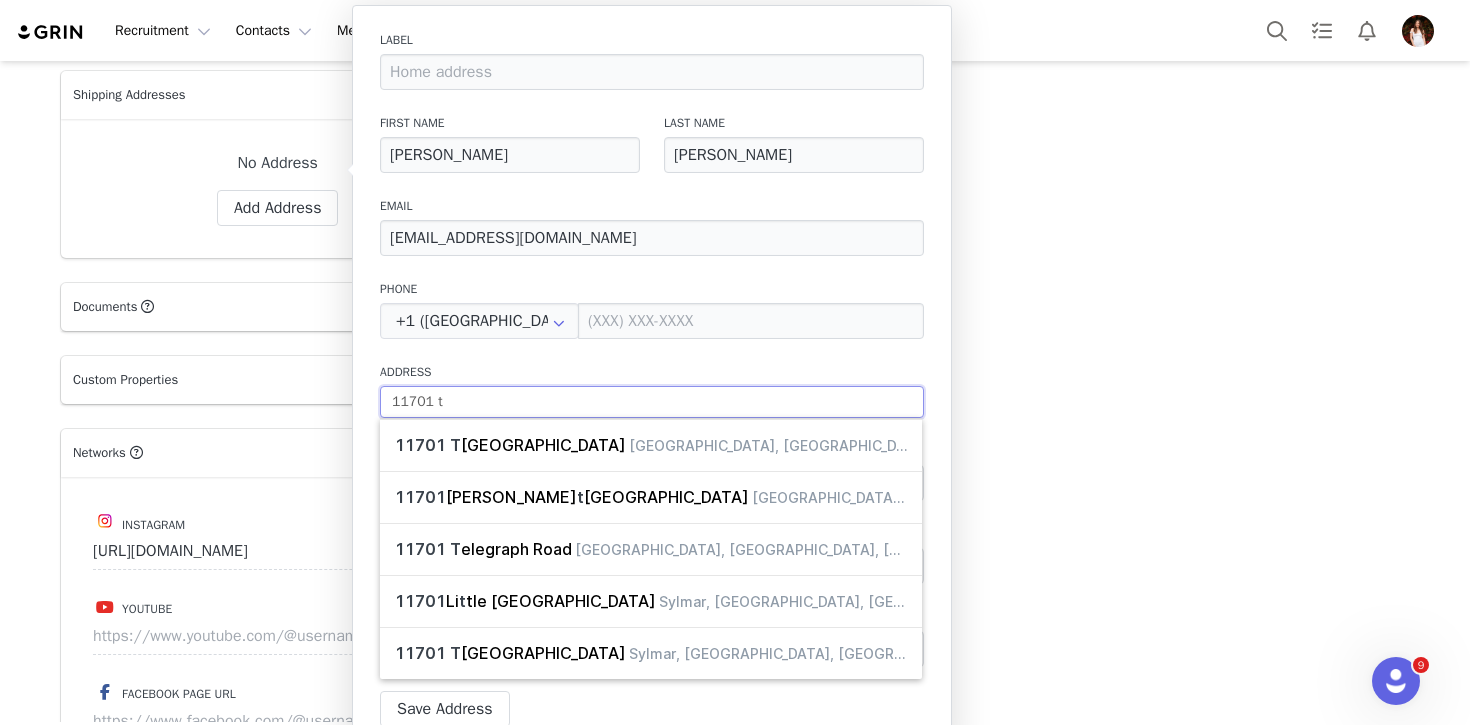 type on "11701 te" 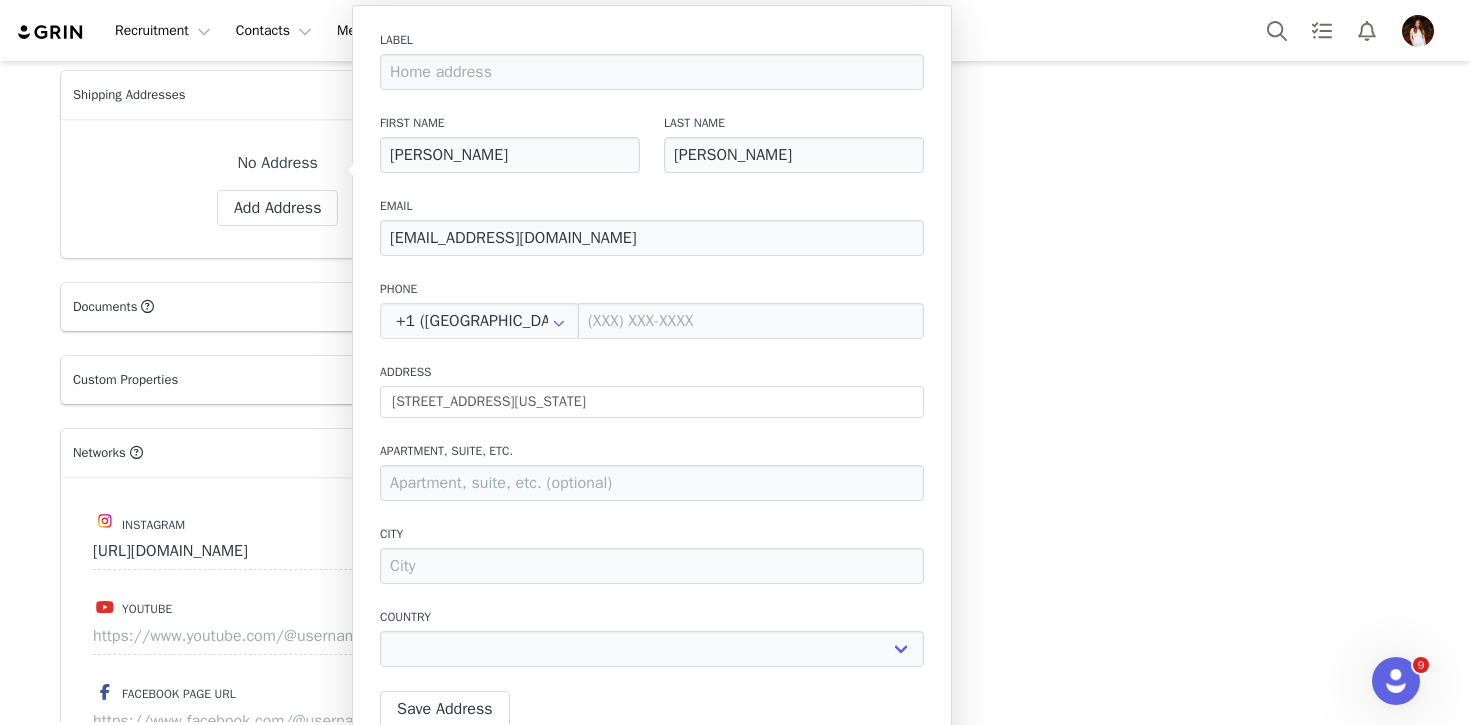 type on "11701 Texas Ave" 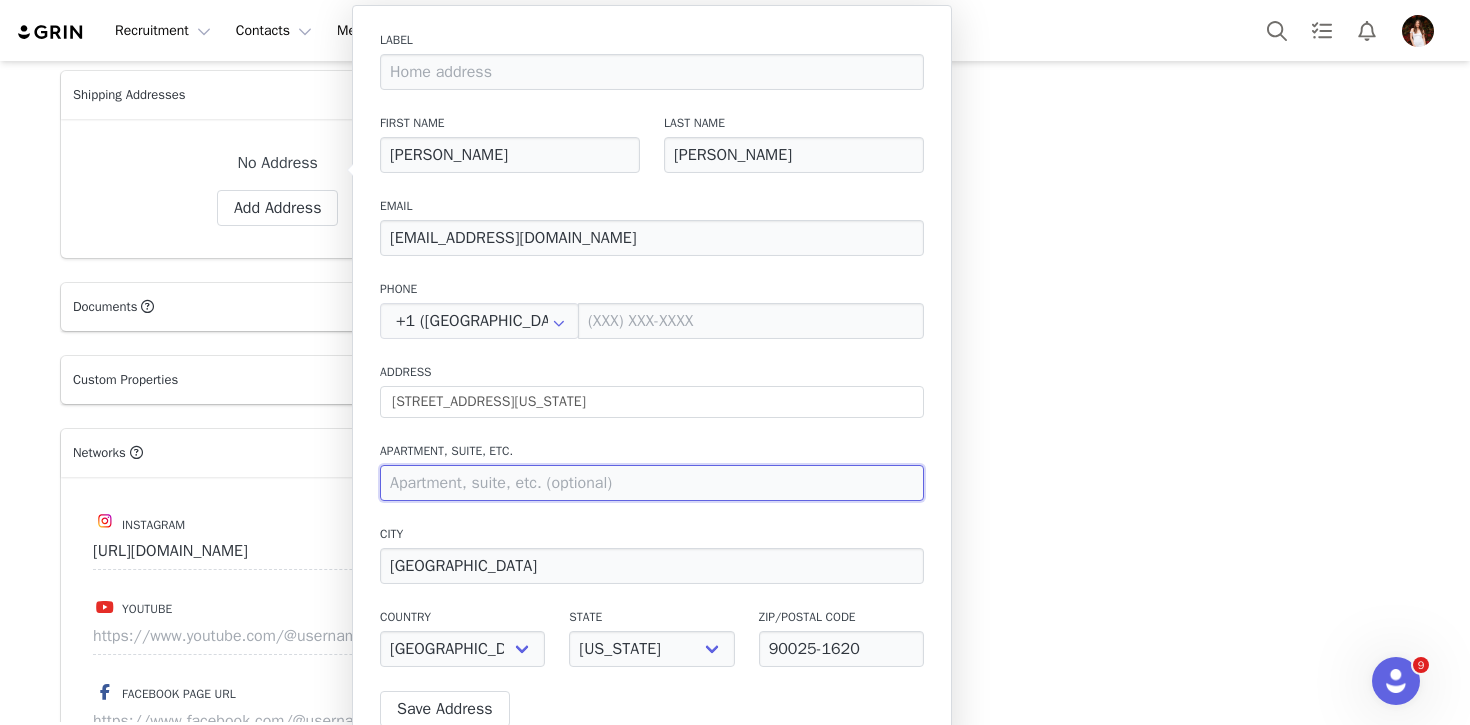 click at bounding box center (652, 483) 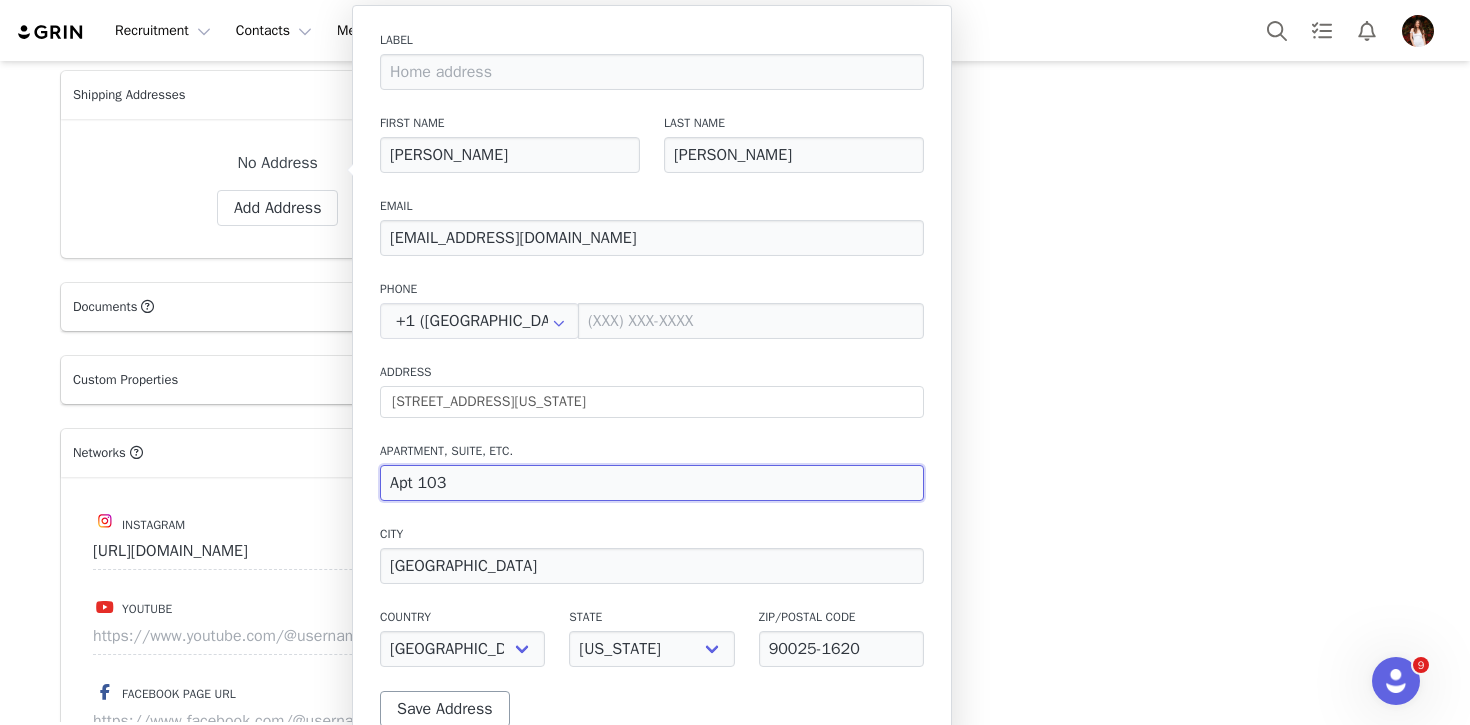 type on "Apt 103" 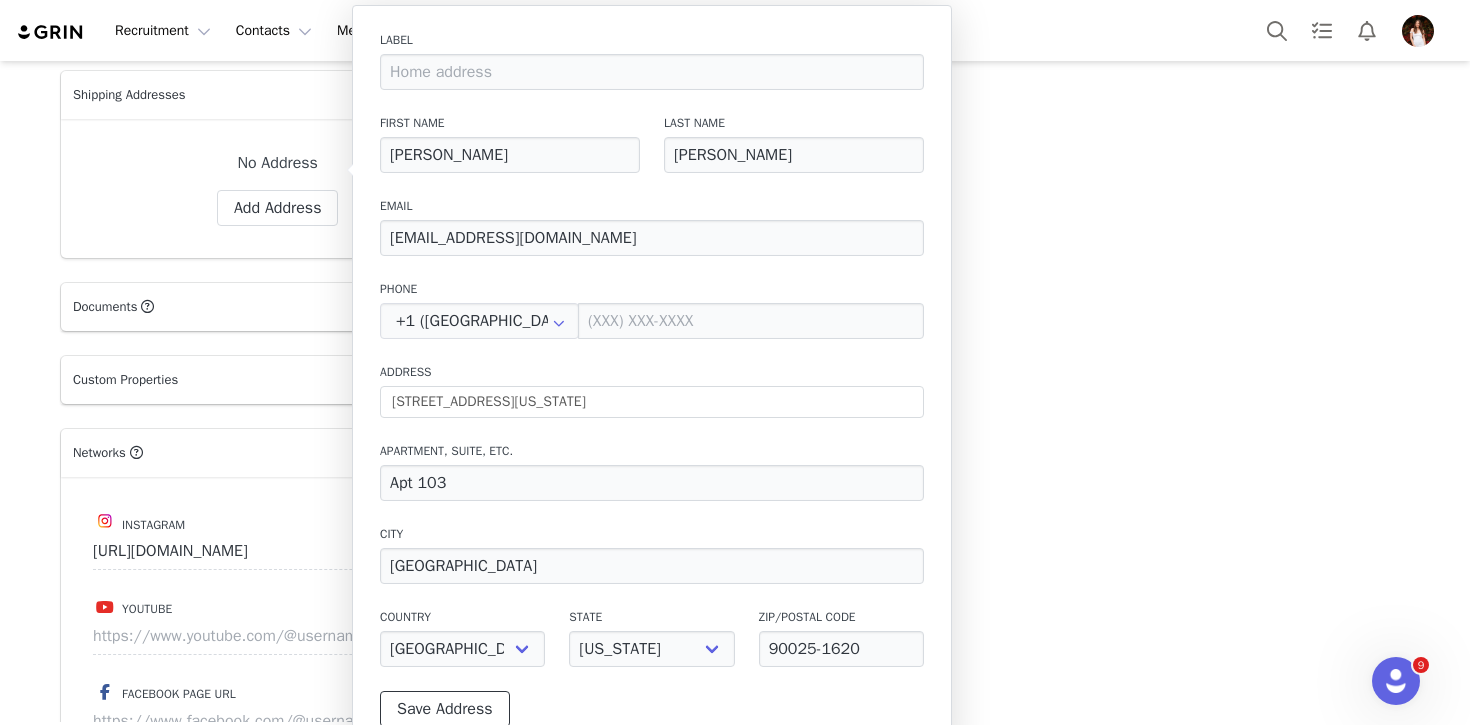 click on "Save Address" at bounding box center (445, 709) 